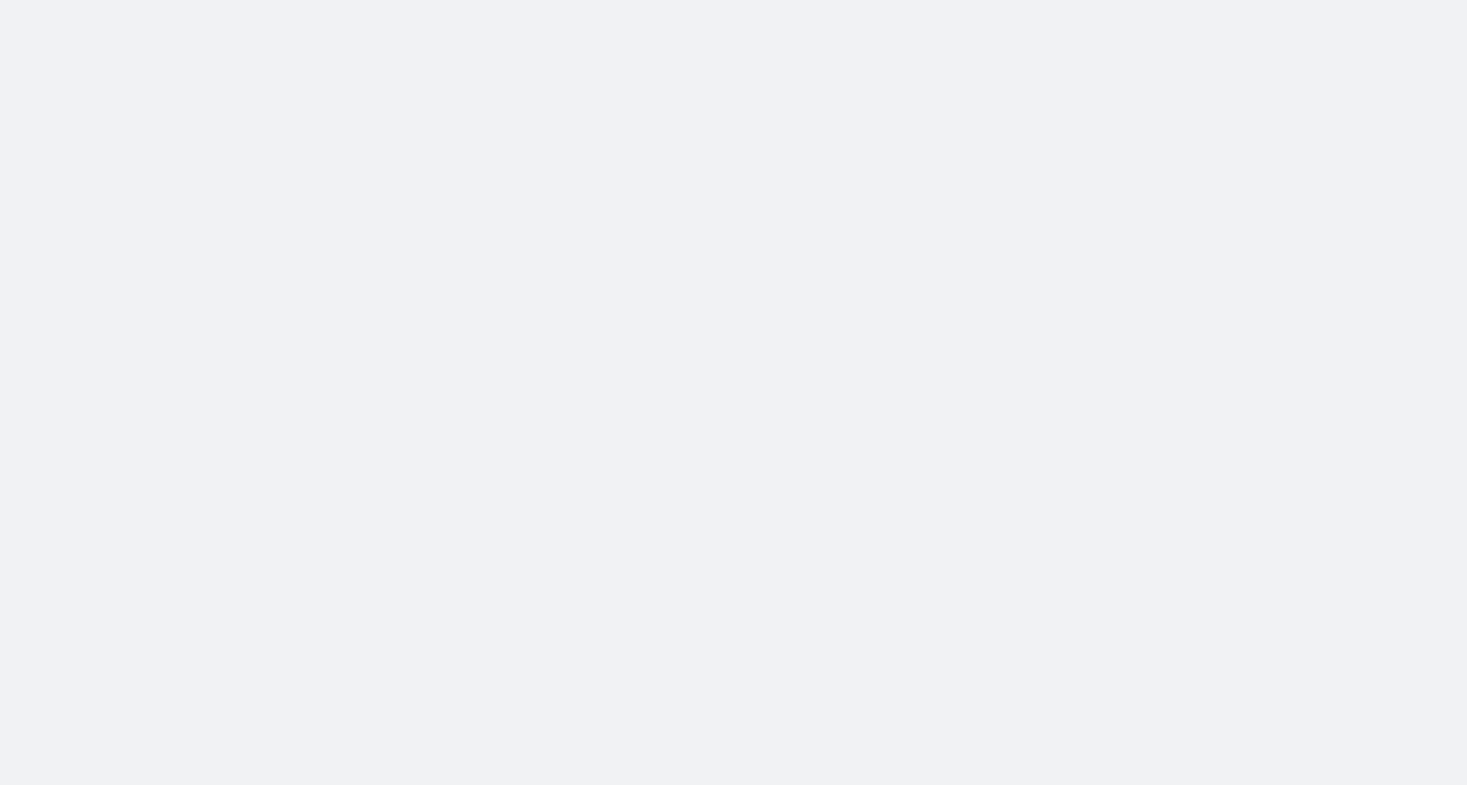 scroll, scrollTop: 0, scrollLeft: 0, axis: both 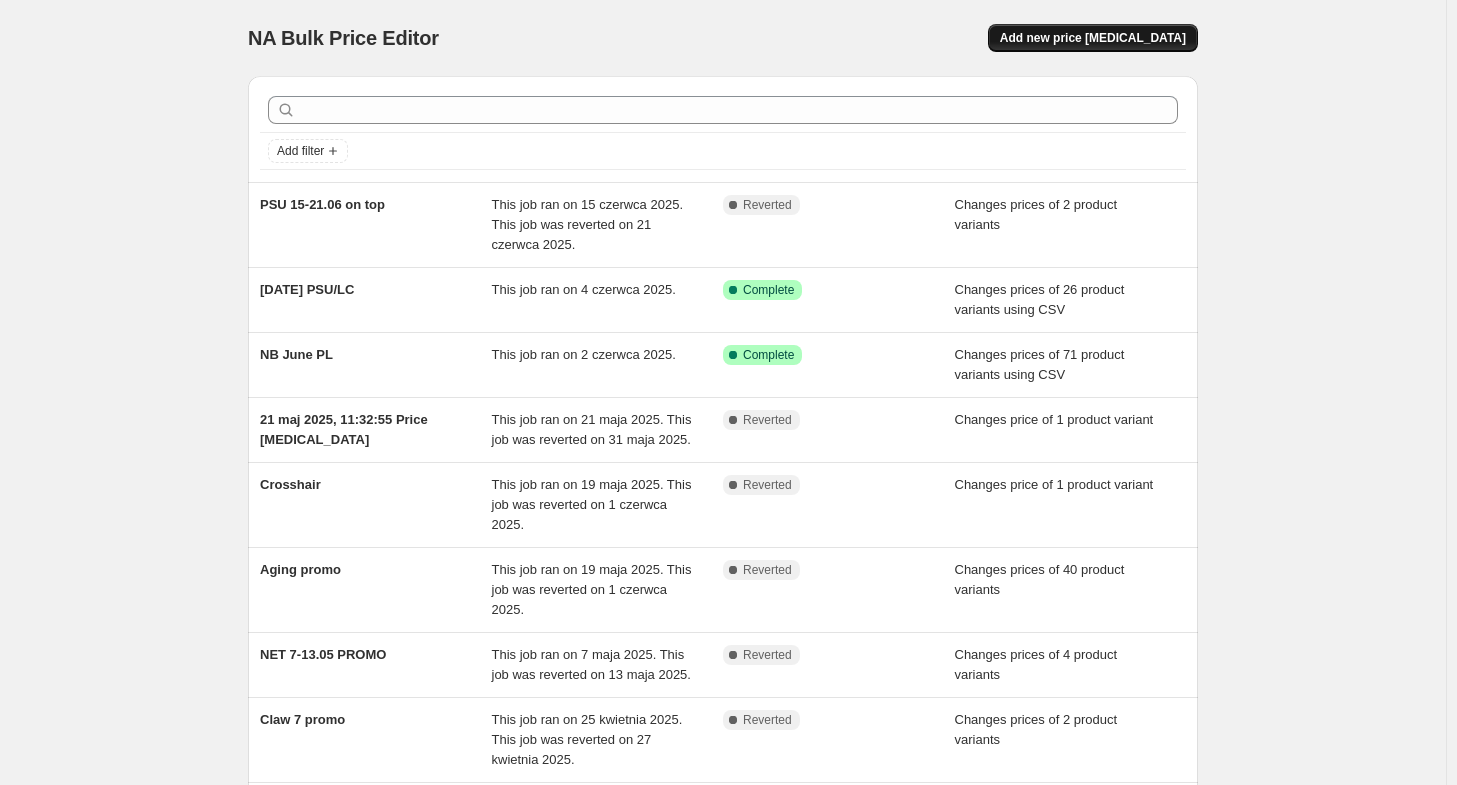 click on "Add new price [MEDICAL_DATA]" at bounding box center [1093, 38] 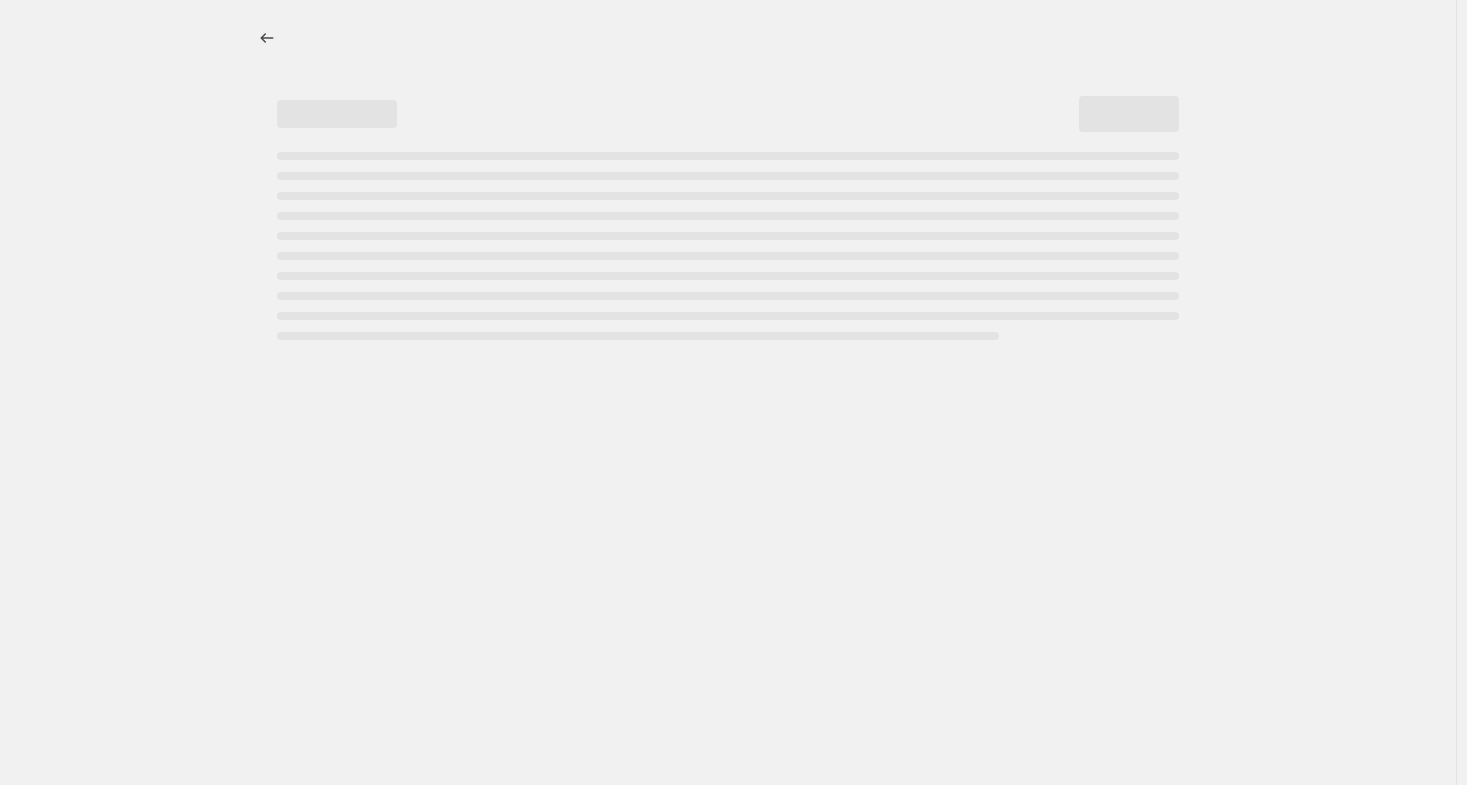select on "percentage" 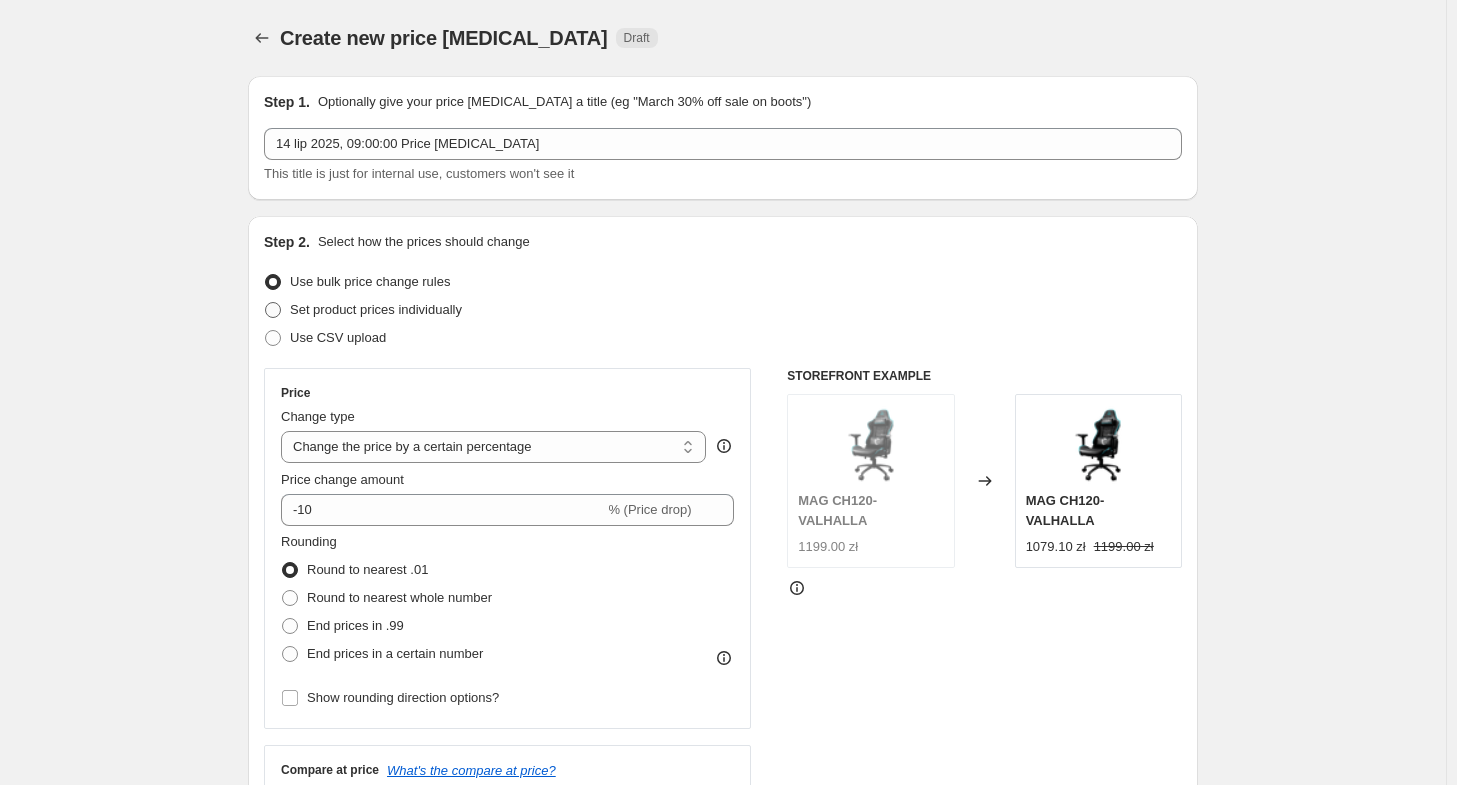 click on "Set product prices individually" at bounding box center [376, 309] 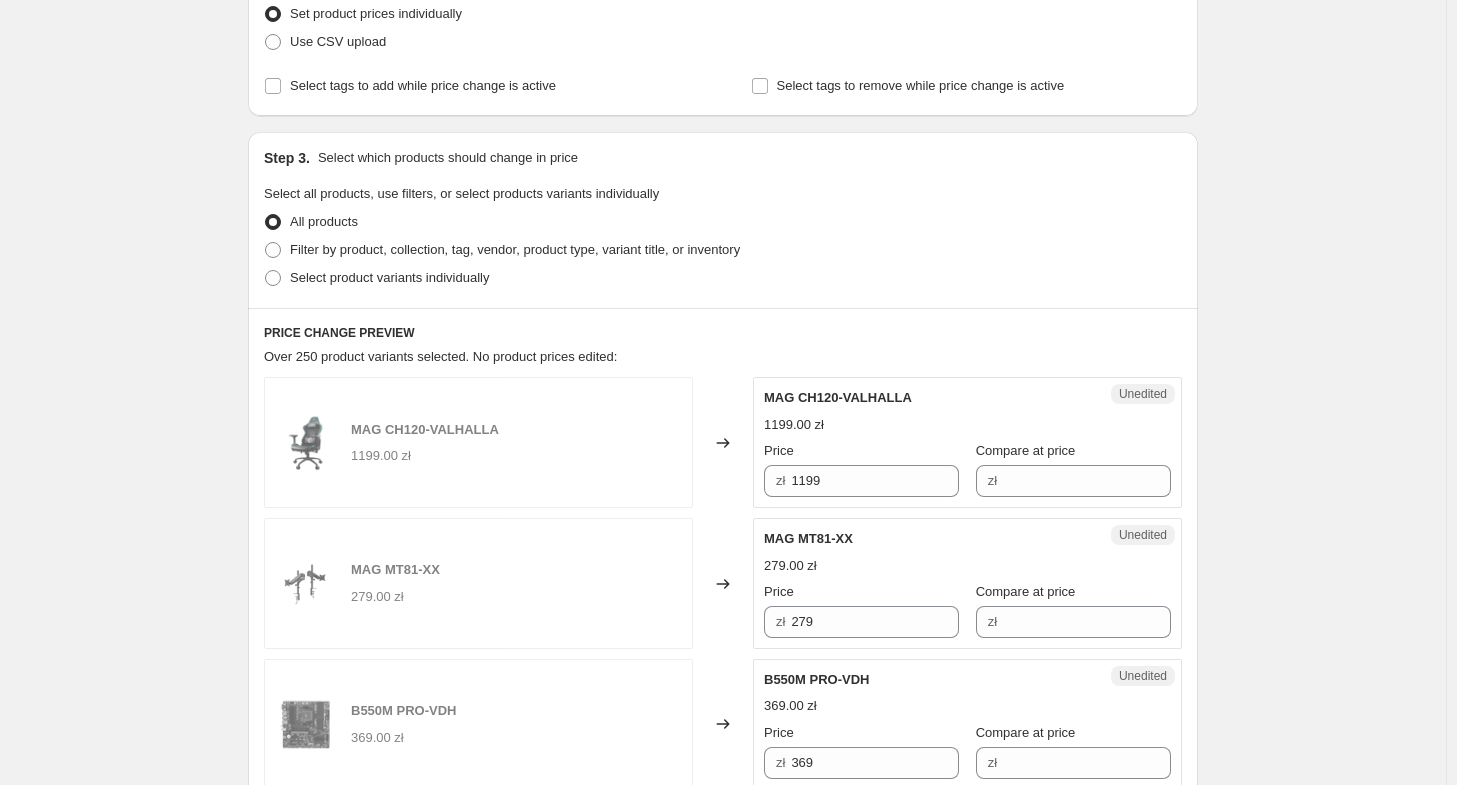 scroll, scrollTop: 300, scrollLeft: 0, axis: vertical 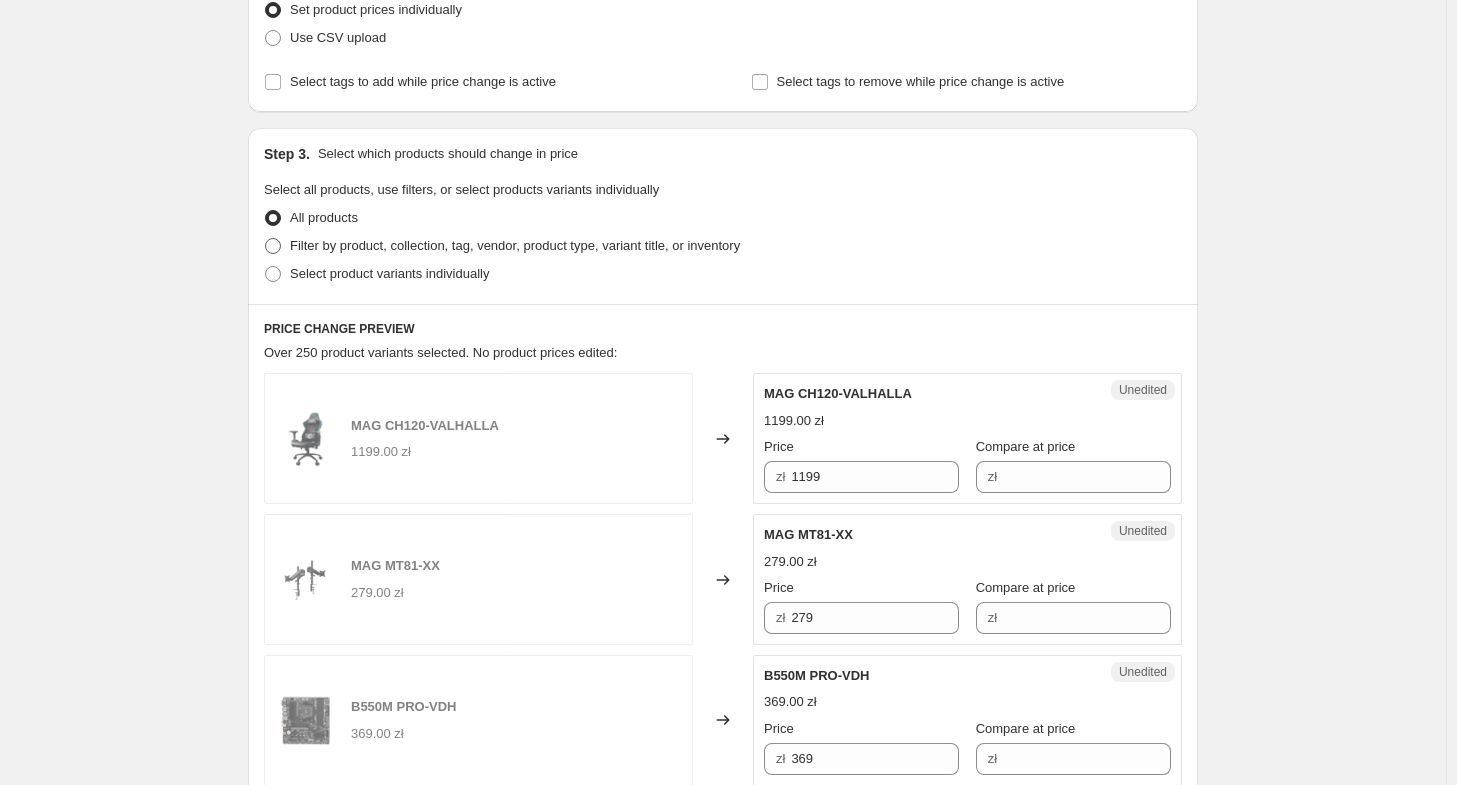 click on "Filter by product, collection, tag, vendor, product type, variant title, or inventory" at bounding box center [515, 245] 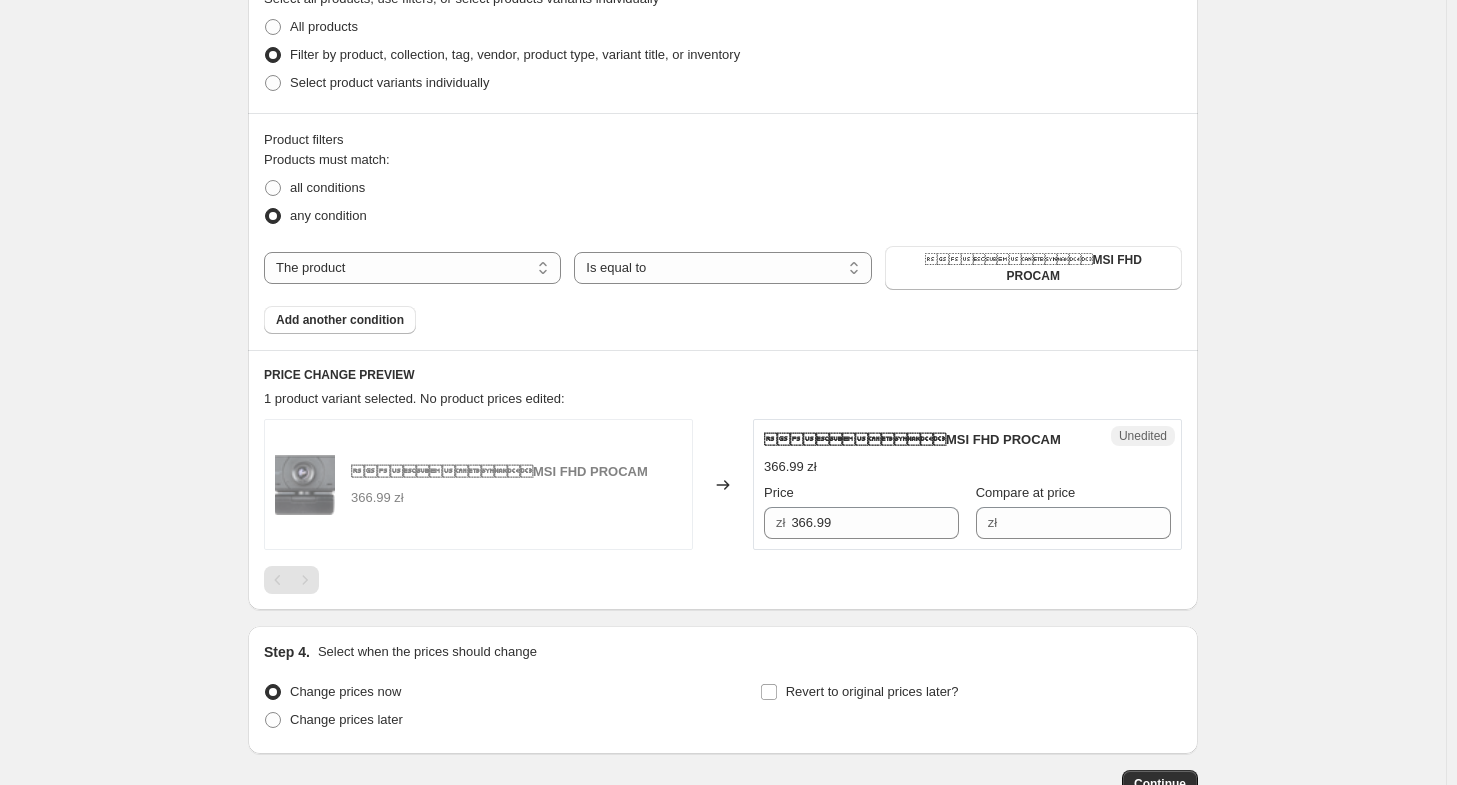 scroll, scrollTop: 300, scrollLeft: 0, axis: vertical 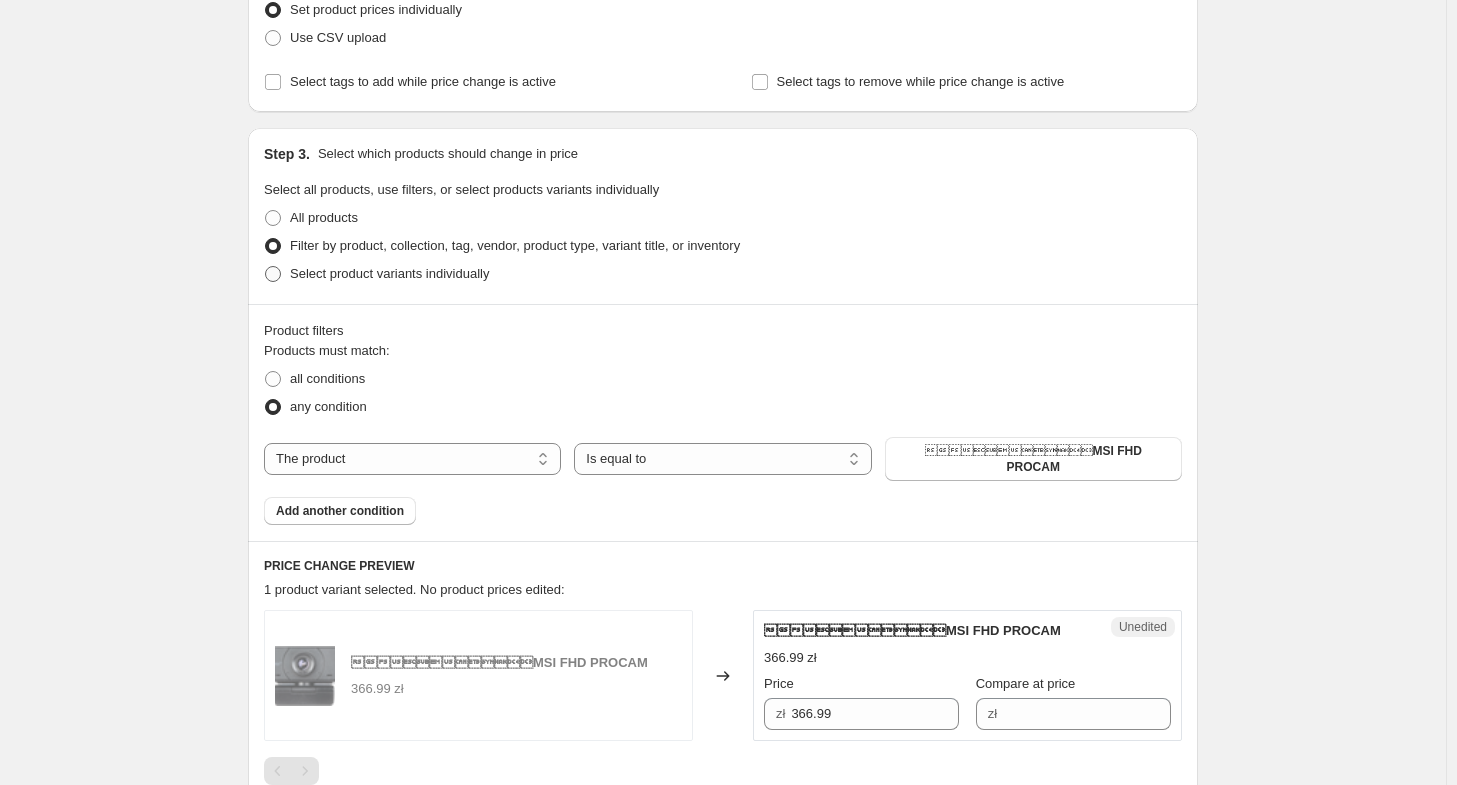 click on "Select product variants individually" at bounding box center [389, 273] 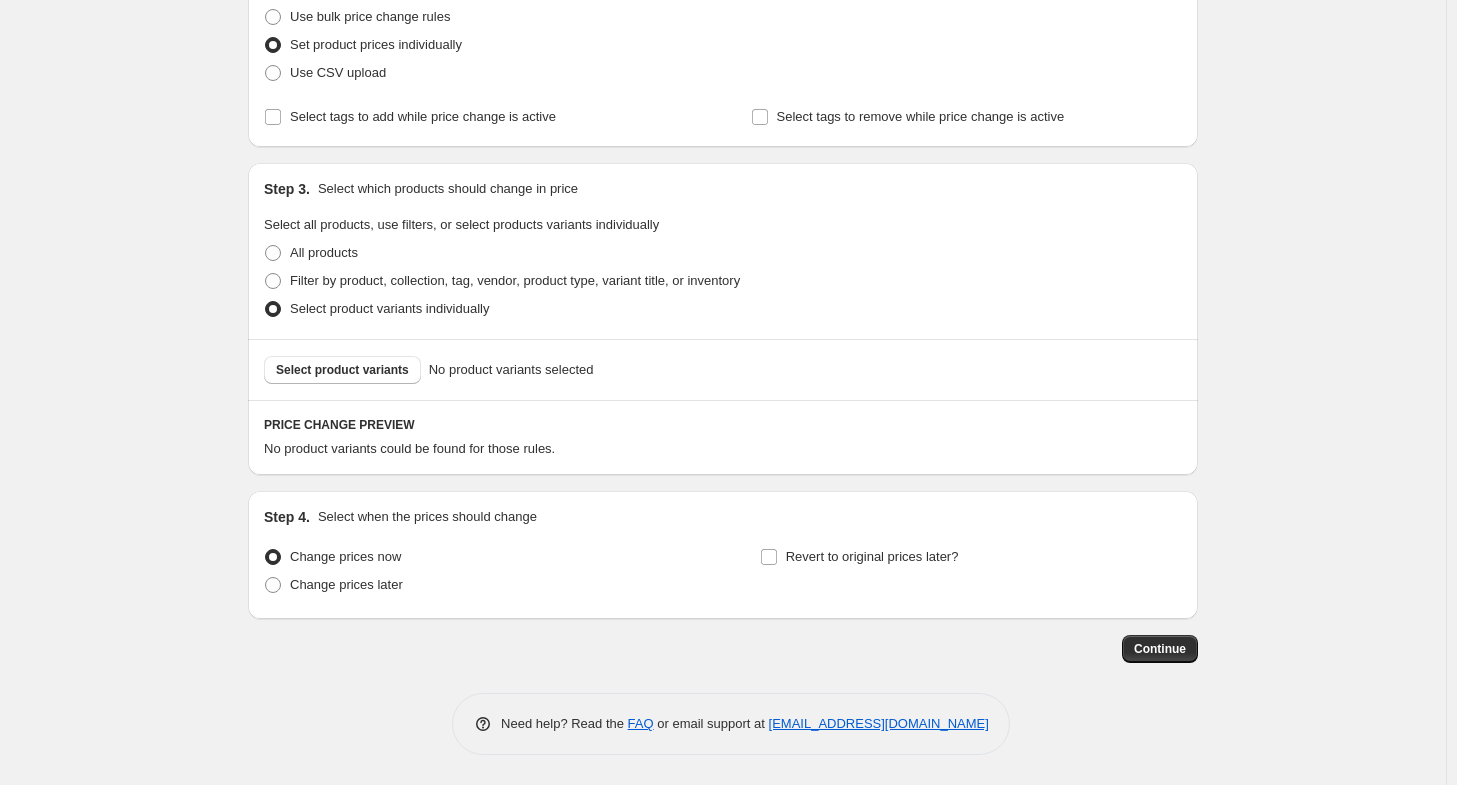 scroll, scrollTop: 264, scrollLeft: 0, axis: vertical 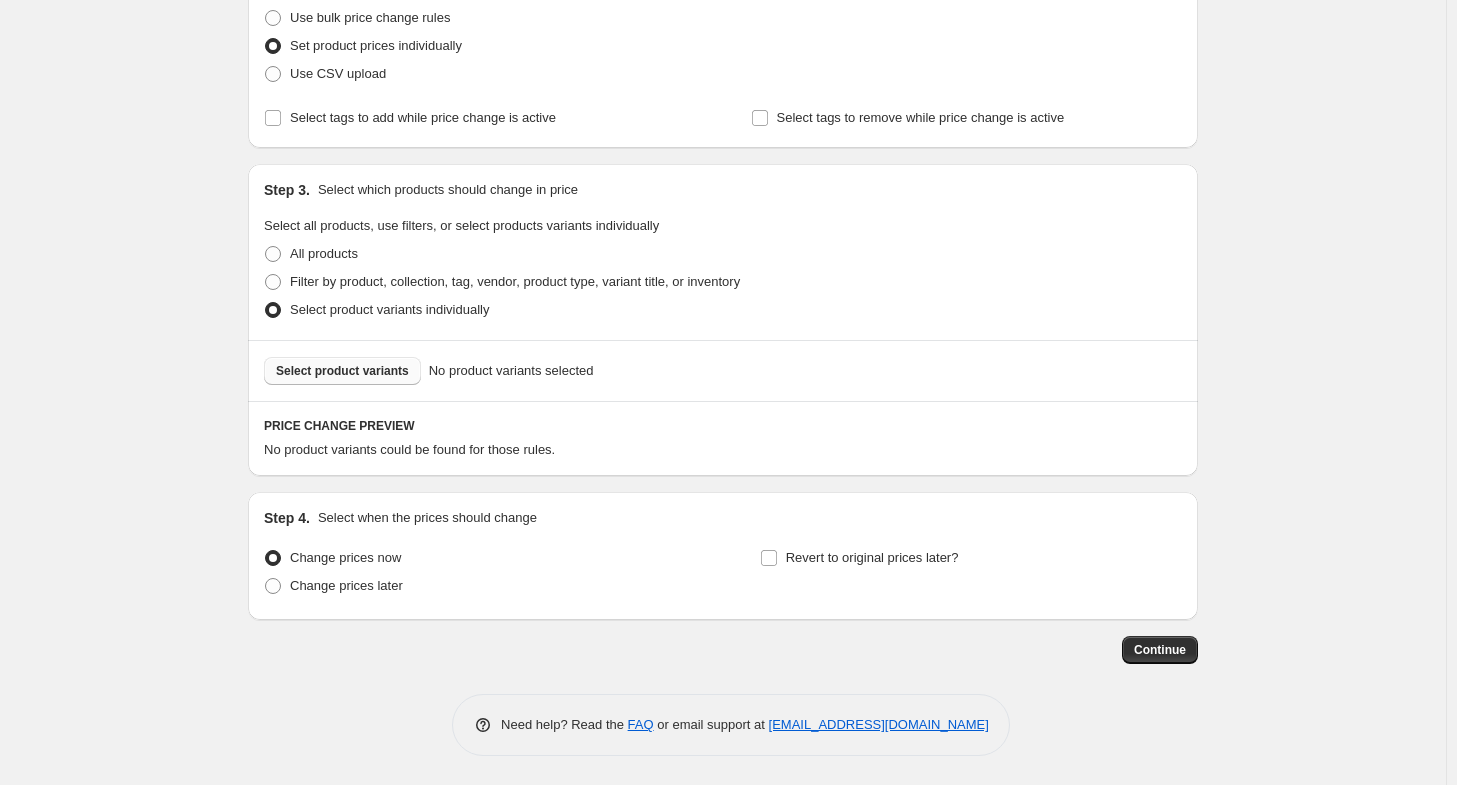 click on "Select product variants" at bounding box center [342, 371] 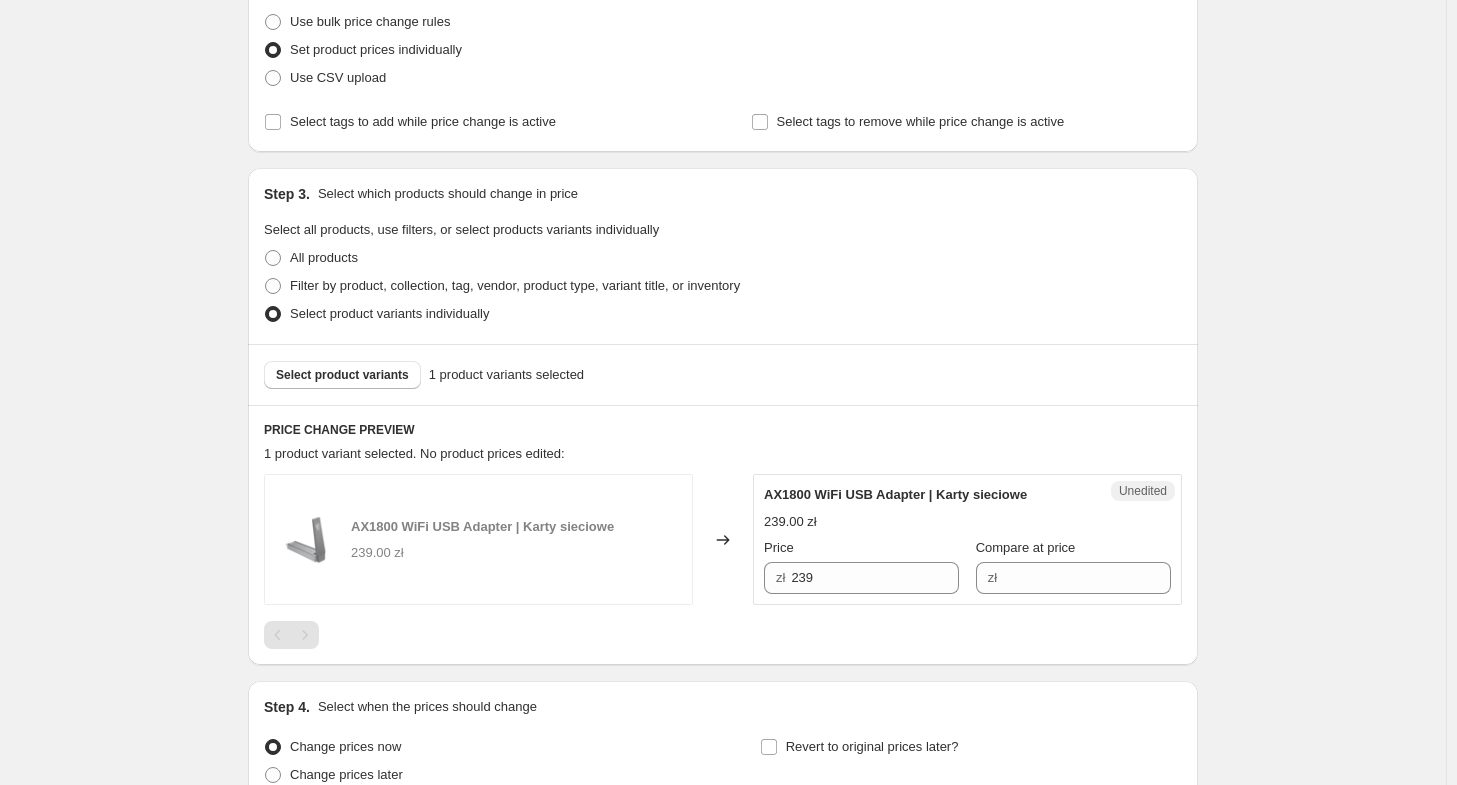 scroll, scrollTop: 248, scrollLeft: 0, axis: vertical 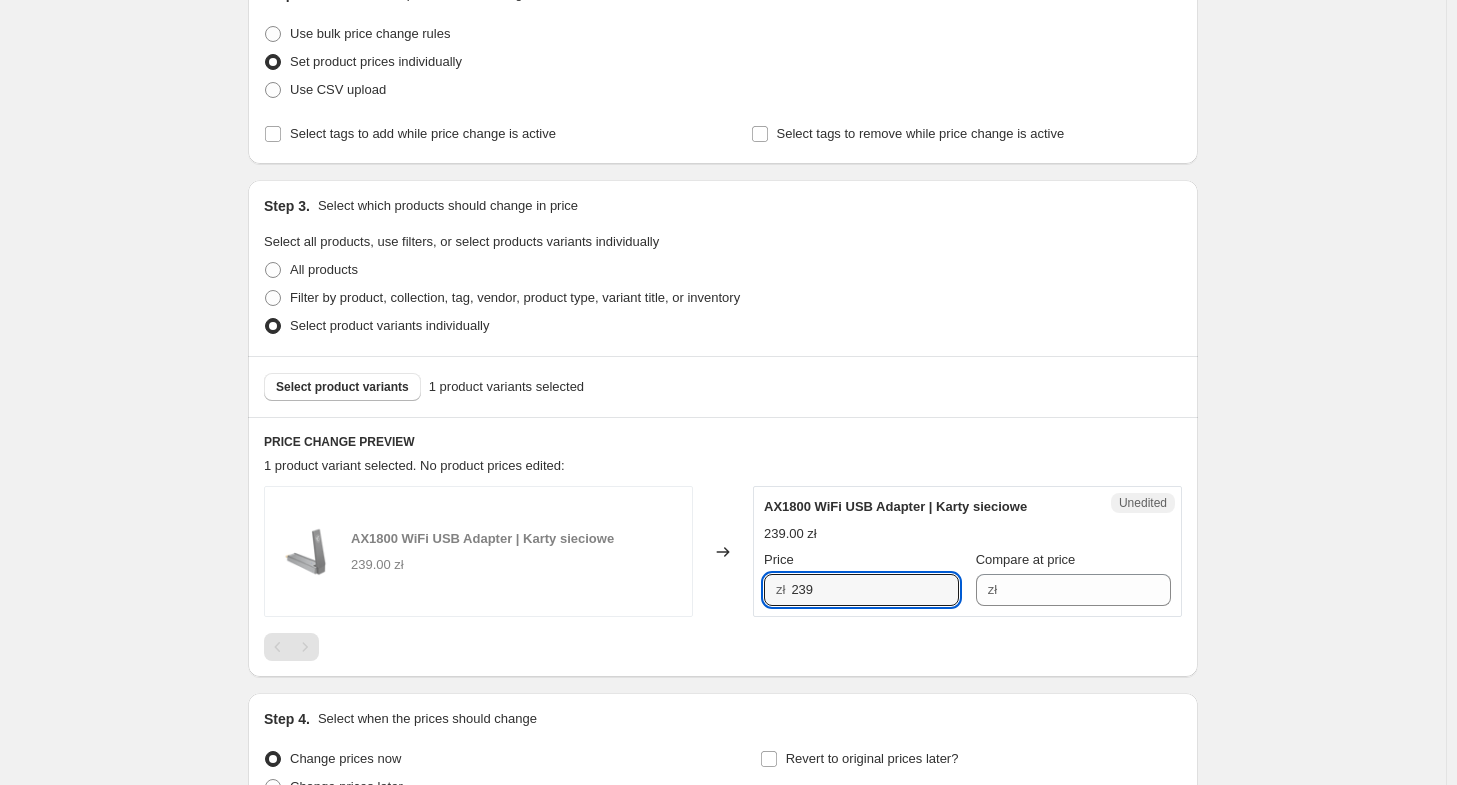drag, startPoint x: 880, startPoint y: 588, endPoint x: 654, endPoint y: 560, distance: 227.7279 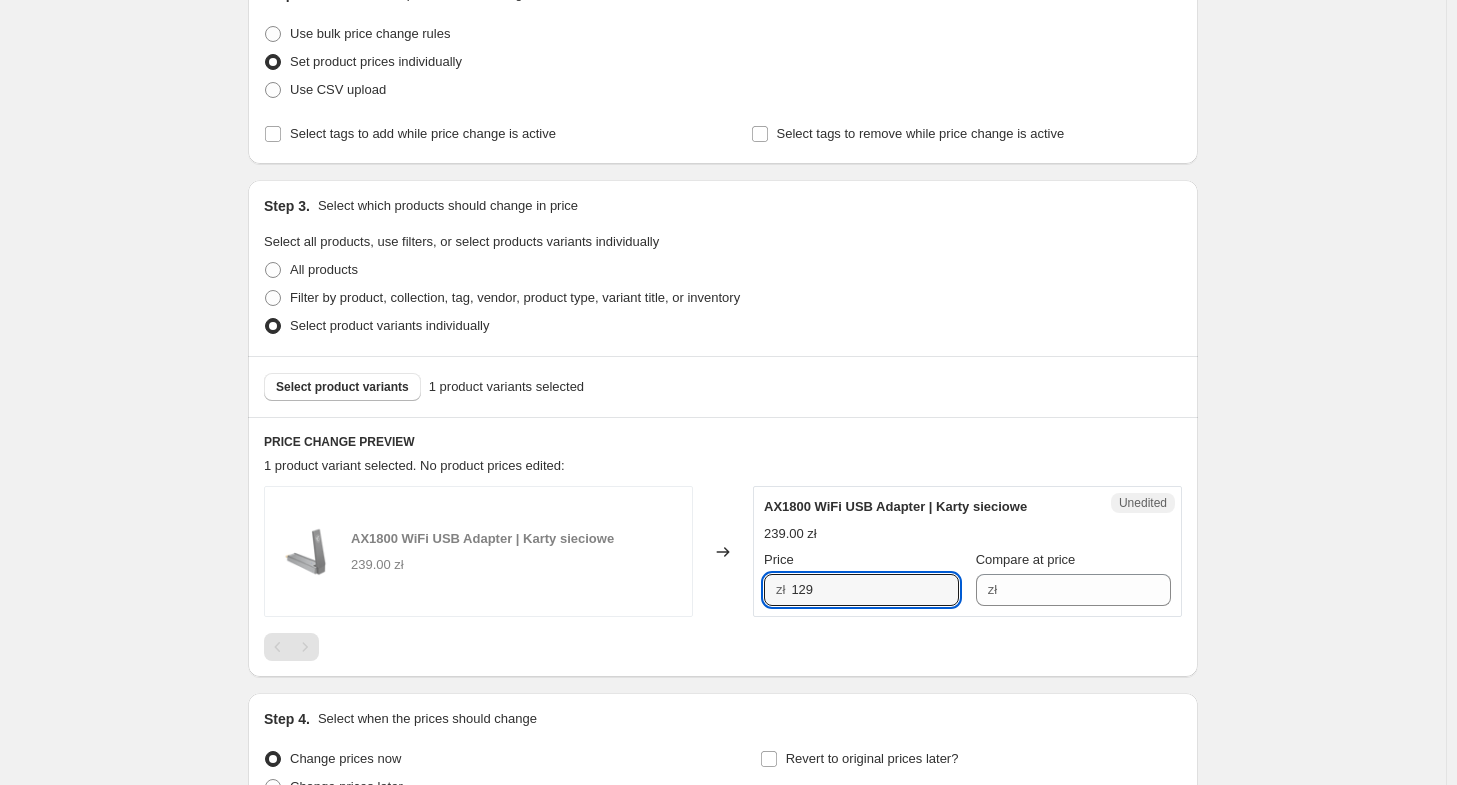 type on "129" 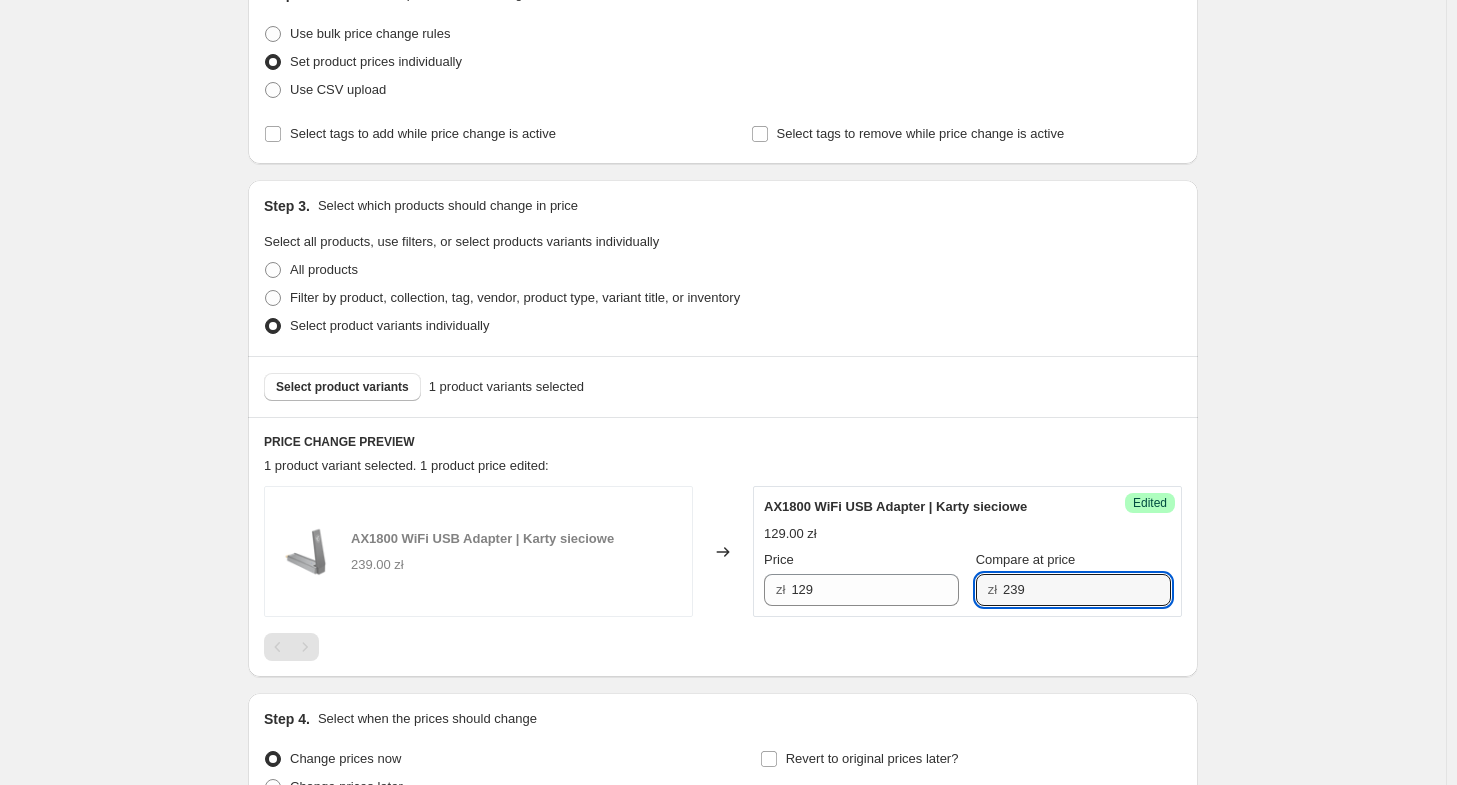 type on "239" 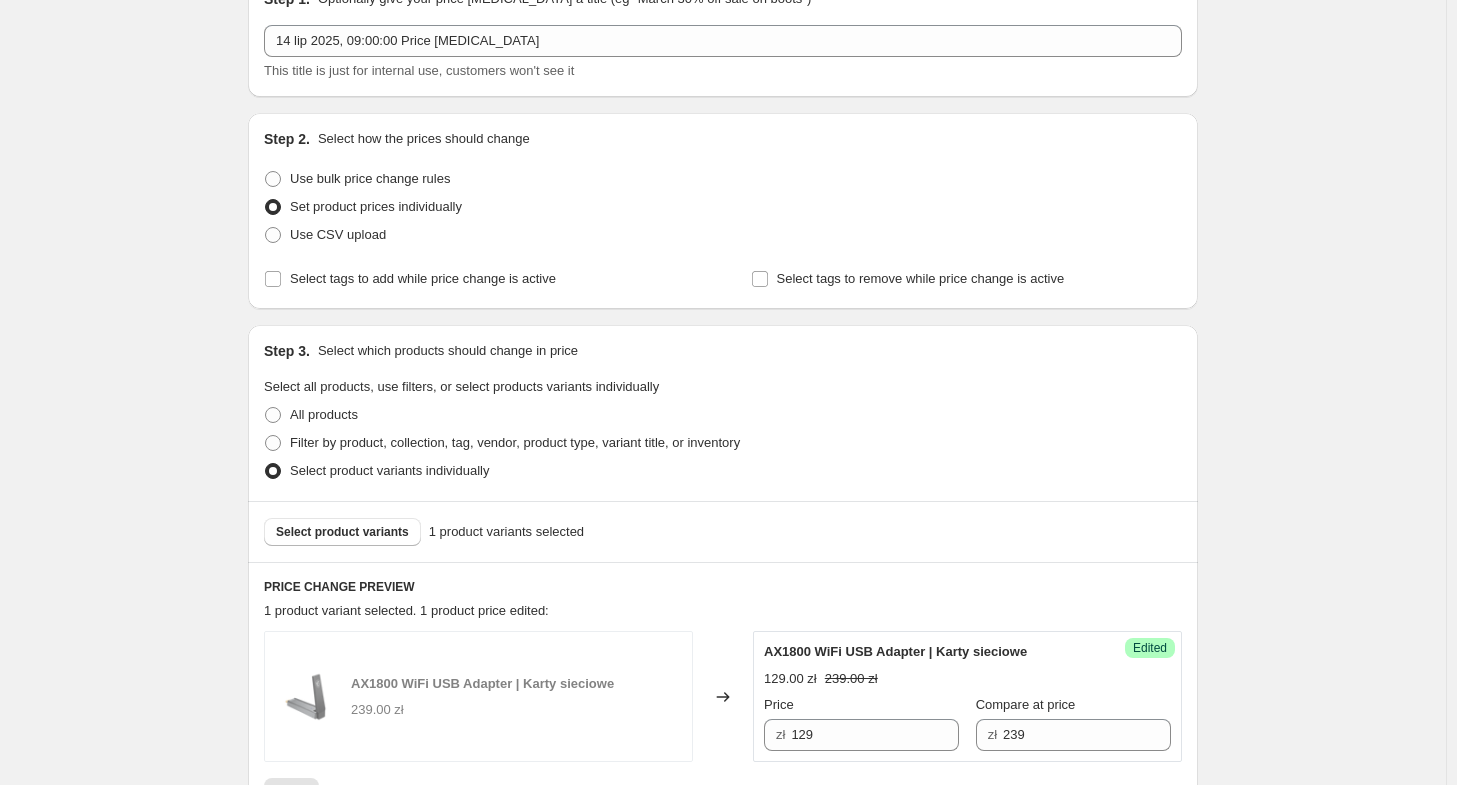 scroll, scrollTop: 400, scrollLeft: 0, axis: vertical 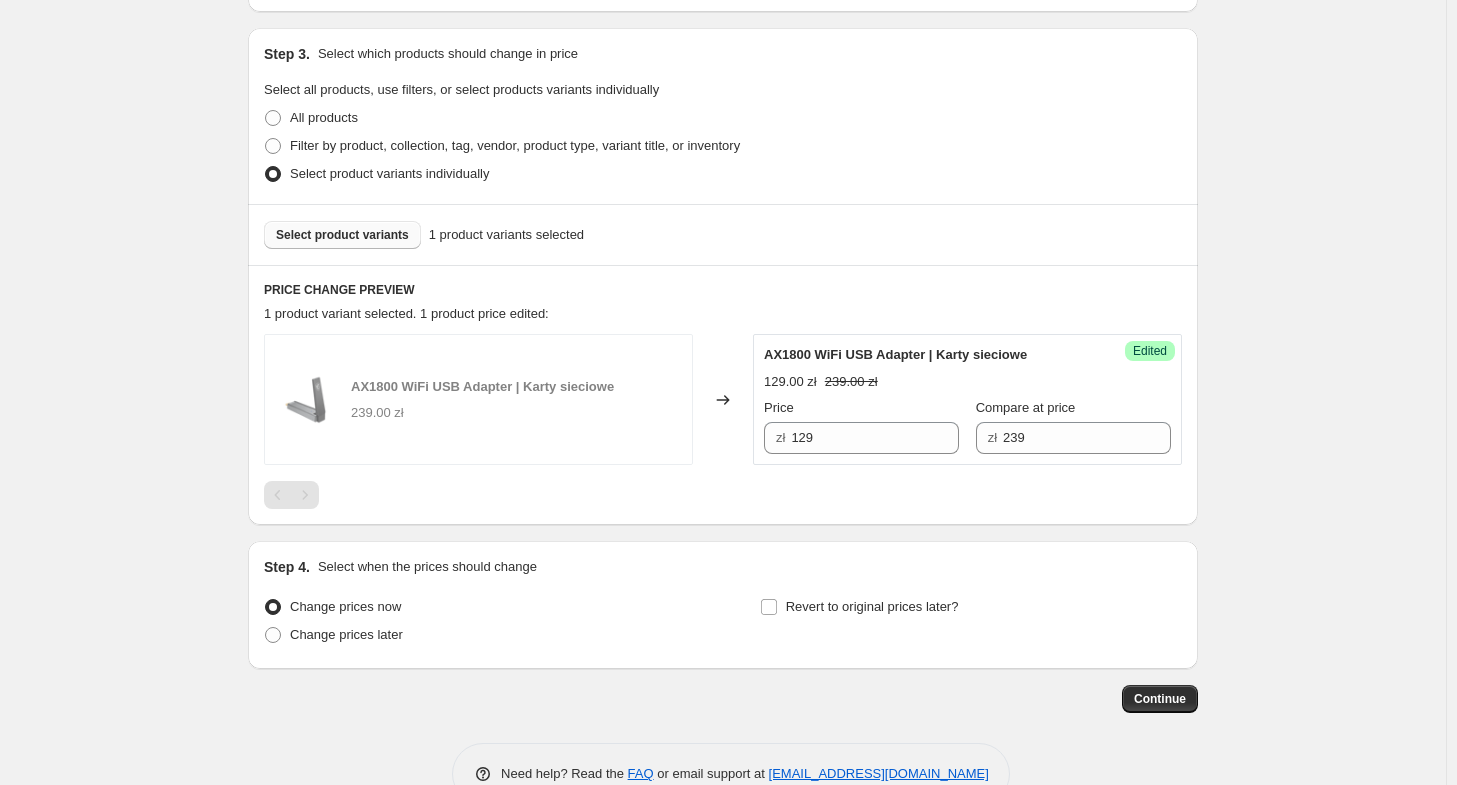 click on "Select product variants" at bounding box center (342, 235) 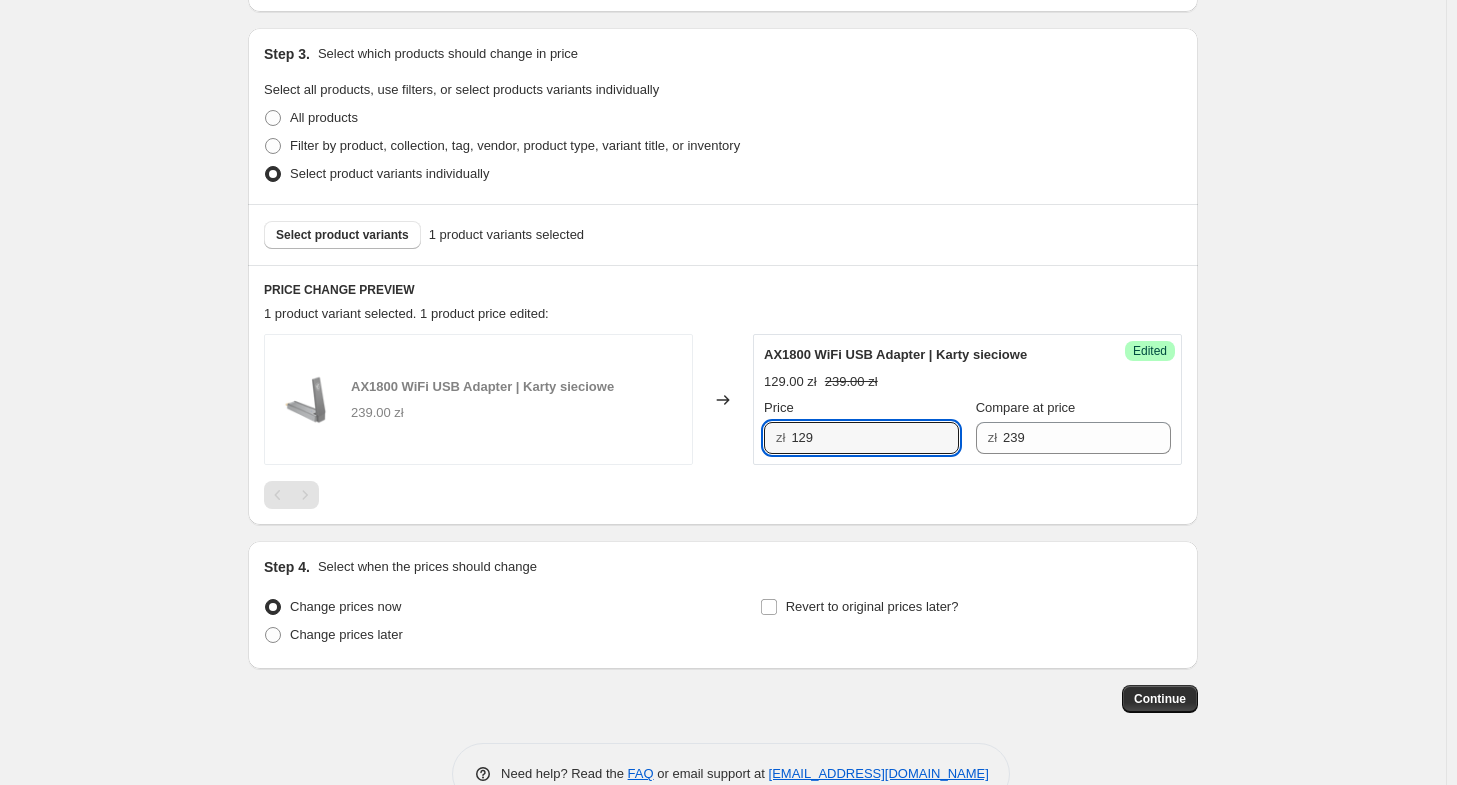 drag, startPoint x: 836, startPoint y: 435, endPoint x: 594, endPoint y: 439, distance: 242.03305 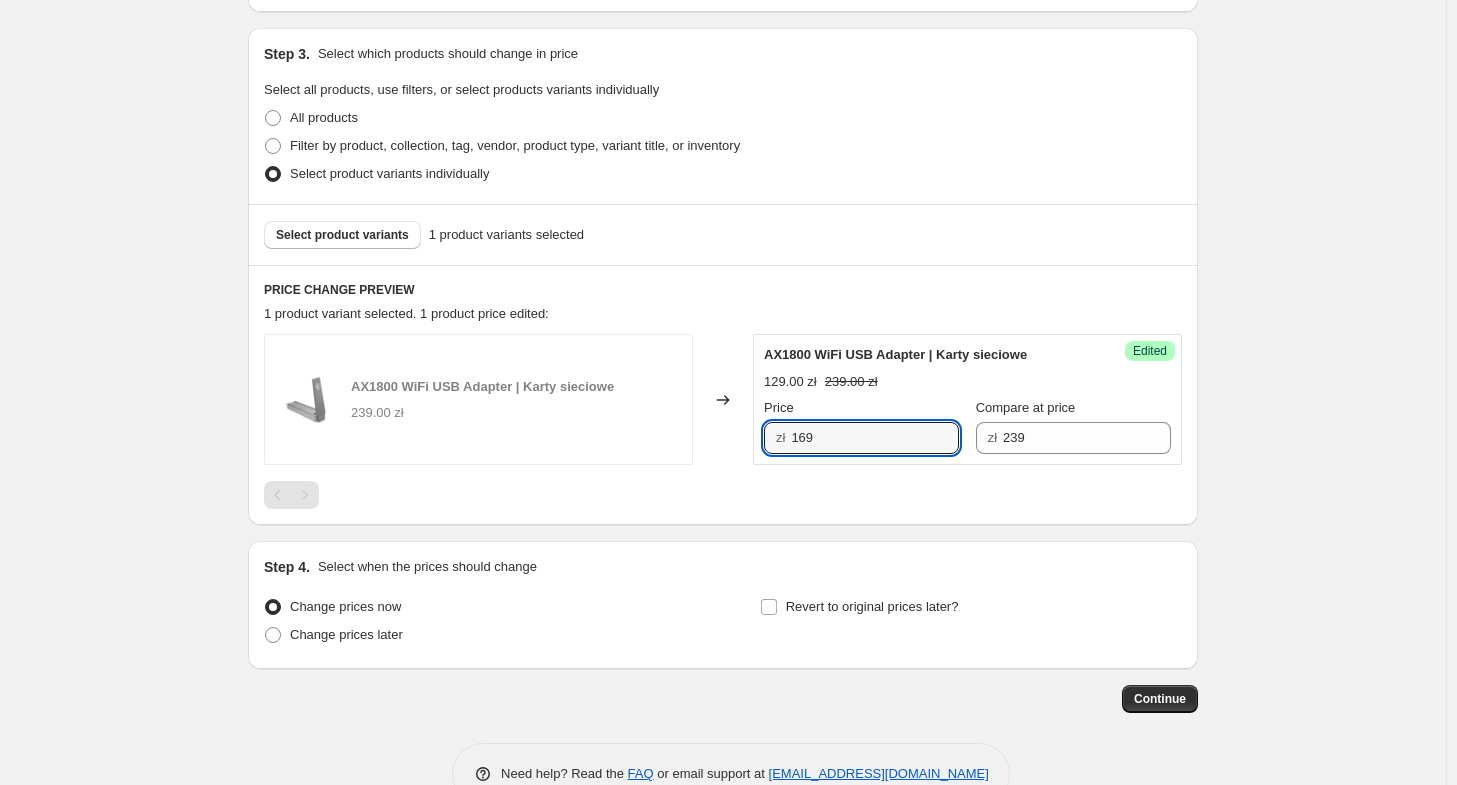 type on "169" 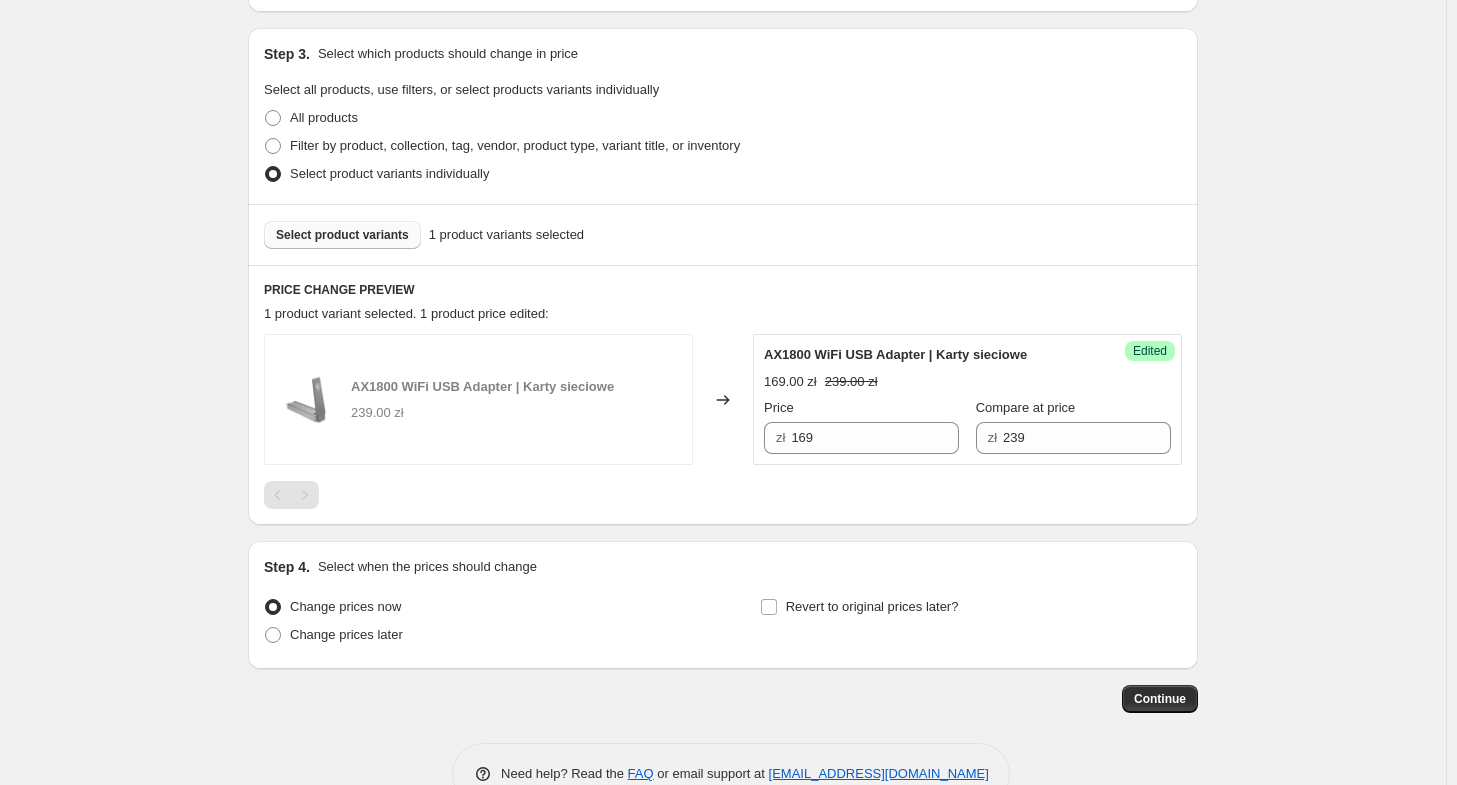 click on "Select product variants" at bounding box center [342, 235] 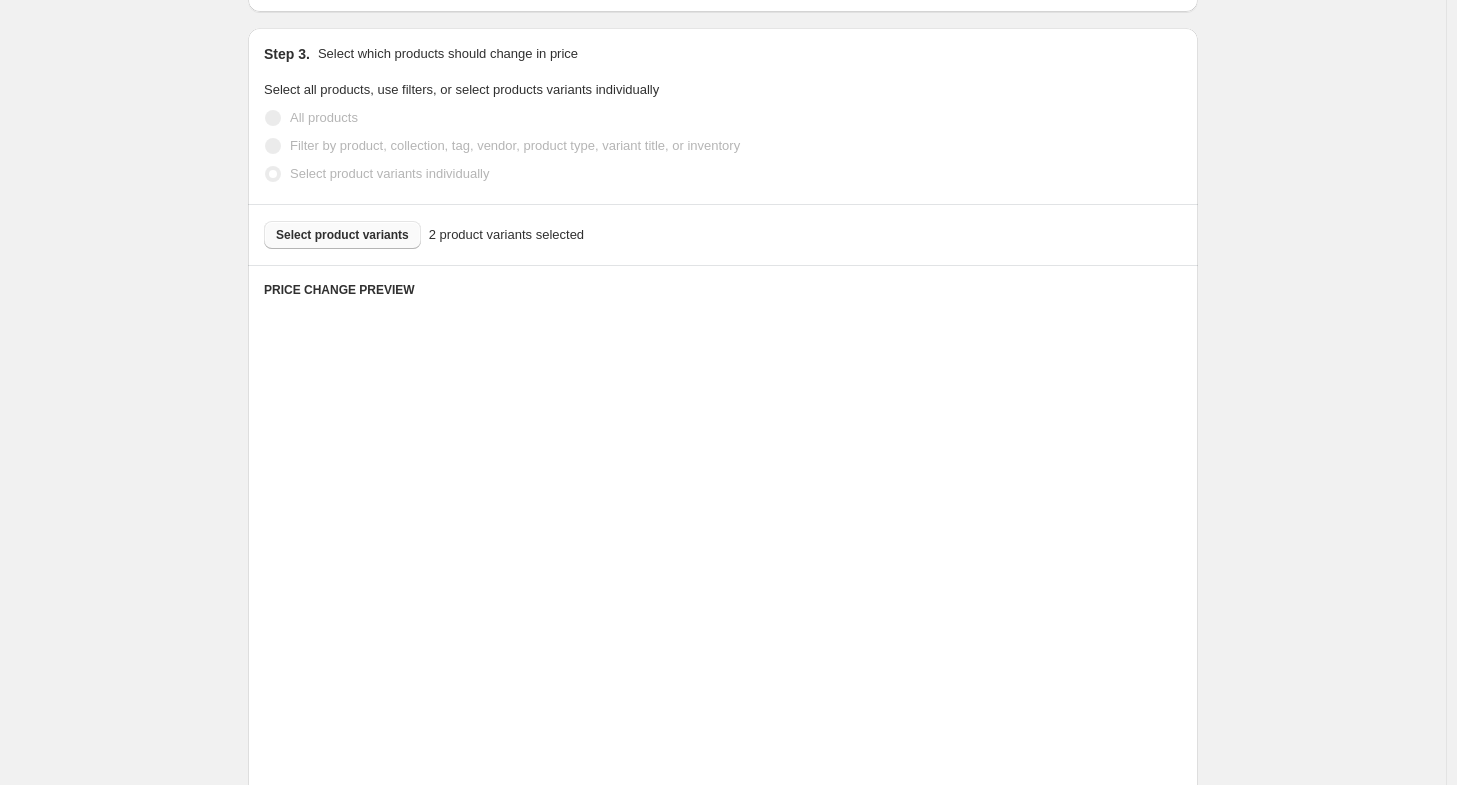 scroll, scrollTop: 588, scrollLeft: 0, axis: vertical 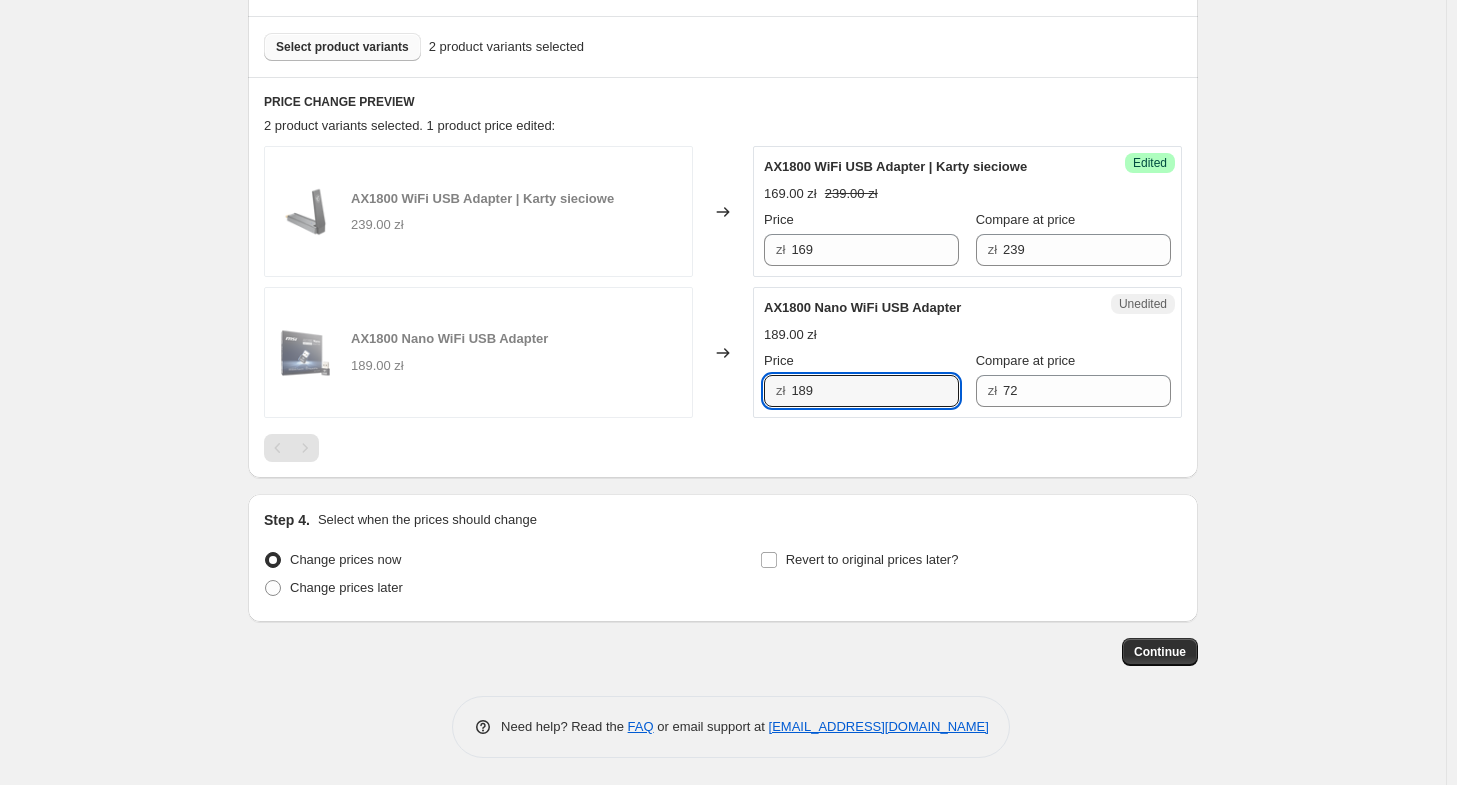 drag, startPoint x: 874, startPoint y: 397, endPoint x: 510, endPoint y: 362, distance: 365.67883 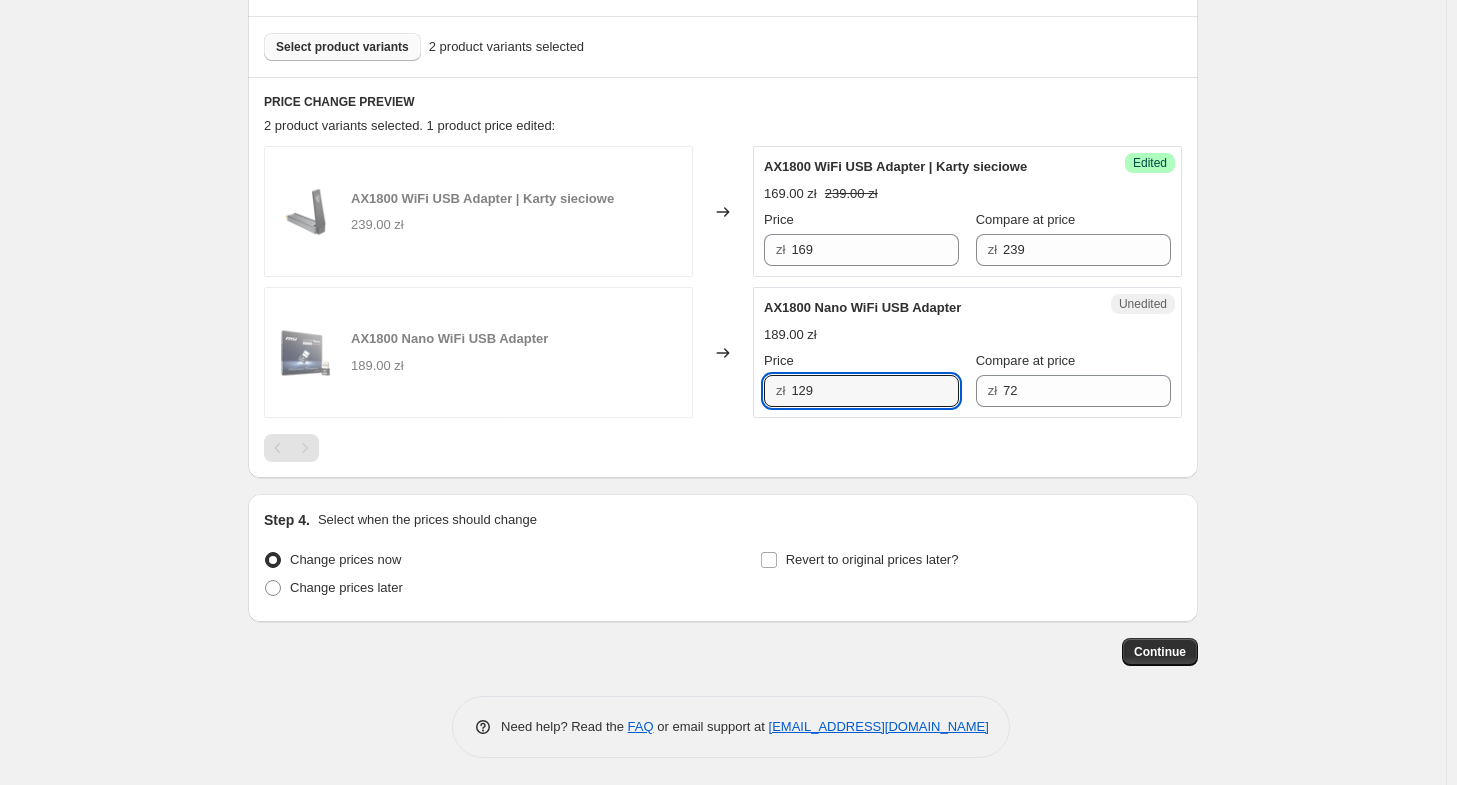type on "129" 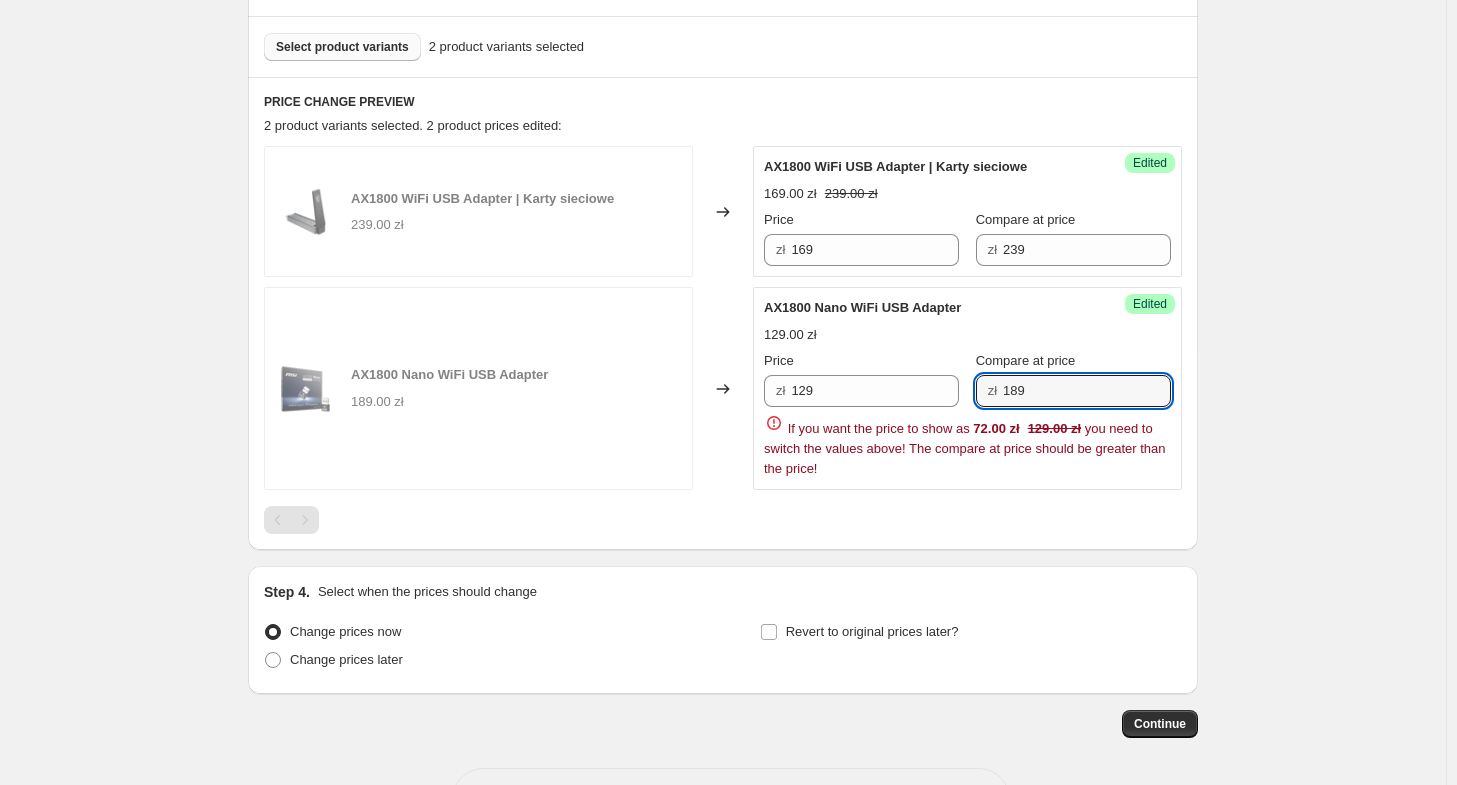 type on "189" 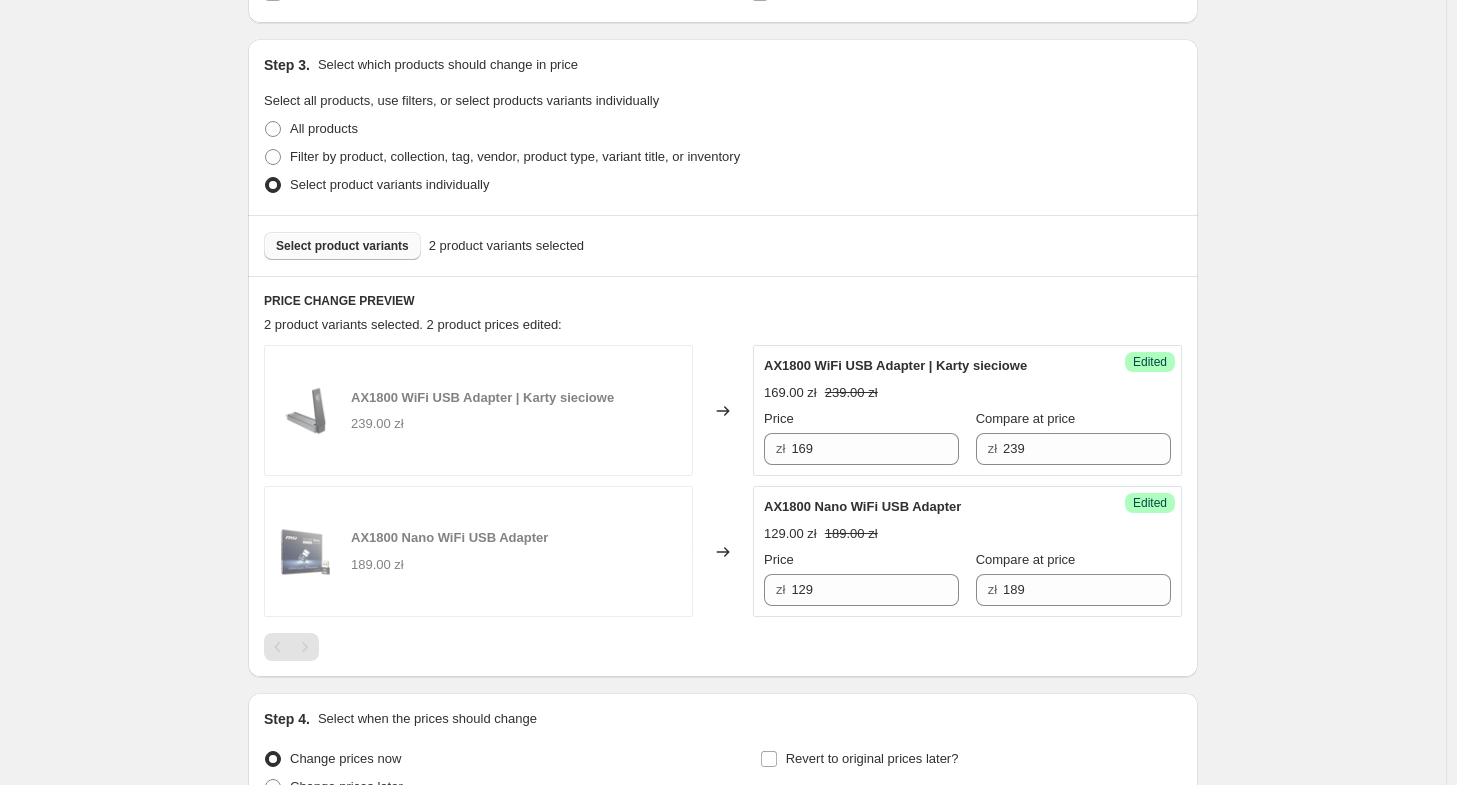 scroll, scrollTop: 388, scrollLeft: 0, axis: vertical 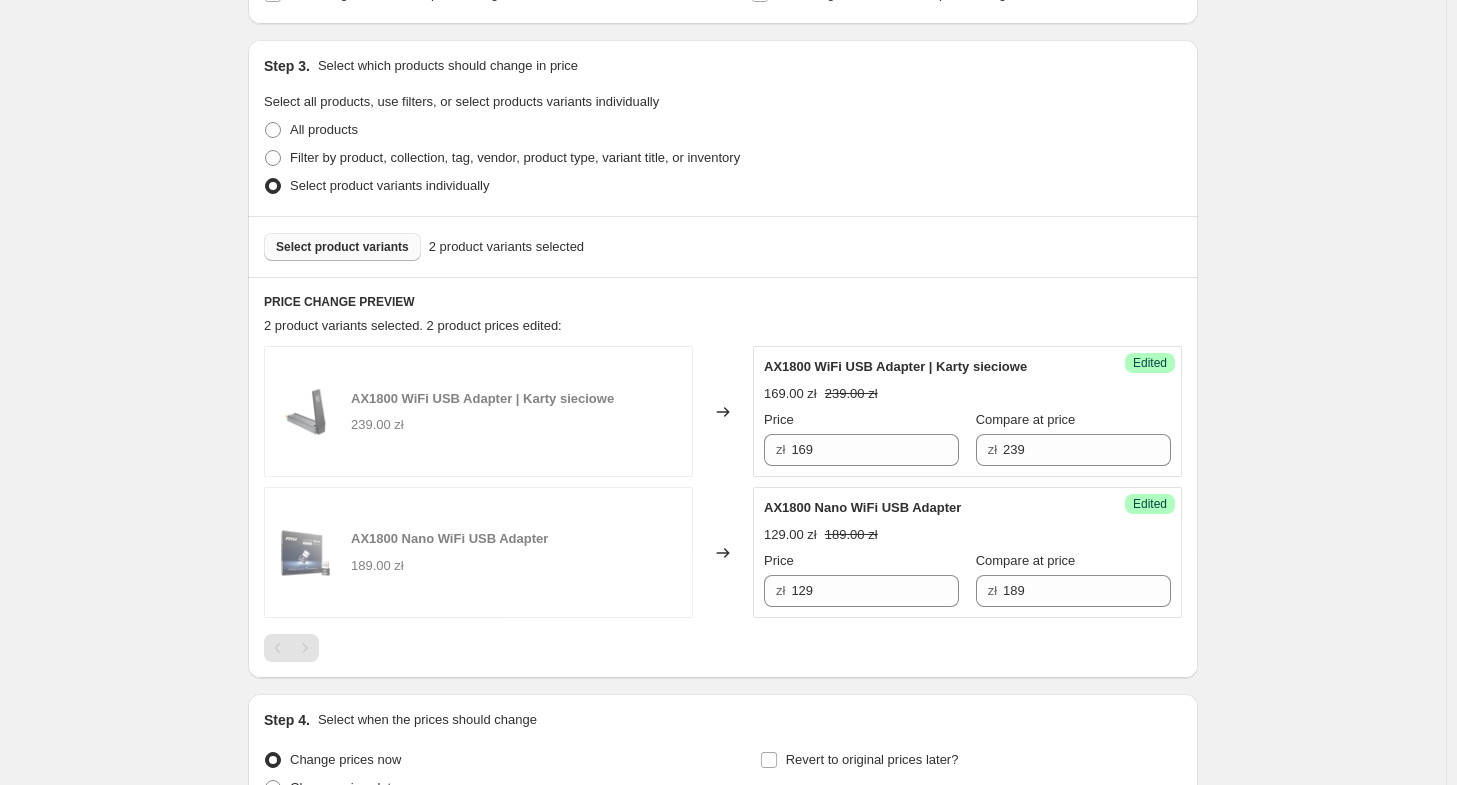 click on "Select product variants" at bounding box center (342, 247) 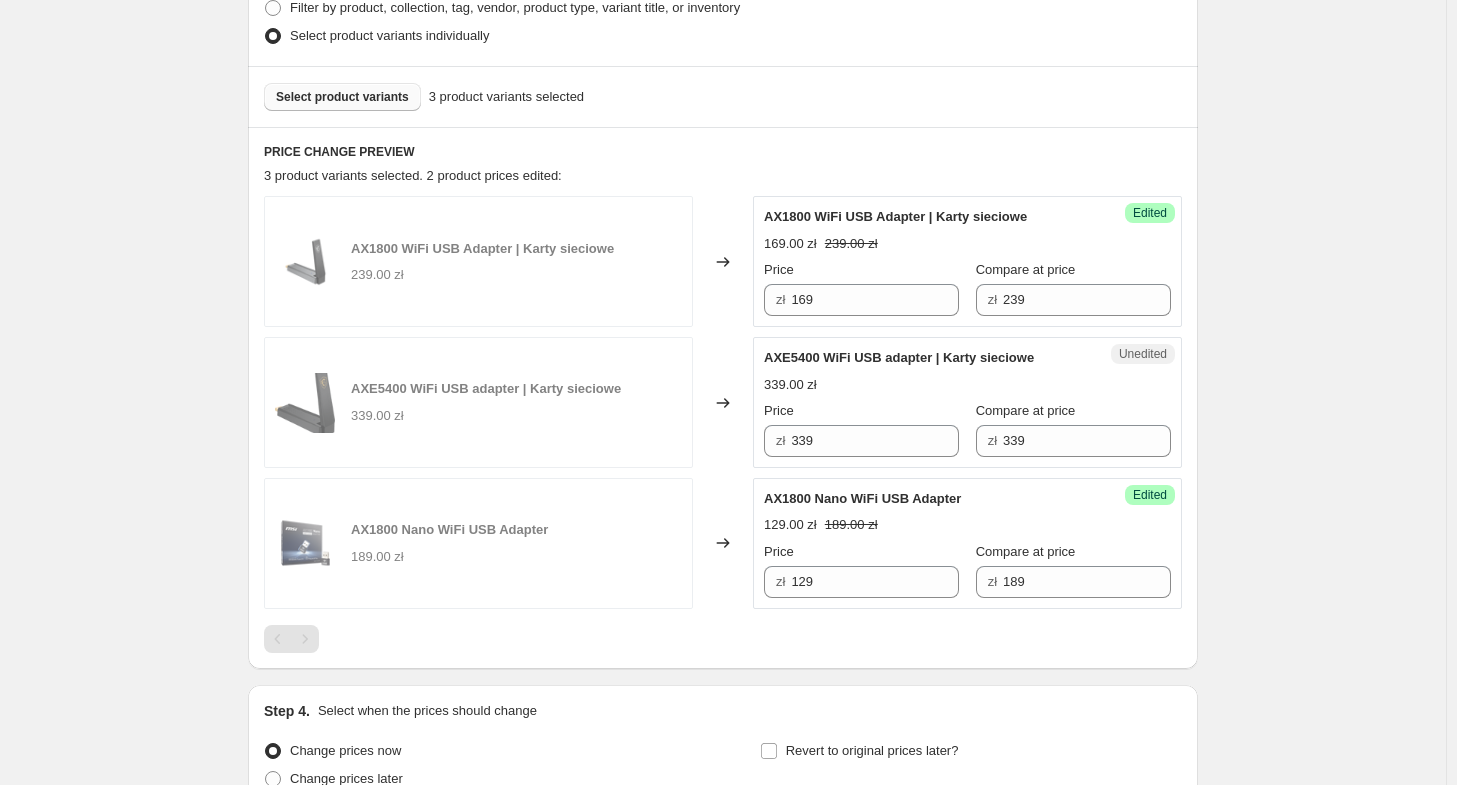 scroll, scrollTop: 528, scrollLeft: 0, axis: vertical 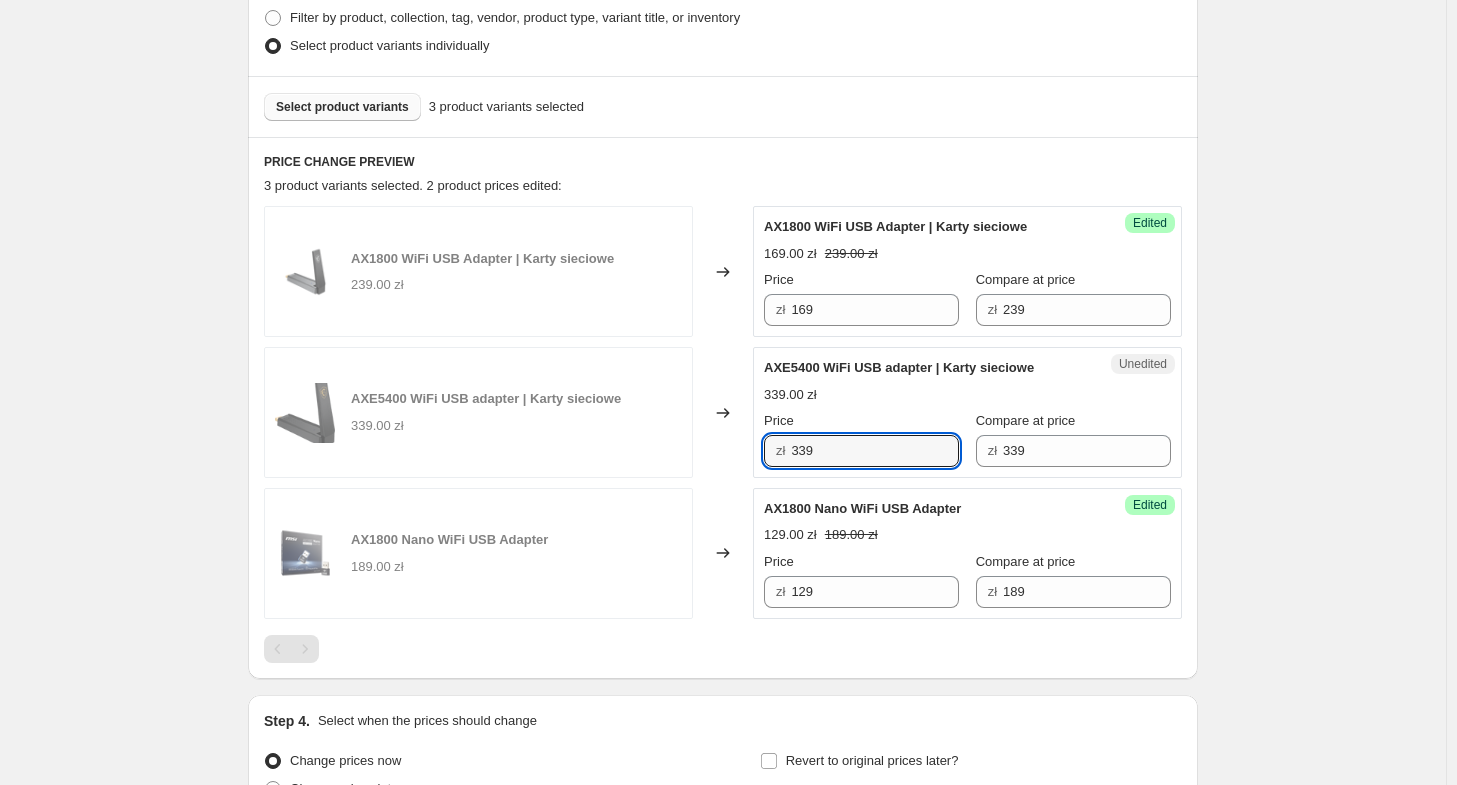 drag, startPoint x: 860, startPoint y: 448, endPoint x: 566, endPoint y: 395, distance: 298.739 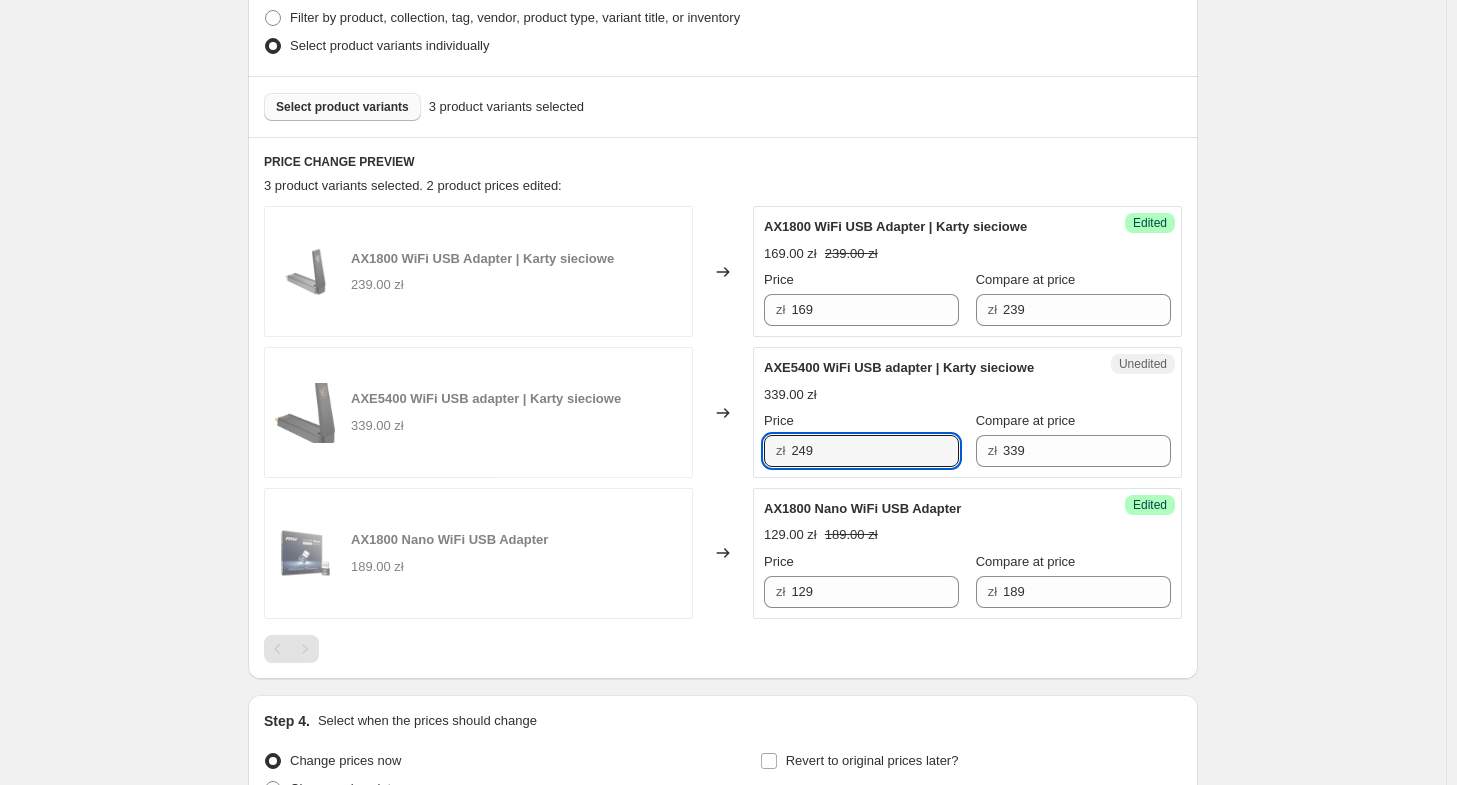 type on "249" 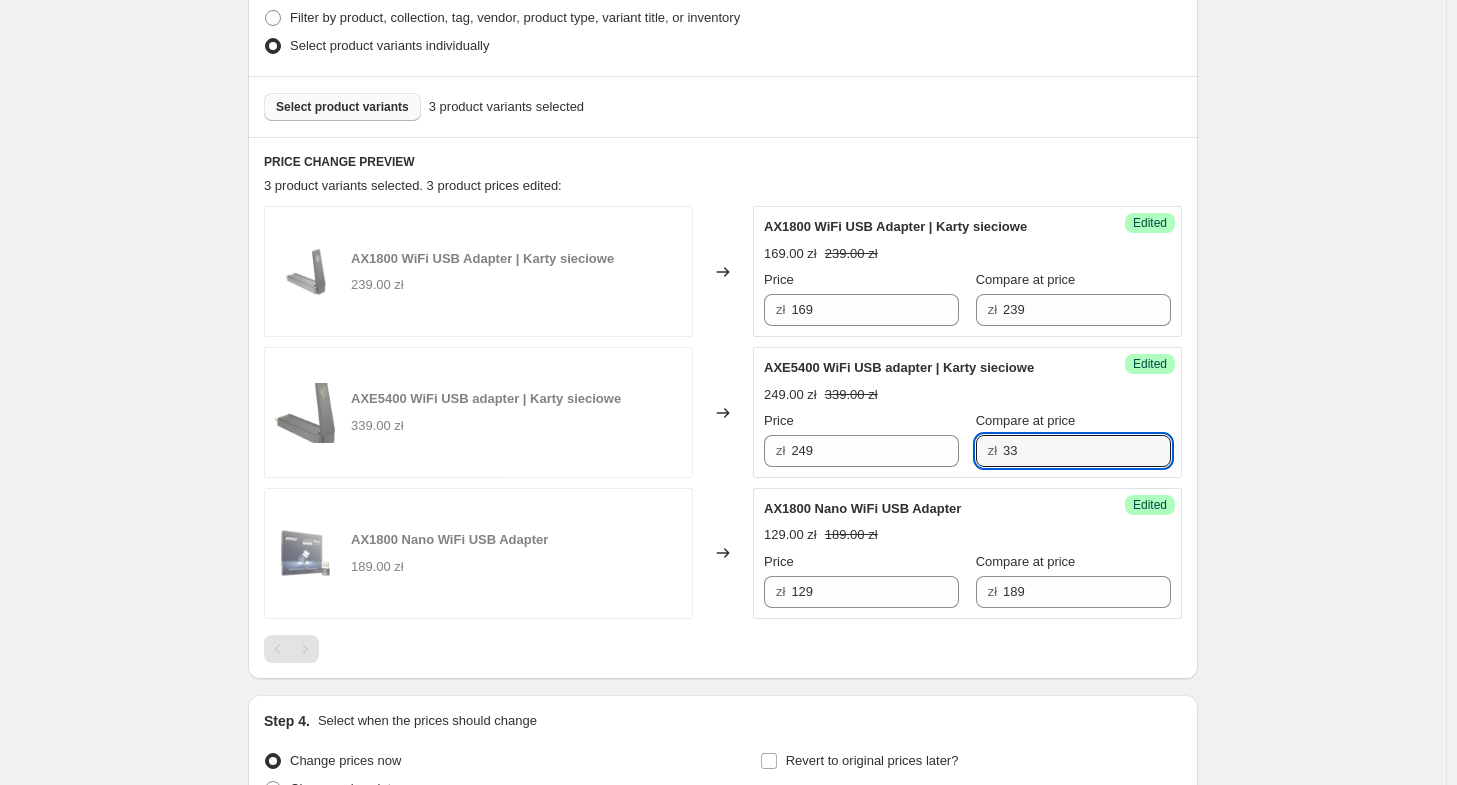 type on "339" 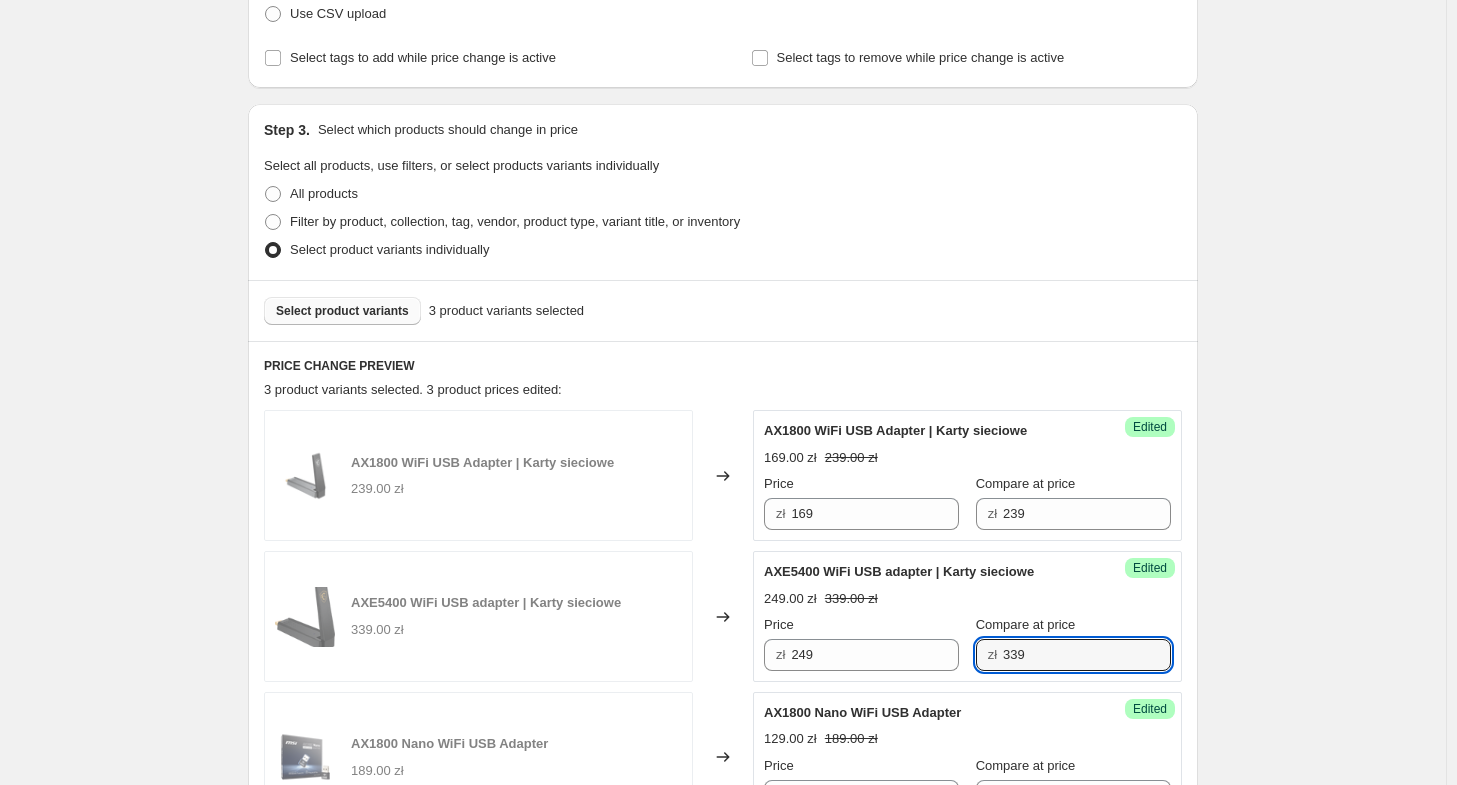 scroll, scrollTop: 328, scrollLeft: 0, axis: vertical 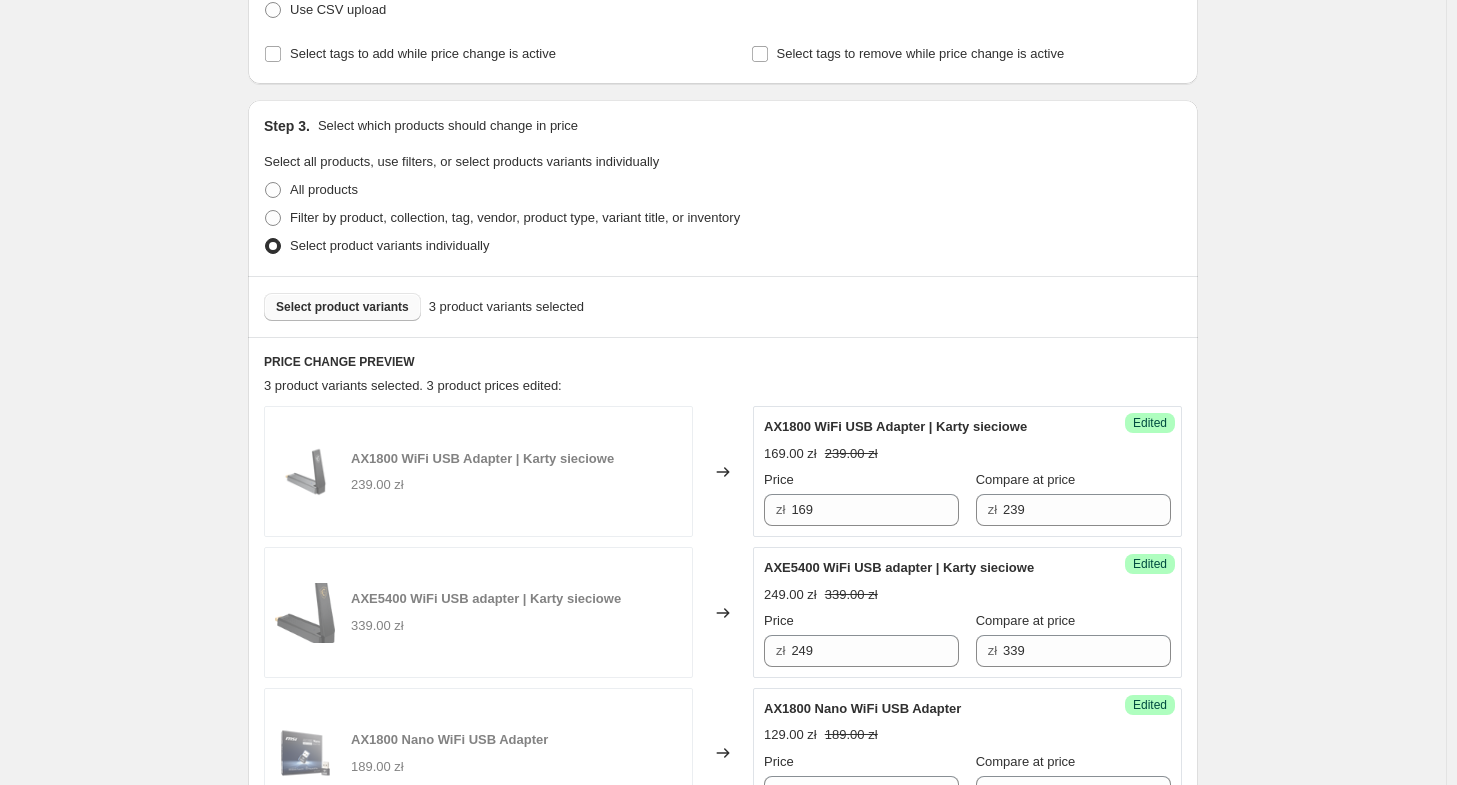 click on "Select product variants" at bounding box center [342, 307] 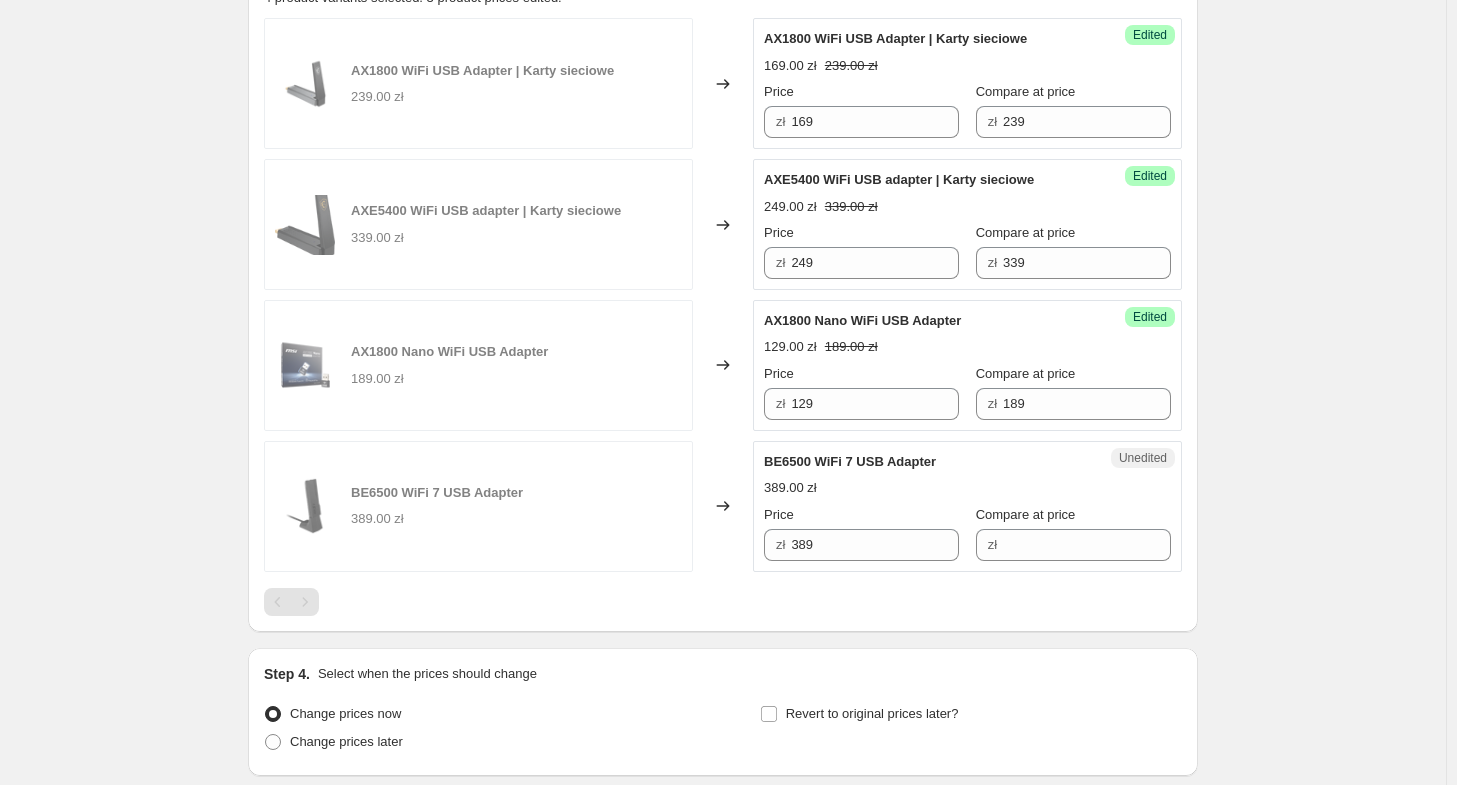 scroll, scrollTop: 728, scrollLeft: 0, axis: vertical 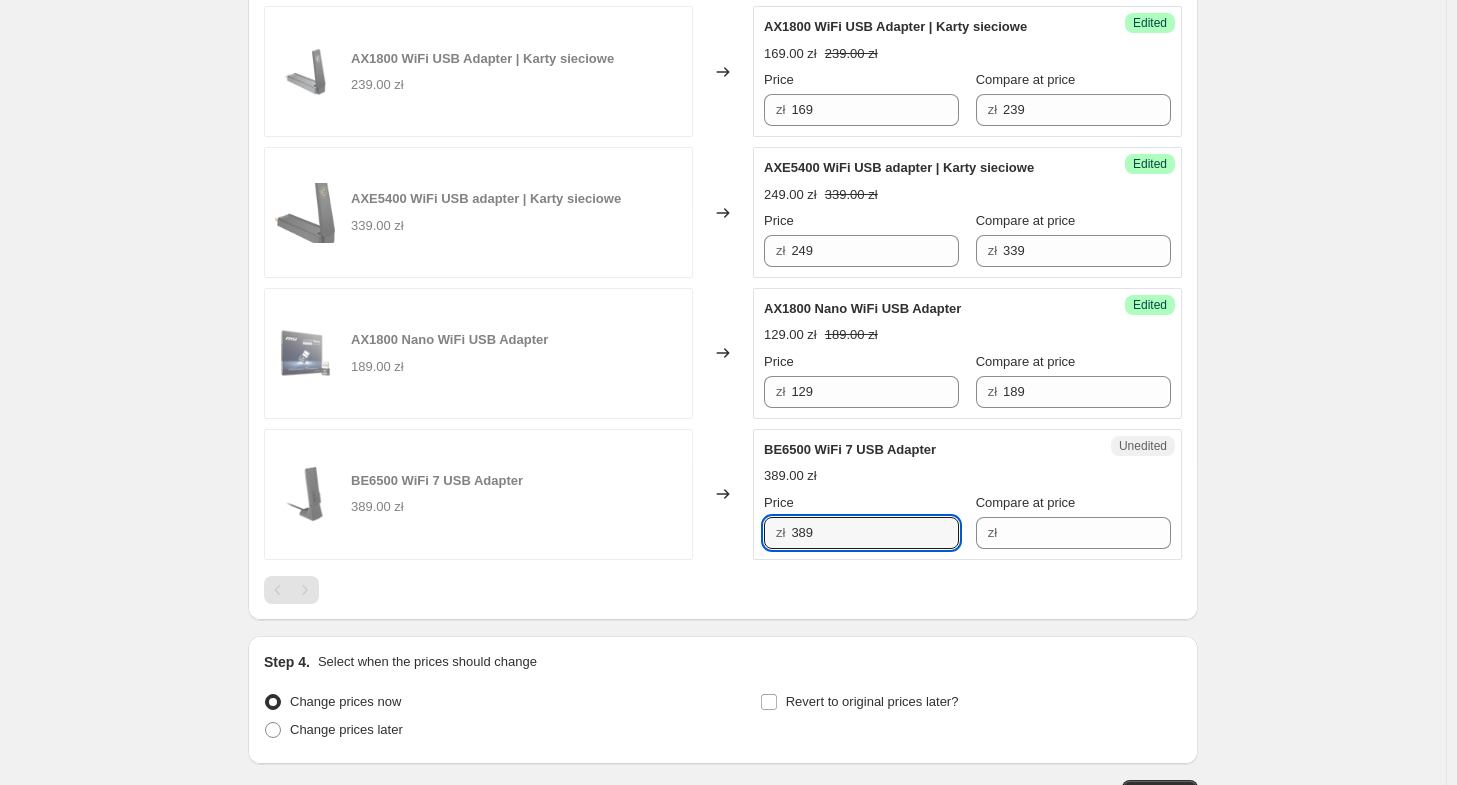 drag, startPoint x: 836, startPoint y: 534, endPoint x: 662, endPoint y: 528, distance: 174.10342 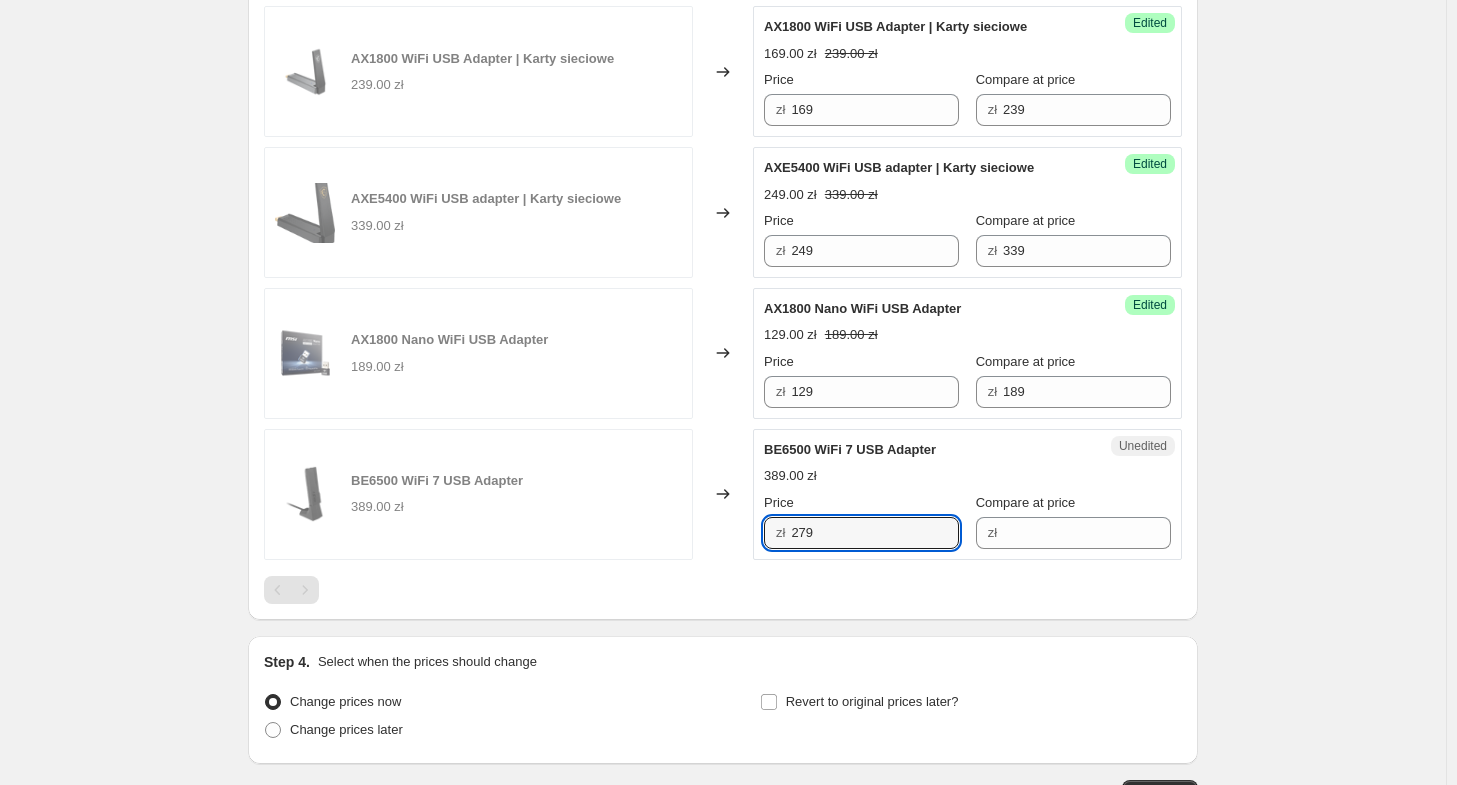 type on "279" 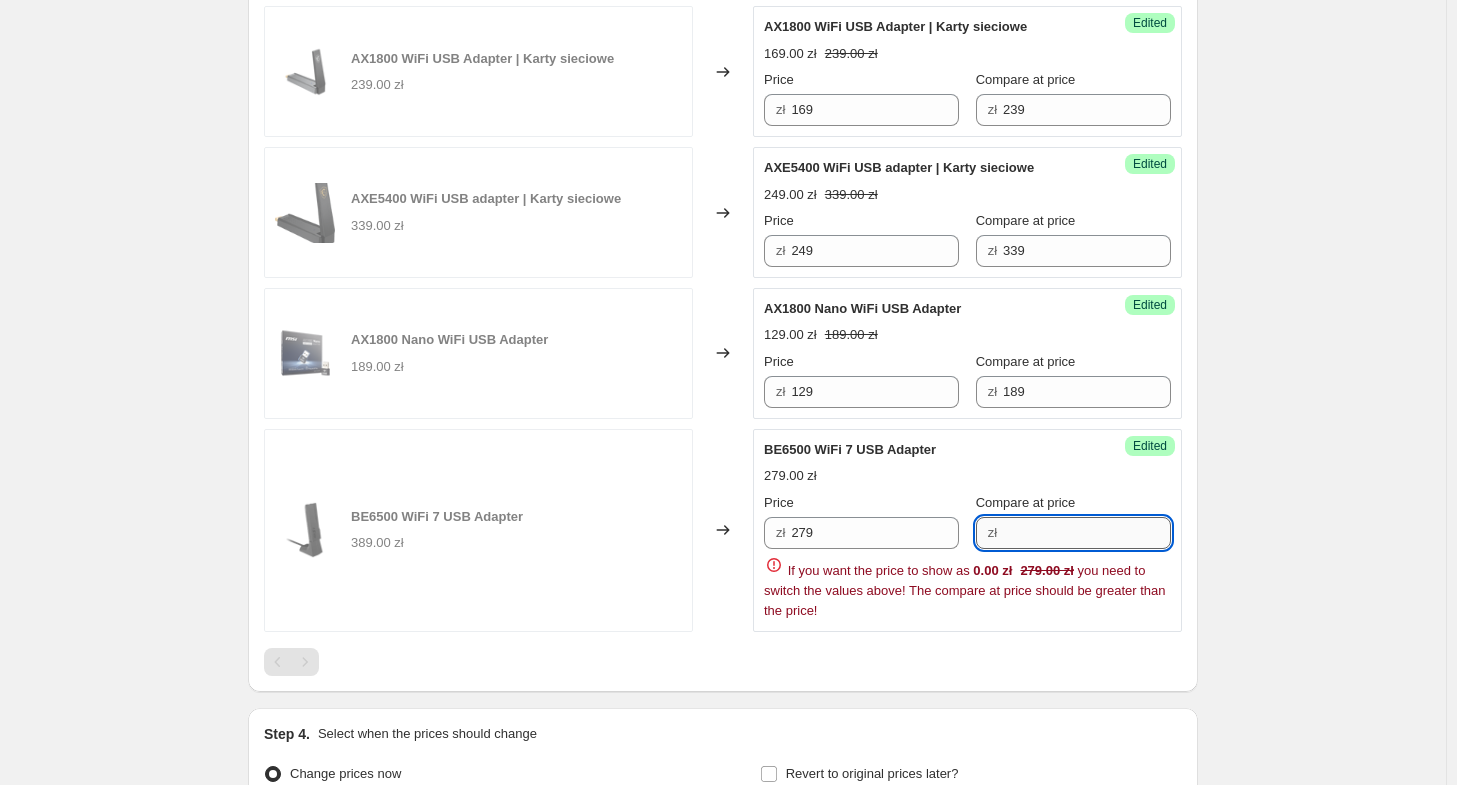 click on "Compare at price" at bounding box center [1087, 533] 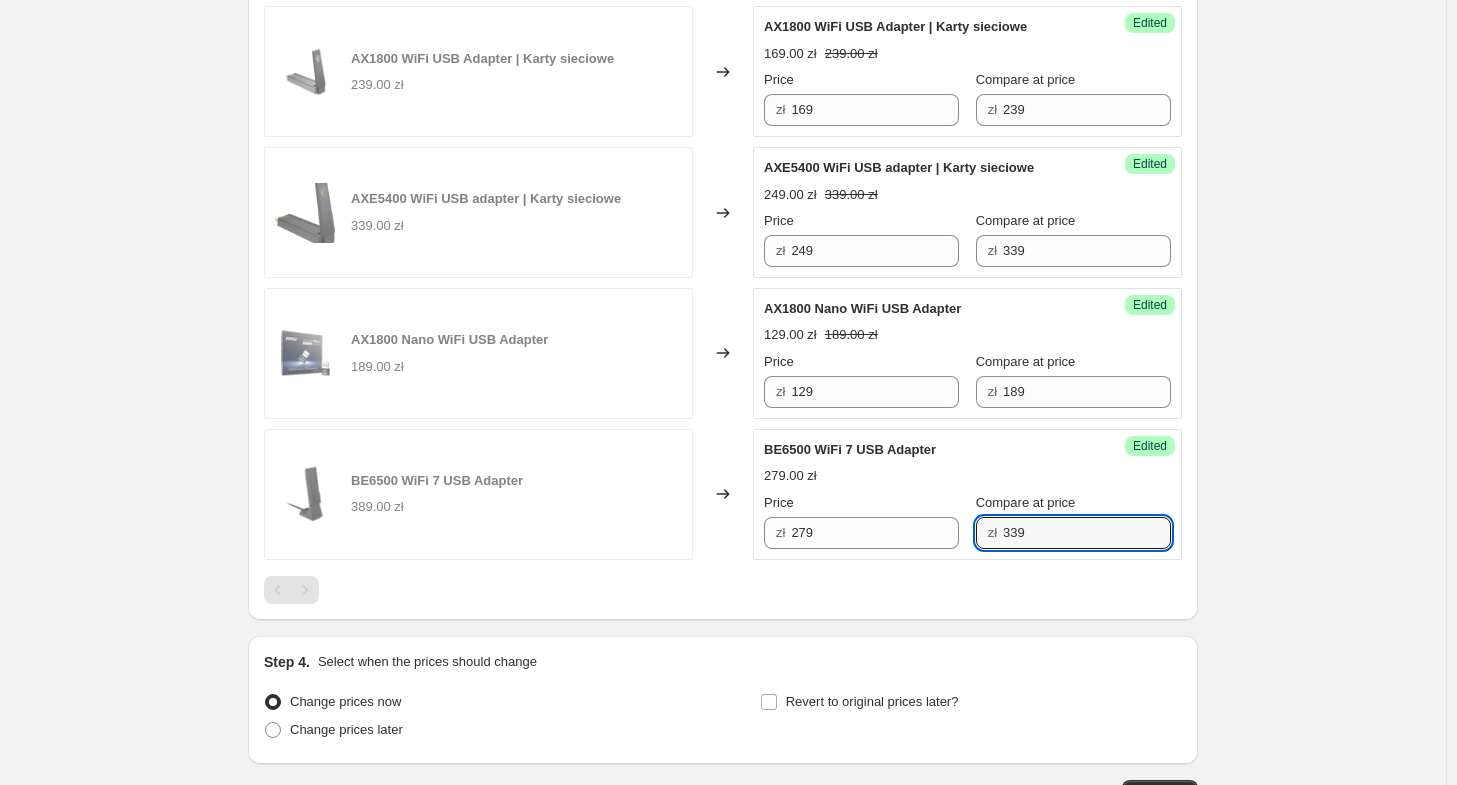 type on "339" 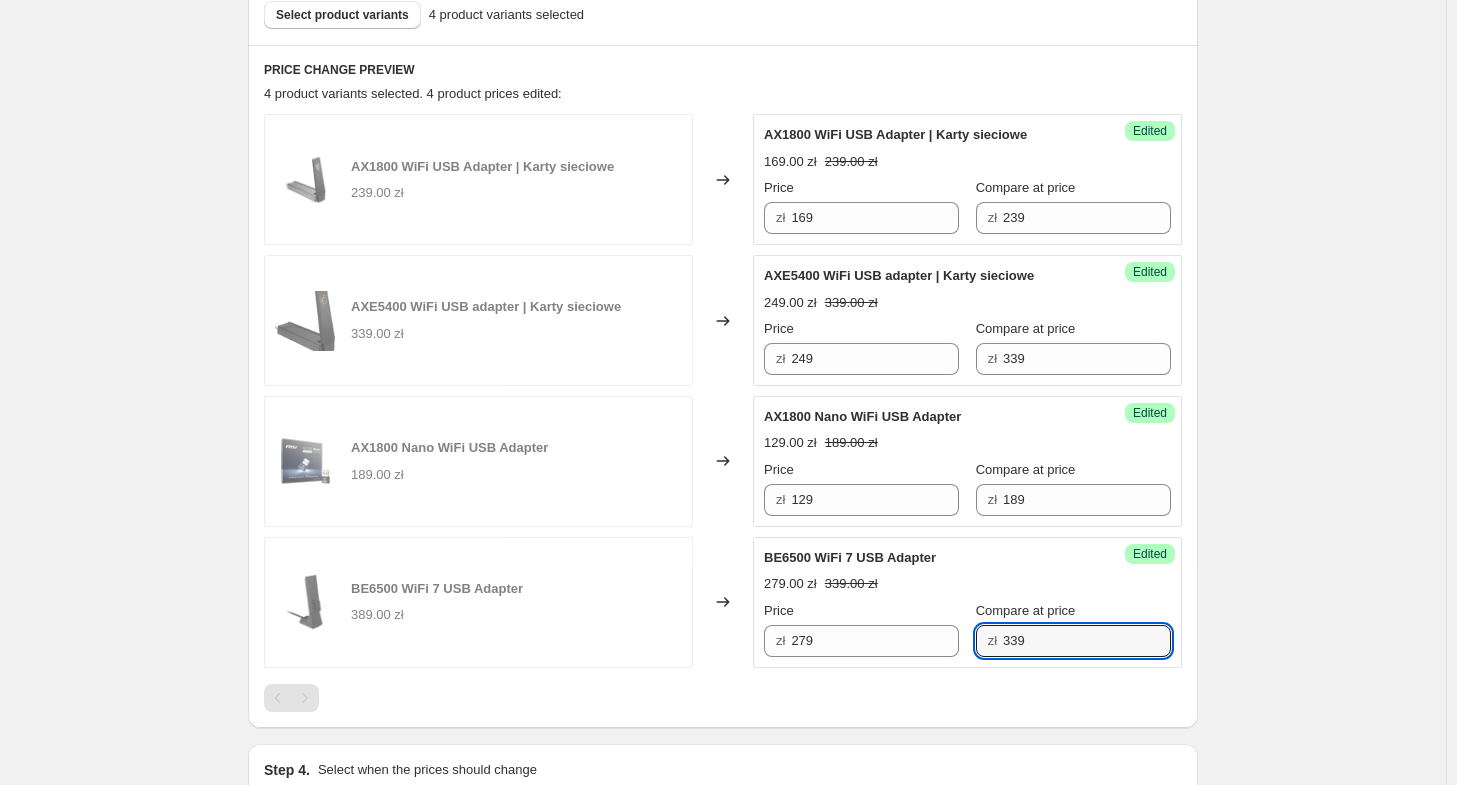 scroll, scrollTop: 428, scrollLeft: 0, axis: vertical 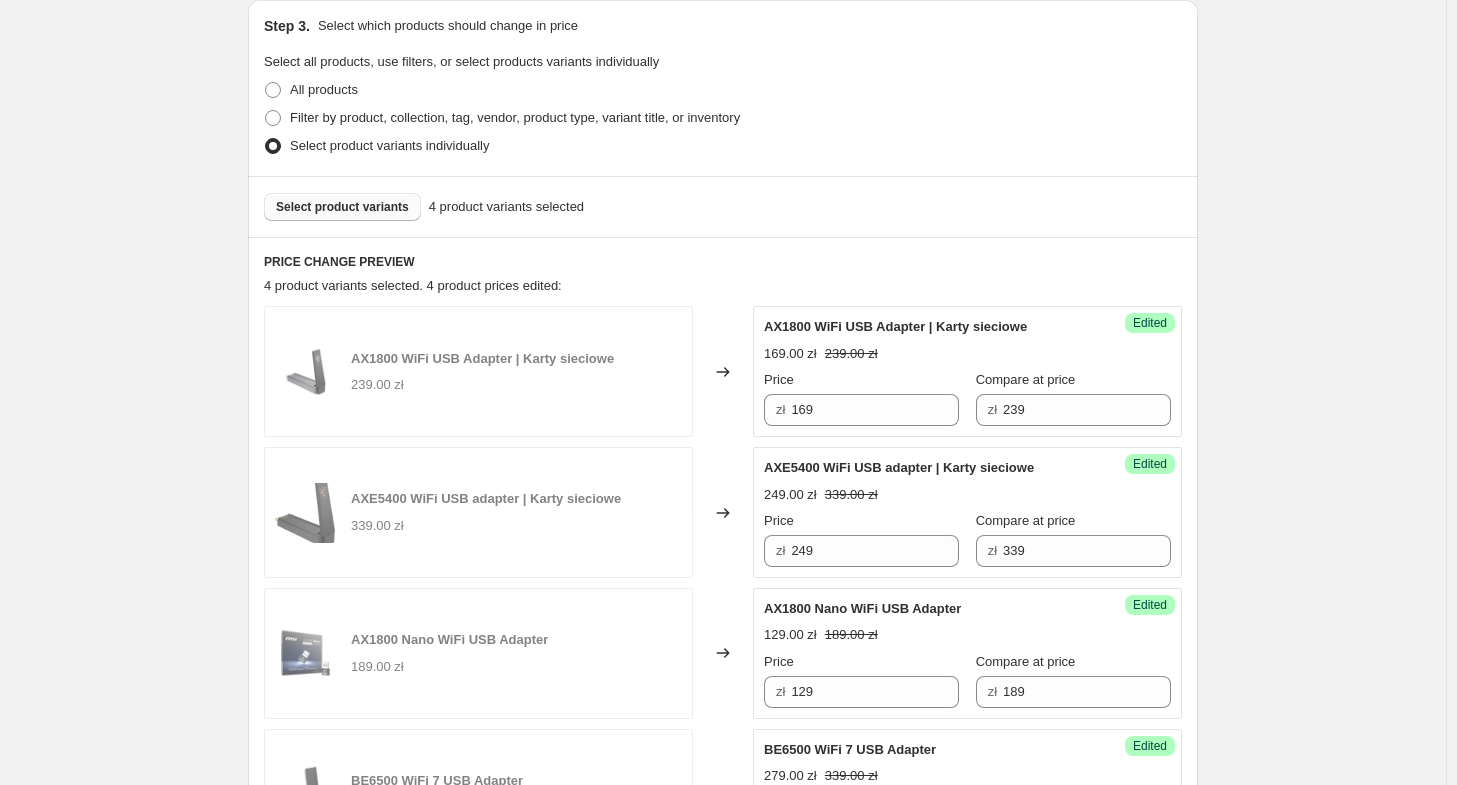 click on "Select product variants" at bounding box center (342, 207) 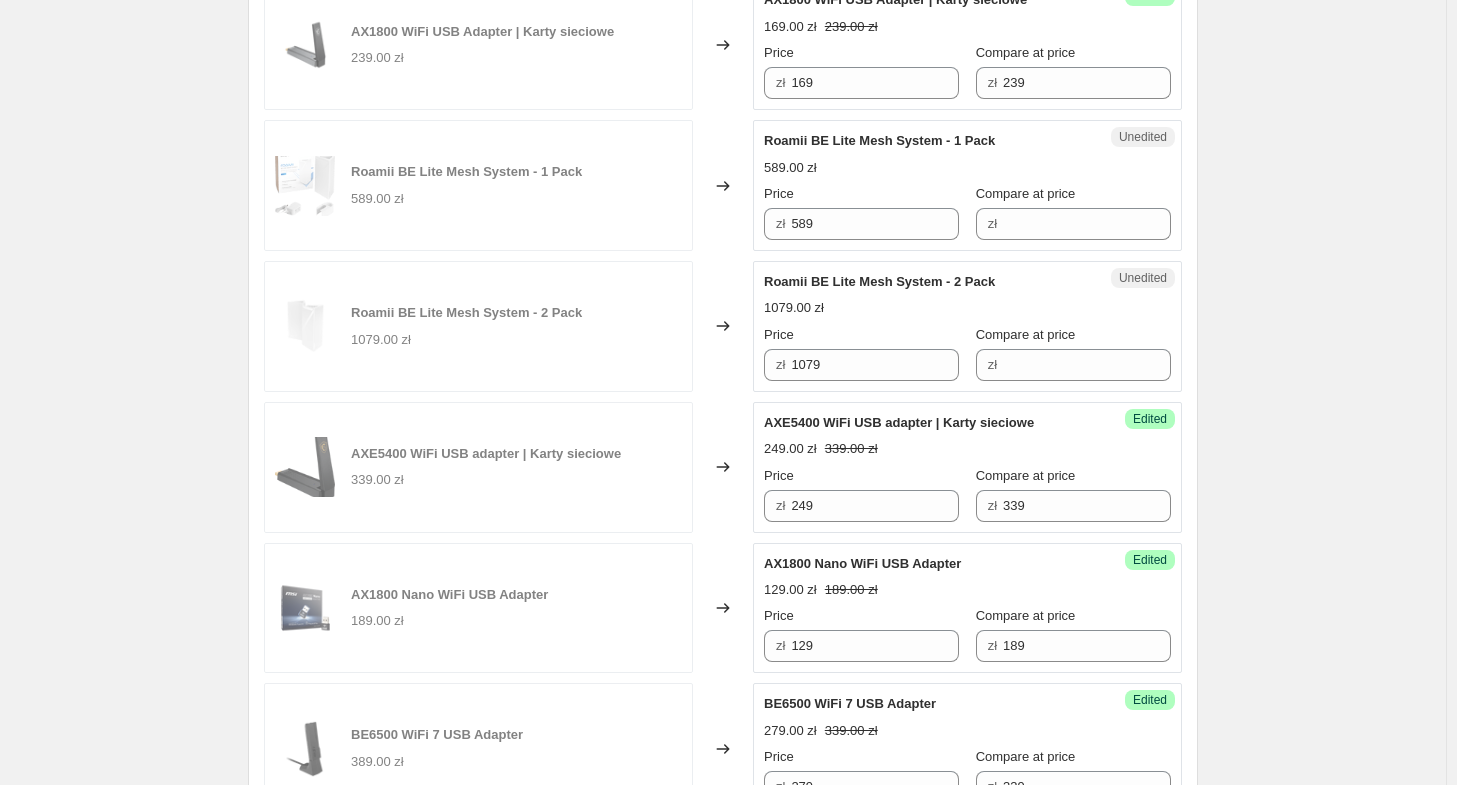 scroll, scrollTop: 528, scrollLeft: 0, axis: vertical 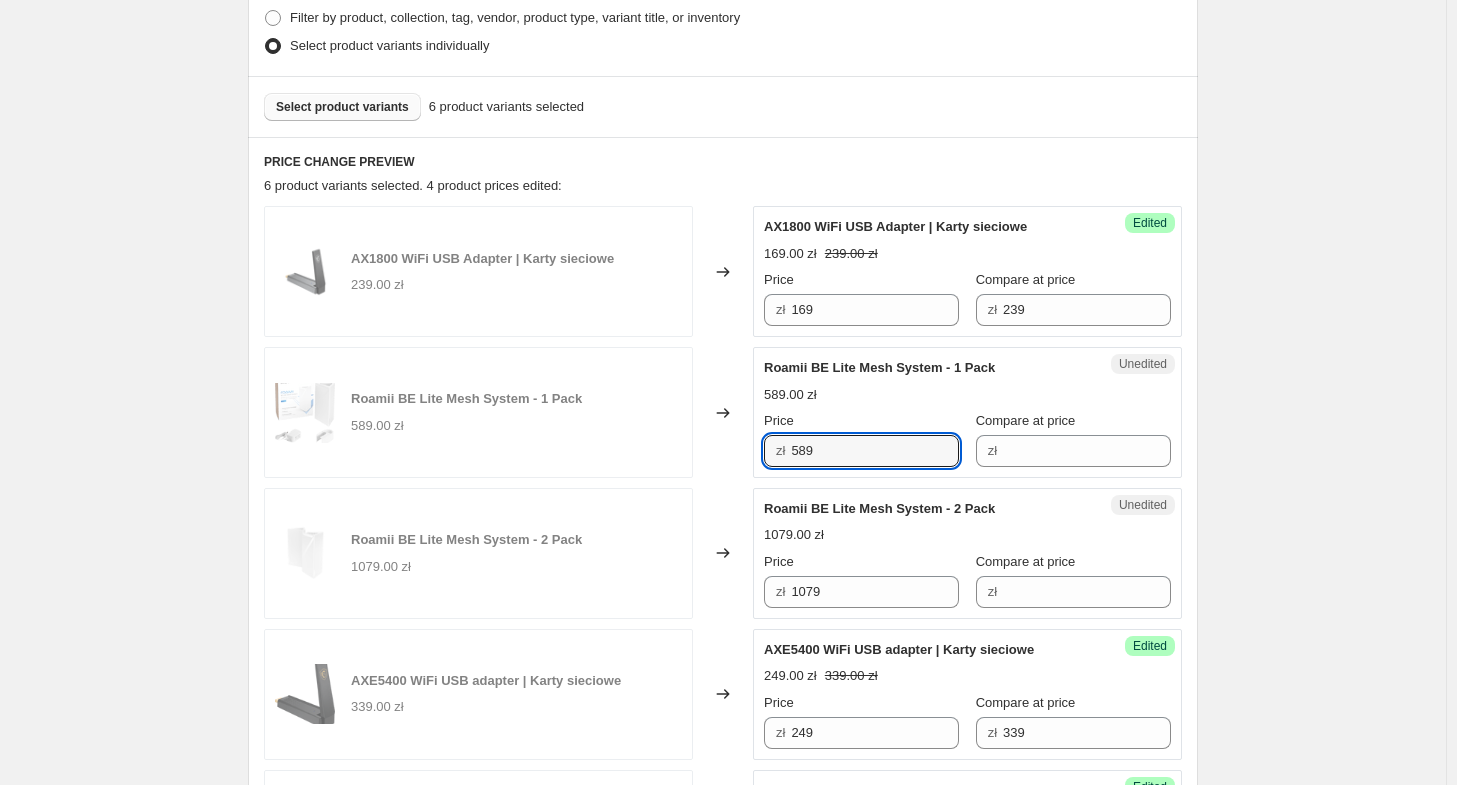 drag, startPoint x: 859, startPoint y: 453, endPoint x: 547, endPoint y: 447, distance: 312.05768 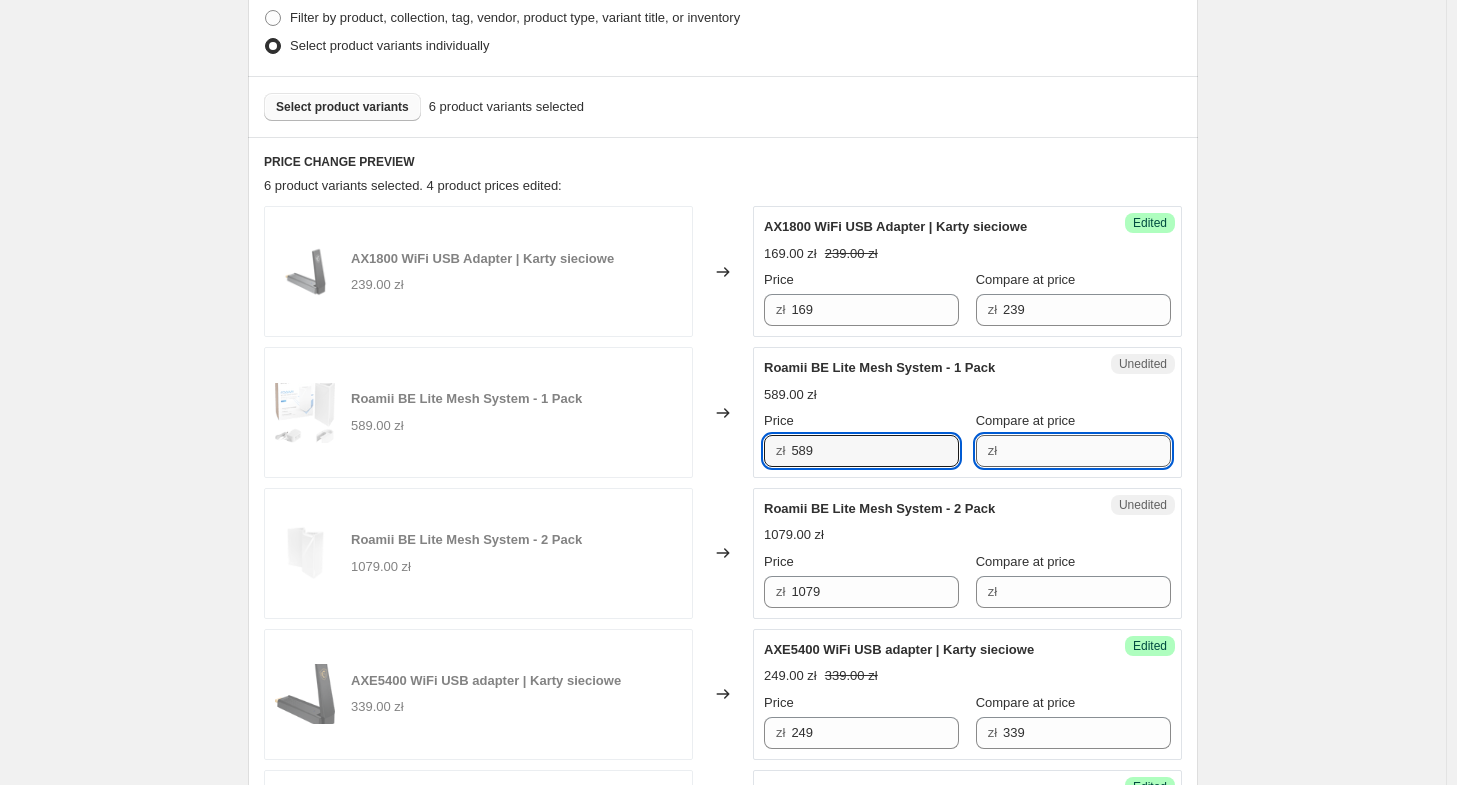 drag, startPoint x: 1004, startPoint y: 453, endPoint x: 936, endPoint y: 446, distance: 68.359344 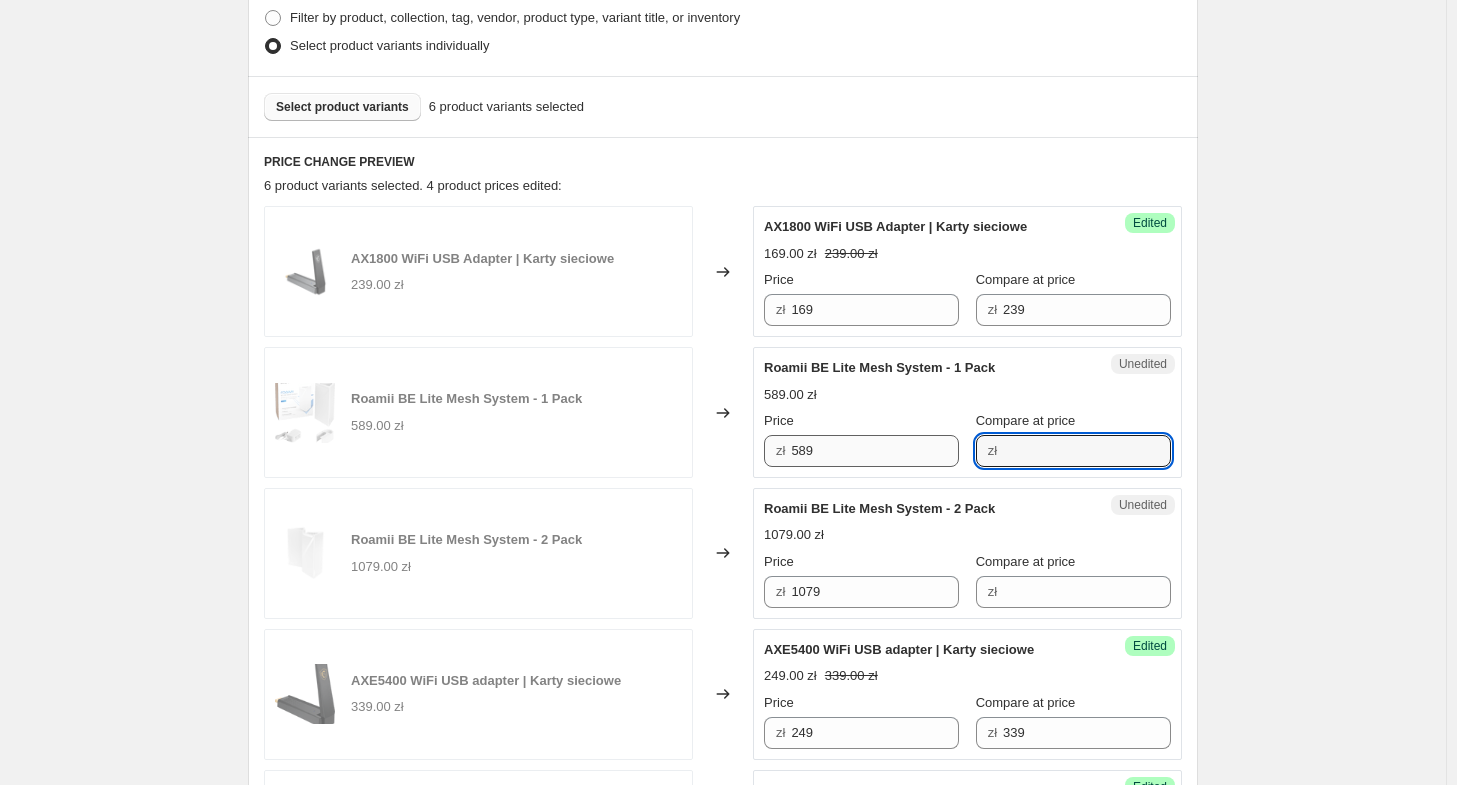 paste on "589" 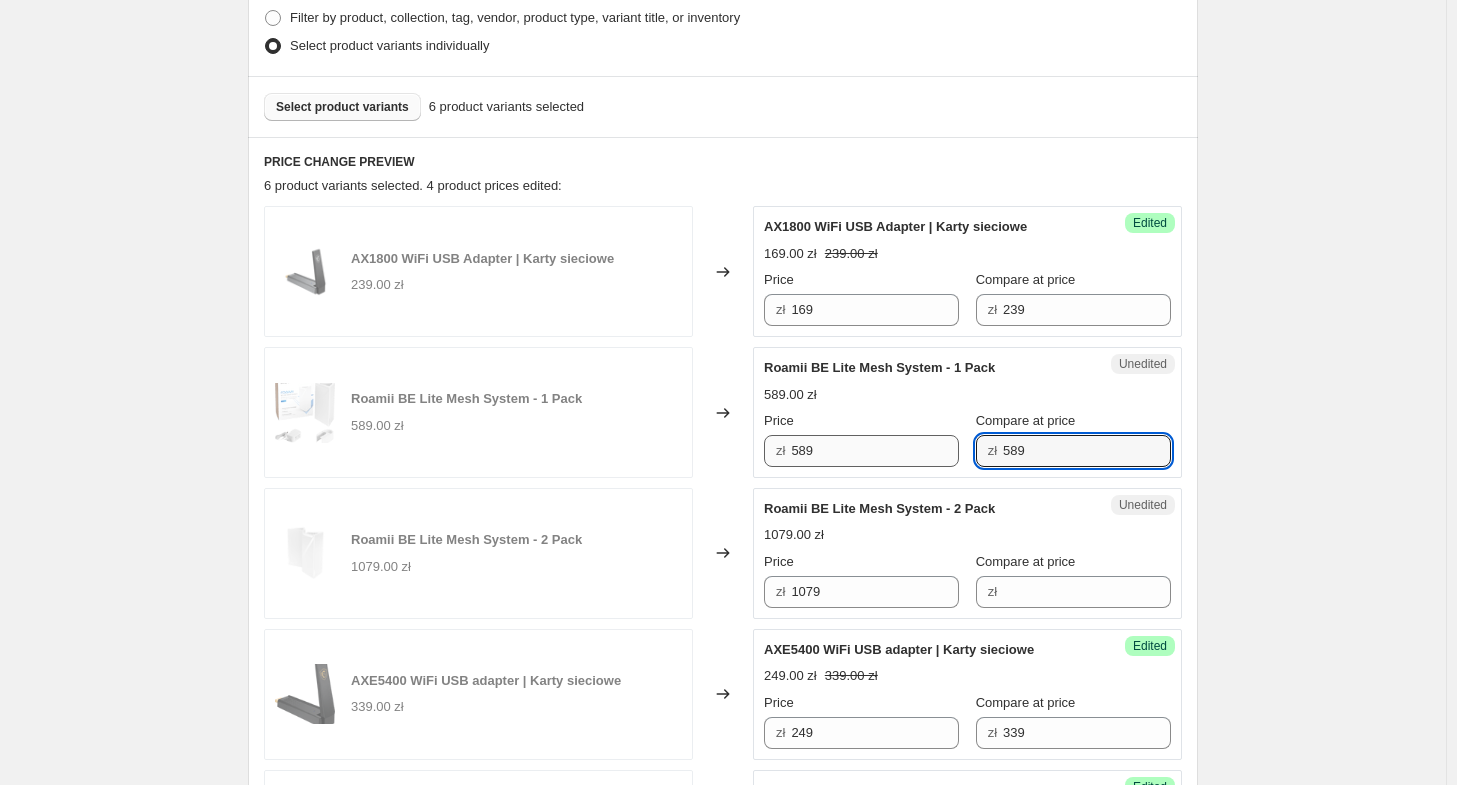 type on "589" 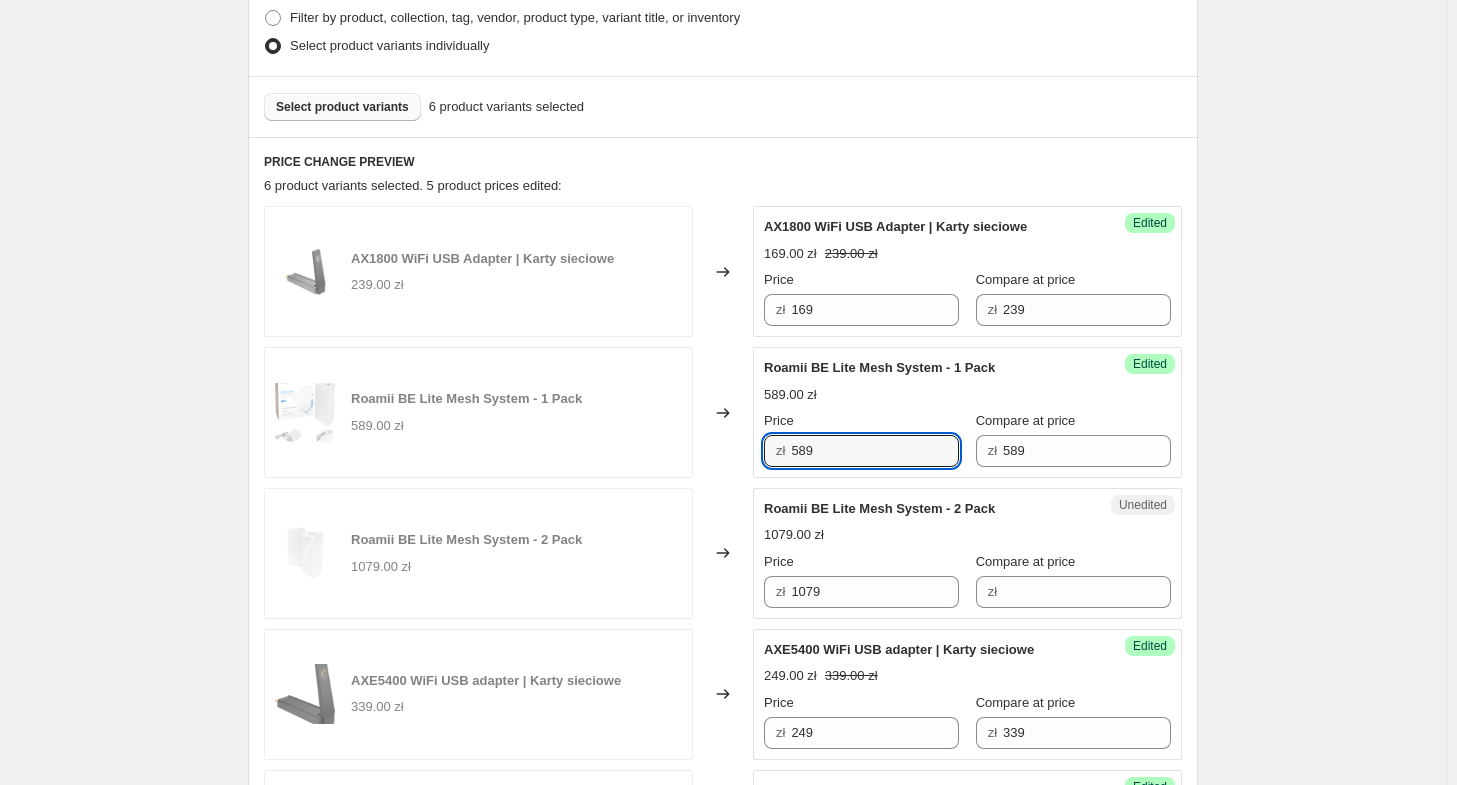 drag, startPoint x: 834, startPoint y: 448, endPoint x: 706, endPoint y: 449, distance: 128.0039 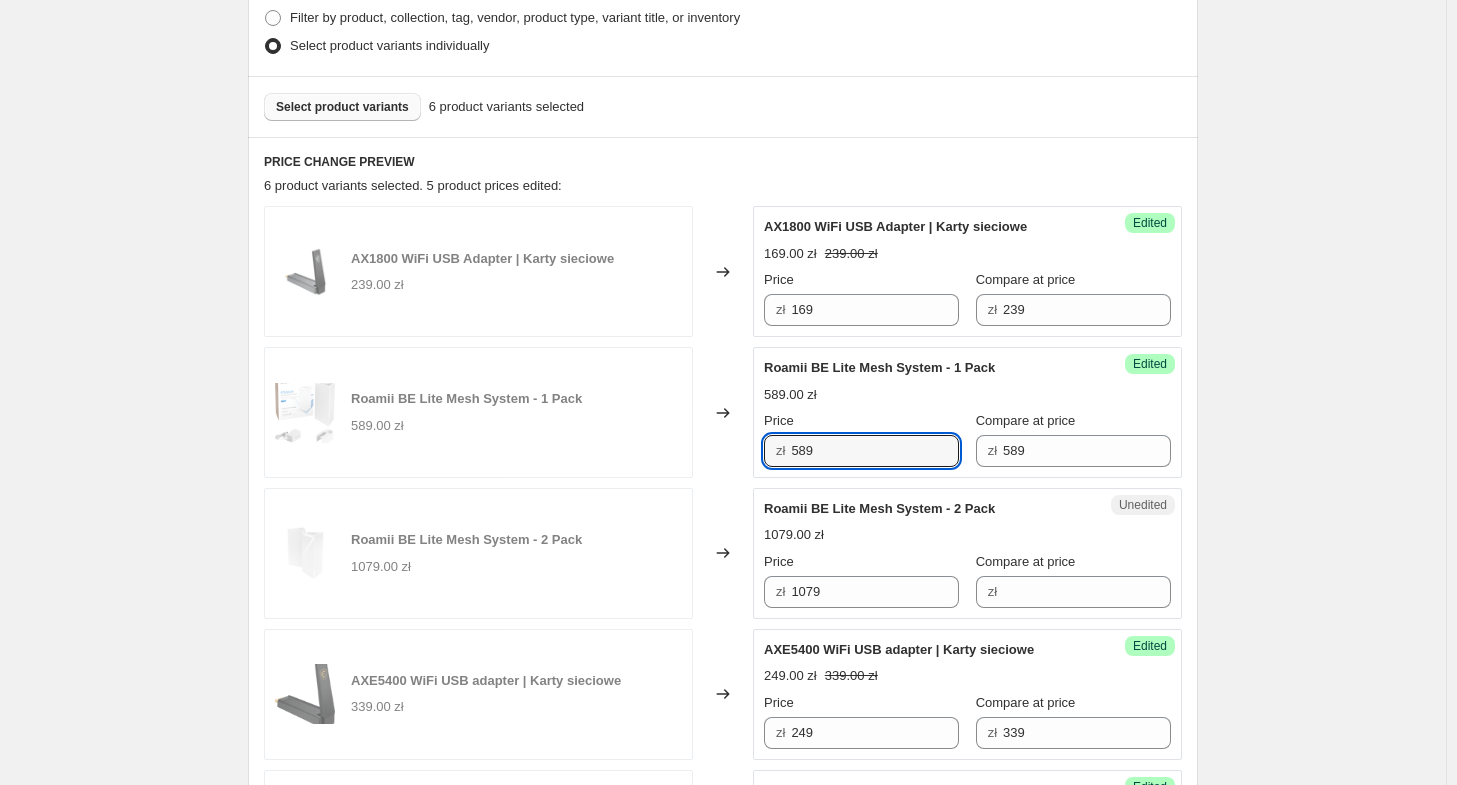 click on "Roamii BE Lite Mesh System - 1 Pack 589.00 zł Changed to Success Edited Roamii BE Lite Mesh System - 1 Pack 589.00 zł Price zł 589 Compare at price zł 589" at bounding box center (723, 412) 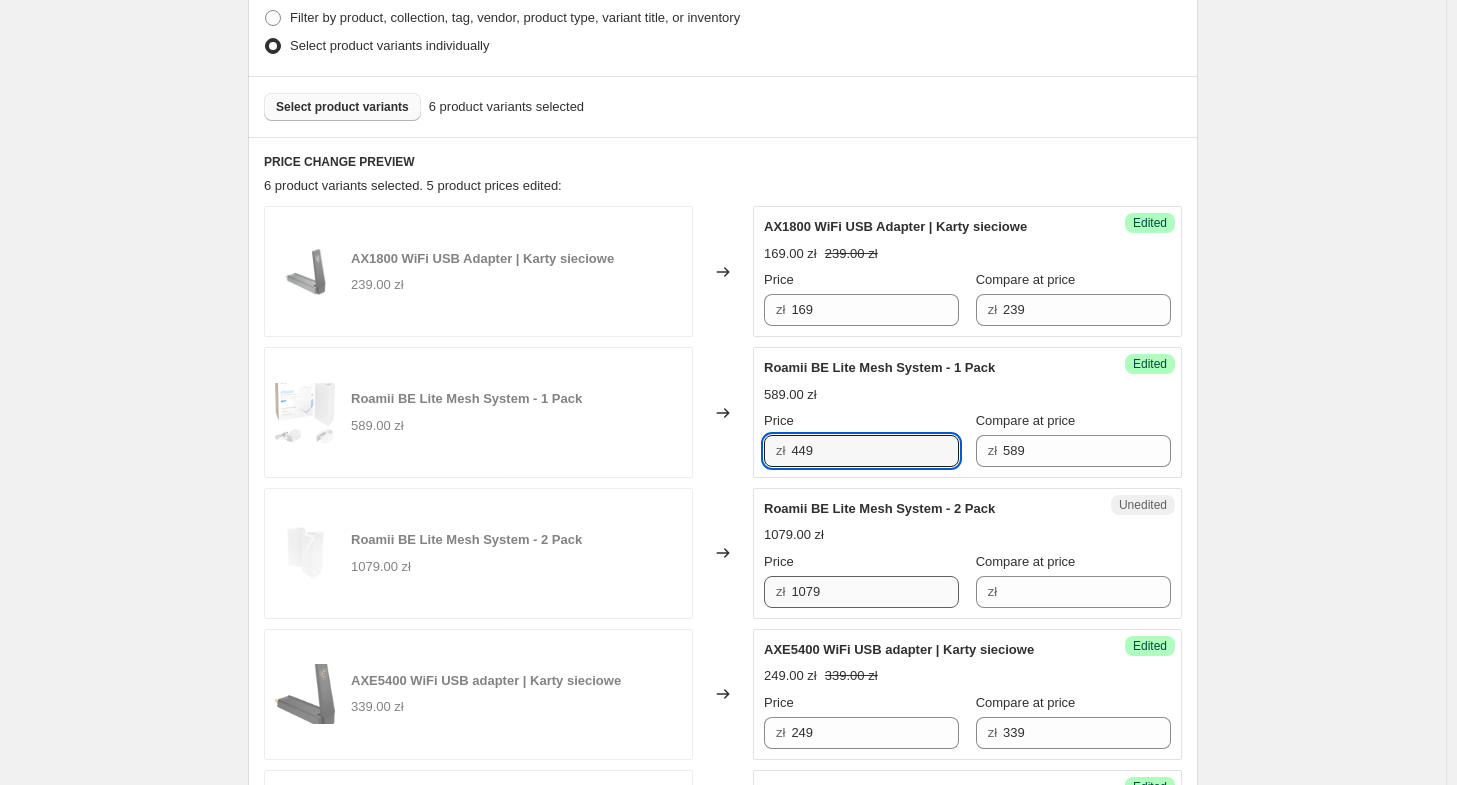type on "449" 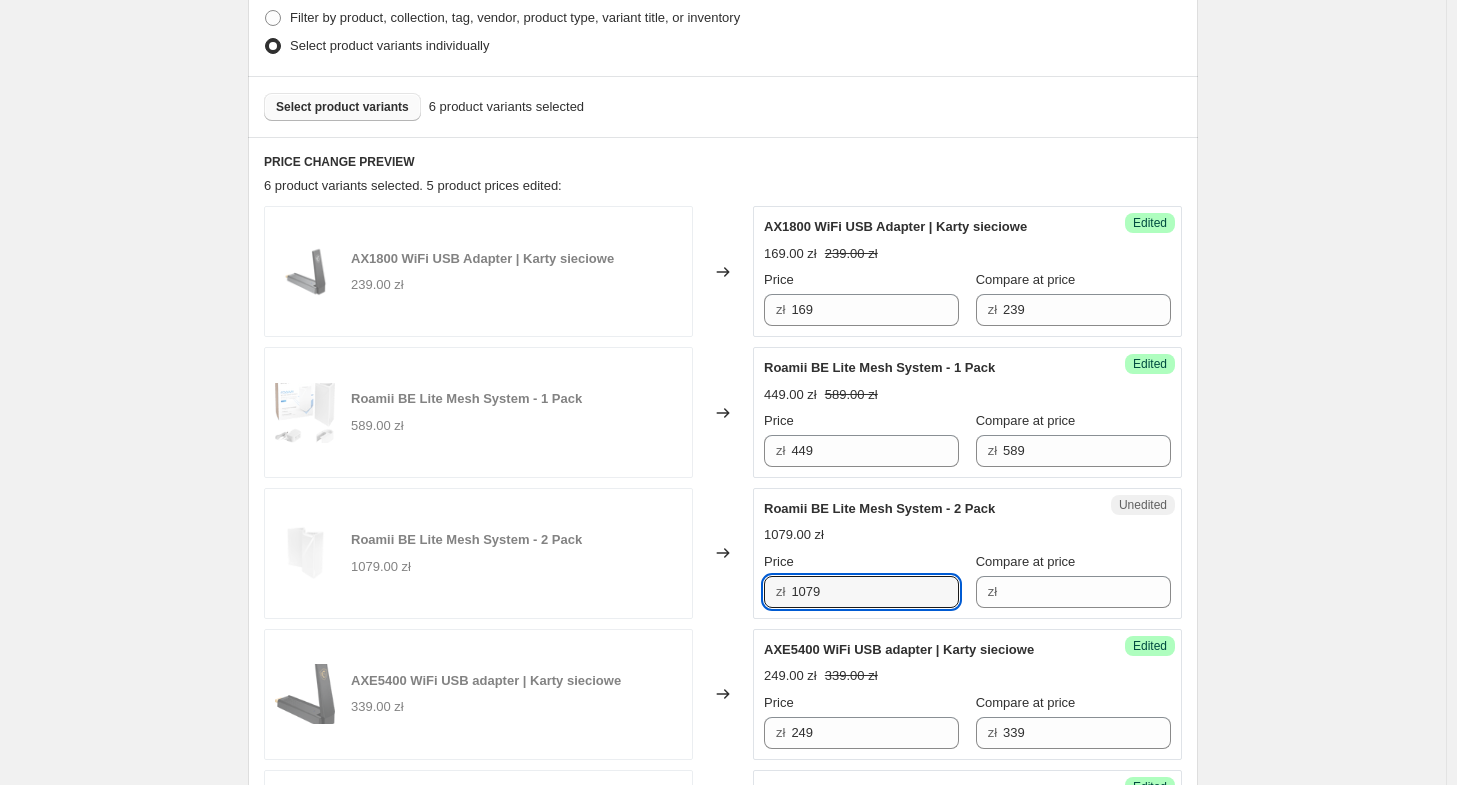 drag, startPoint x: 866, startPoint y: 589, endPoint x: 694, endPoint y: 587, distance: 172.01163 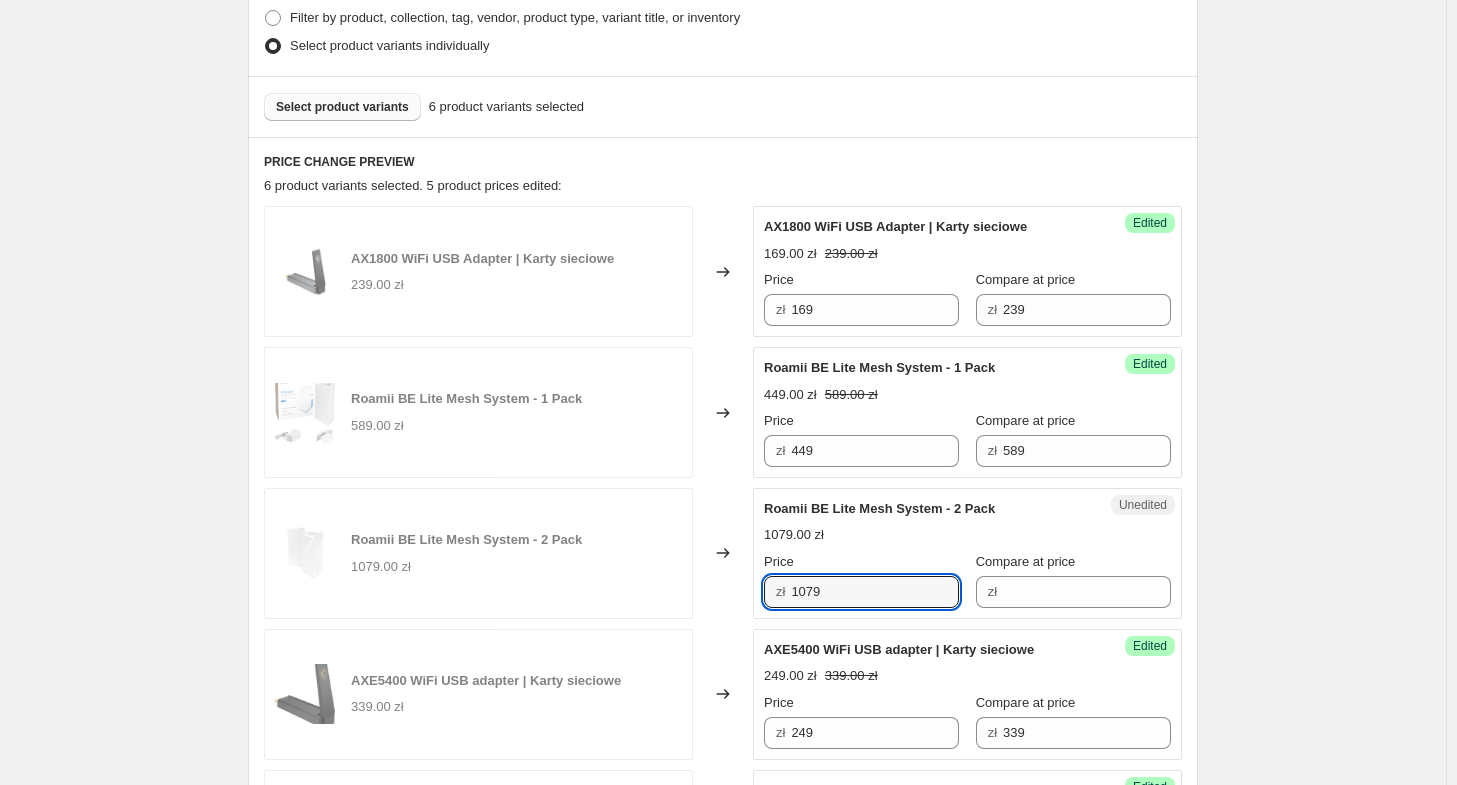click on "Roamii BE Lite Mesh System - 2 Pack 1079.00 zł Changed to Unedited Roamii BE Lite Mesh System - 2 Pack 1079.00 zł Price zł 1079 Compare at price zł" at bounding box center [723, 553] 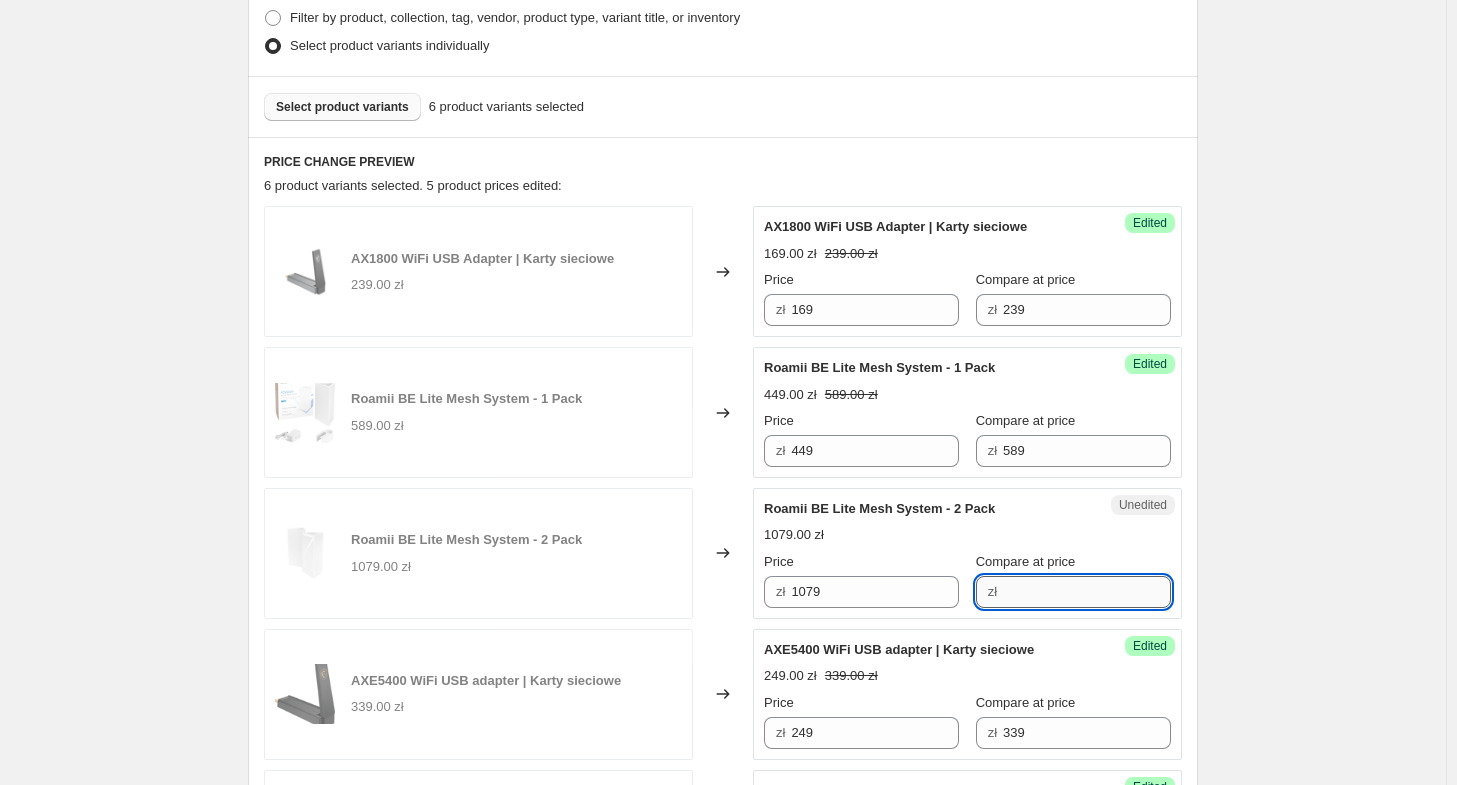 drag, startPoint x: 1069, startPoint y: 603, endPoint x: 976, endPoint y: 597, distance: 93.193344 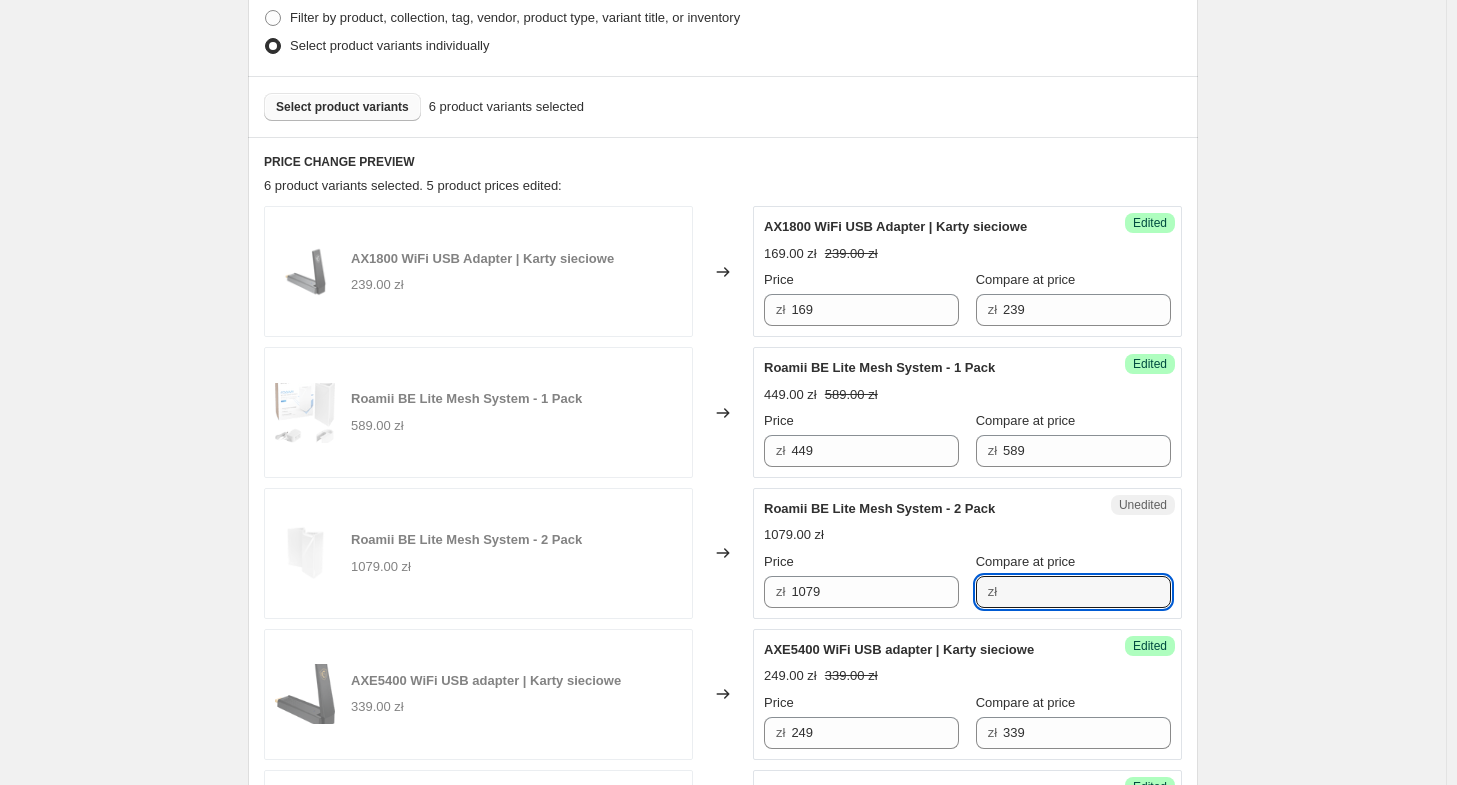 paste on "1079" 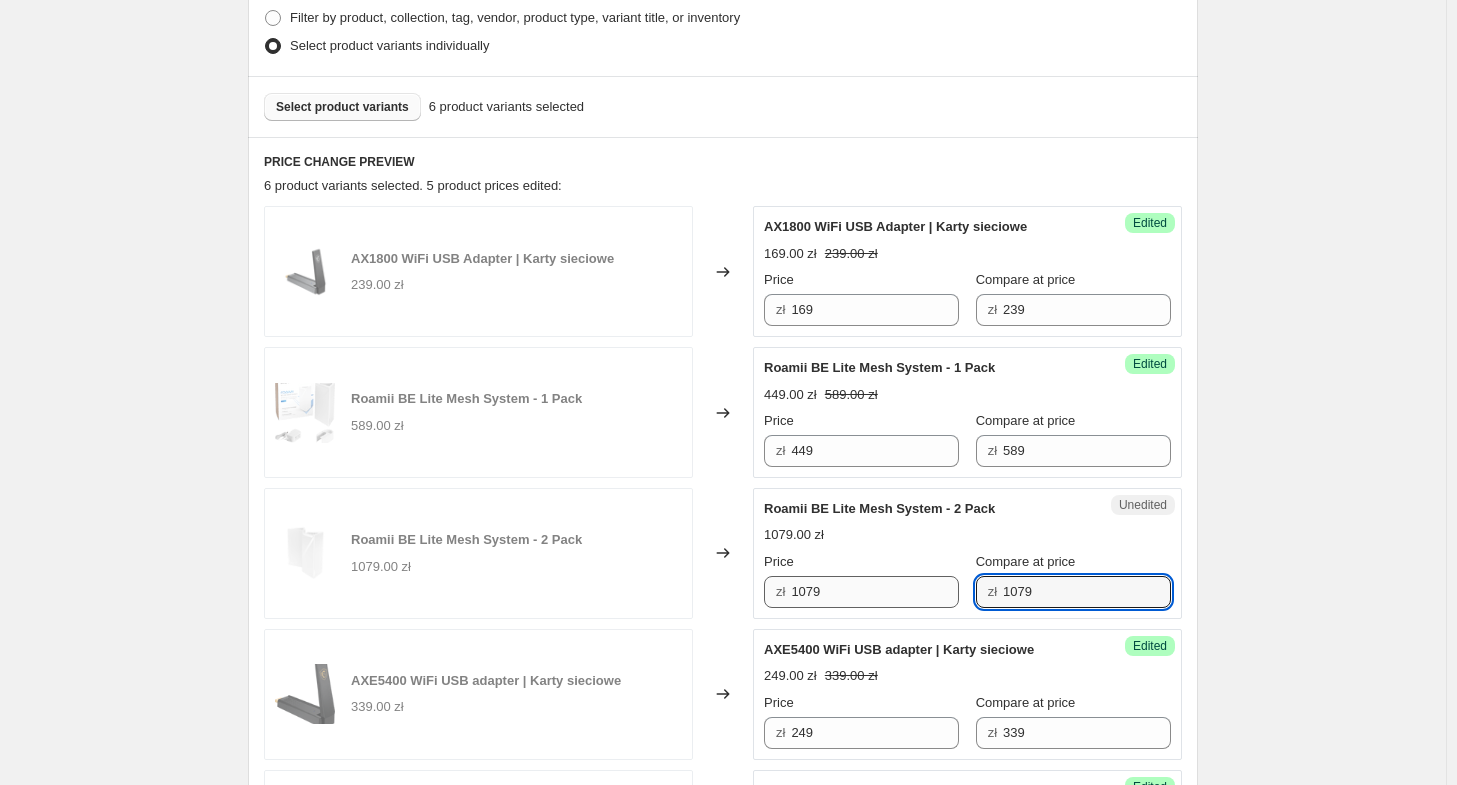 type on "1079" 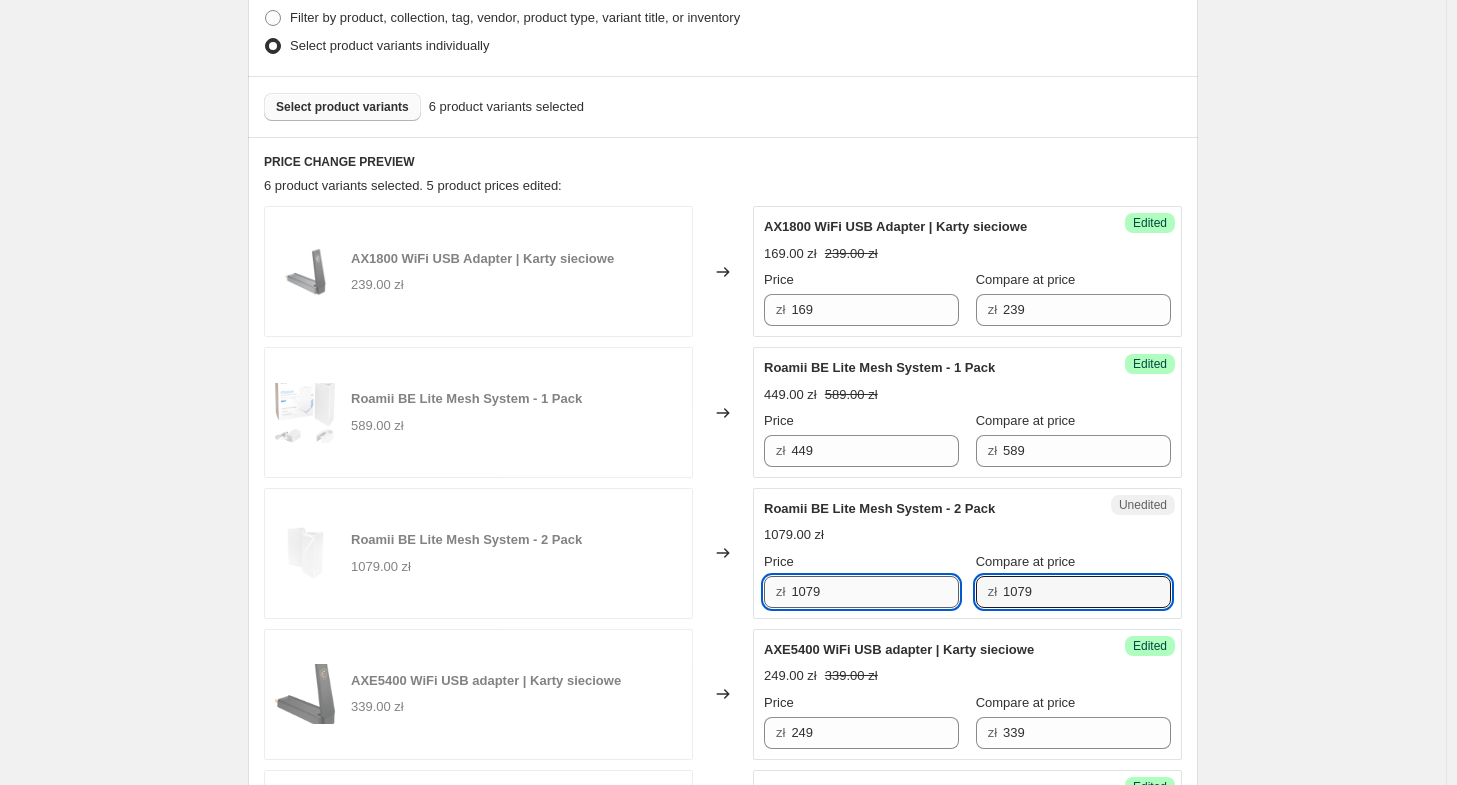 click on "1079" at bounding box center (875, 592) 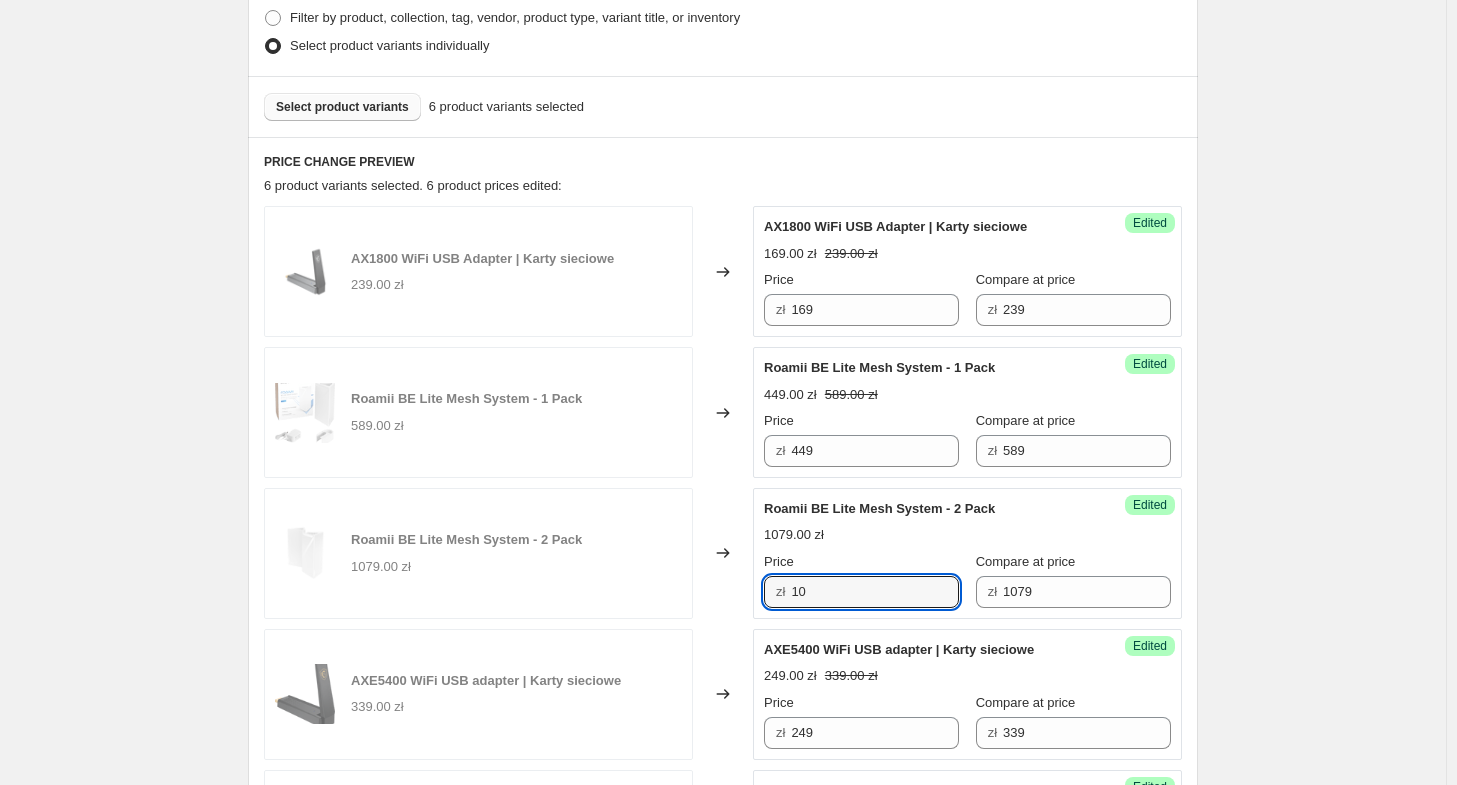 type on "1" 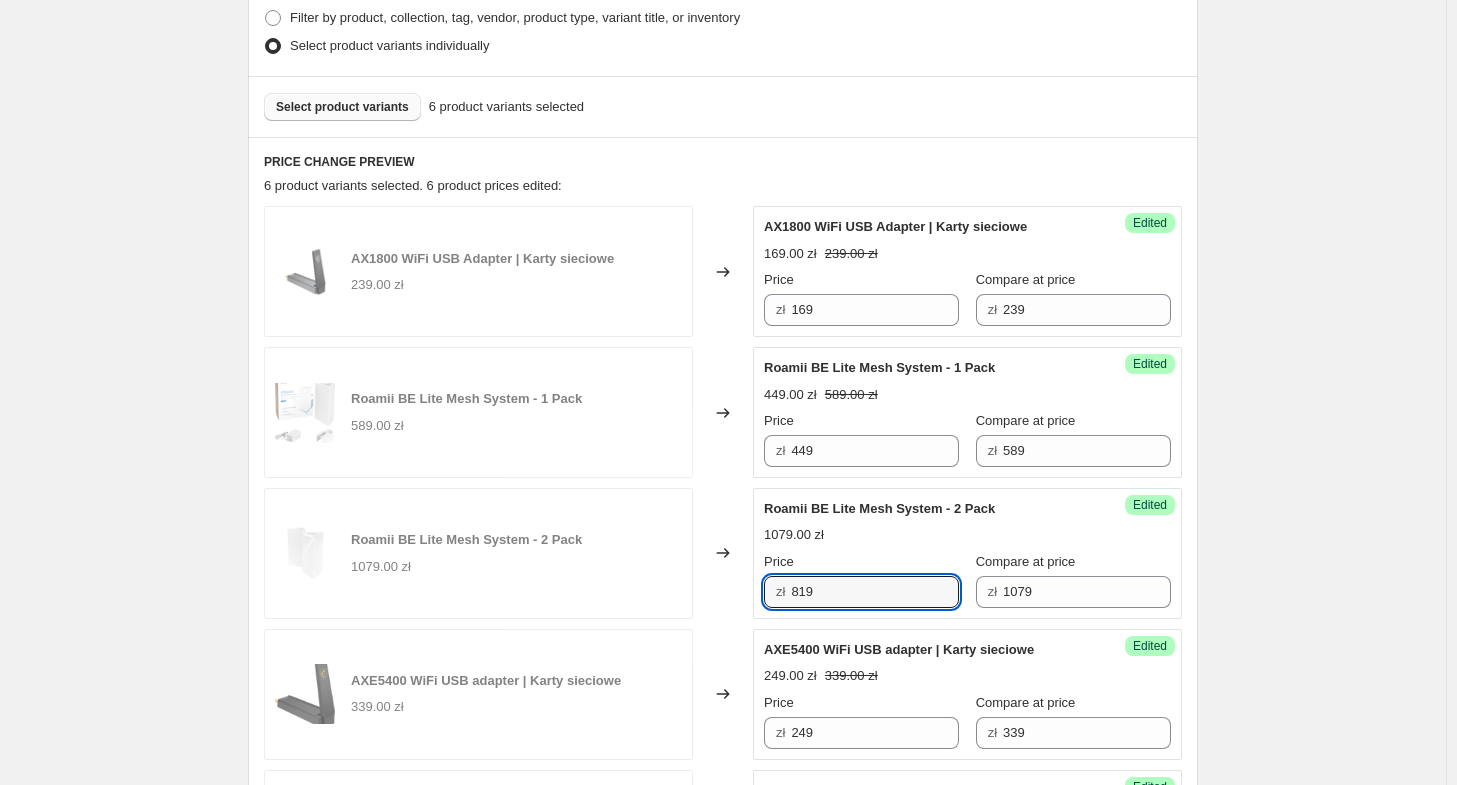 type on "819" 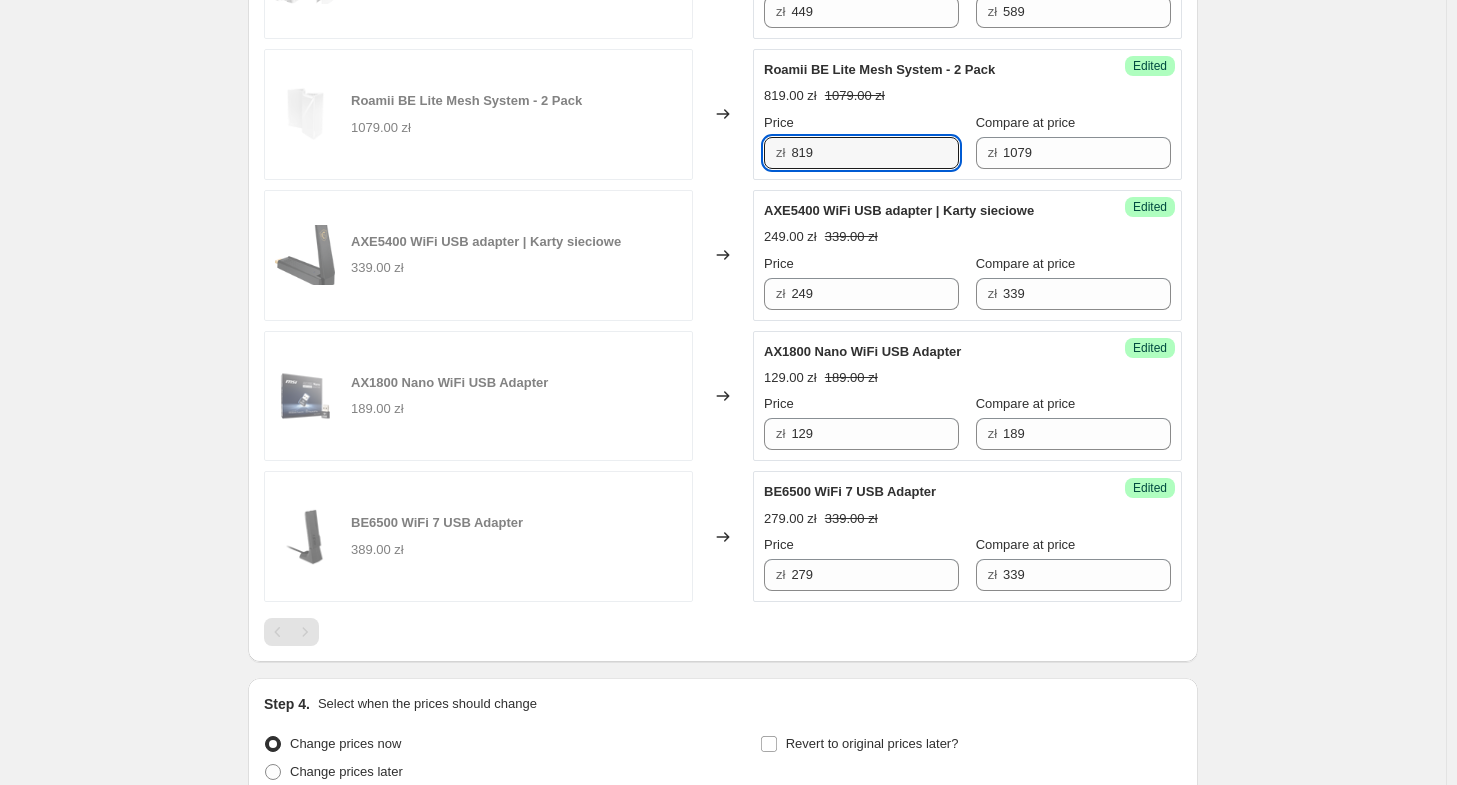scroll, scrollTop: 1148, scrollLeft: 0, axis: vertical 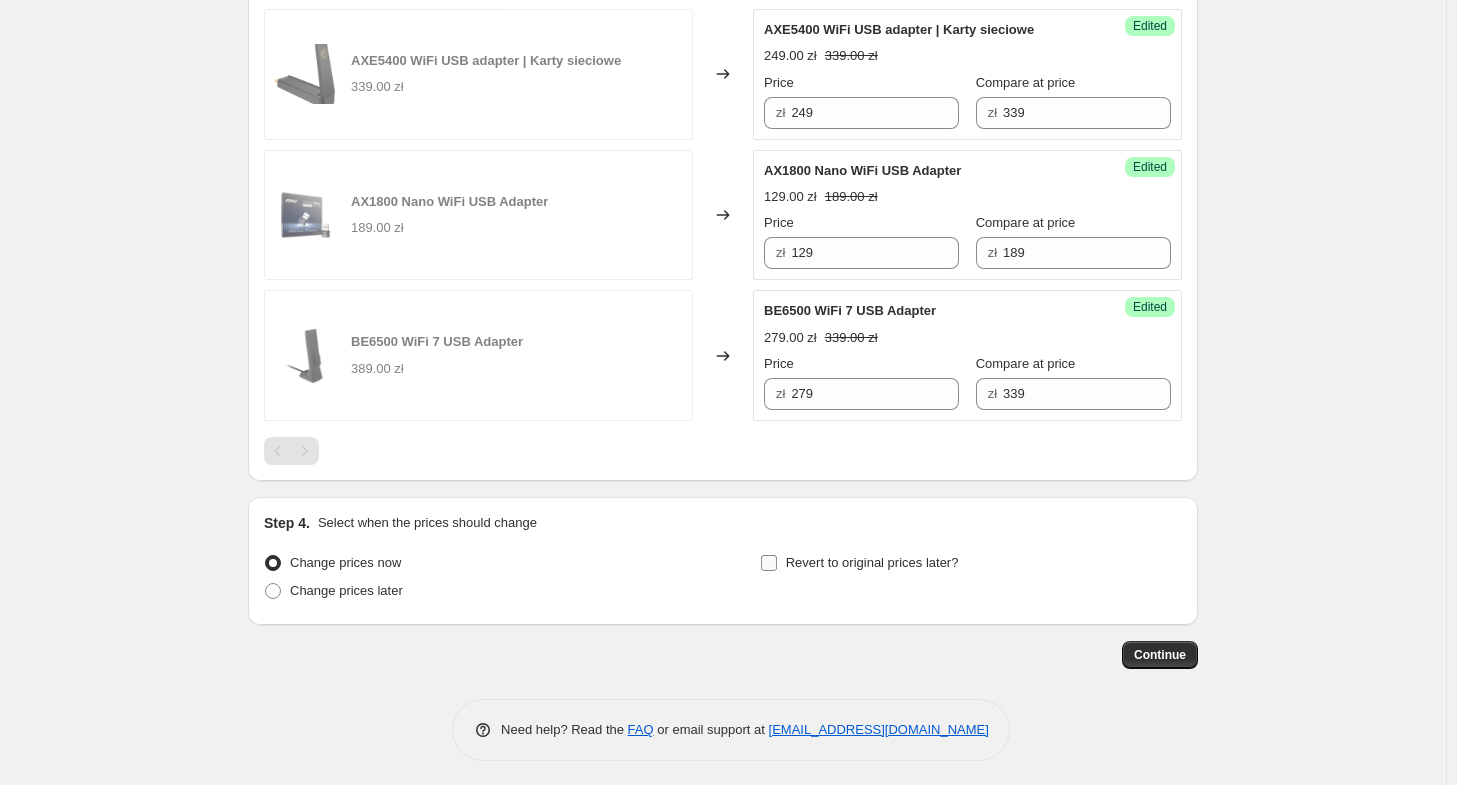 click on "Revert to original prices later?" at bounding box center (872, 562) 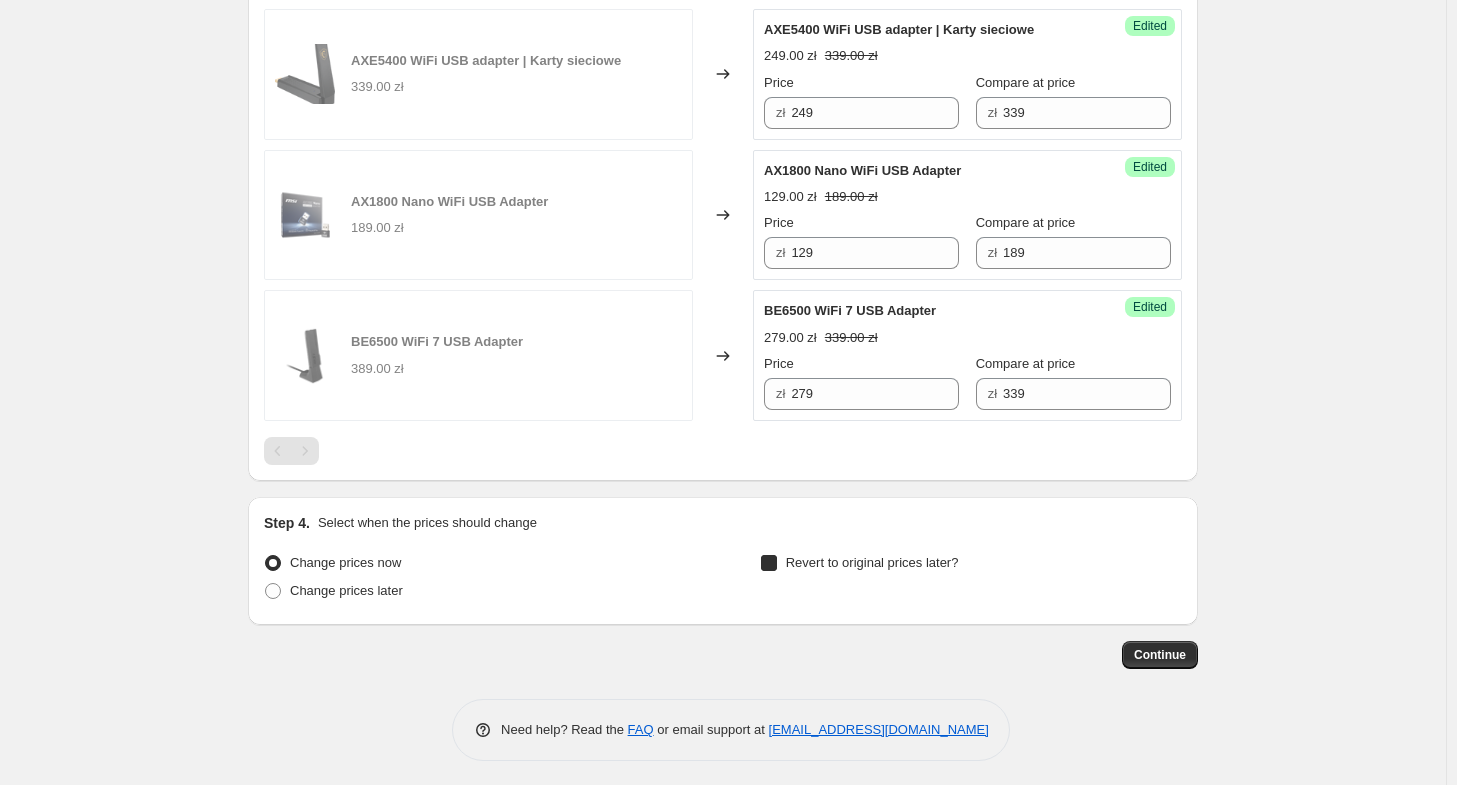 checkbox on "true" 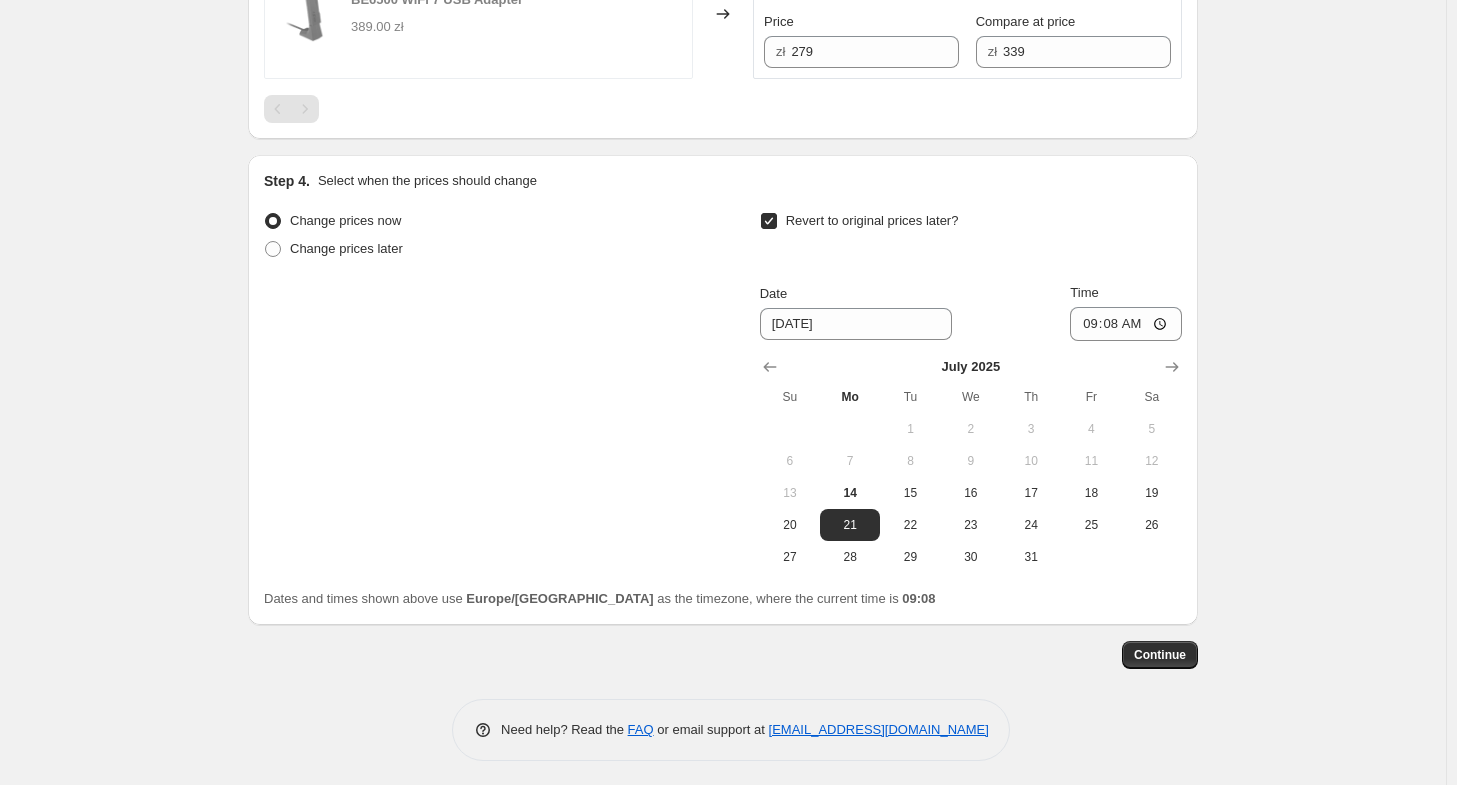 scroll, scrollTop: 1490, scrollLeft: 0, axis: vertical 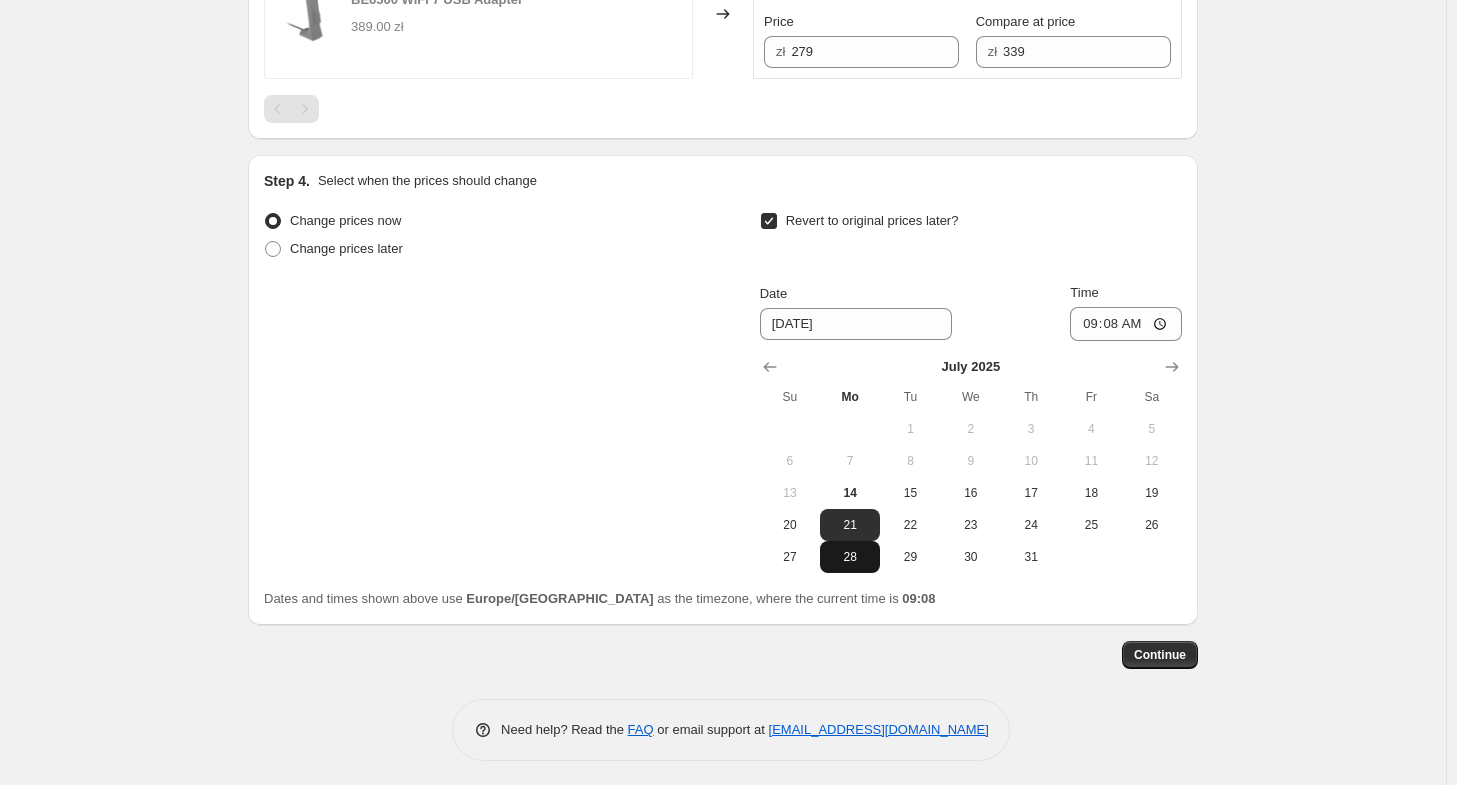 click on "28" at bounding box center [850, 557] 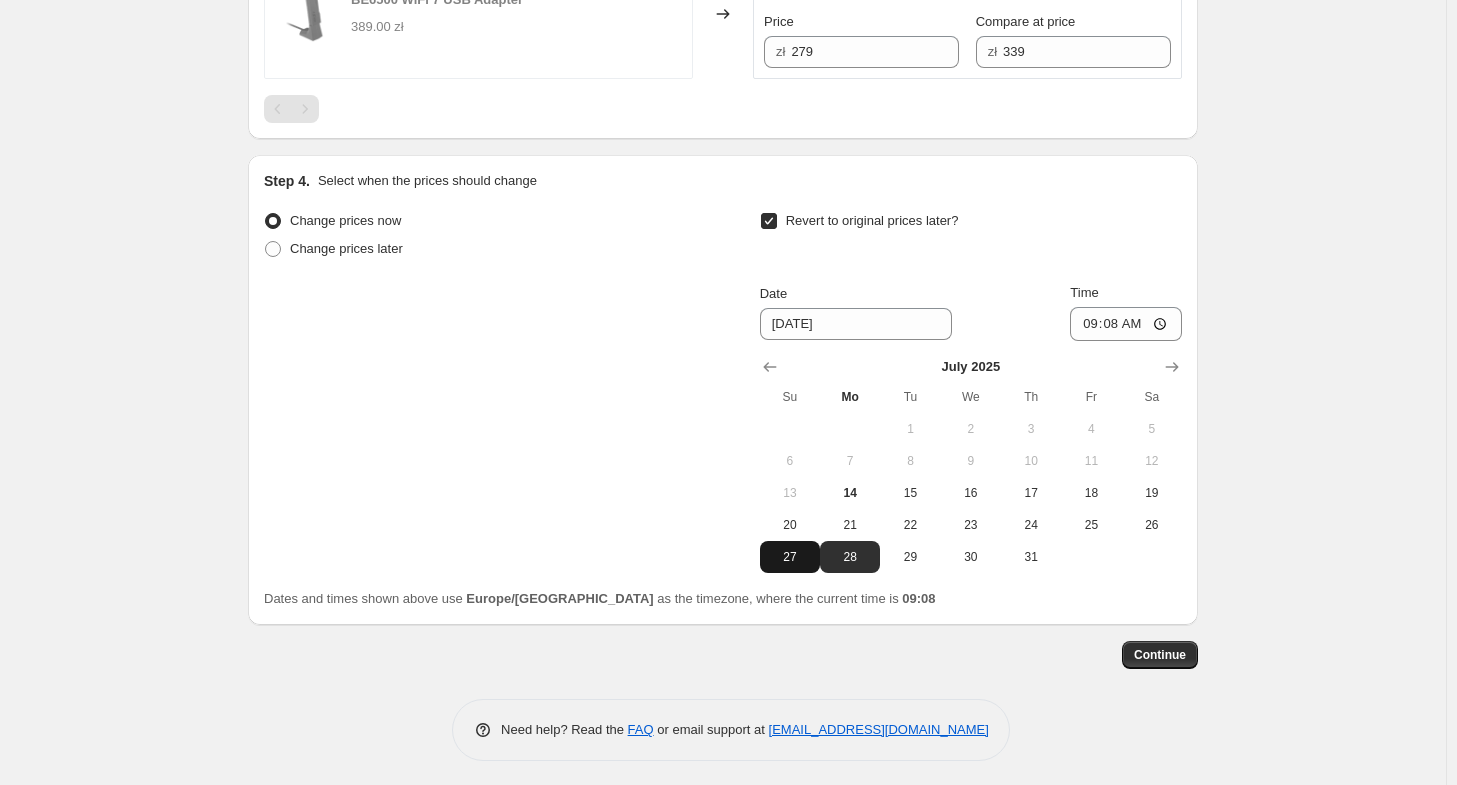 click on "27" at bounding box center [790, 557] 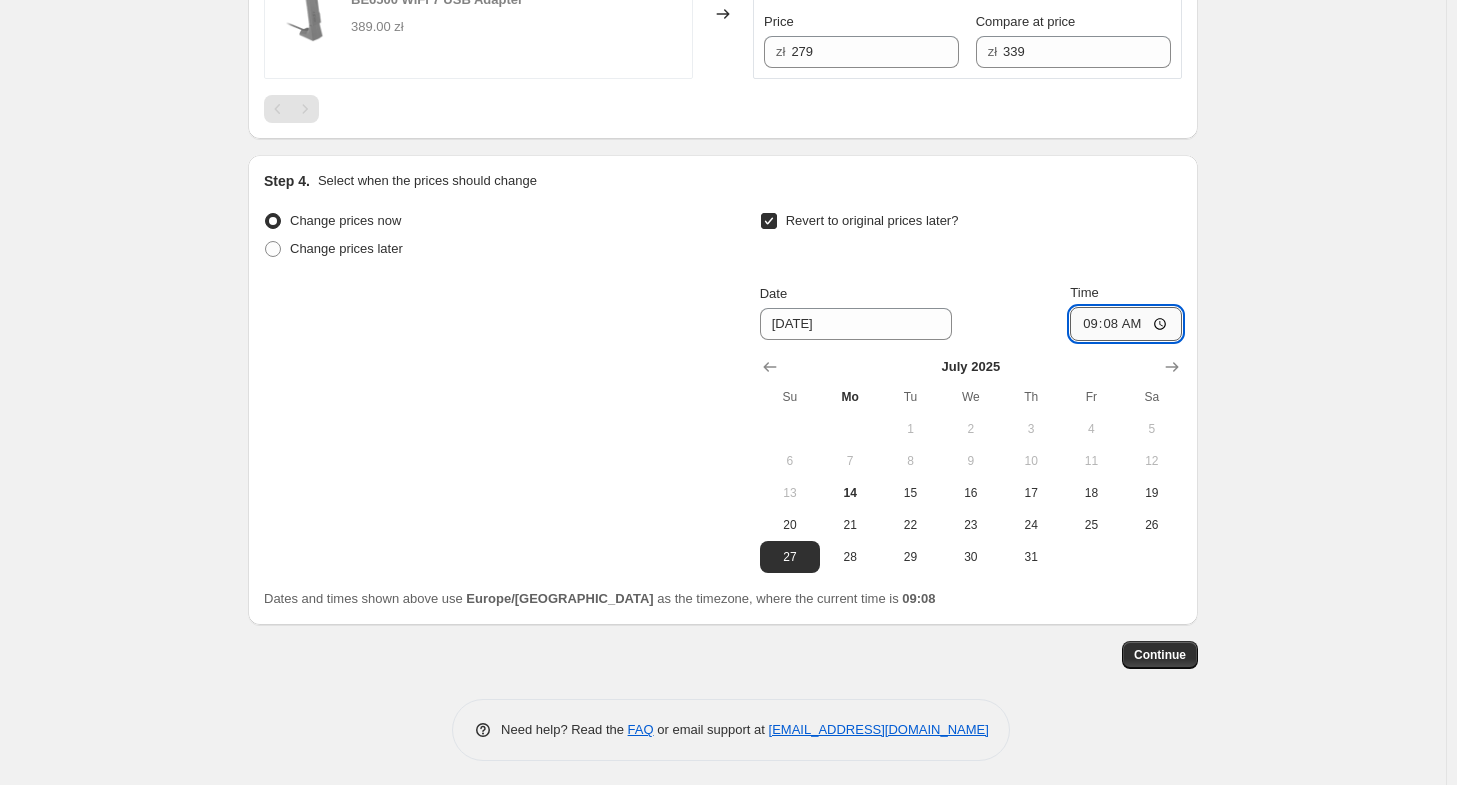 drag, startPoint x: 1116, startPoint y: 323, endPoint x: 1146, endPoint y: 323, distance: 30 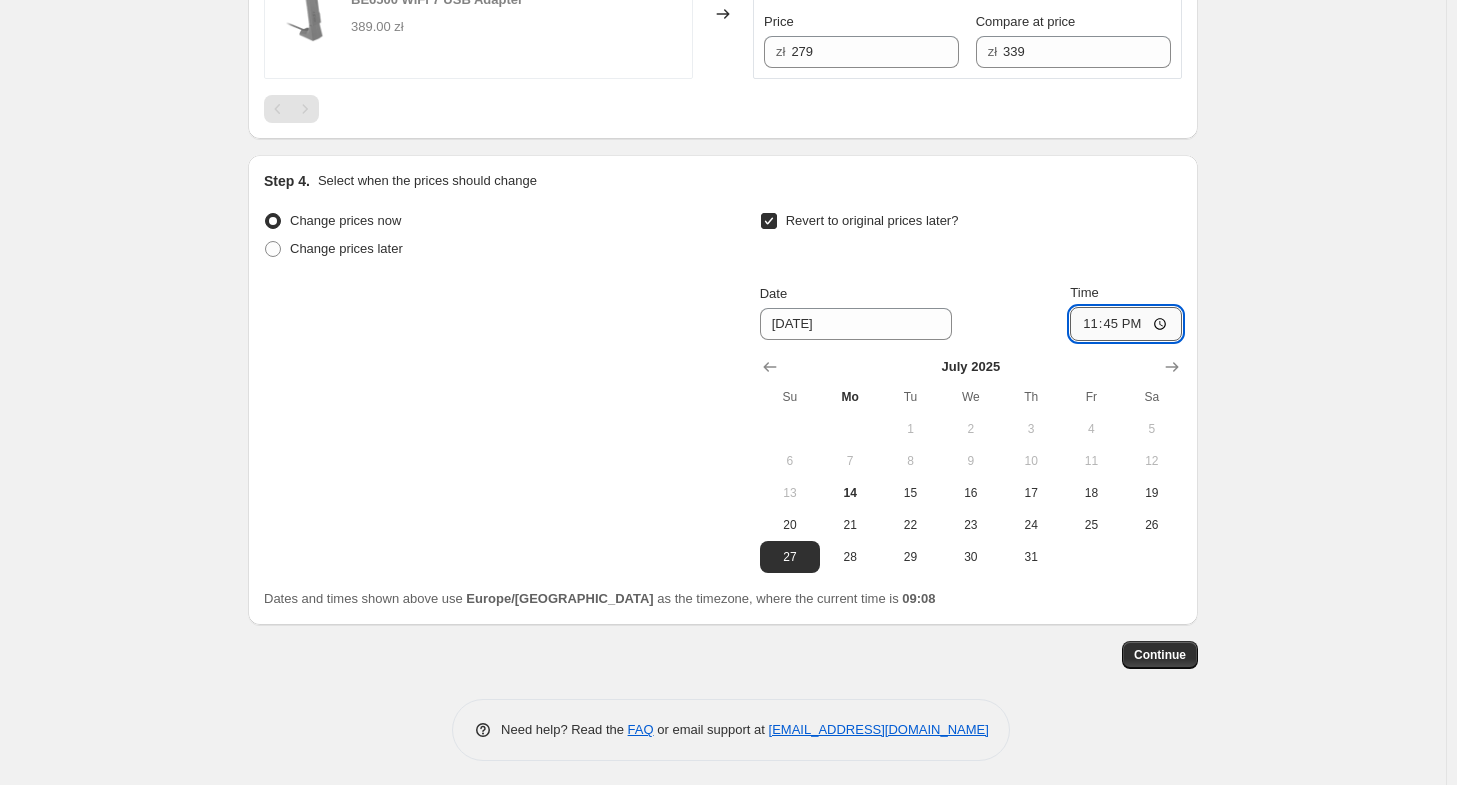 type on "23:59" 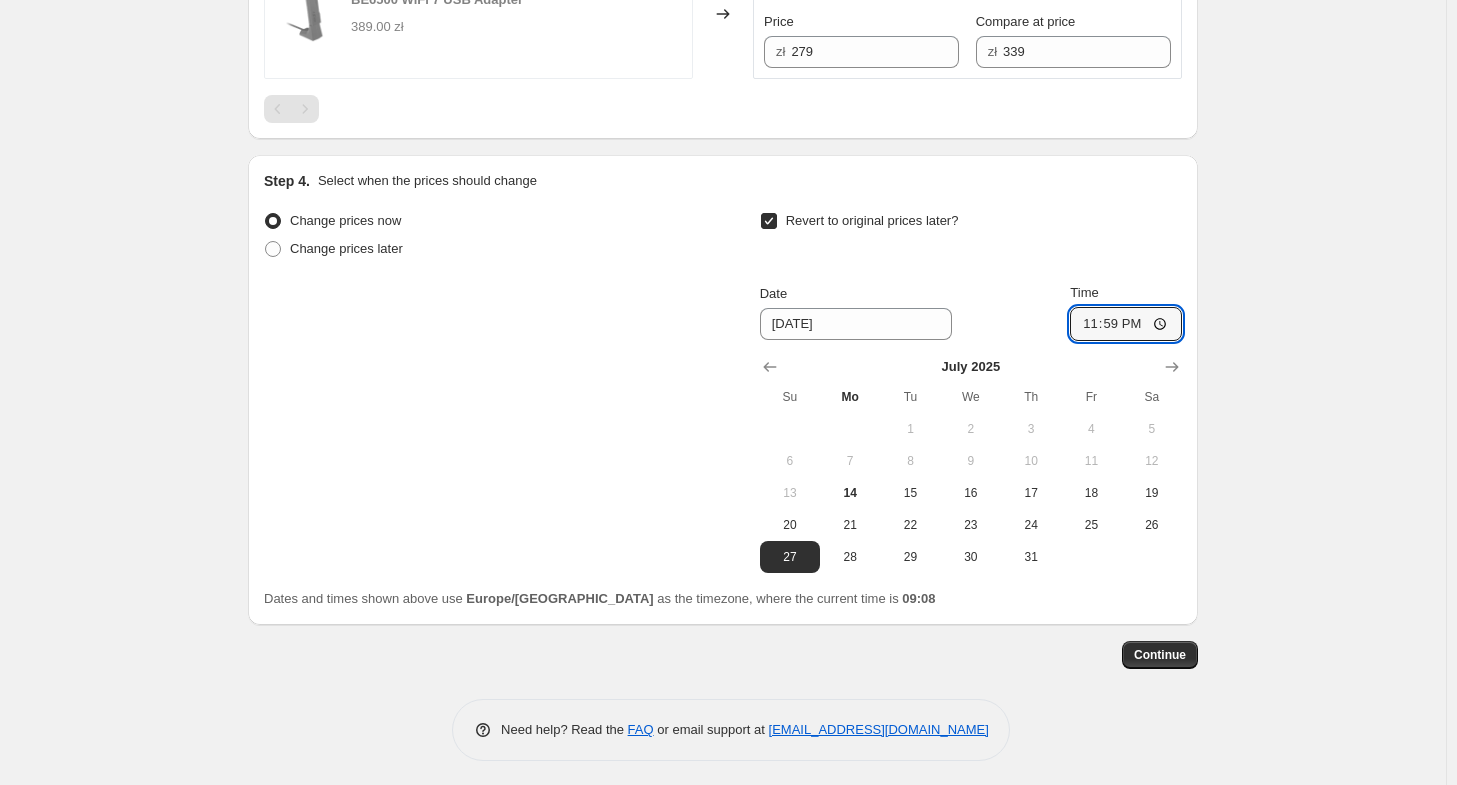 click on "Create new price [MEDICAL_DATA]. This page is ready Create new price [MEDICAL_DATA] Draft Step 1. Optionally give your price [MEDICAL_DATA] a title (eg "March 30% off sale on boots") 14 lip 2025, 09:00:00 Price [MEDICAL_DATA] This title is just for internal use, customers won't see it Step 2. Select how the prices should change Use bulk price change rules Set product prices individually Use CSV upload Select tags to add while price change is active Select tags to remove while price change is active Step 3. Select which products should change in price Select all products, use filters, or select products variants individually All products Filter by product, collection, tag, vendor, product type, variant title, or inventory Select product variants individually Select product variants 6   product variants selected PRICE CHANGE PREVIEW 6 product variants selected. 6 product prices edited: AX1800 WiFi USB Adapter | Karty sieciowe 239.00 zł Changed to Success Edited AX1800 WiFi USB Adapter | Karty sieciowe 169.00 zł 239.00 zł" at bounding box center (723, -350) 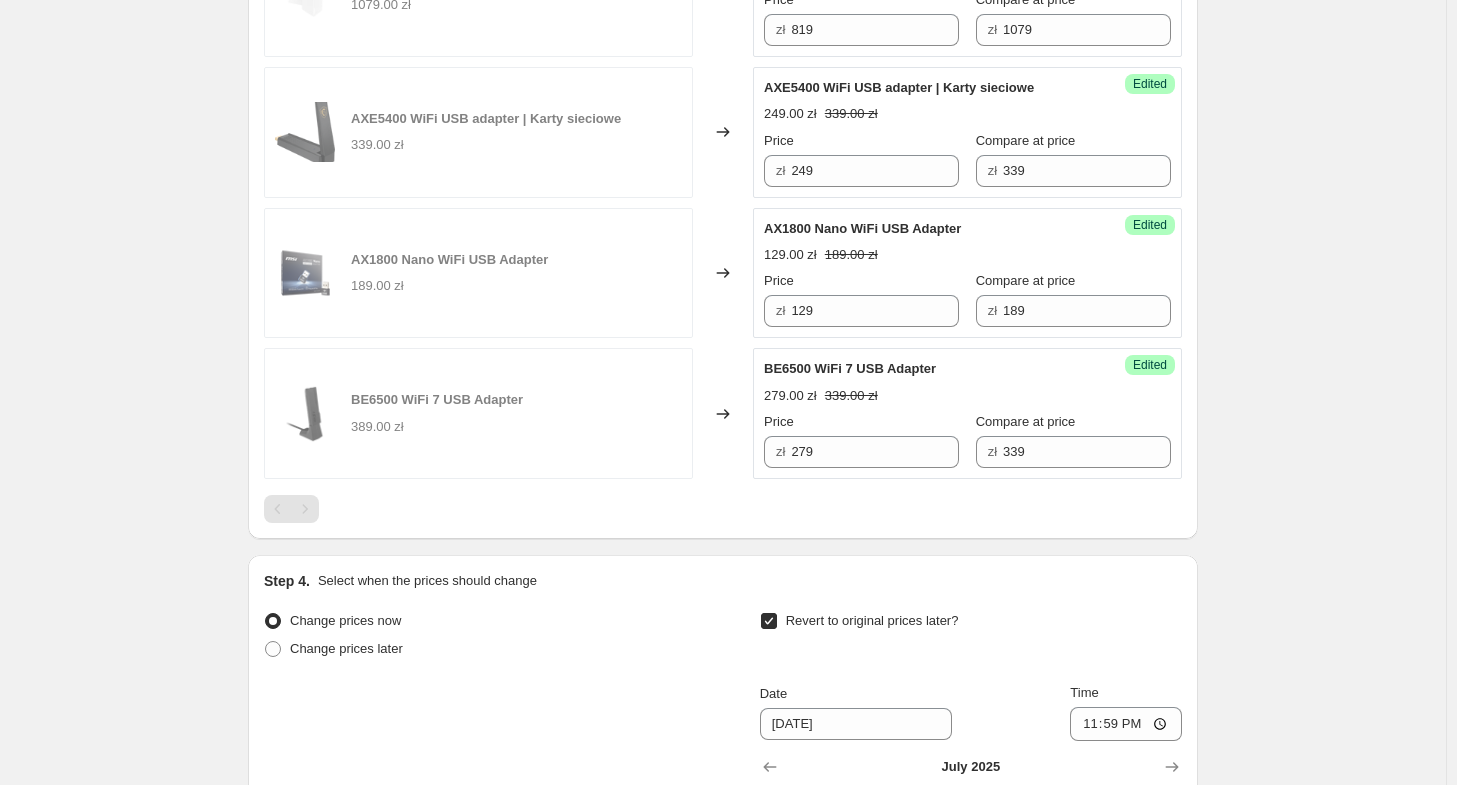 scroll, scrollTop: 1490, scrollLeft: 0, axis: vertical 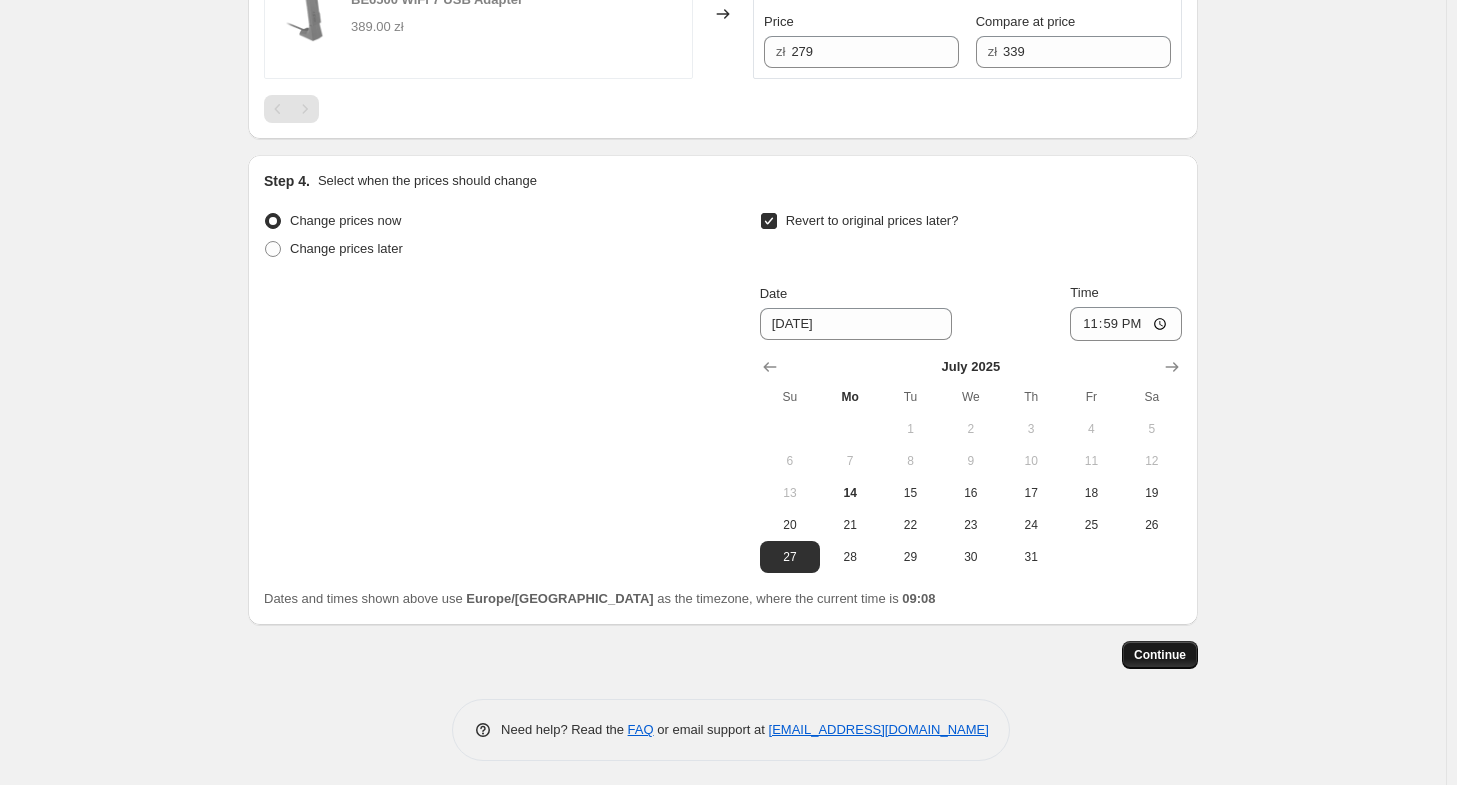 click on "Continue" at bounding box center (1160, 655) 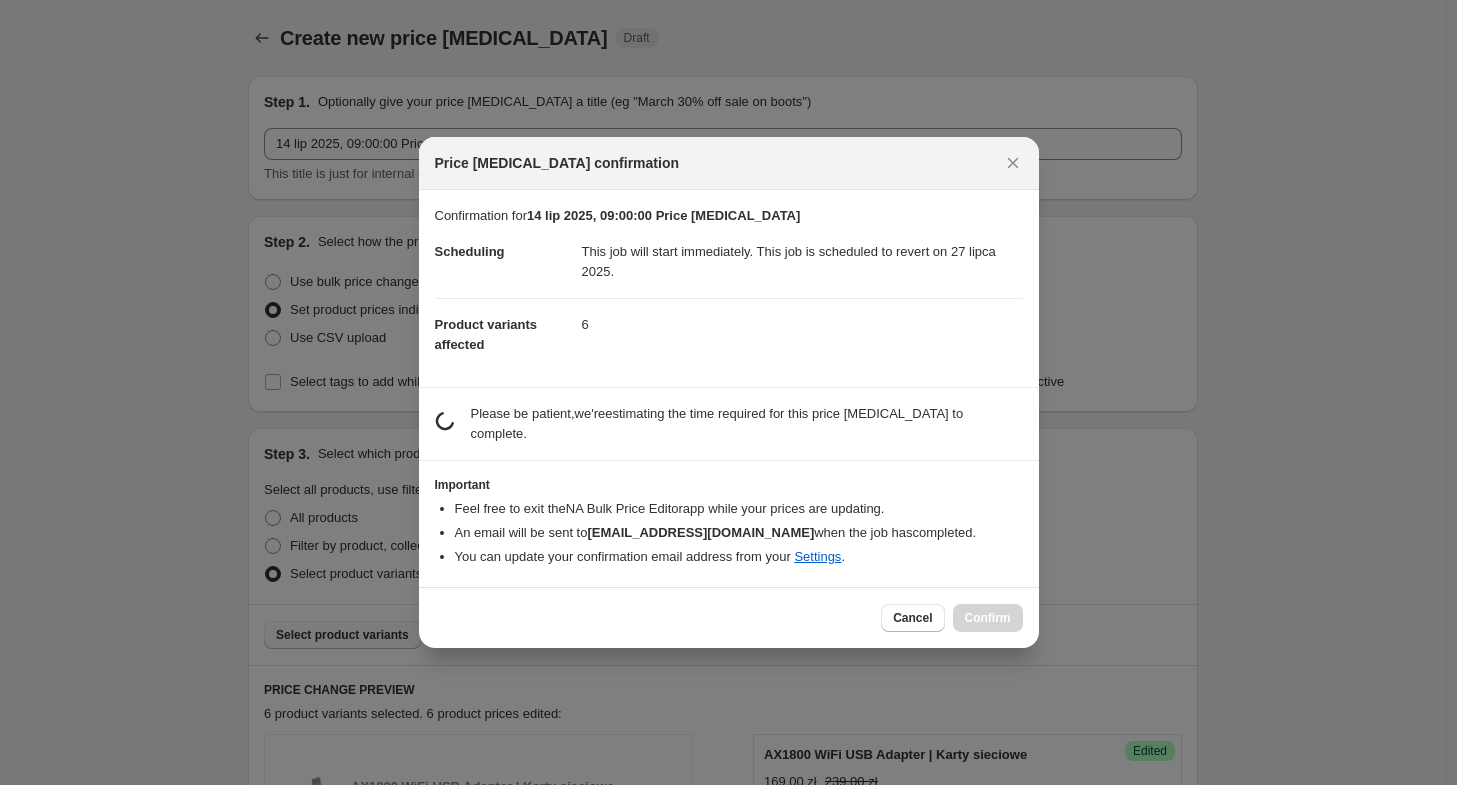 scroll, scrollTop: 0, scrollLeft: 0, axis: both 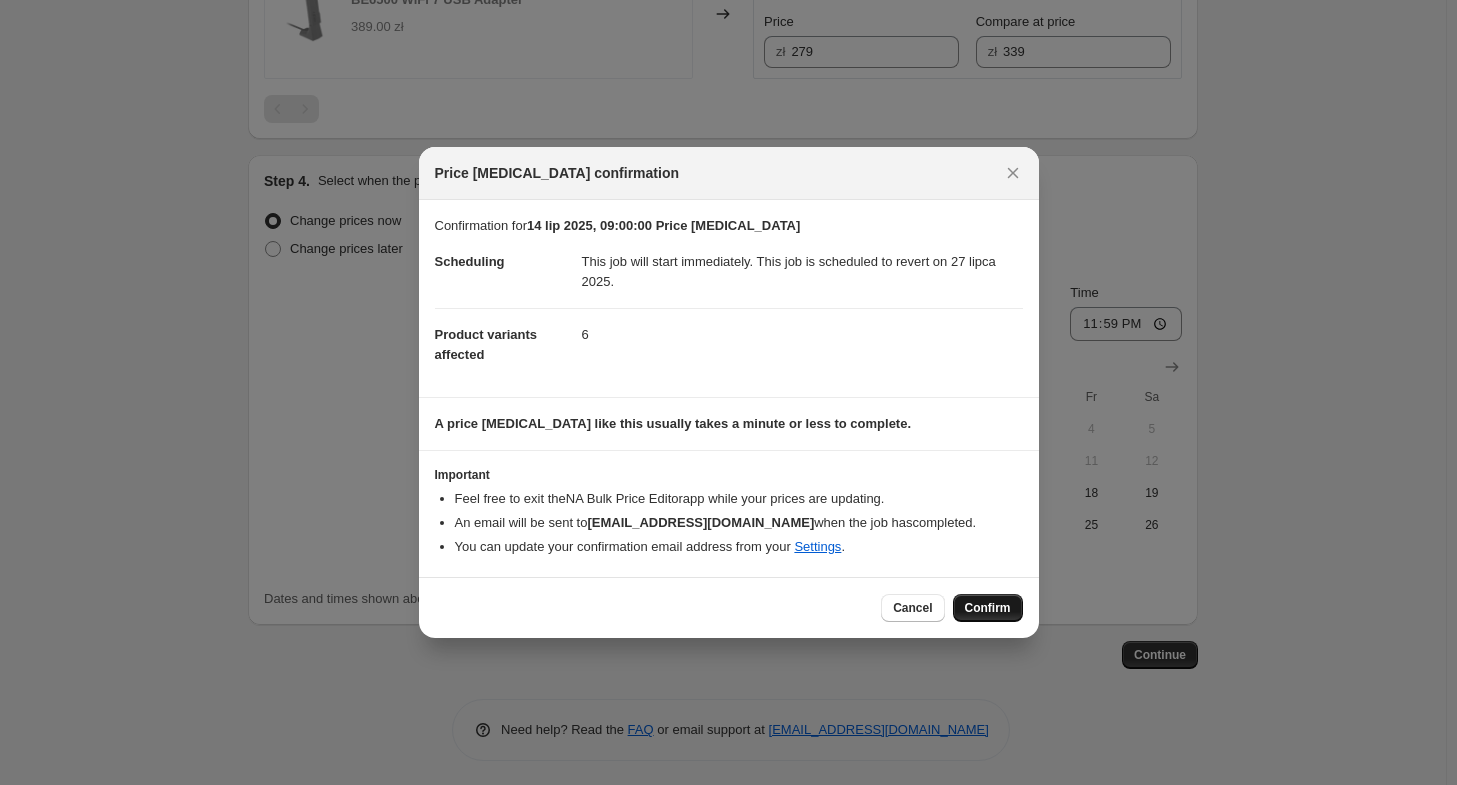 click on "Confirm" at bounding box center [988, 608] 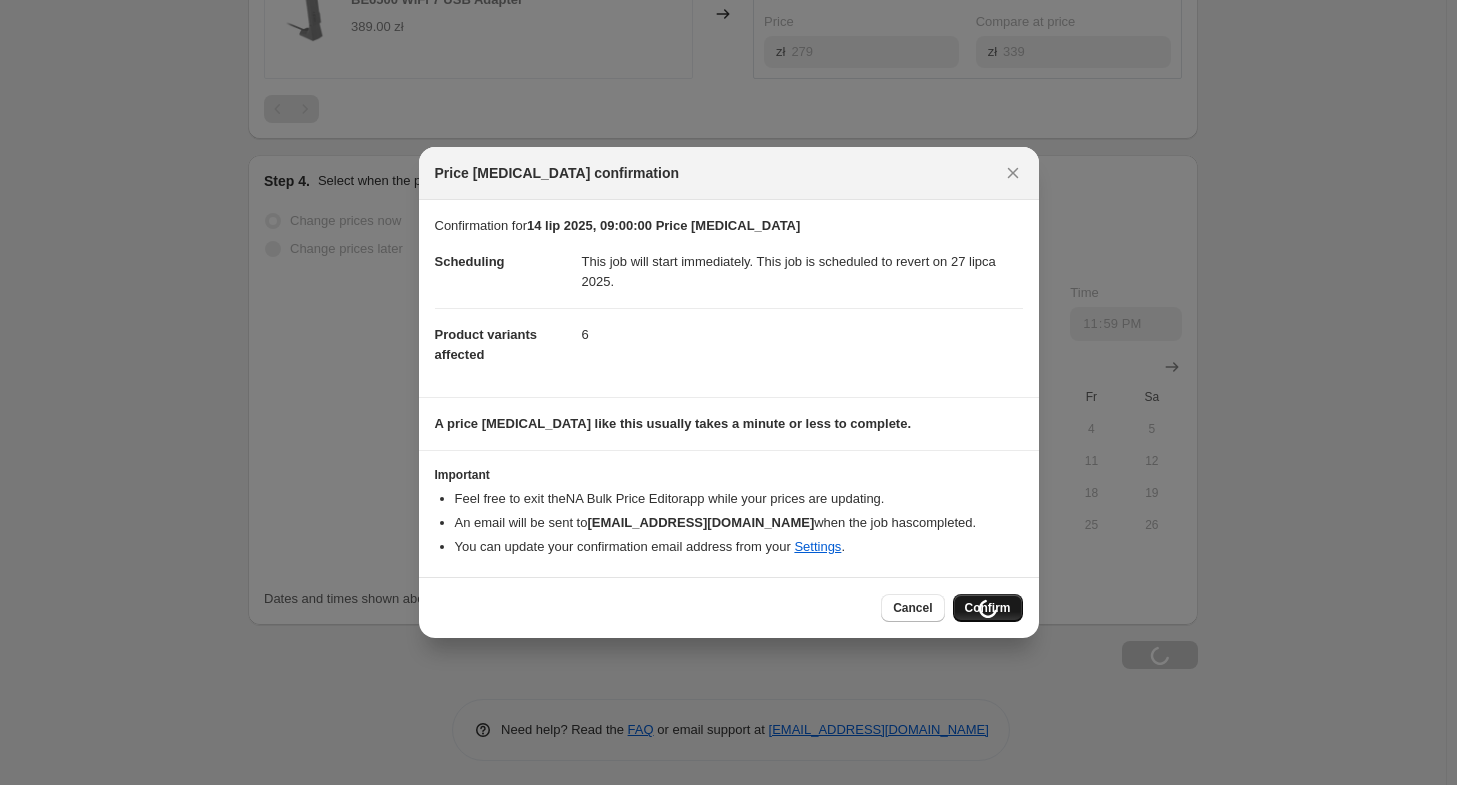 scroll, scrollTop: 1558, scrollLeft: 0, axis: vertical 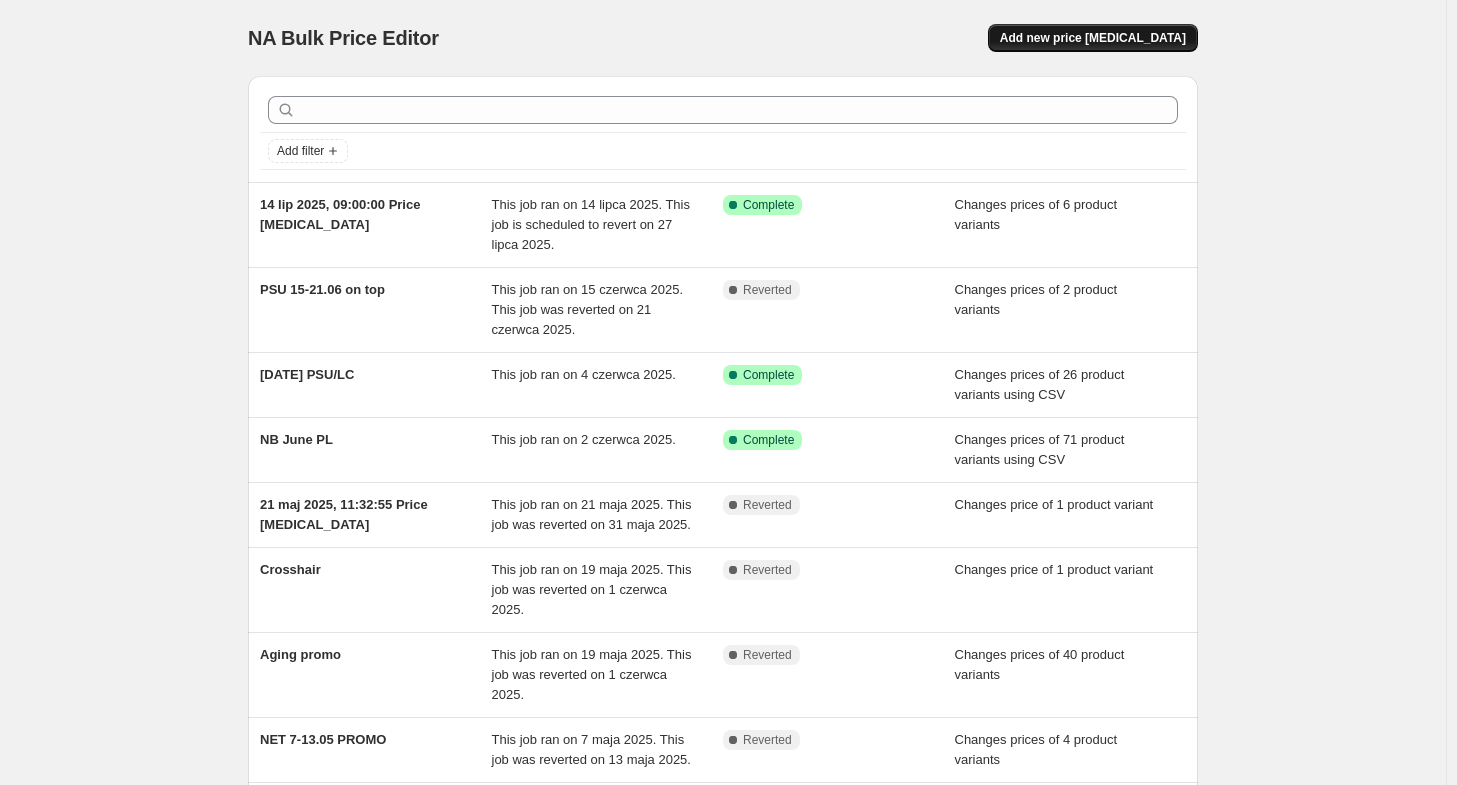 click on "Add new price [MEDICAL_DATA]" at bounding box center (1093, 38) 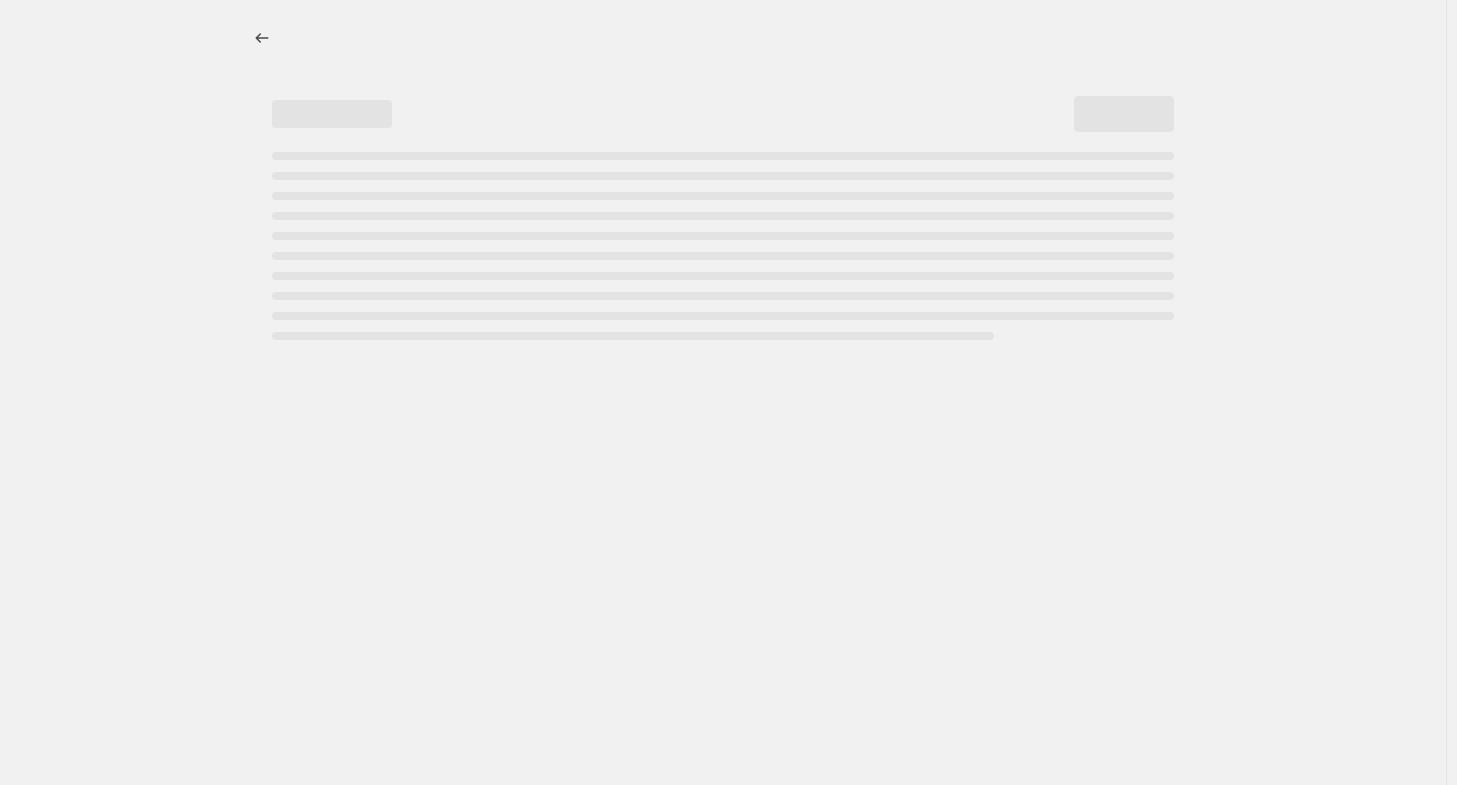 select on "percentage" 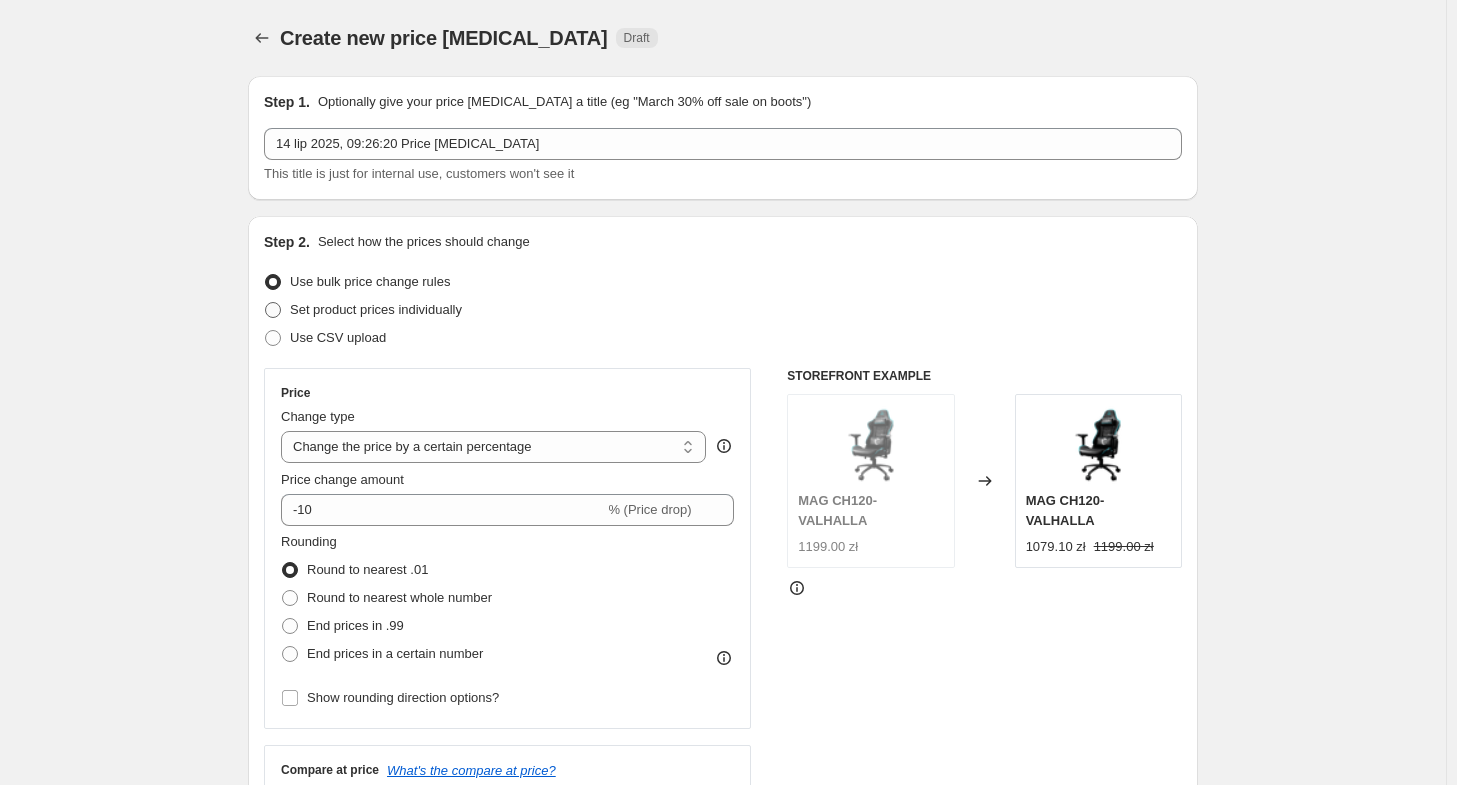 click on "Set product prices individually" at bounding box center [376, 309] 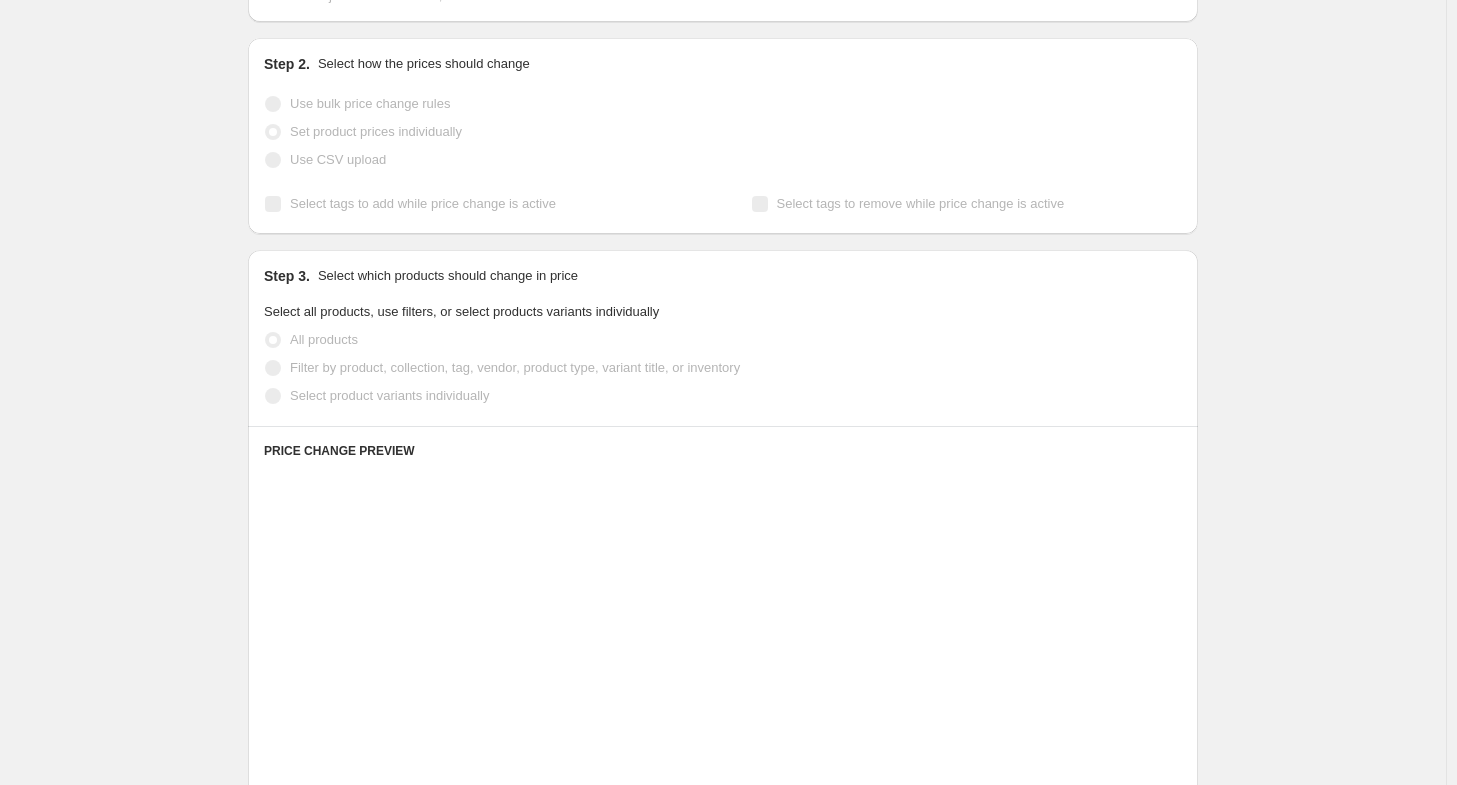 scroll, scrollTop: 200, scrollLeft: 0, axis: vertical 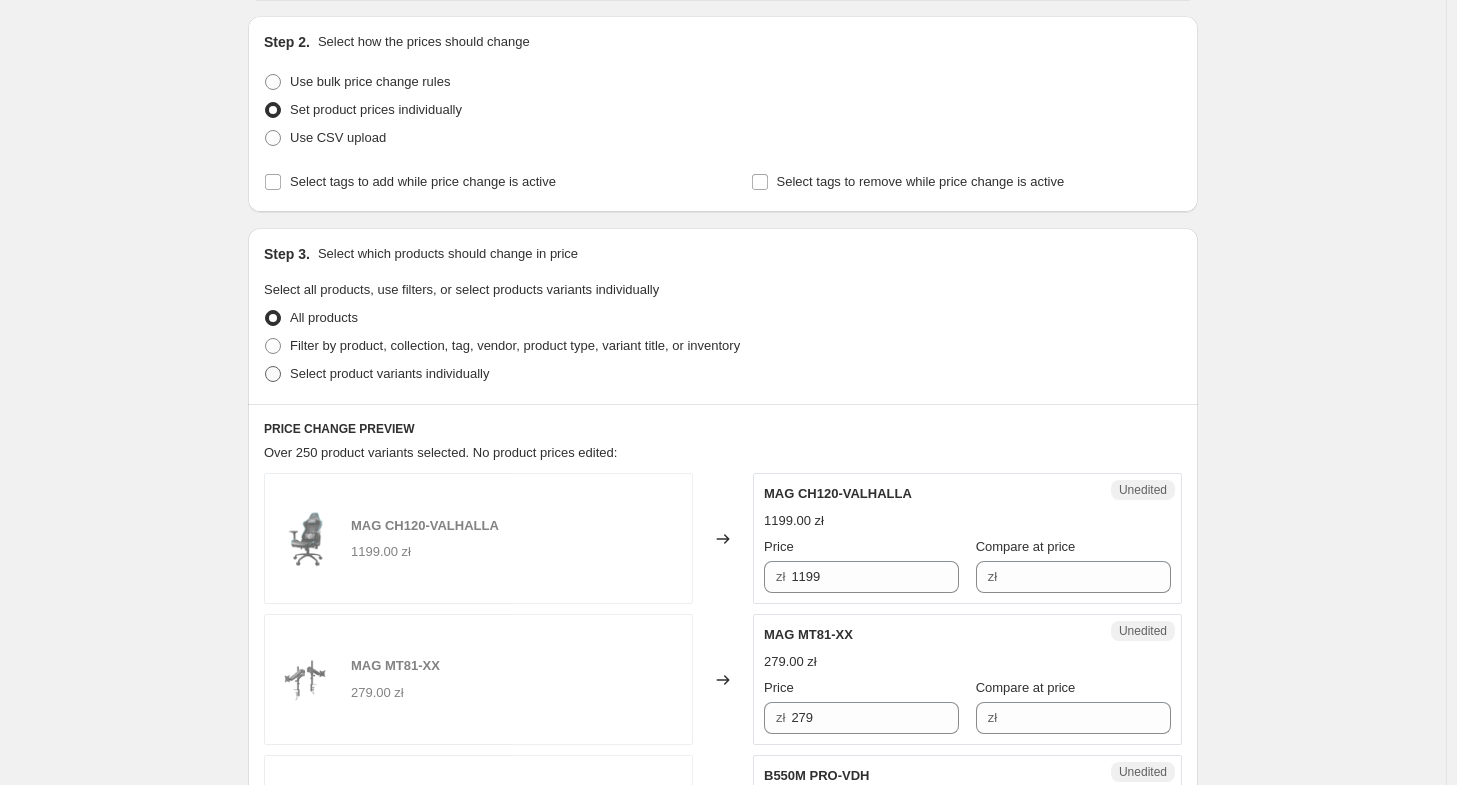click on "Select product variants individually" at bounding box center (389, 373) 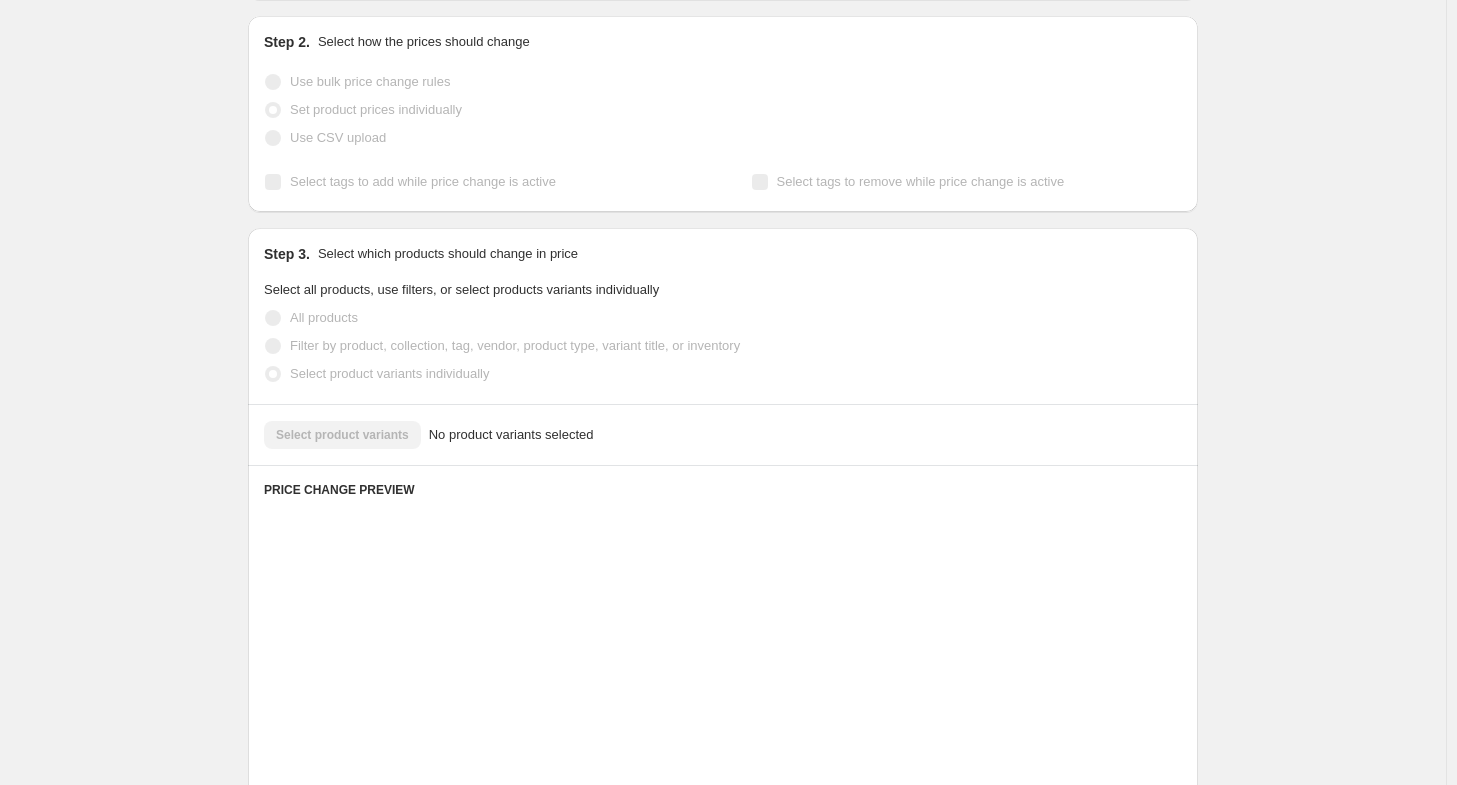 scroll, scrollTop: 264, scrollLeft: 0, axis: vertical 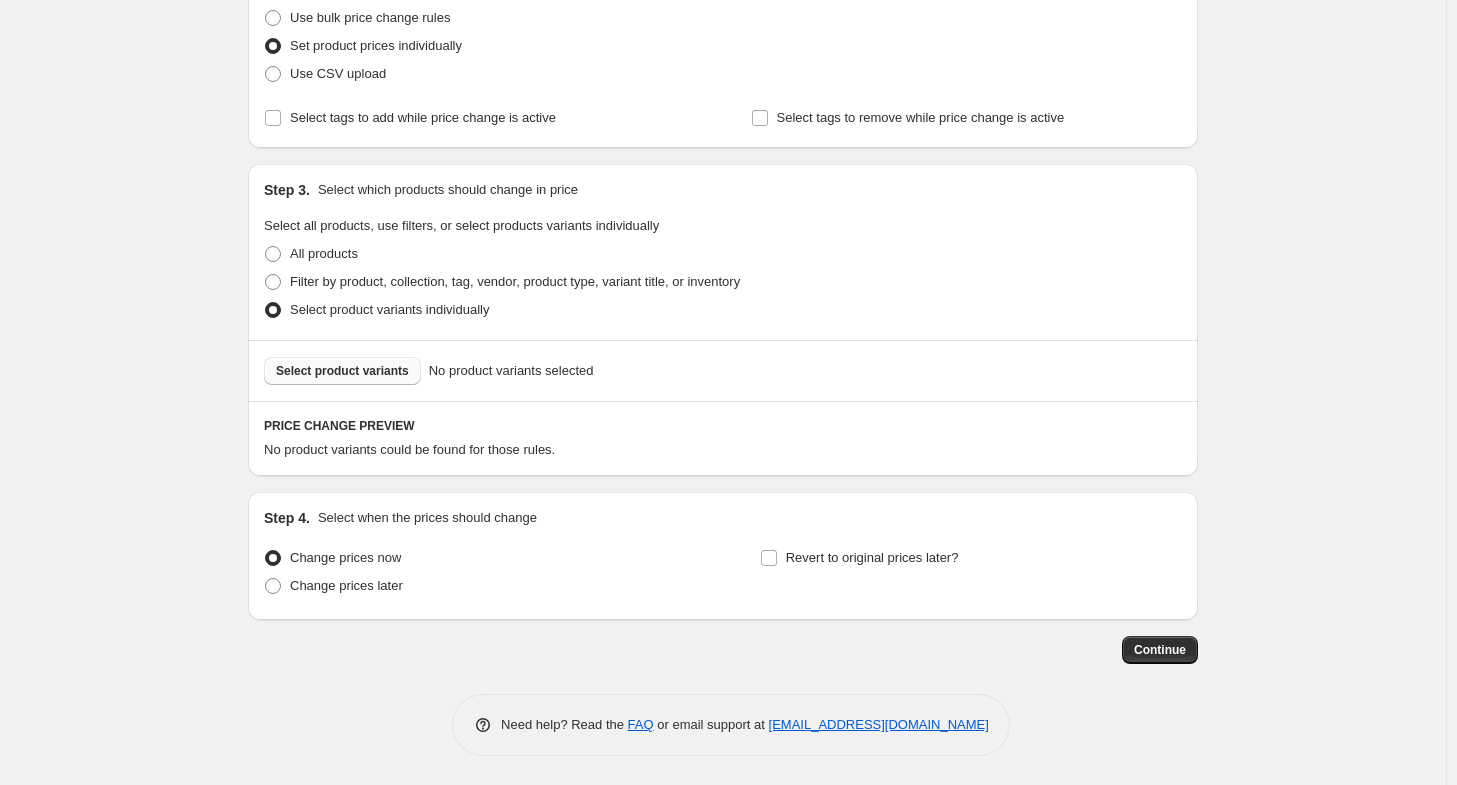 click on "Select product variants" at bounding box center (342, 371) 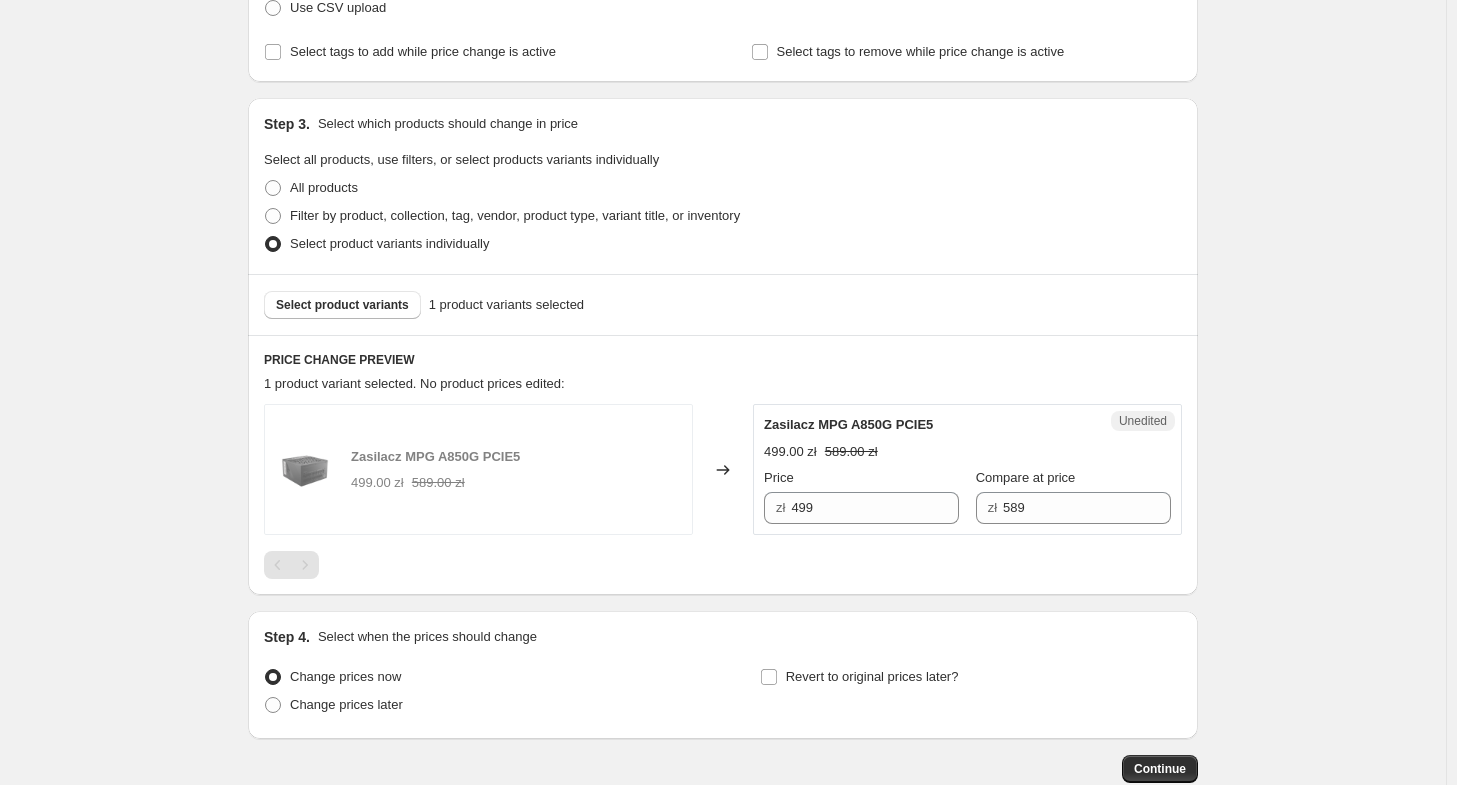 scroll, scrollTop: 448, scrollLeft: 0, axis: vertical 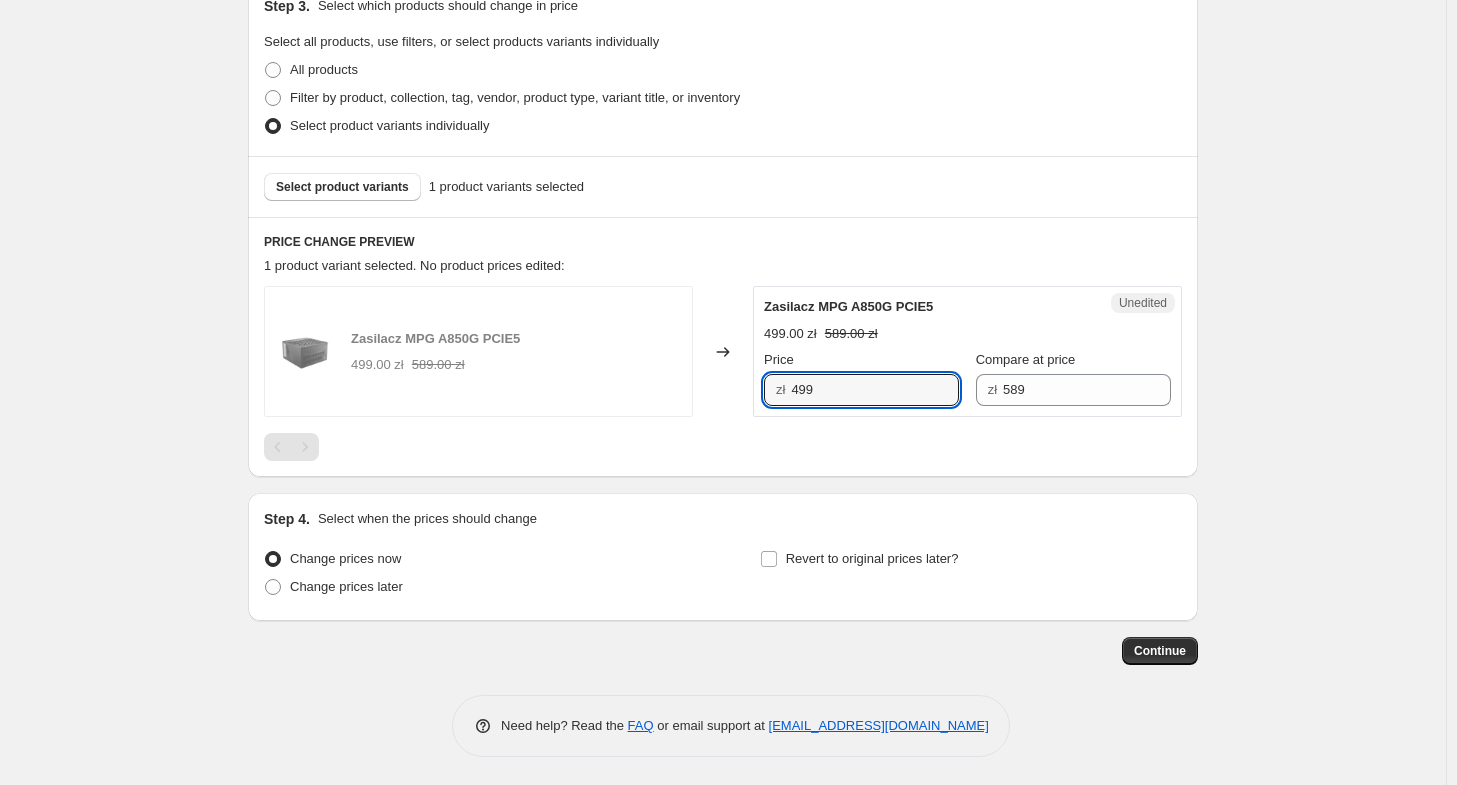 drag, startPoint x: 810, startPoint y: 385, endPoint x: 718, endPoint y: 380, distance: 92.13577 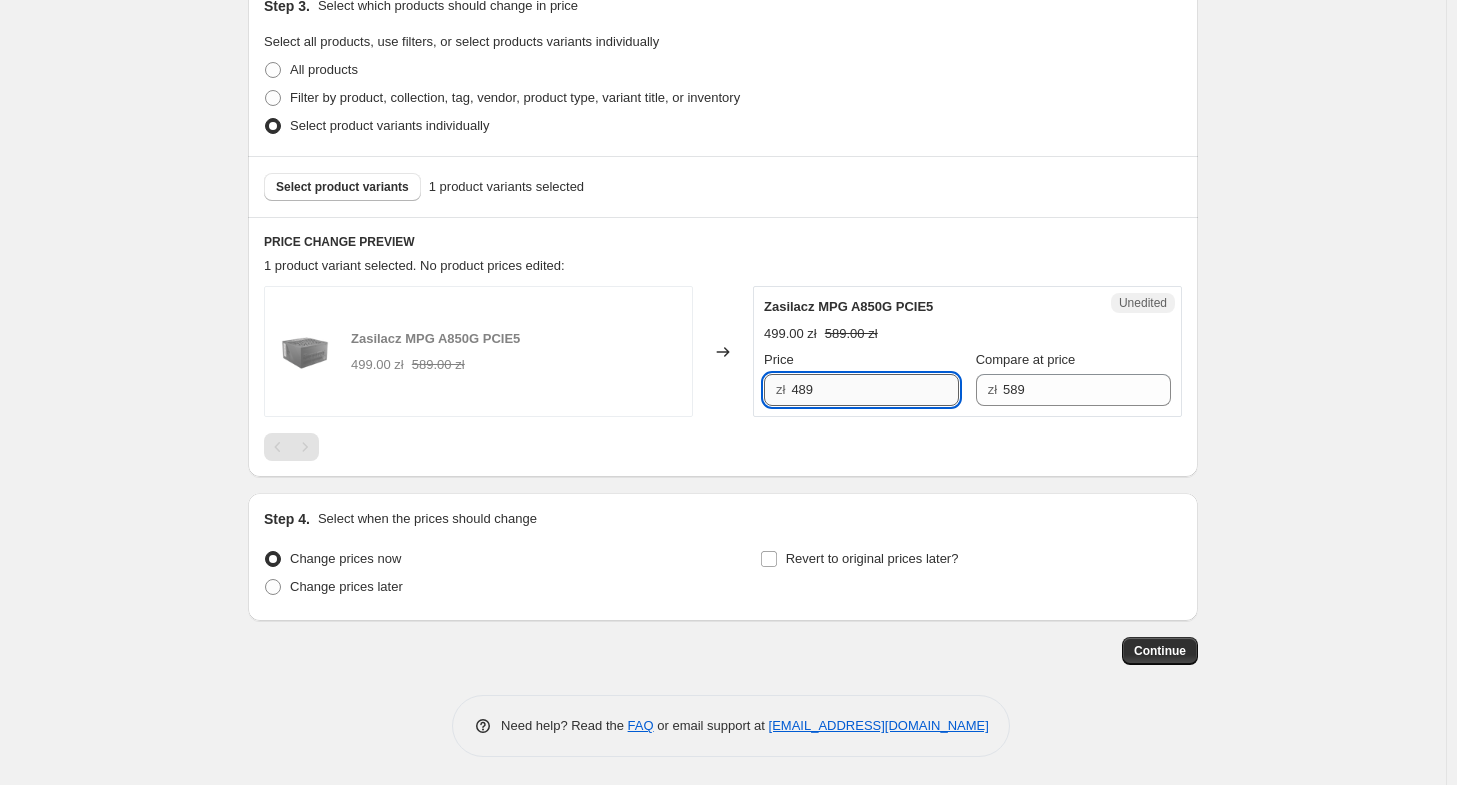 type on "489" 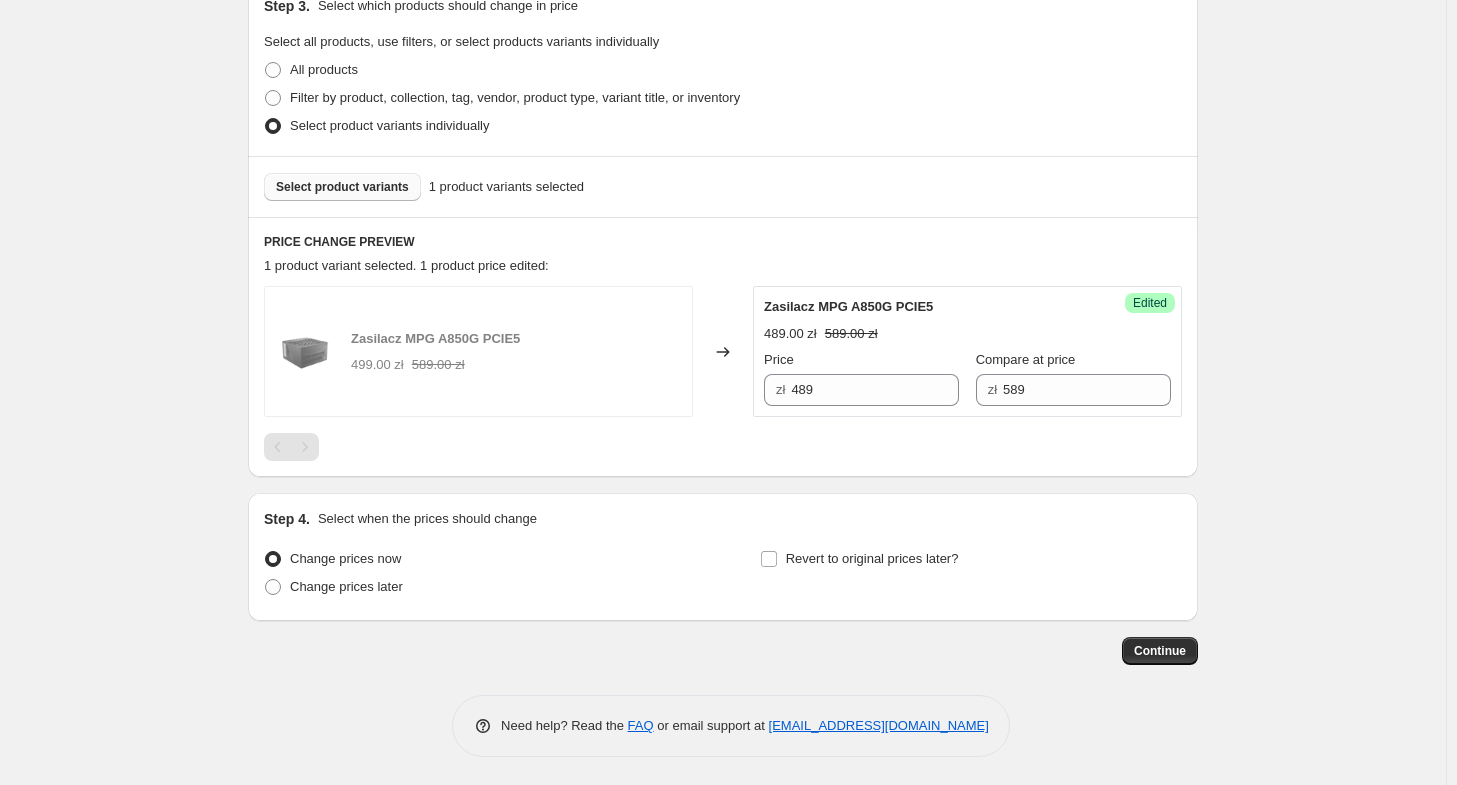 click on "Select product variants" at bounding box center [342, 187] 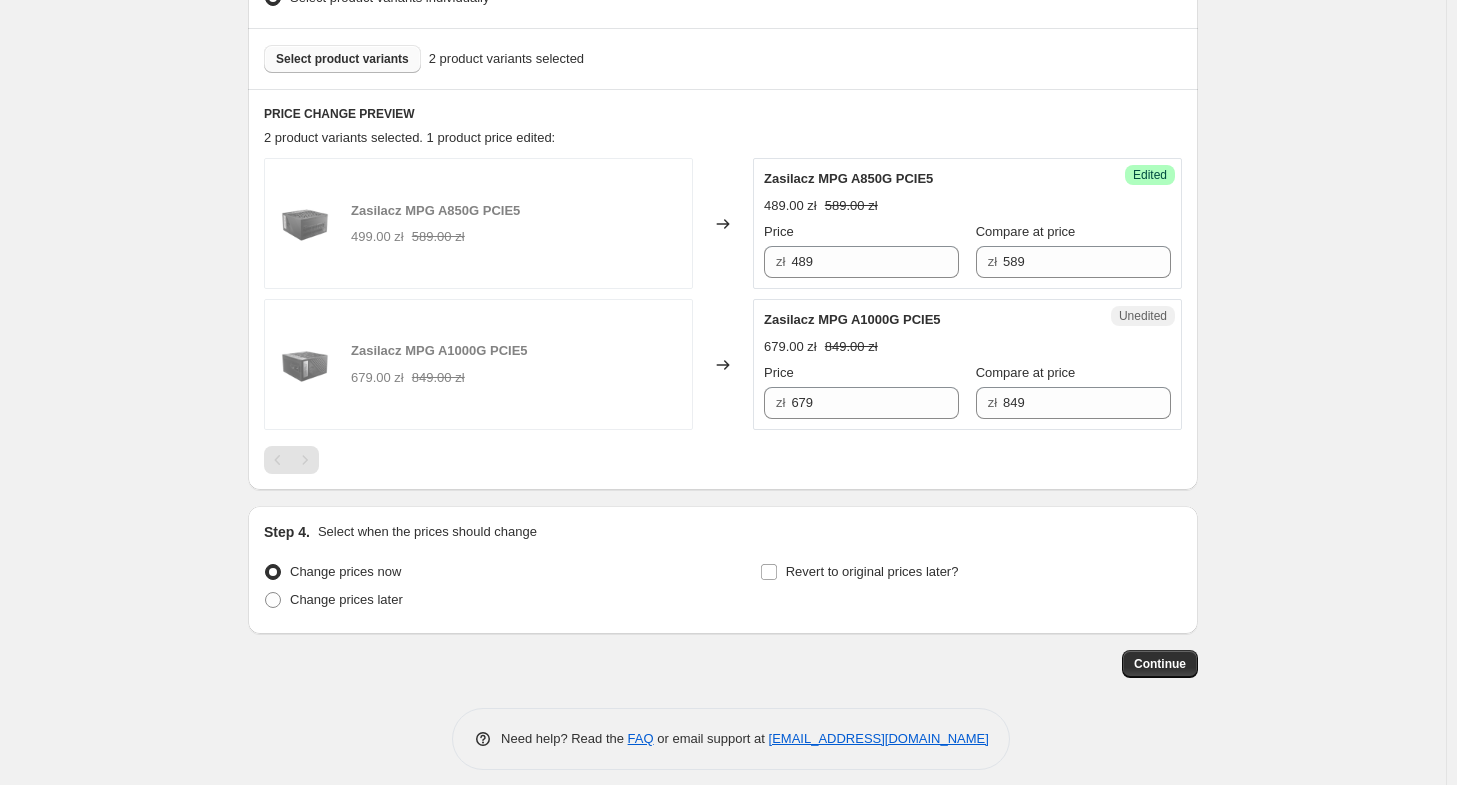 scroll, scrollTop: 588, scrollLeft: 0, axis: vertical 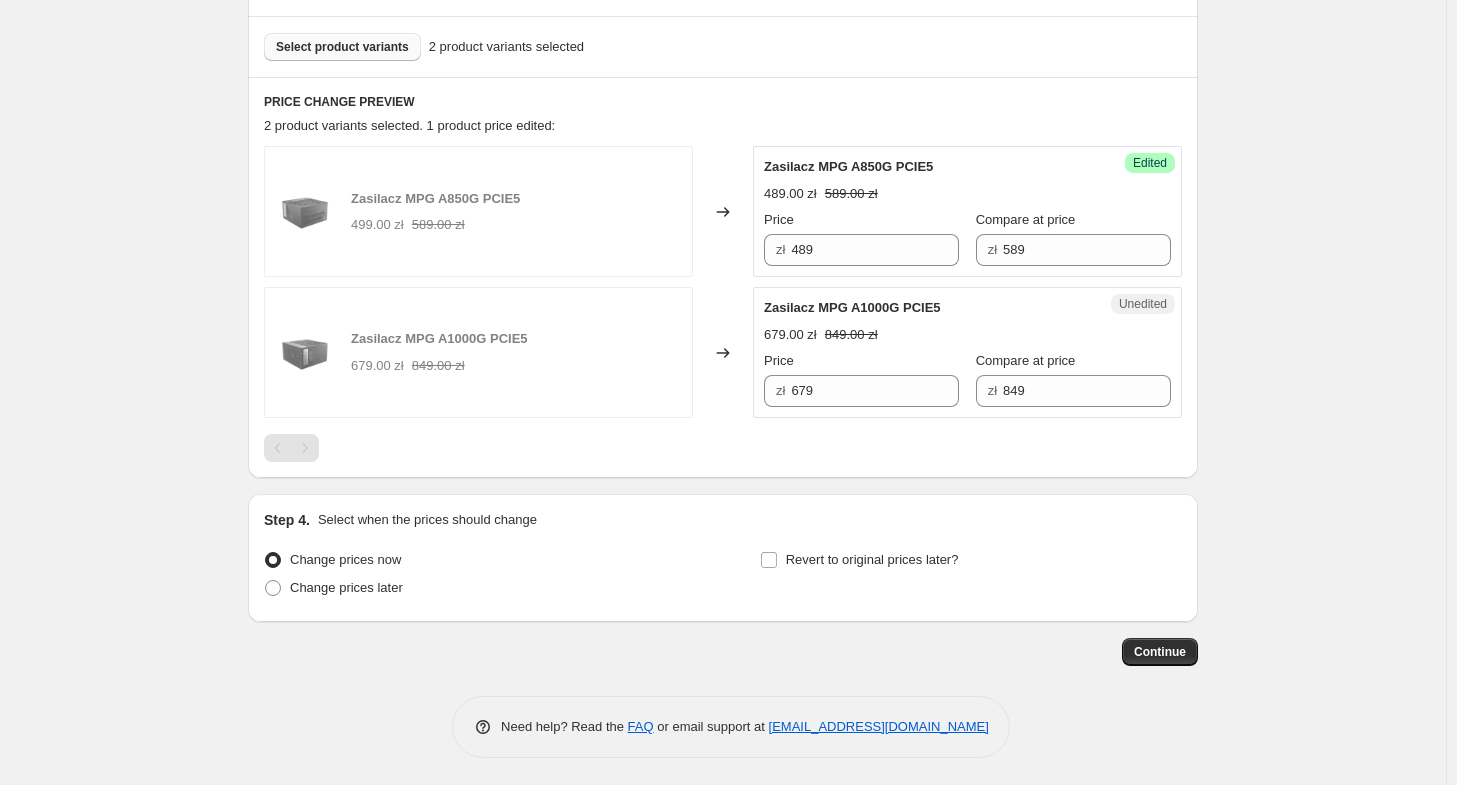 click on "Select product variants" at bounding box center [342, 47] 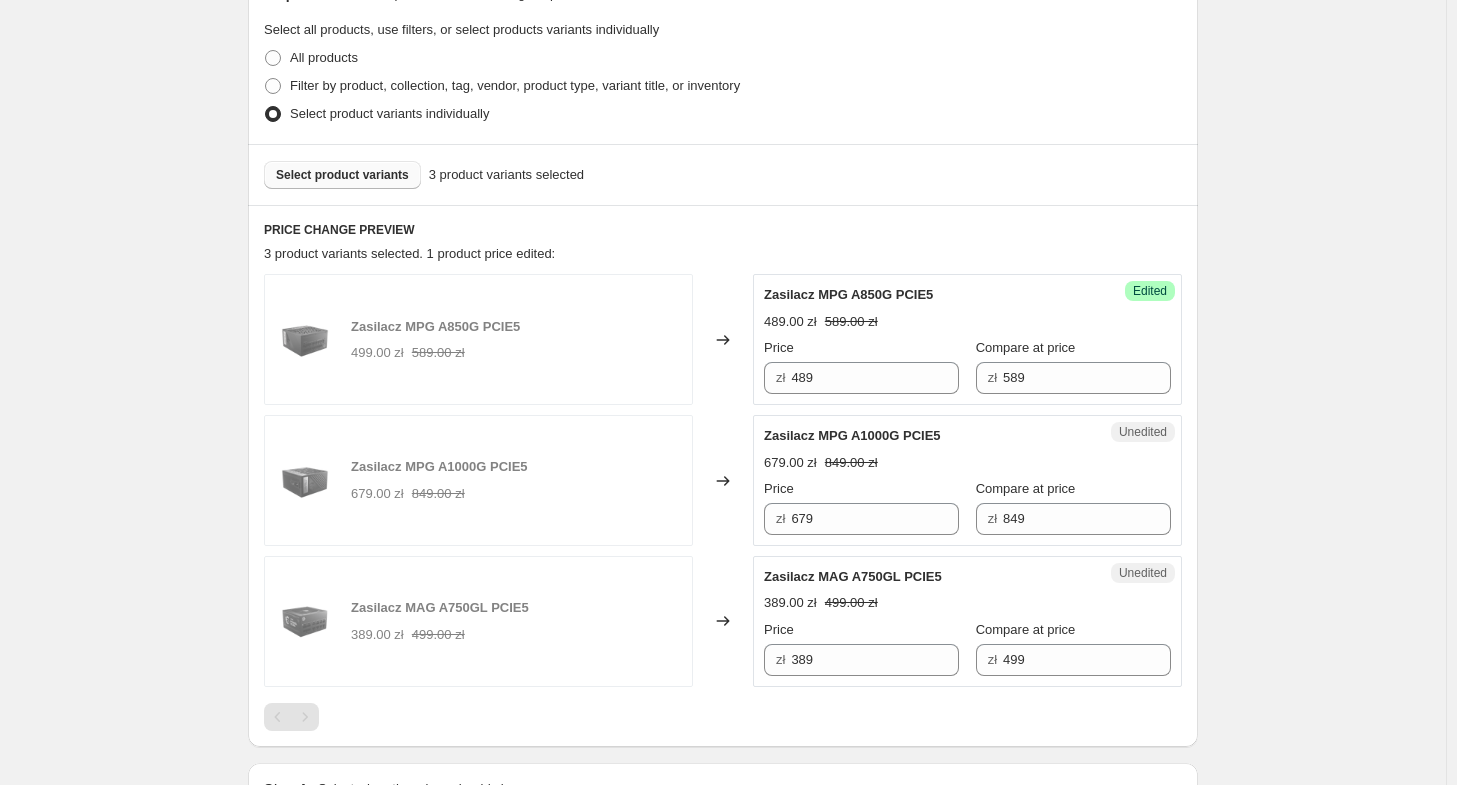 scroll, scrollTop: 428, scrollLeft: 0, axis: vertical 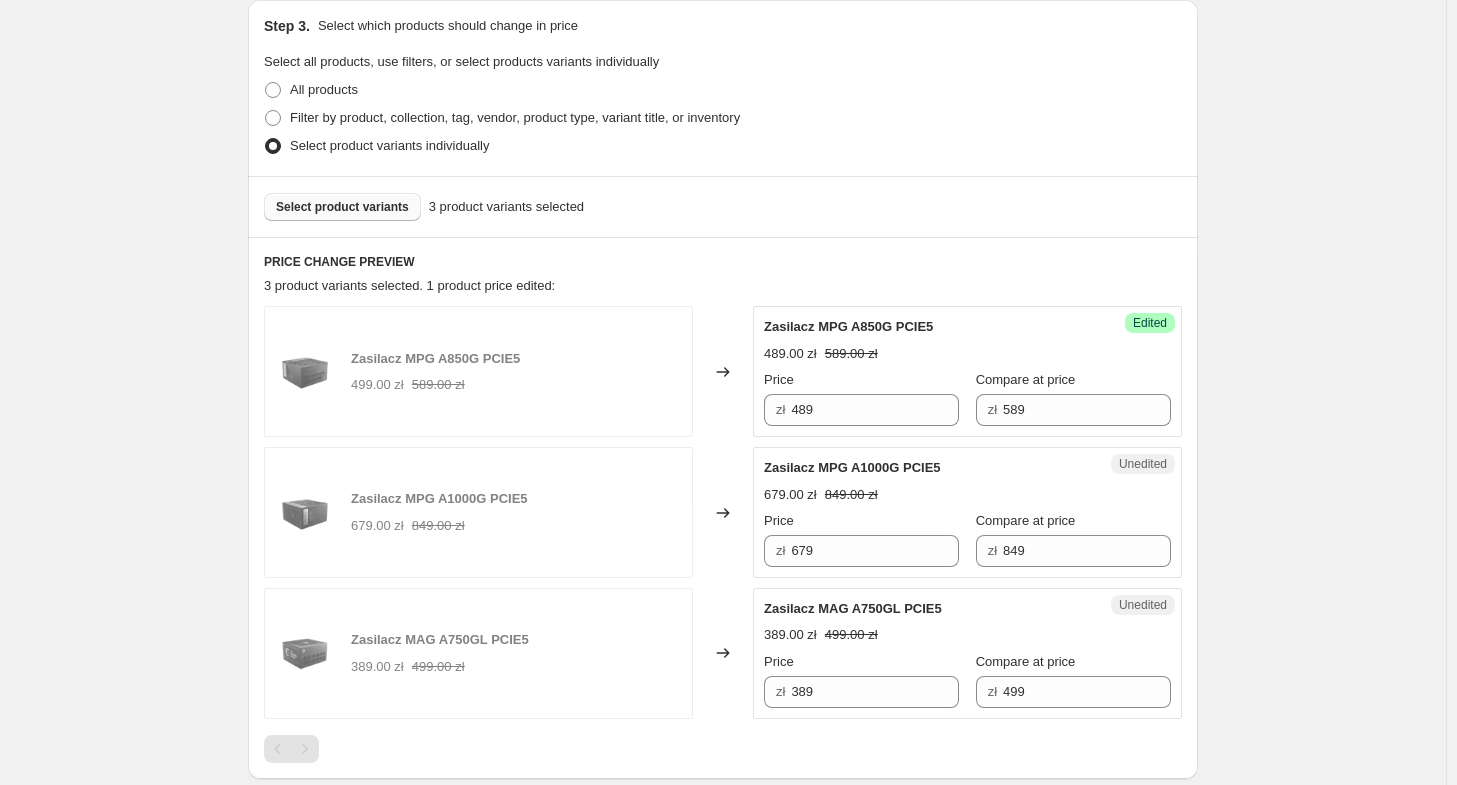 click on "Select product variants" at bounding box center (342, 207) 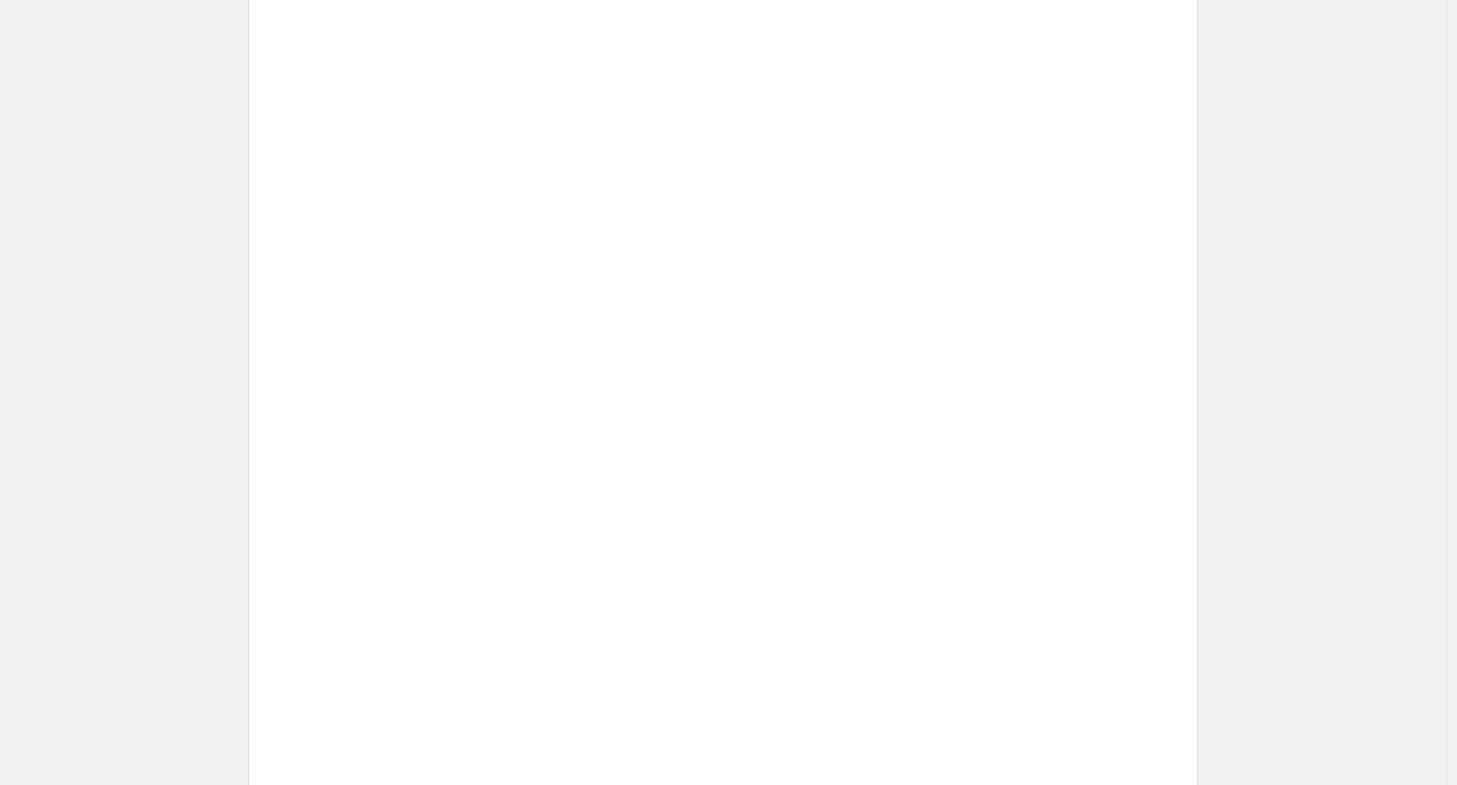 scroll, scrollTop: 728, scrollLeft: 0, axis: vertical 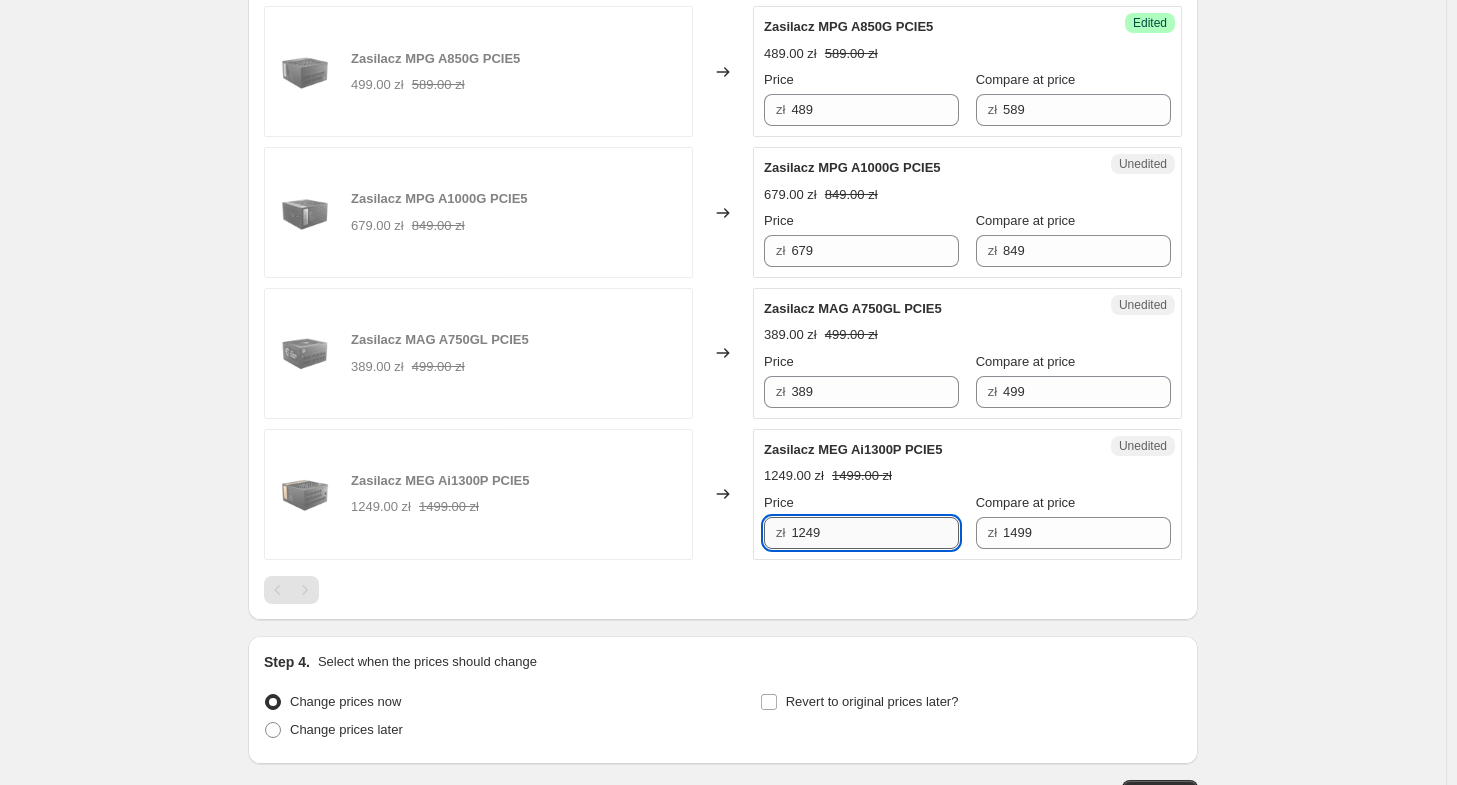 click on "1249" at bounding box center [875, 533] 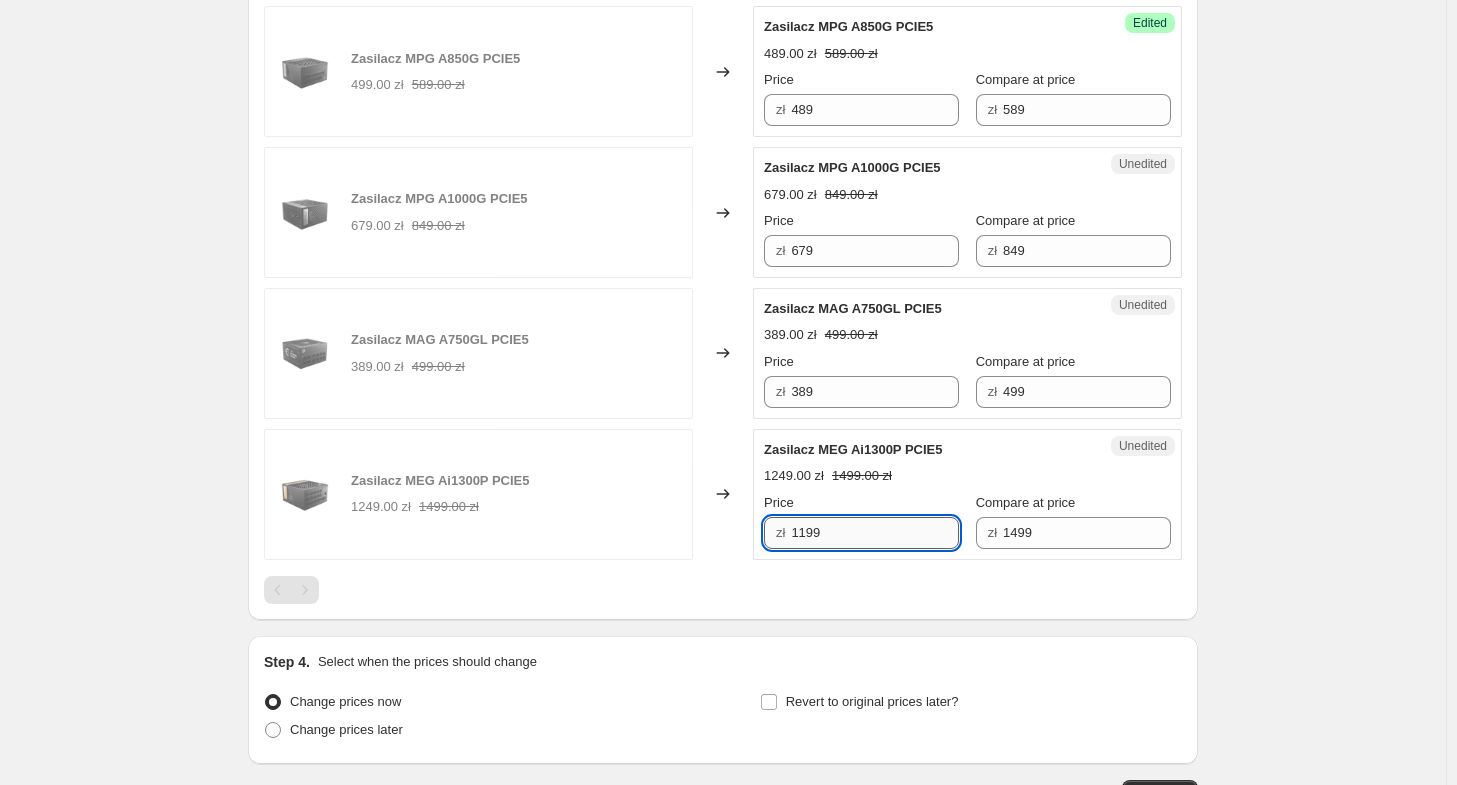 type on "1199" 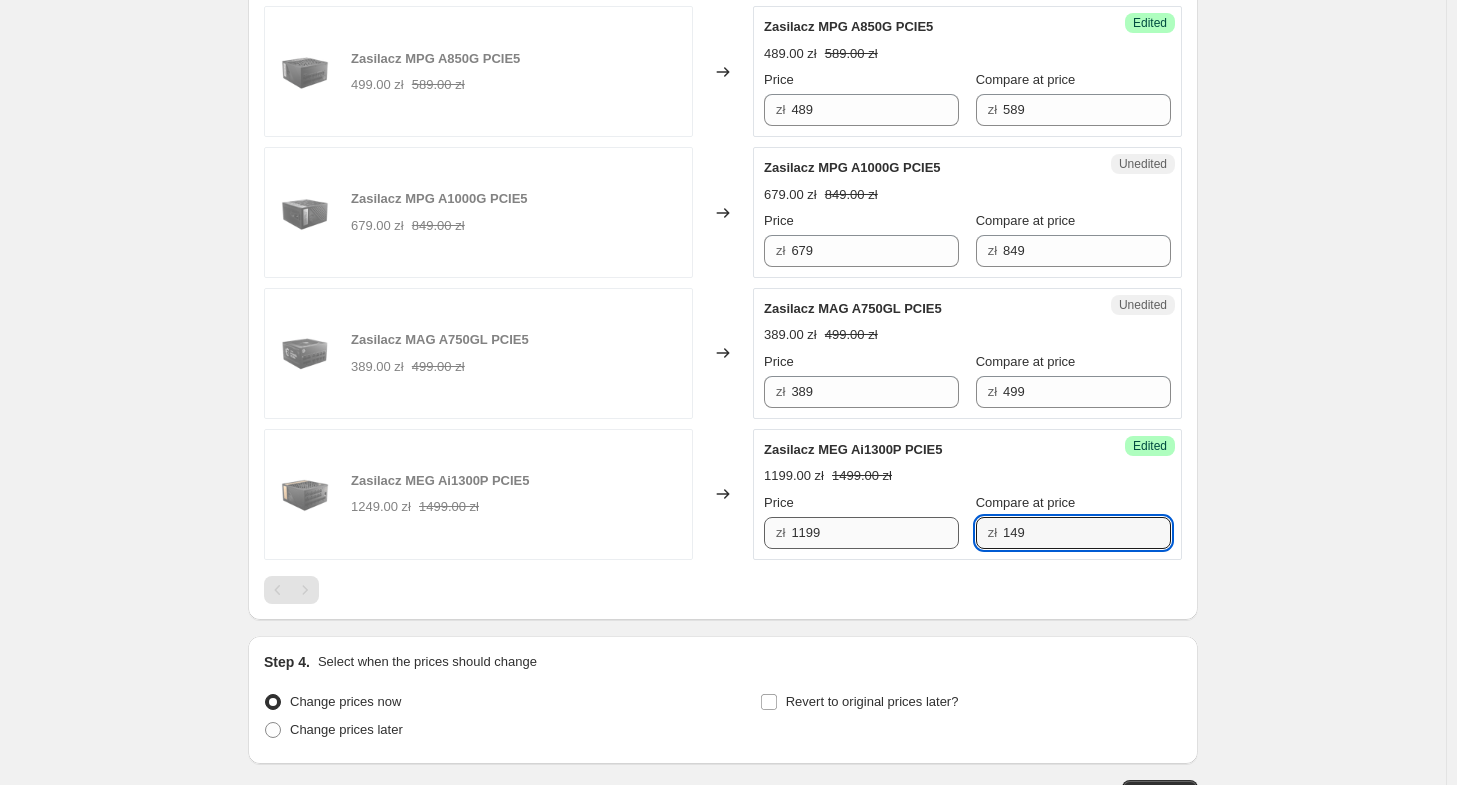 type on "1499" 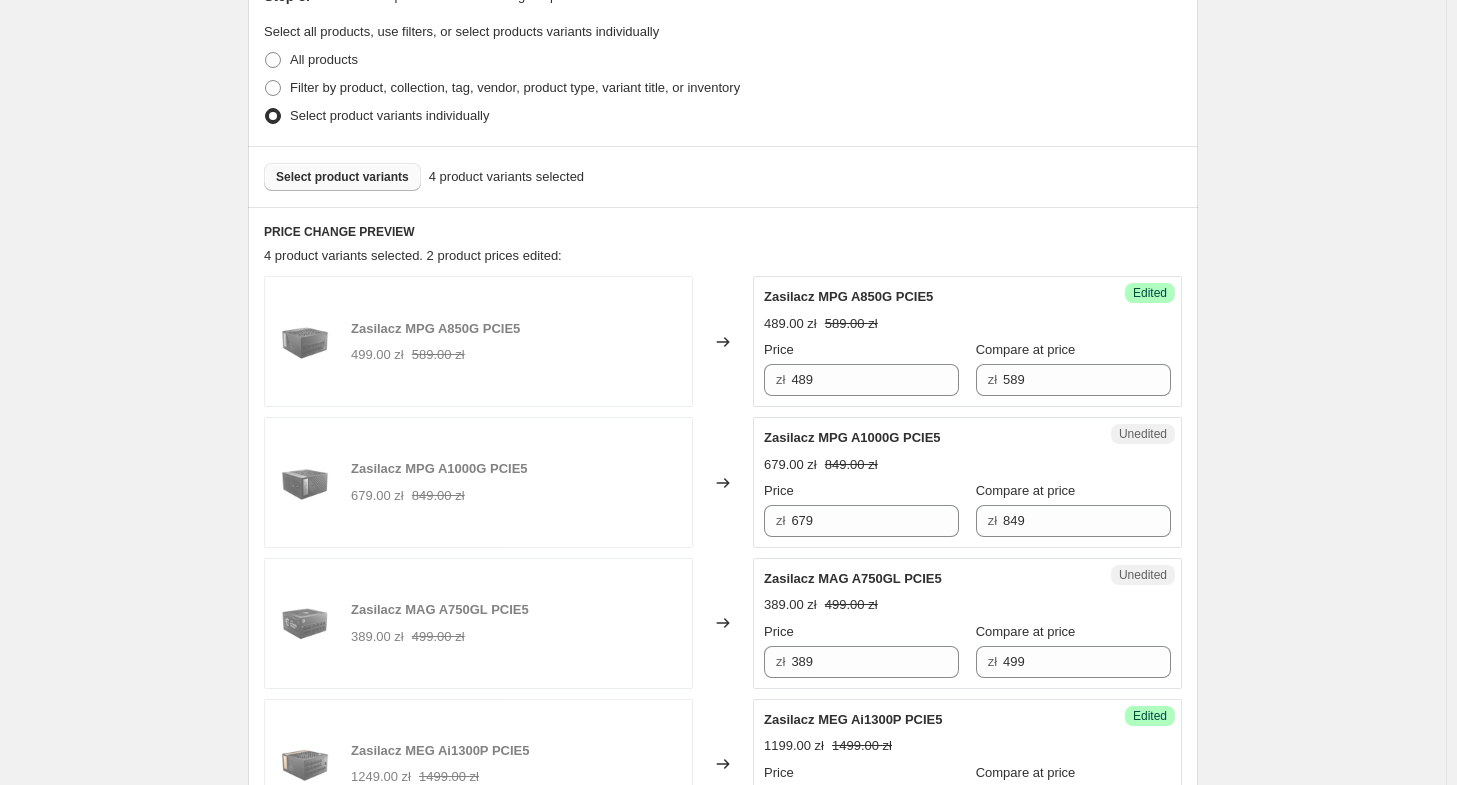 scroll, scrollTop: 228, scrollLeft: 0, axis: vertical 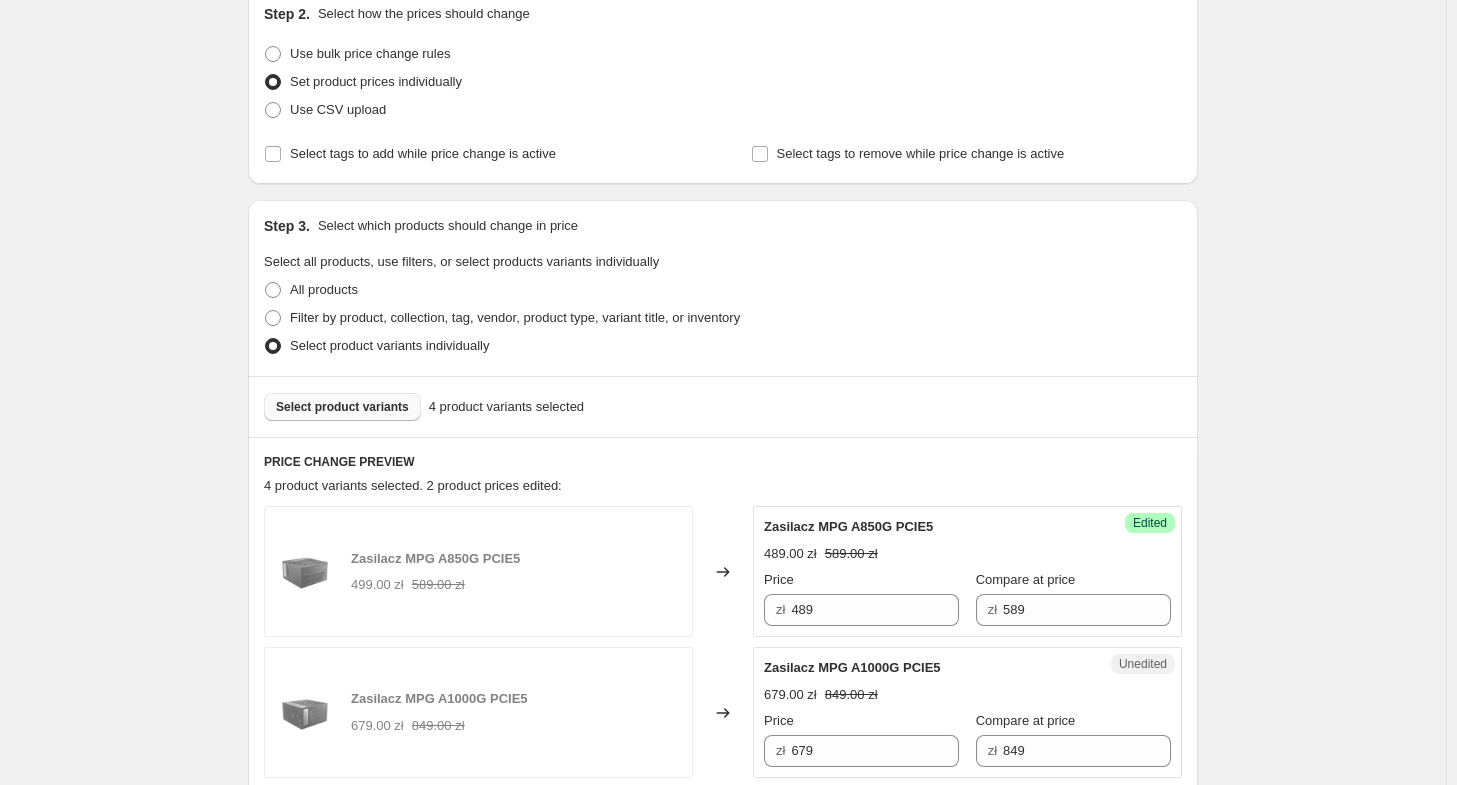 click on "Select product variants" at bounding box center [342, 407] 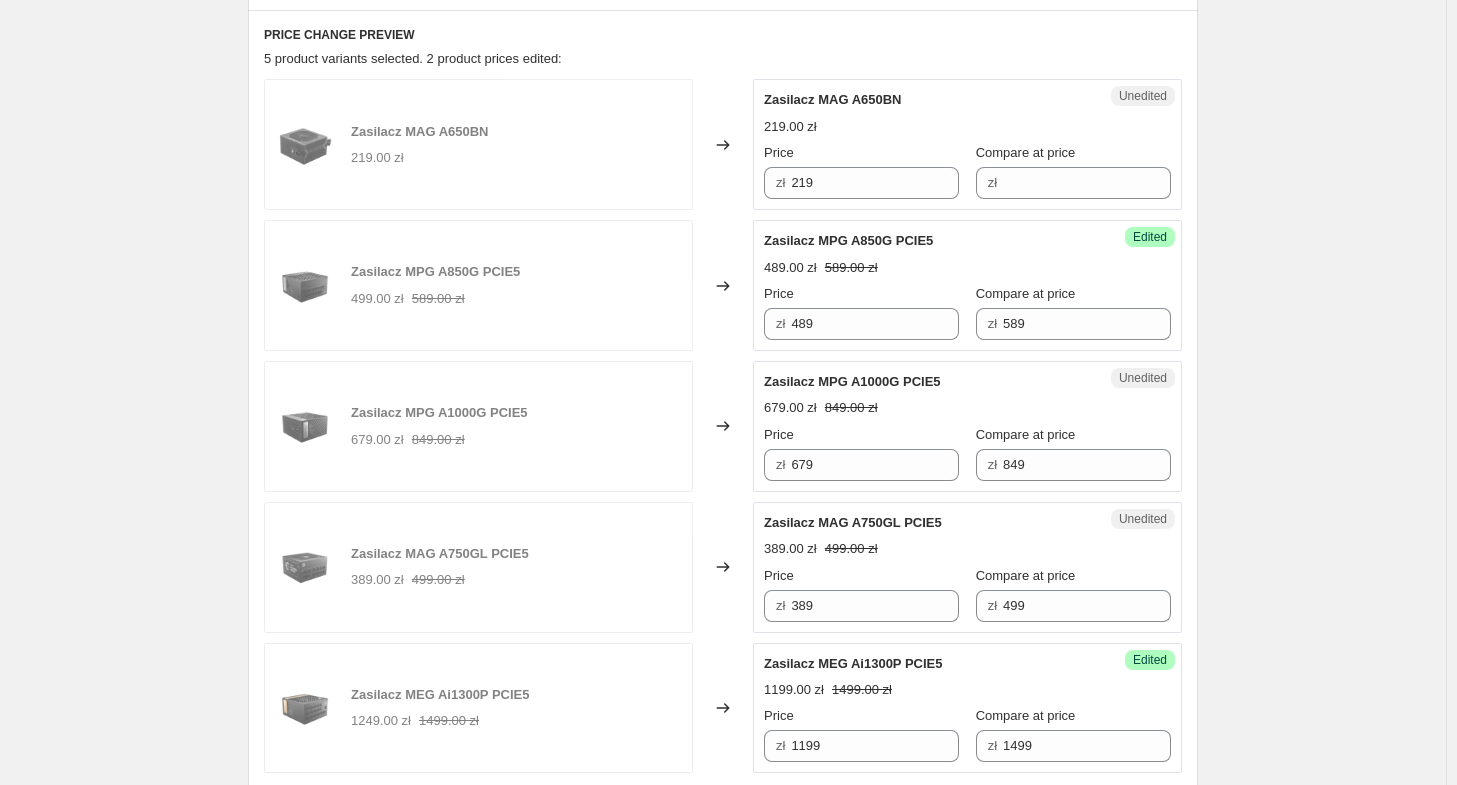 scroll, scrollTop: 628, scrollLeft: 0, axis: vertical 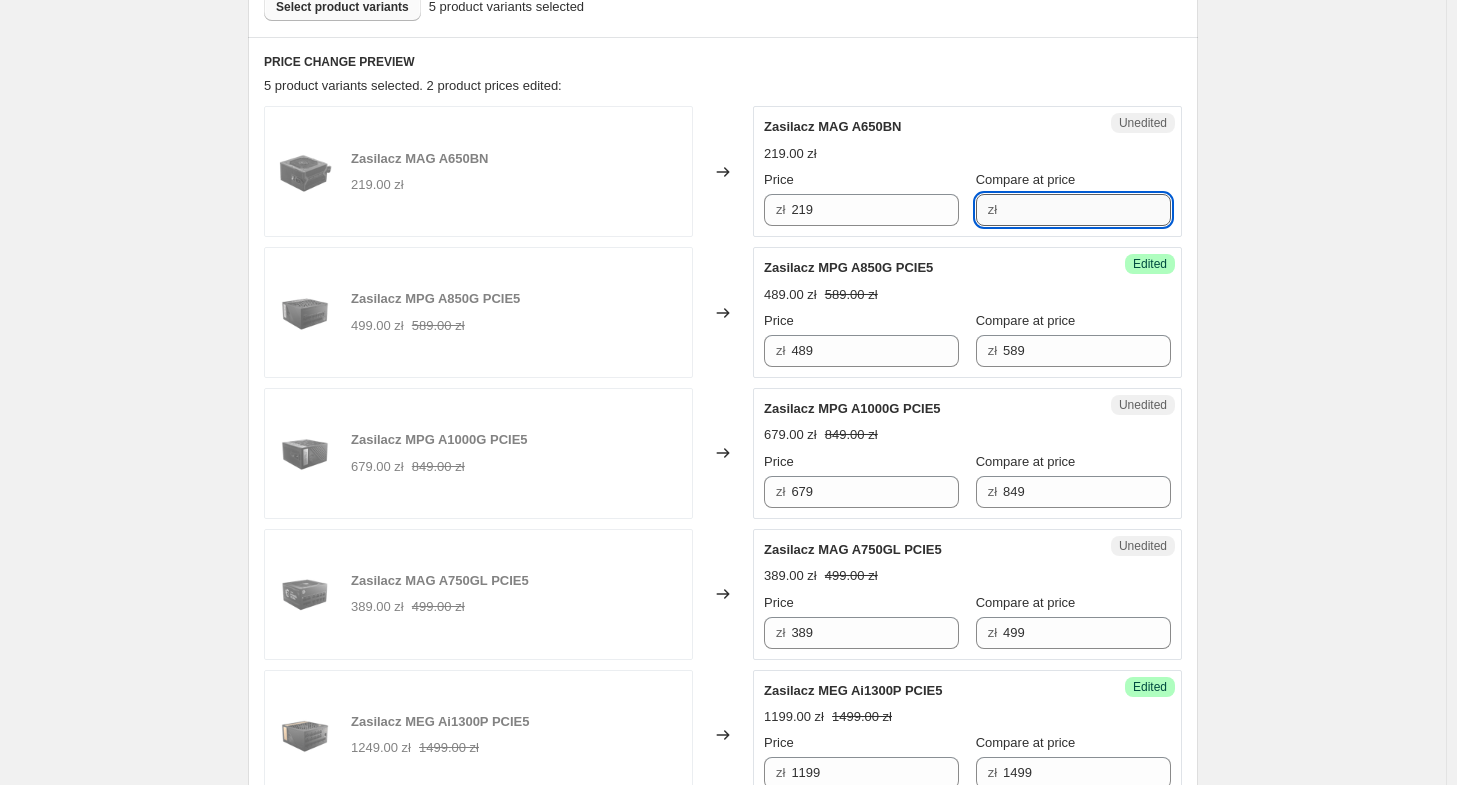 click on "Compare at price" at bounding box center (1087, 210) 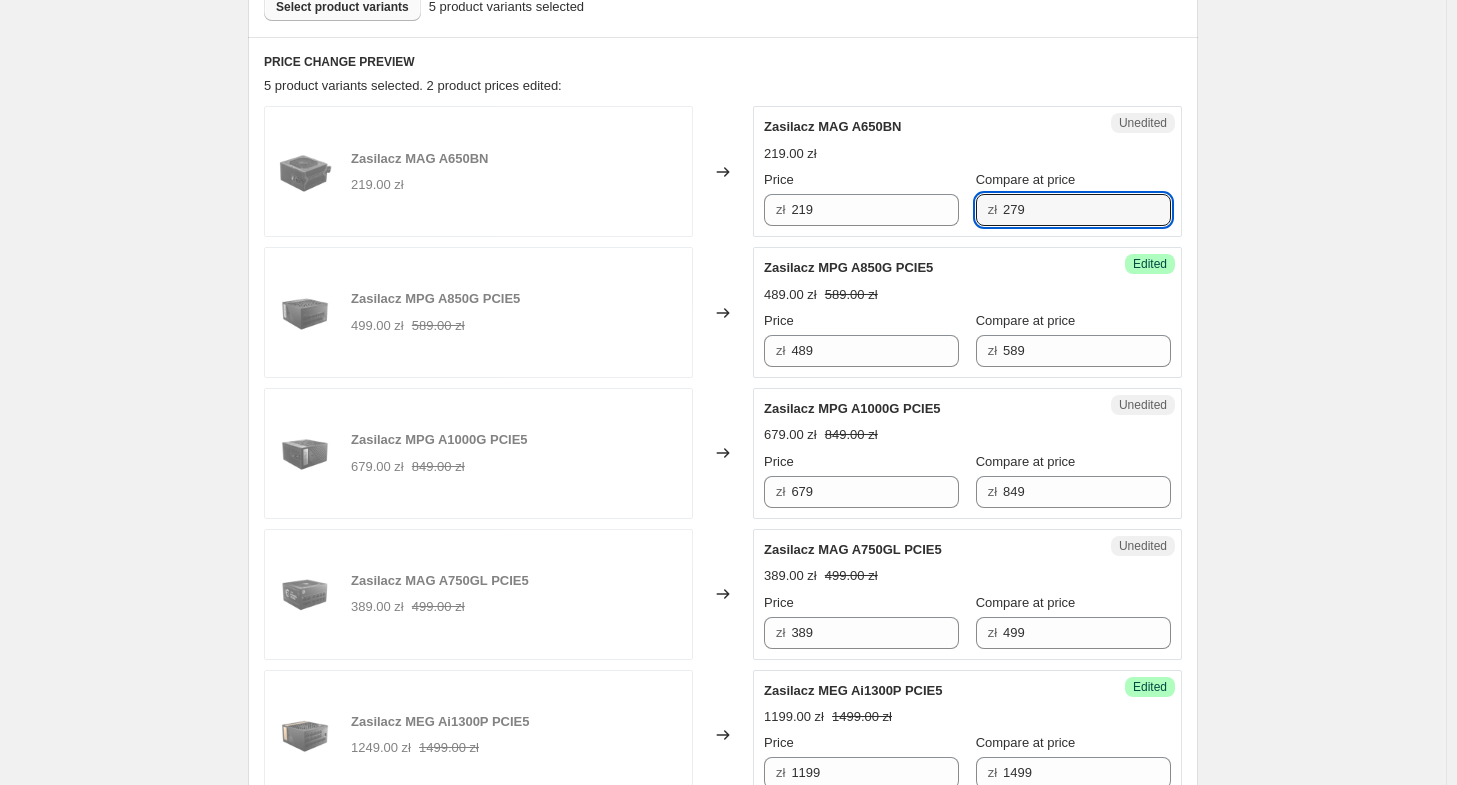 type on "279" 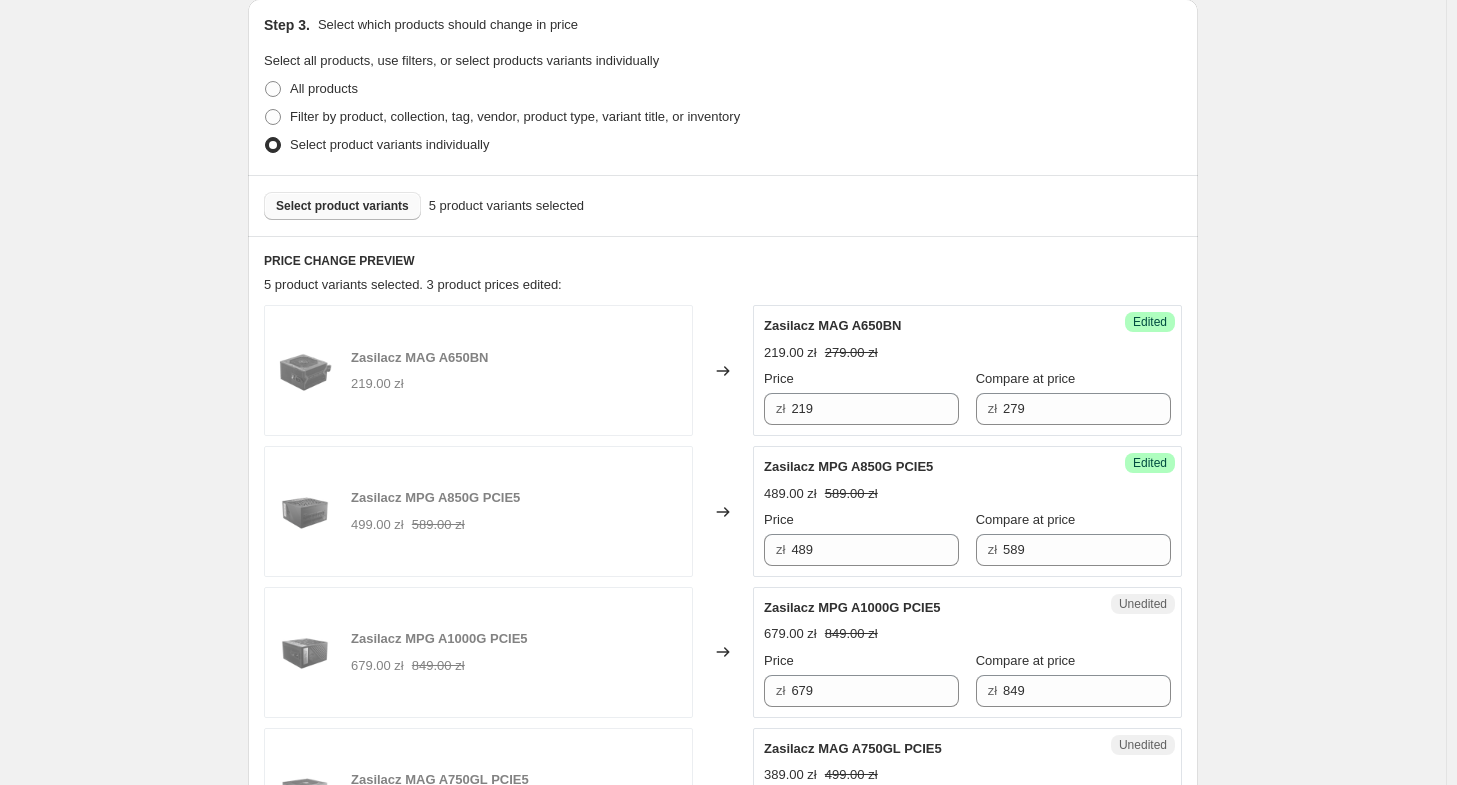 scroll, scrollTop: 428, scrollLeft: 0, axis: vertical 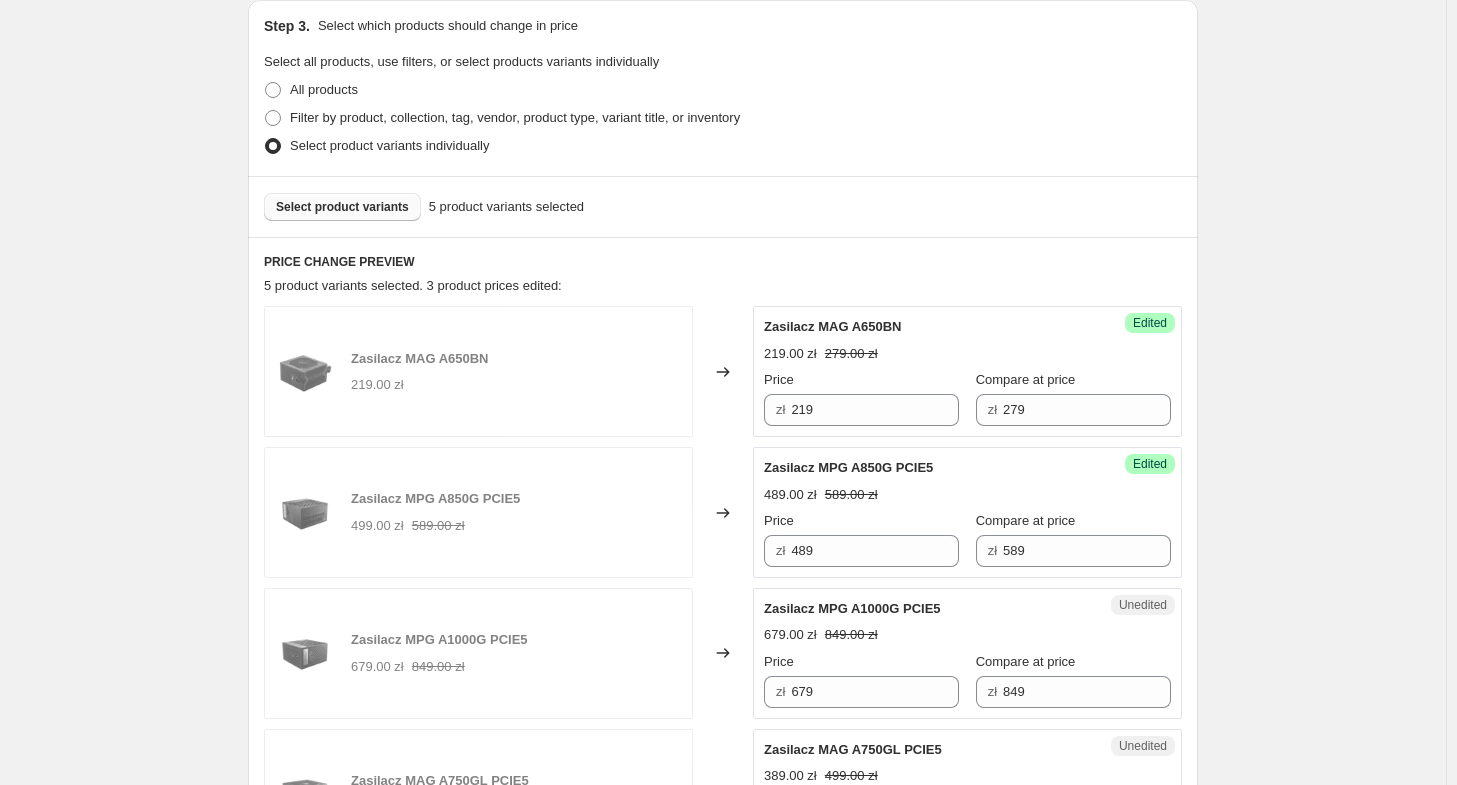 click on "Select product variants" at bounding box center (342, 207) 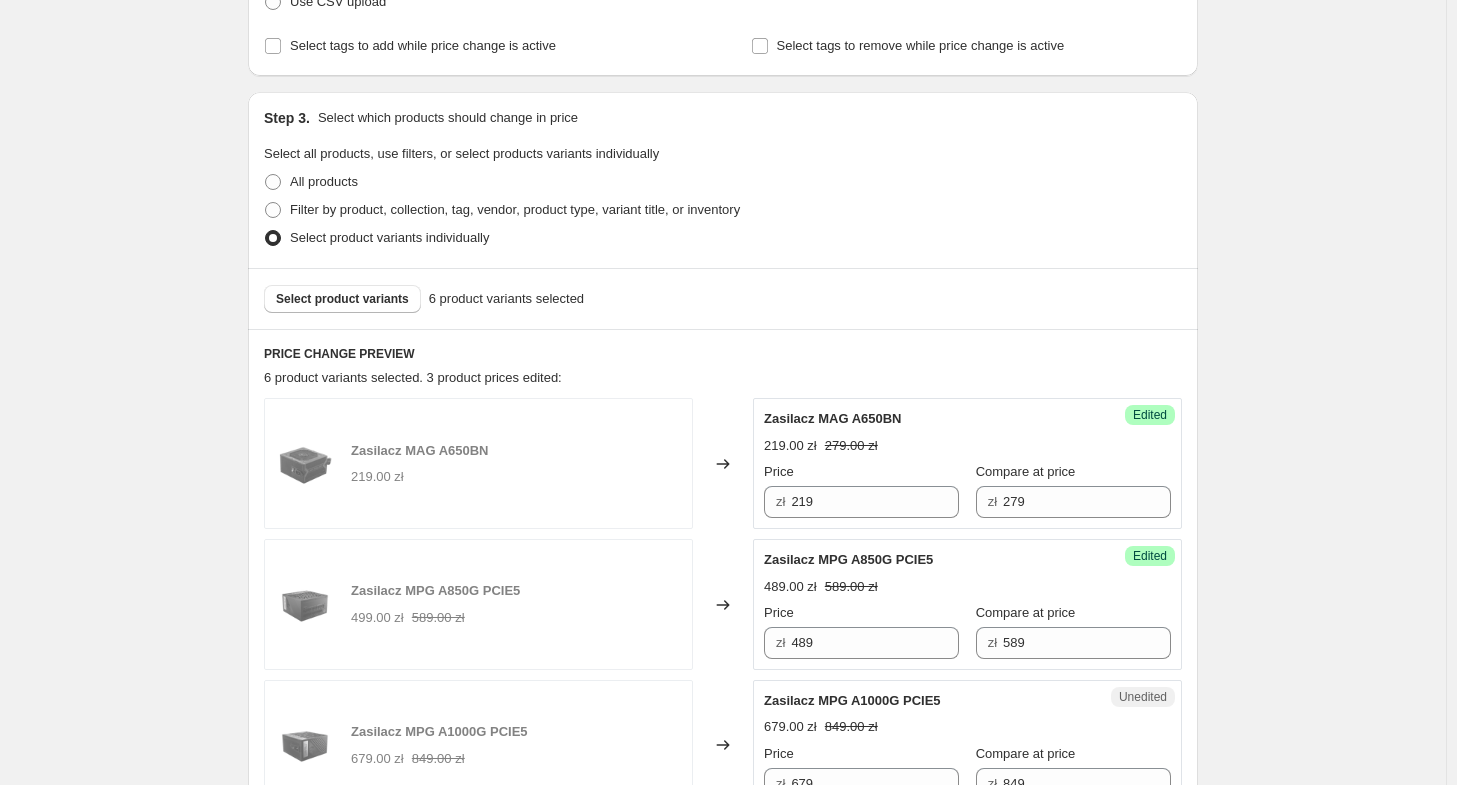 scroll, scrollTop: 328, scrollLeft: 0, axis: vertical 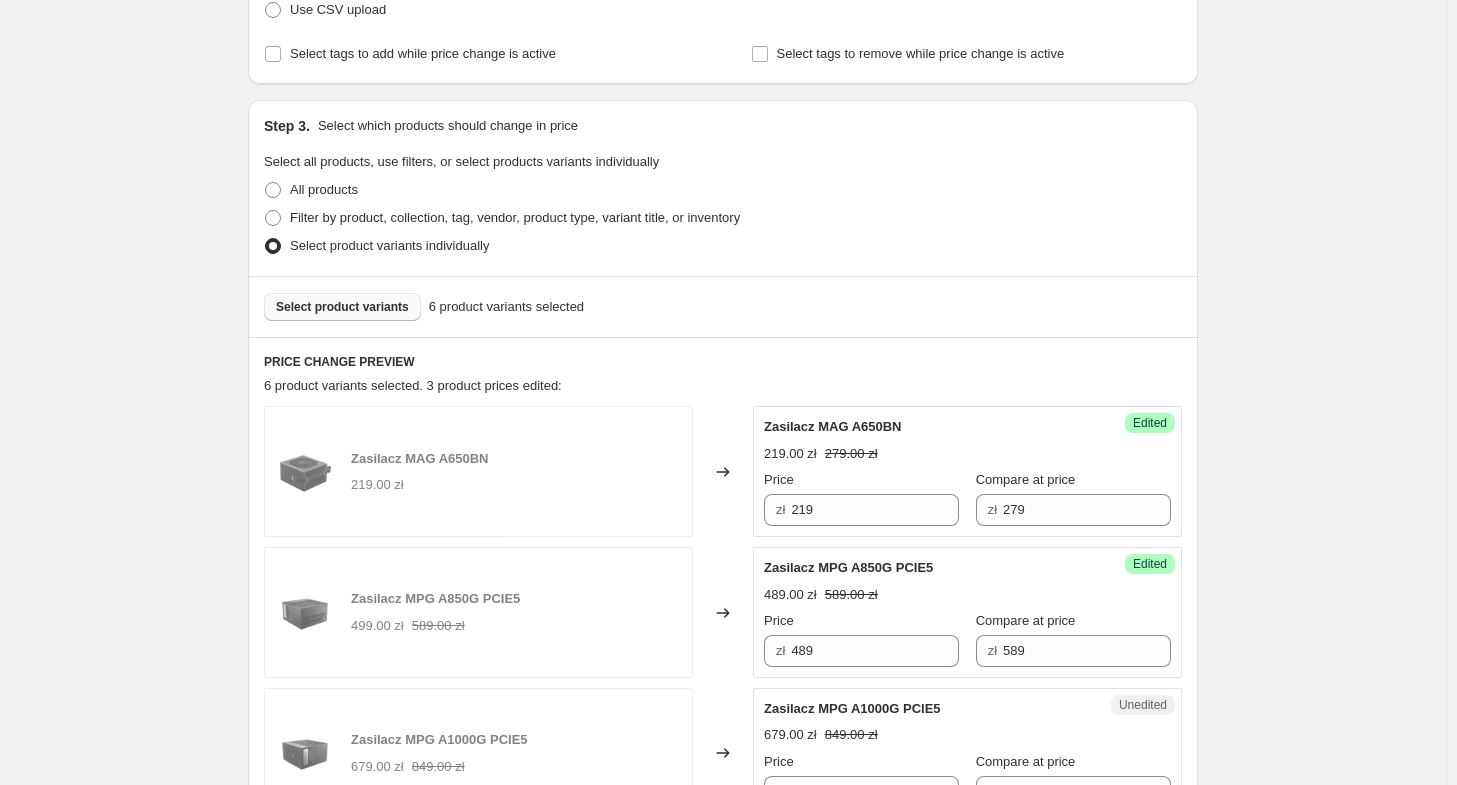 click on "Select product variants" at bounding box center (342, 307) 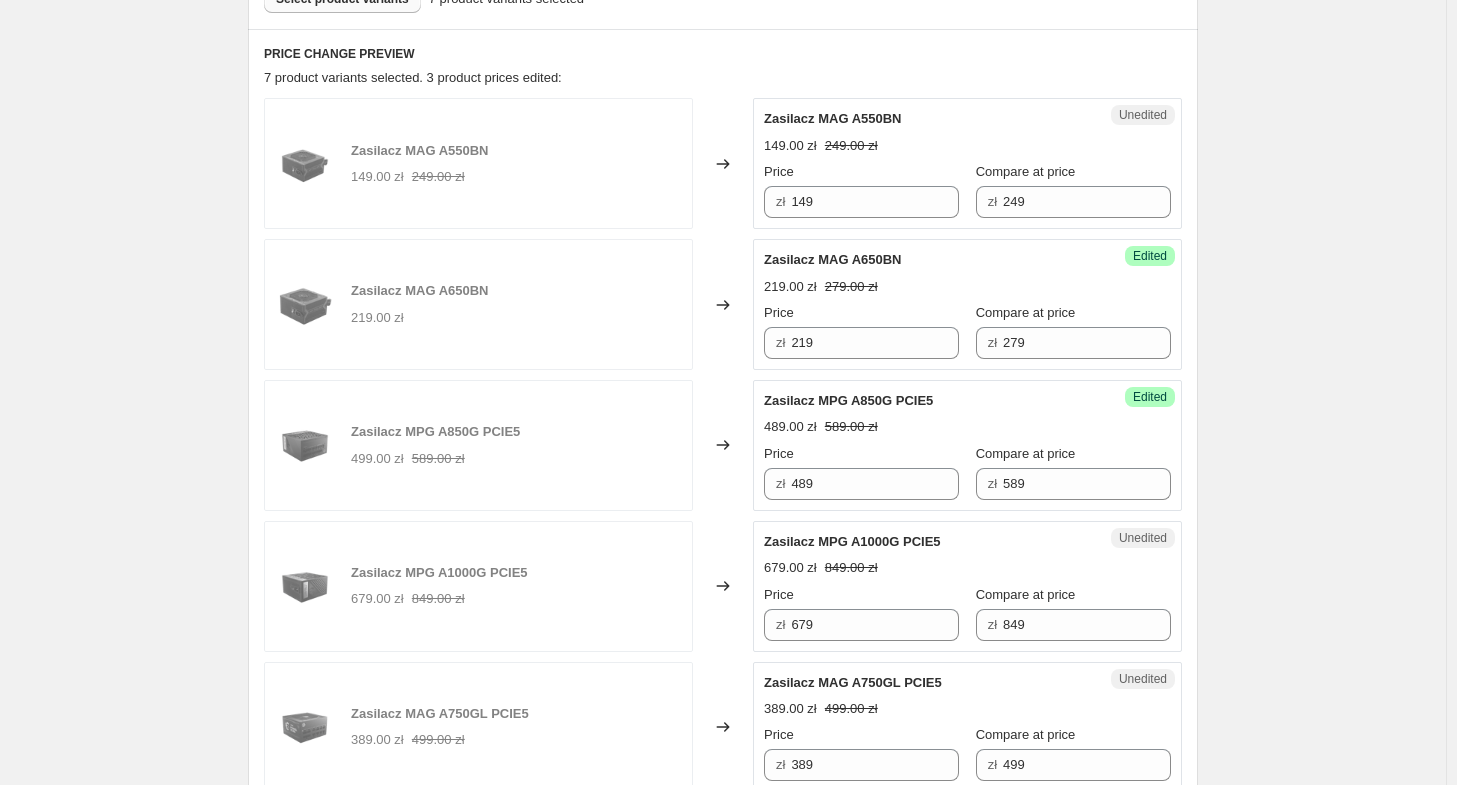 scroll, scrollTop: 628, scrollLeft: 0, axis: vertical 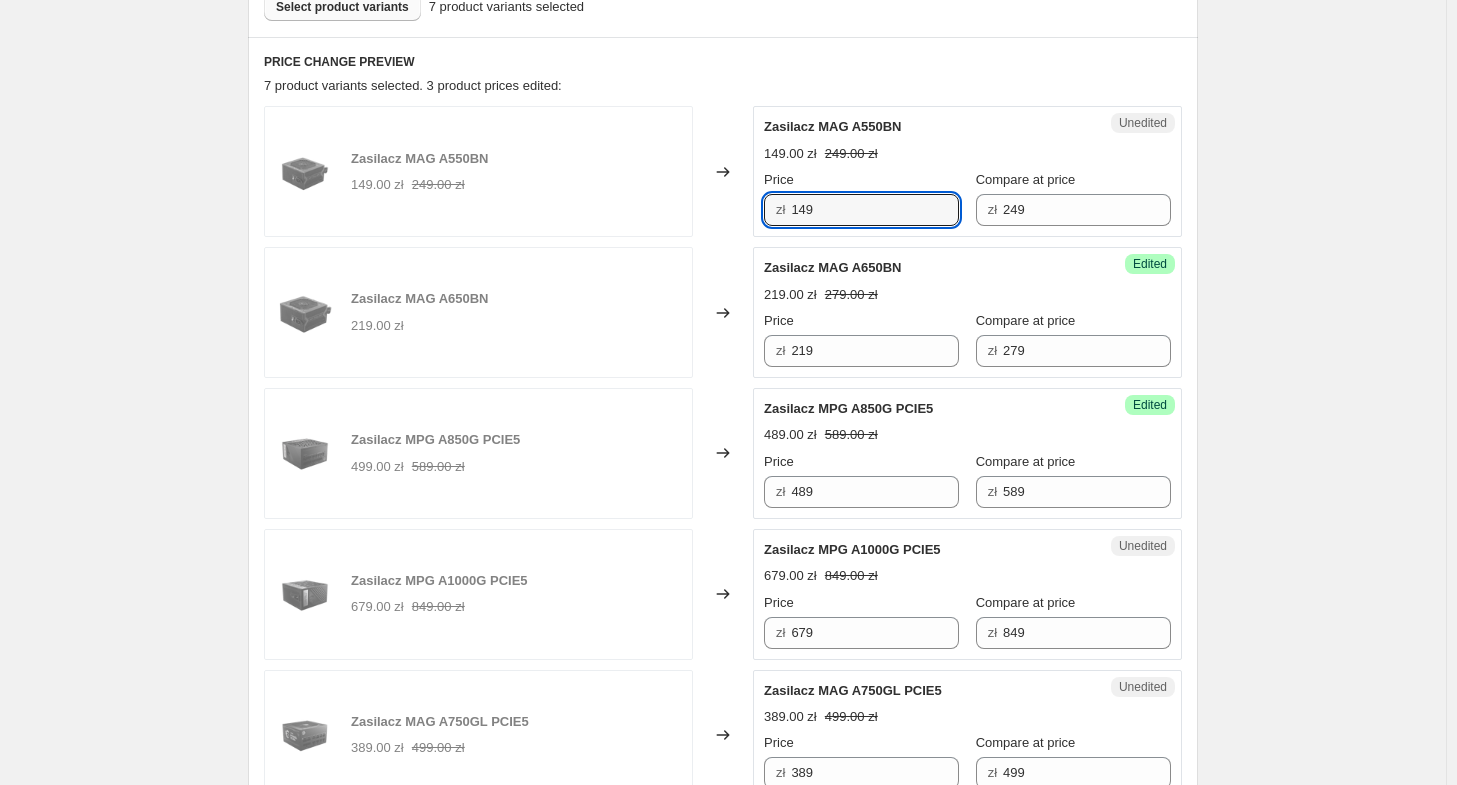 drag, startPoint x: 774, startPoint y: 207, endPoint x: 699, endPoint y: 204, distance: 75.059975 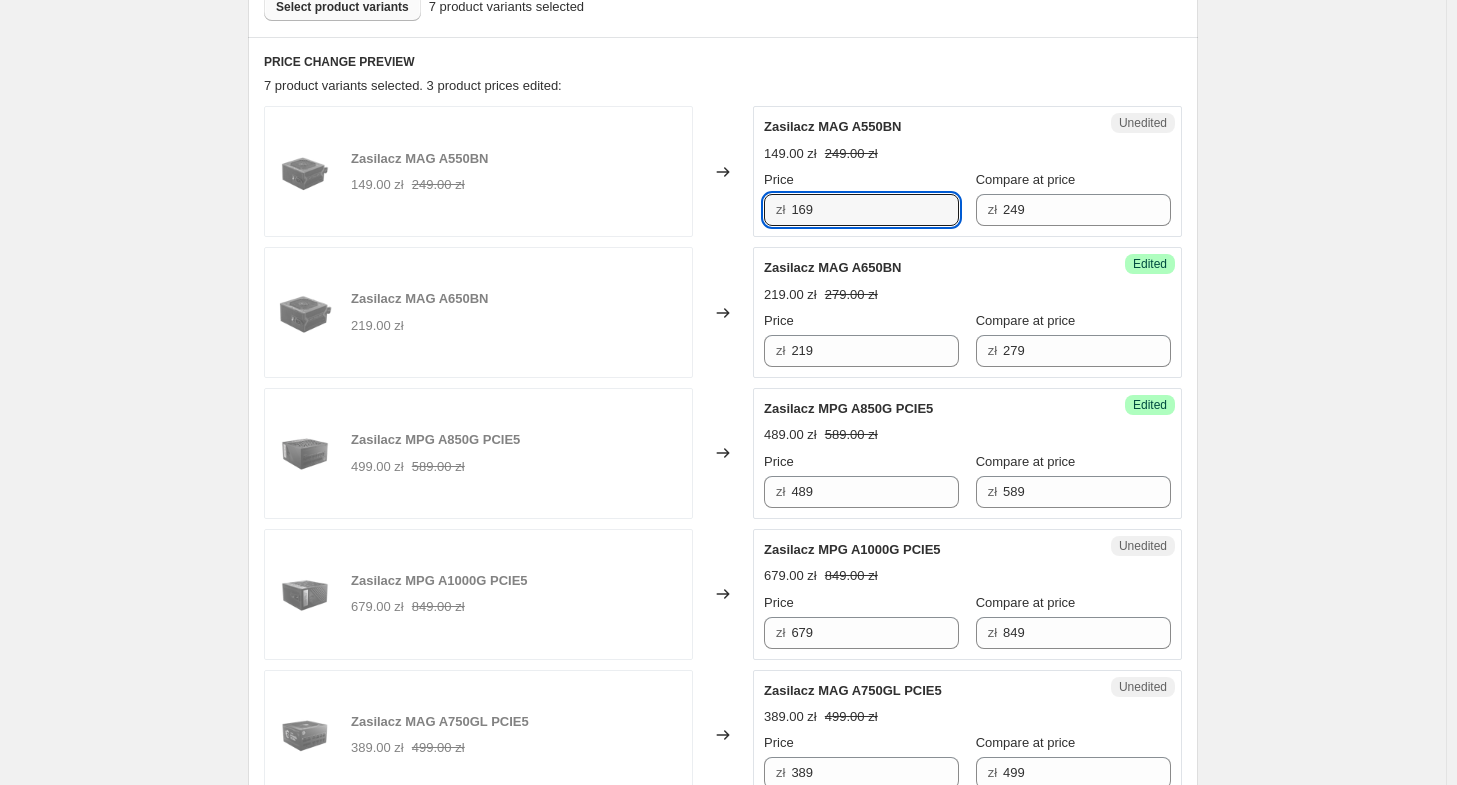 type on "169" 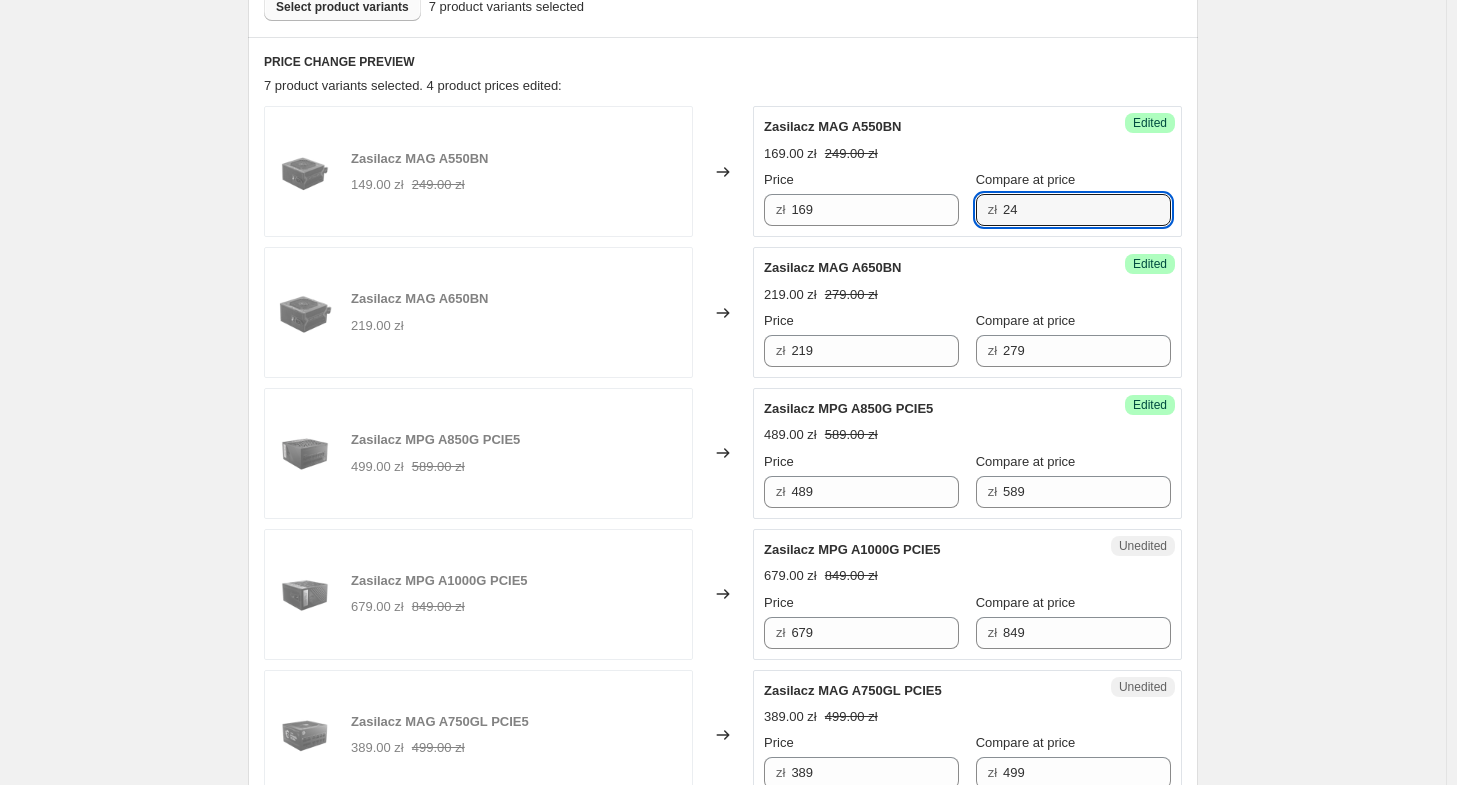 type on "249" 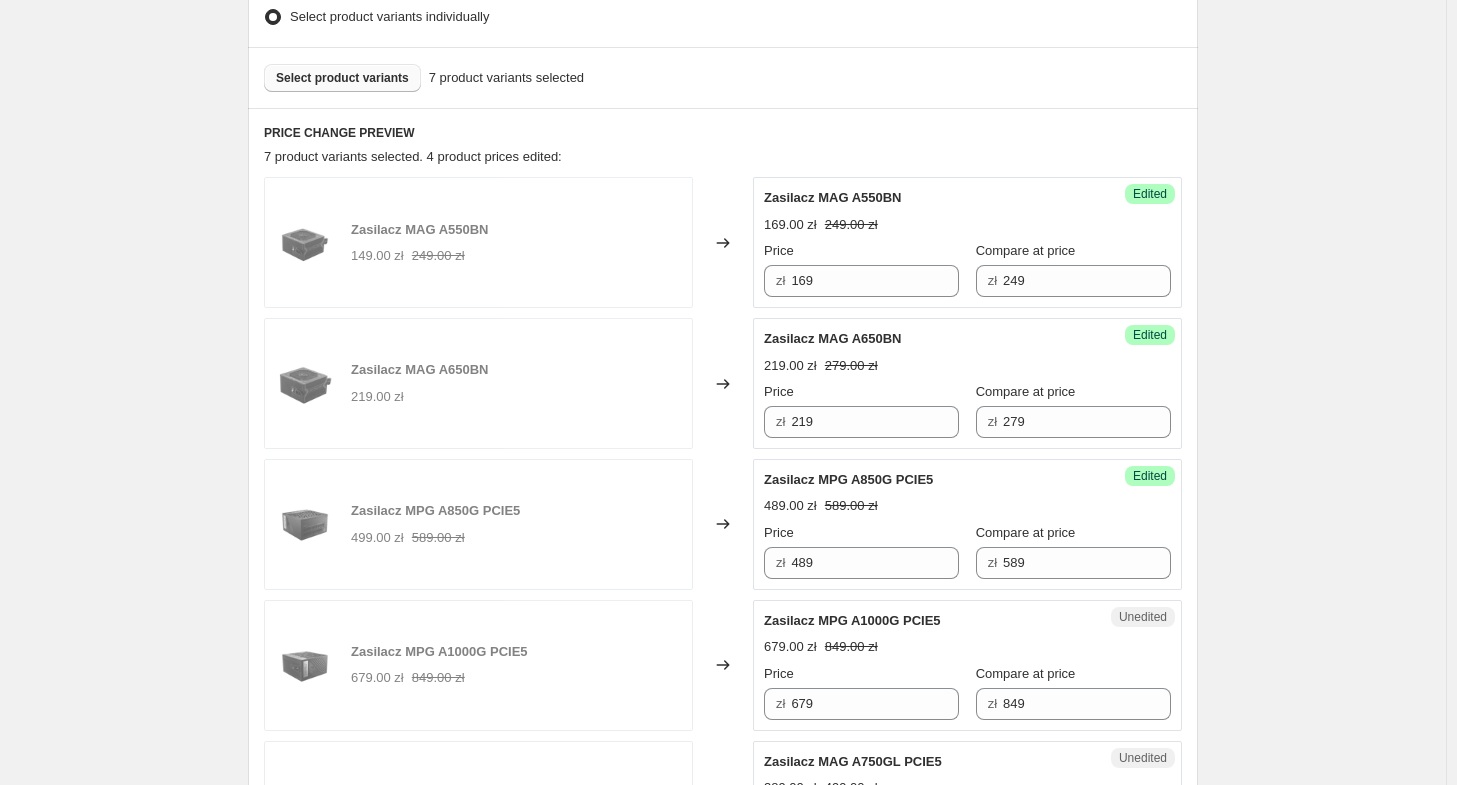 scroll, scrollTop: 528, scrollLeft: 0, axis: vertical 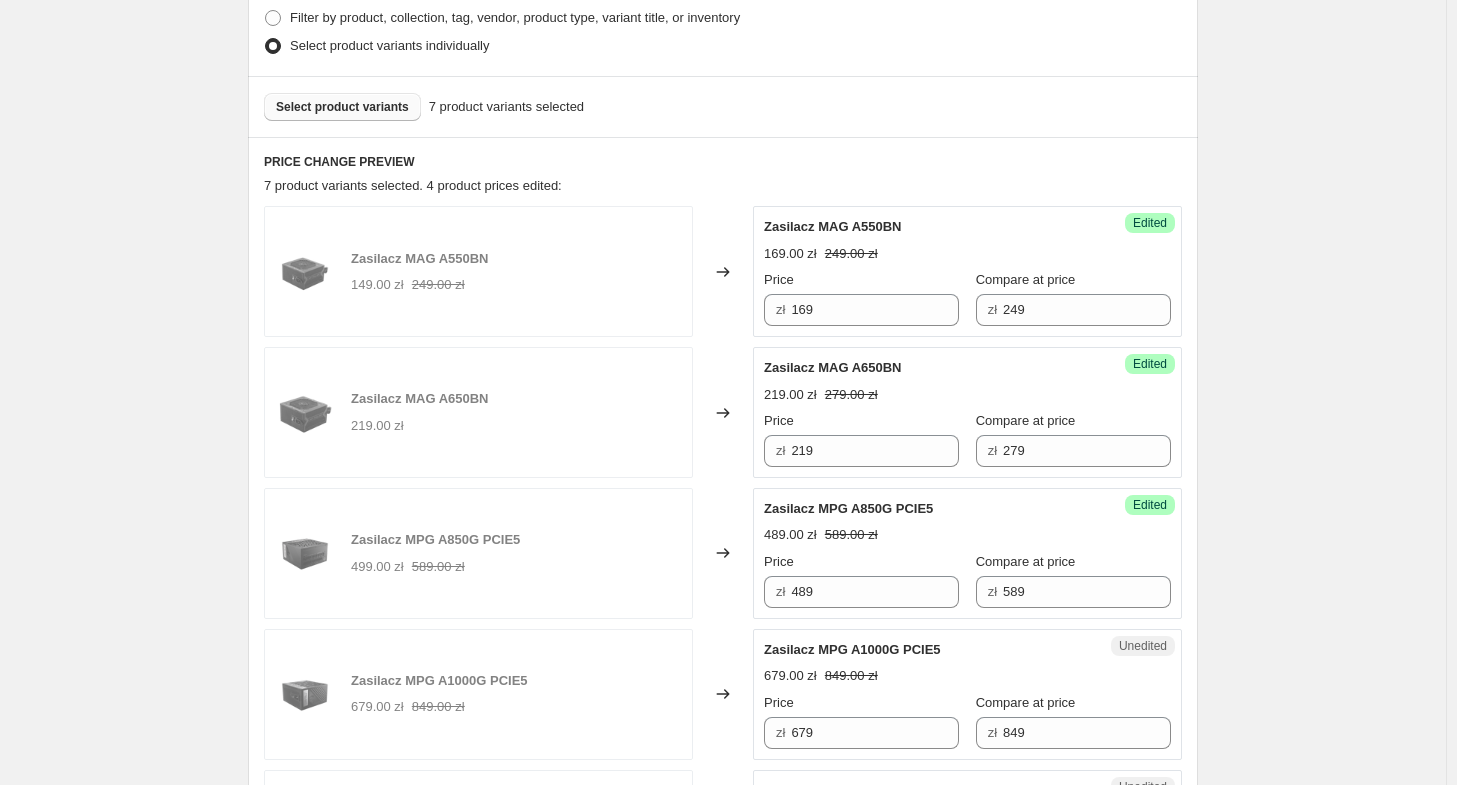 click on "Select product variants" at bounding box center (342, 107) 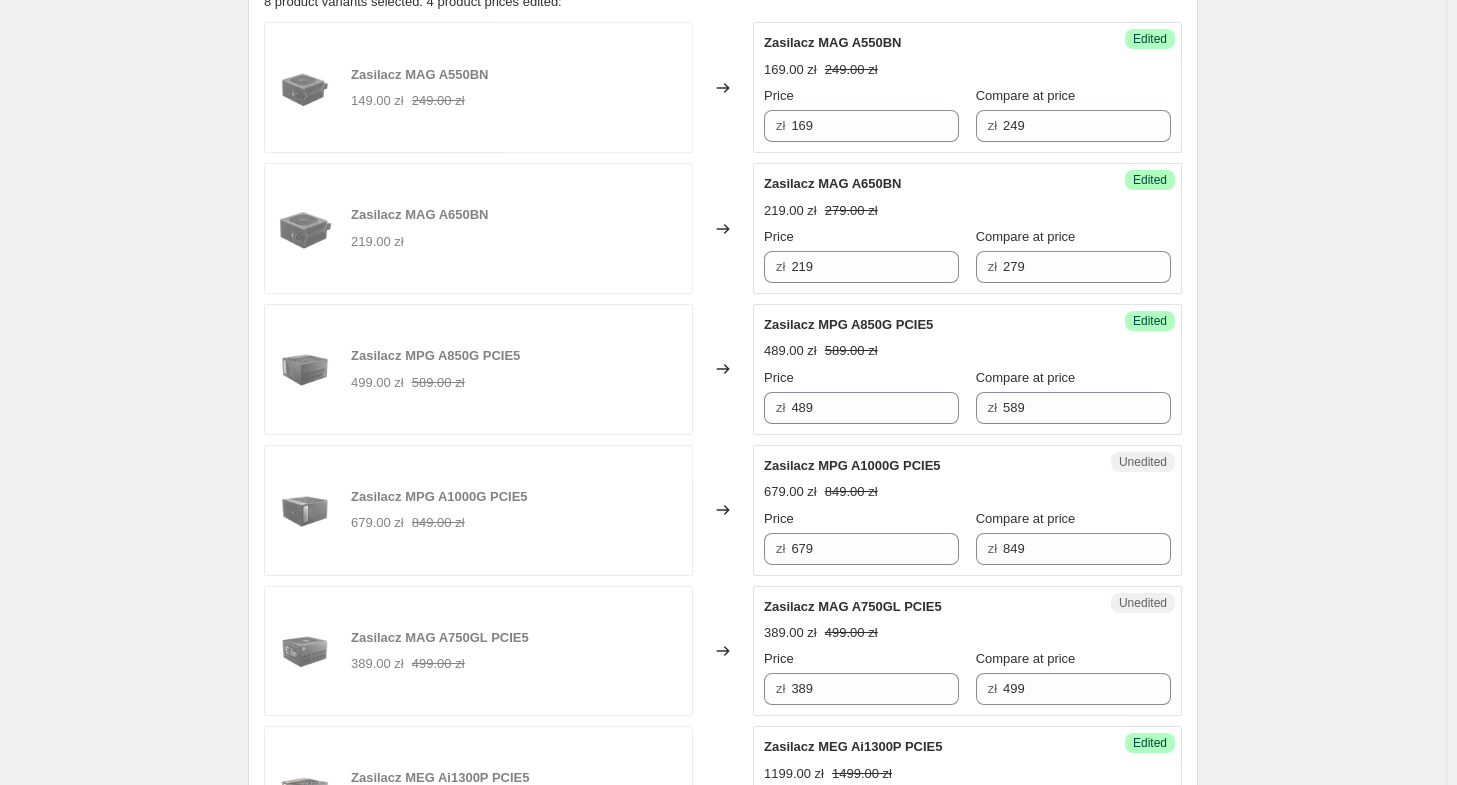 scroll, scrollTop: 828, scrollLeft: 0, axis: vertical 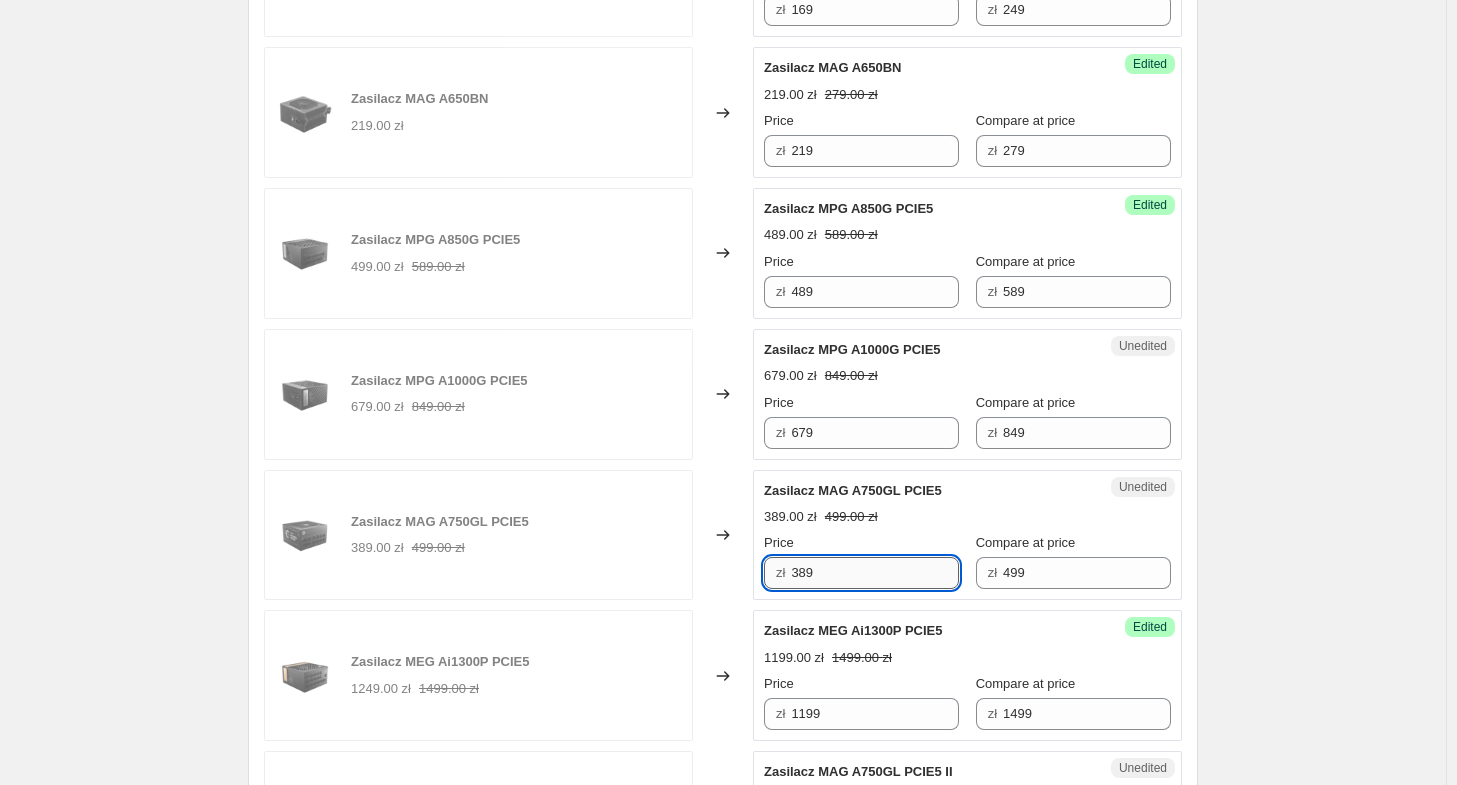 click on "389" at bounding box center (875, 573) 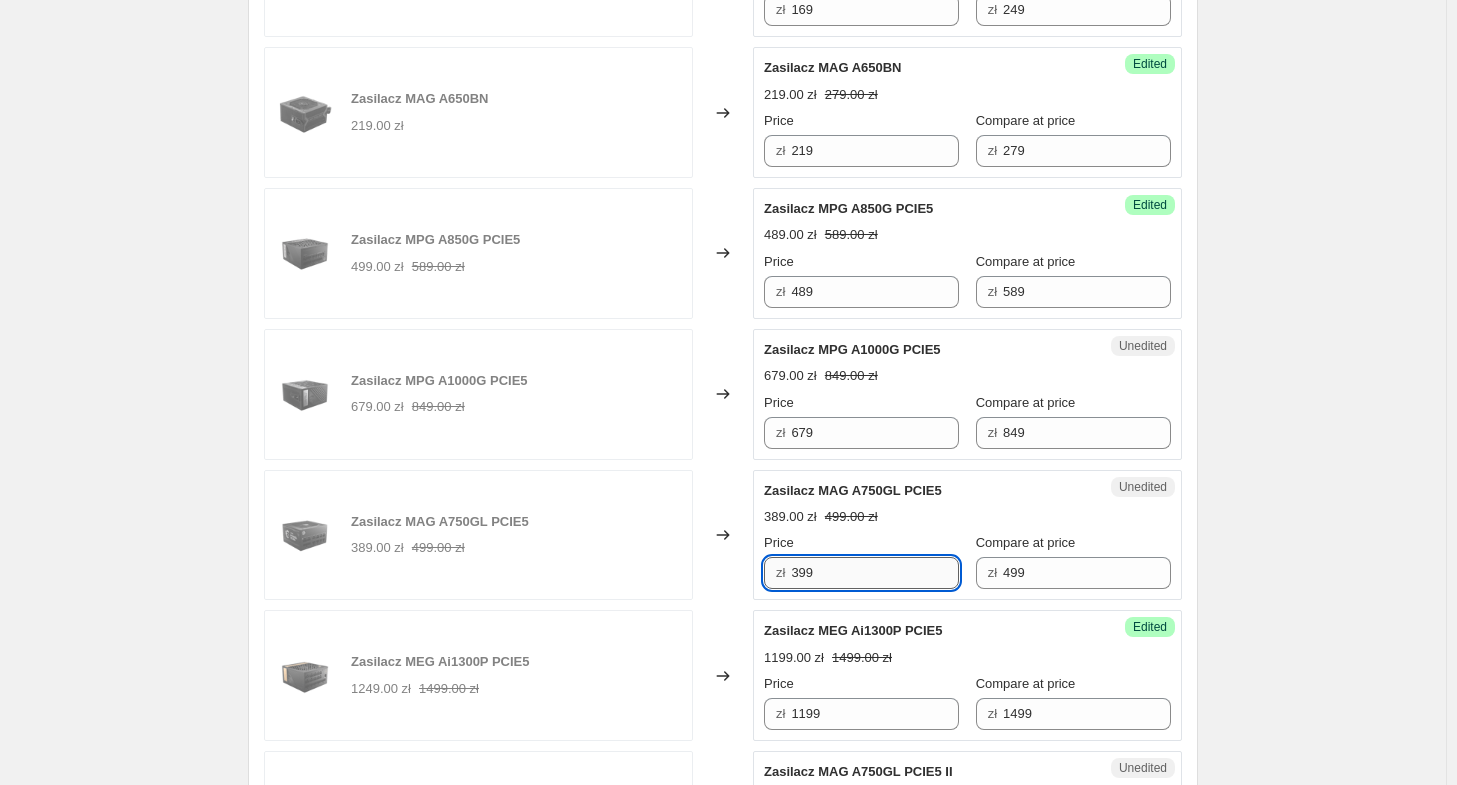type on "399" 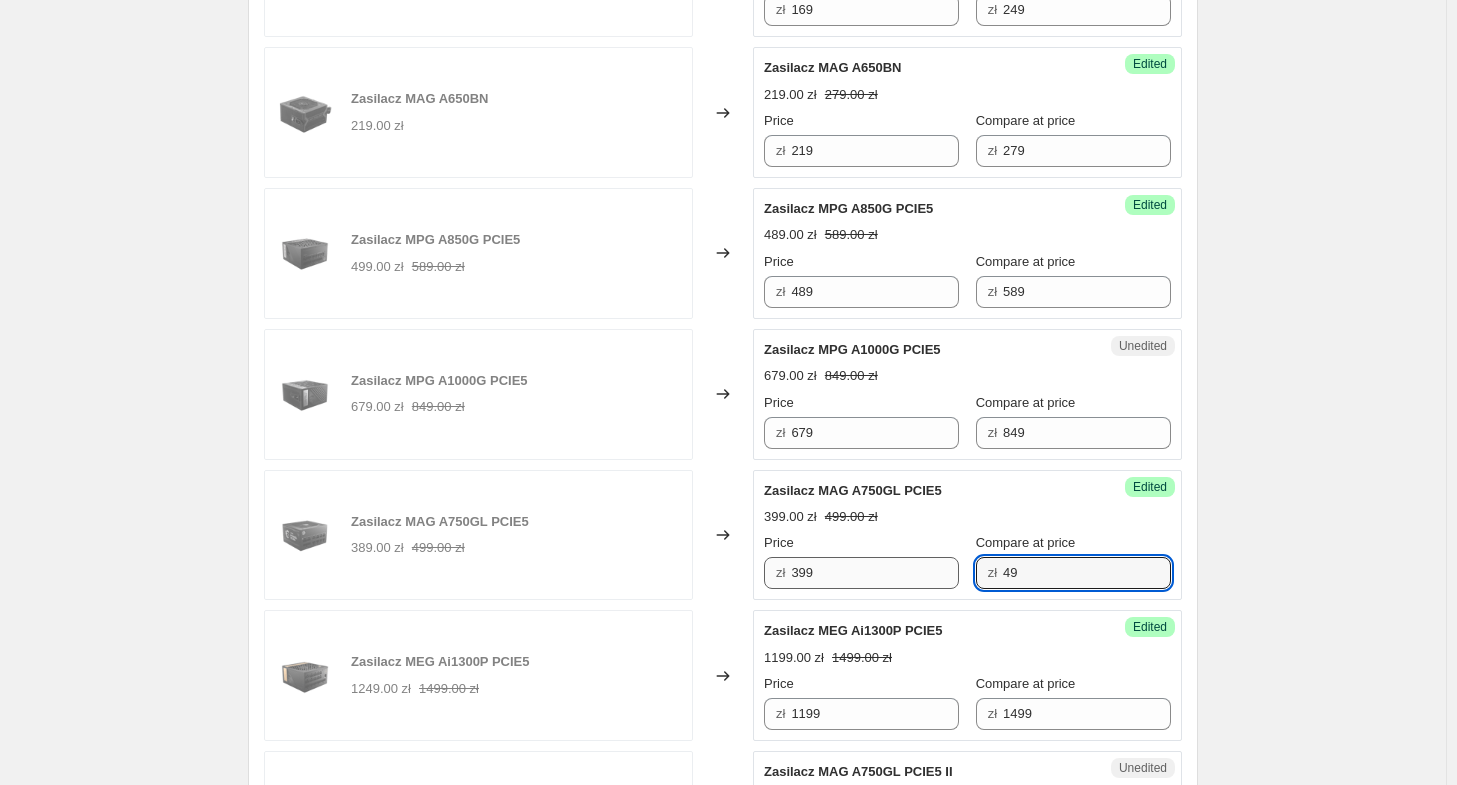 type on "499" 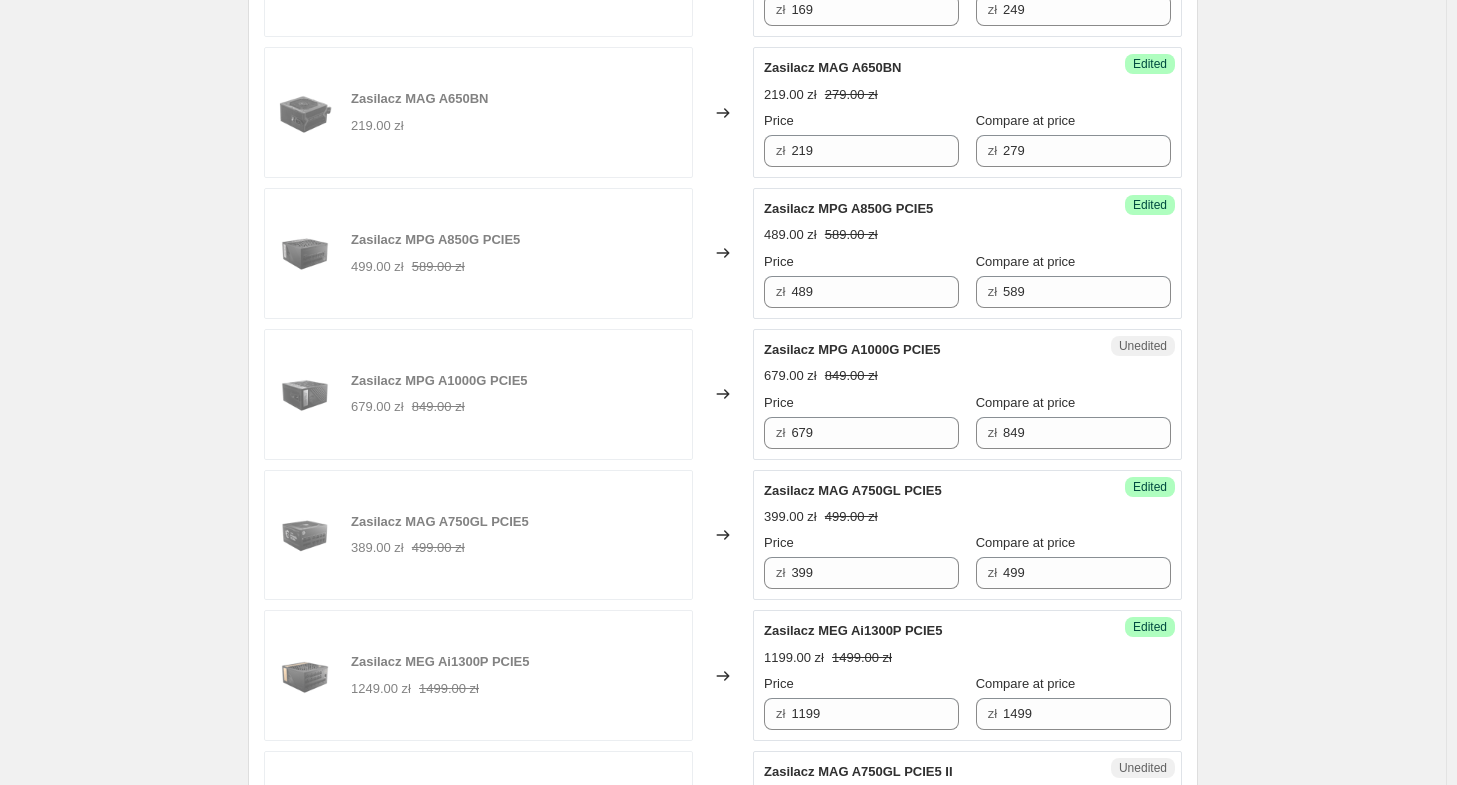 scroll, scrollTop: 428, scrollLeft: 0, axis: vertical 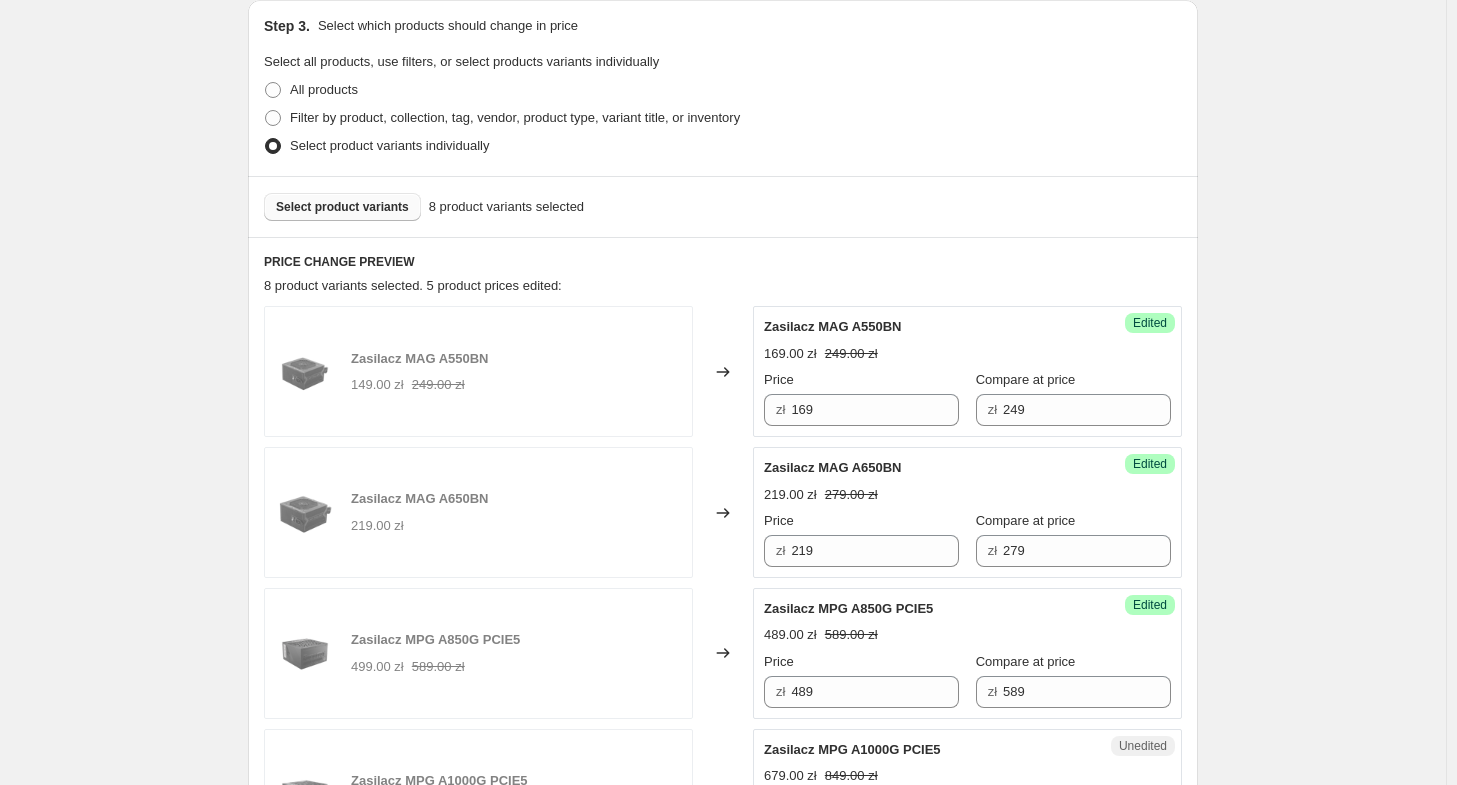 click on "Select product variants" at bounding box center [342, 207] 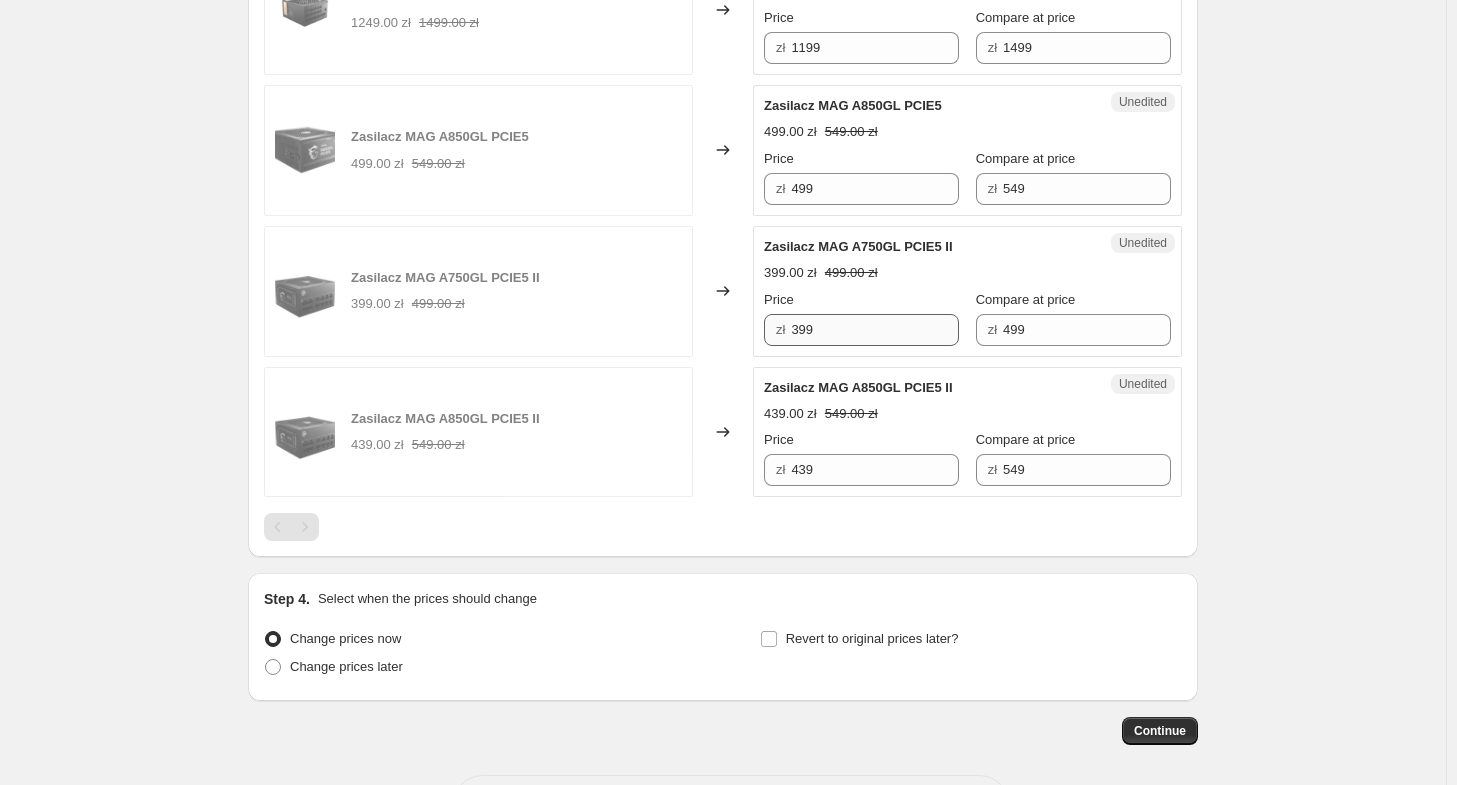 scroll, scrollTop: 1528, scrollLeft: 0, axis: vertical 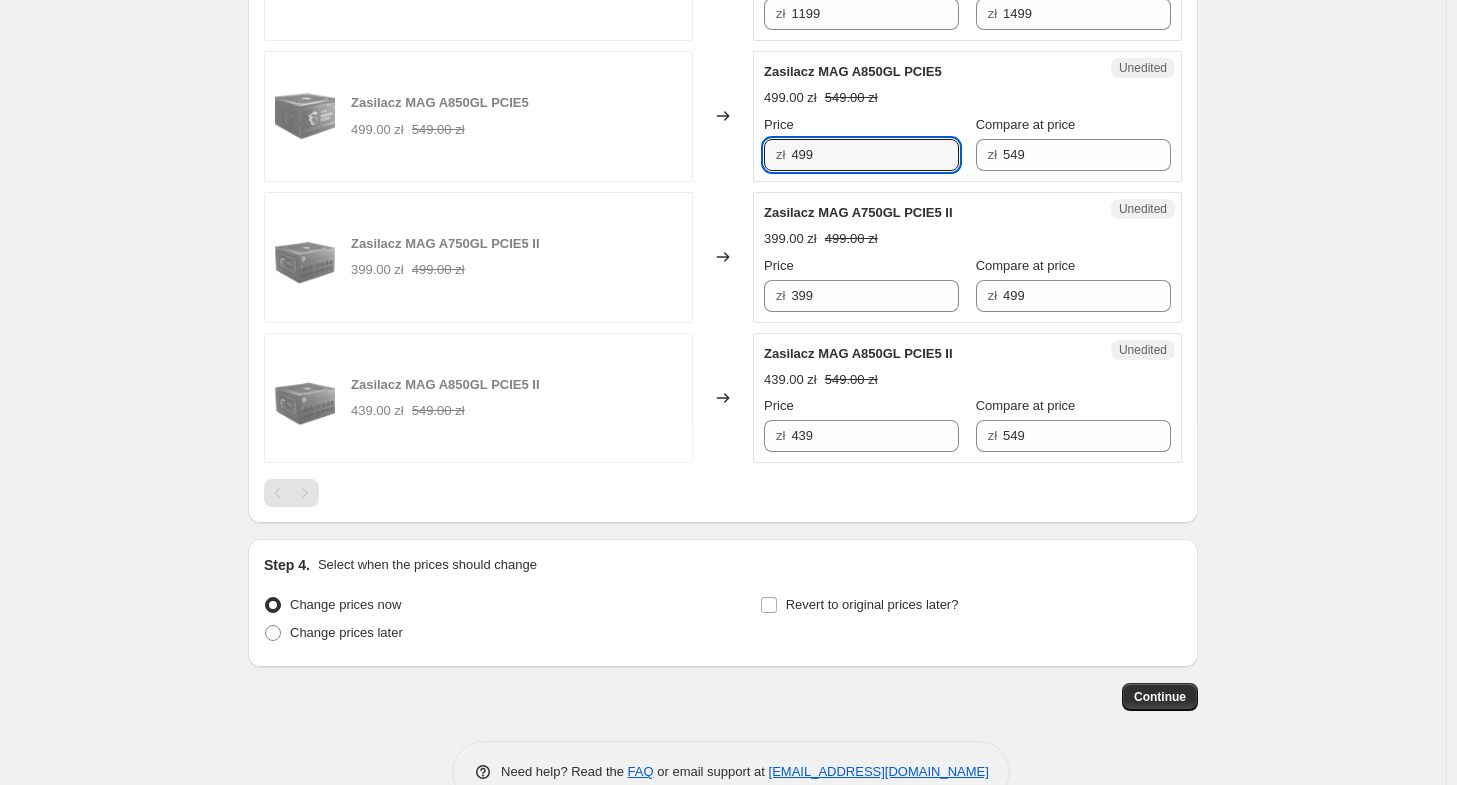 drag, startPoint x: 859, startPoint y: 148, endPoint x: 740, endPoint y: 130, distance: 120.353645 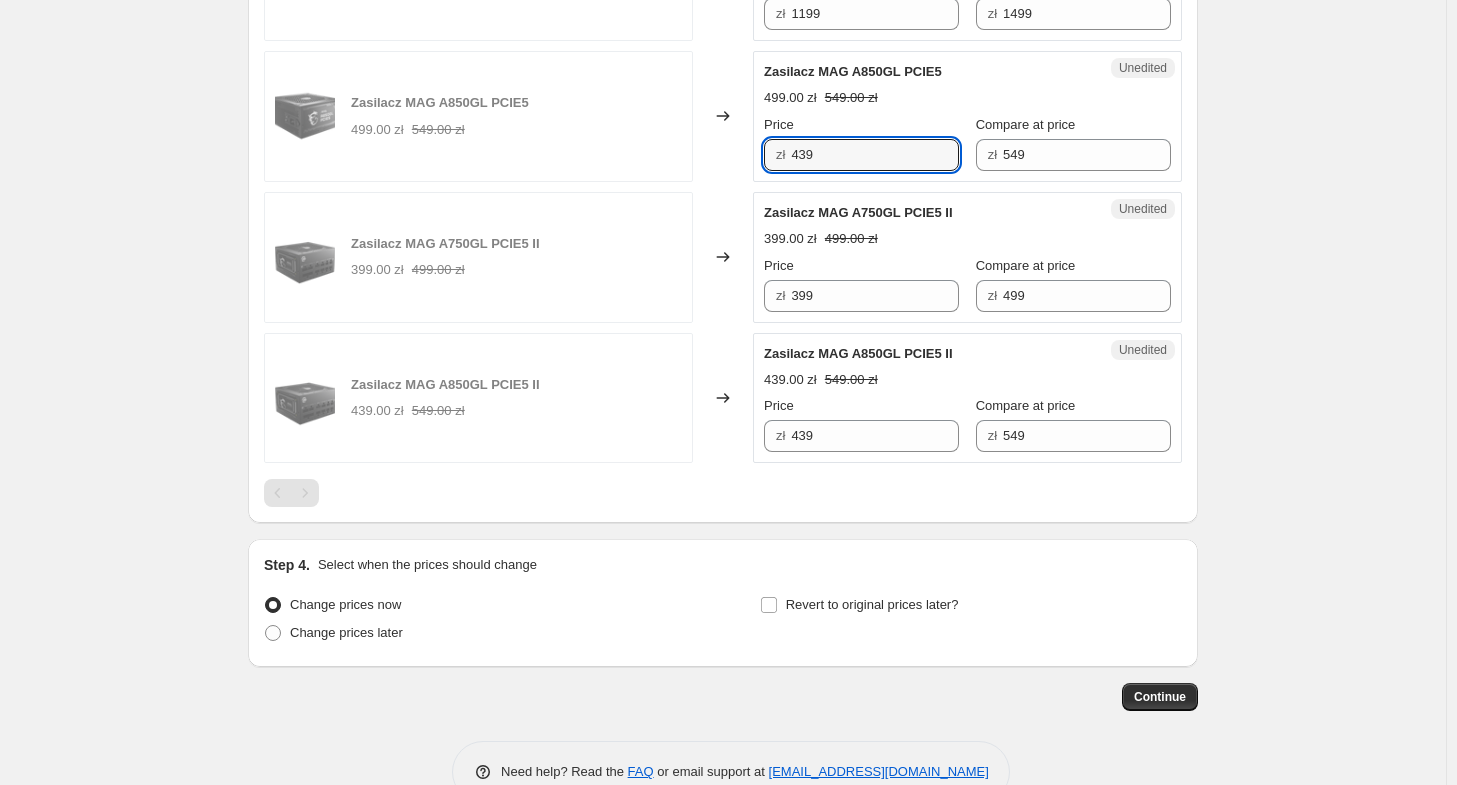 type on "439" 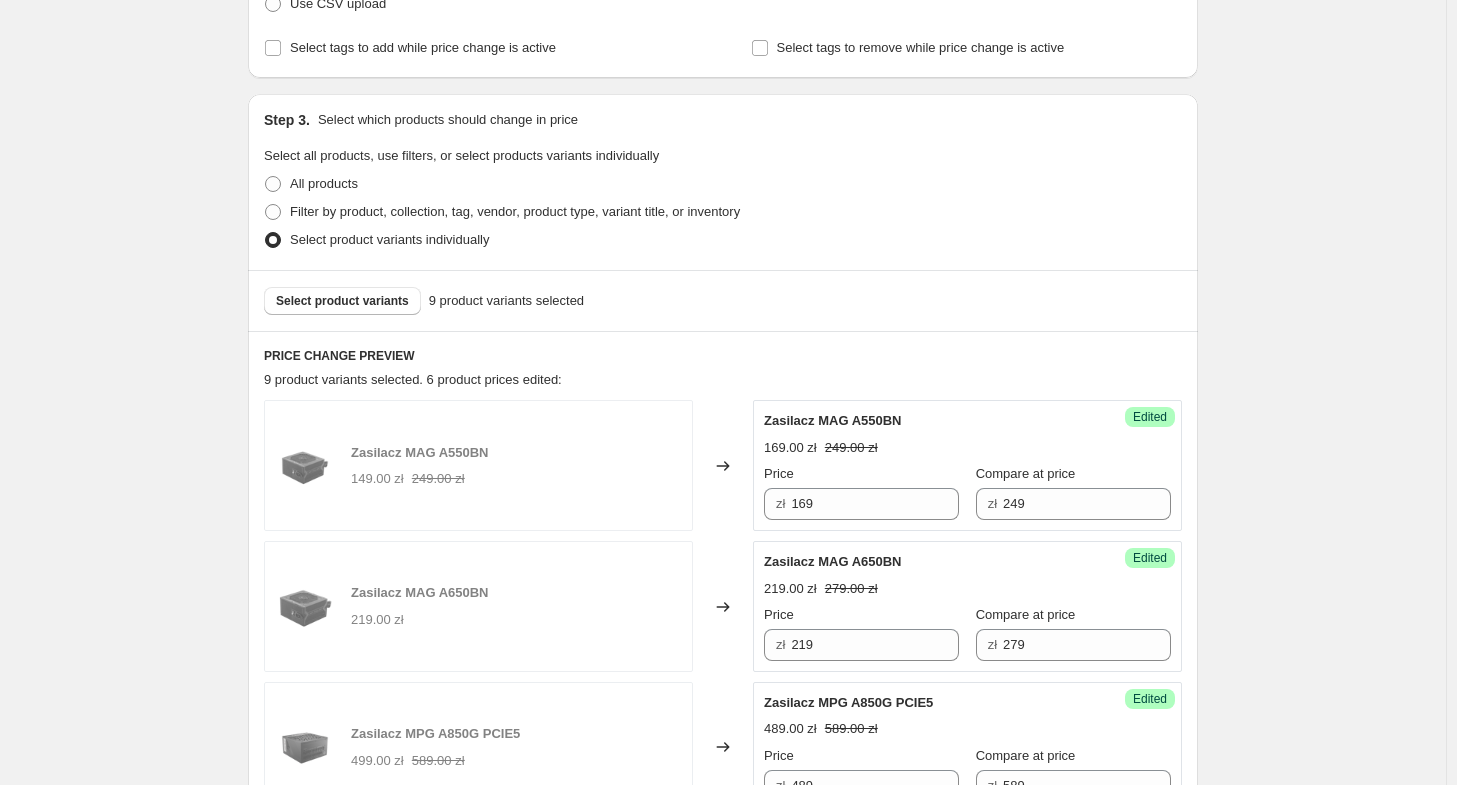 scroll, scrollTop: 128, scrollLeft: 0, axis: vertical 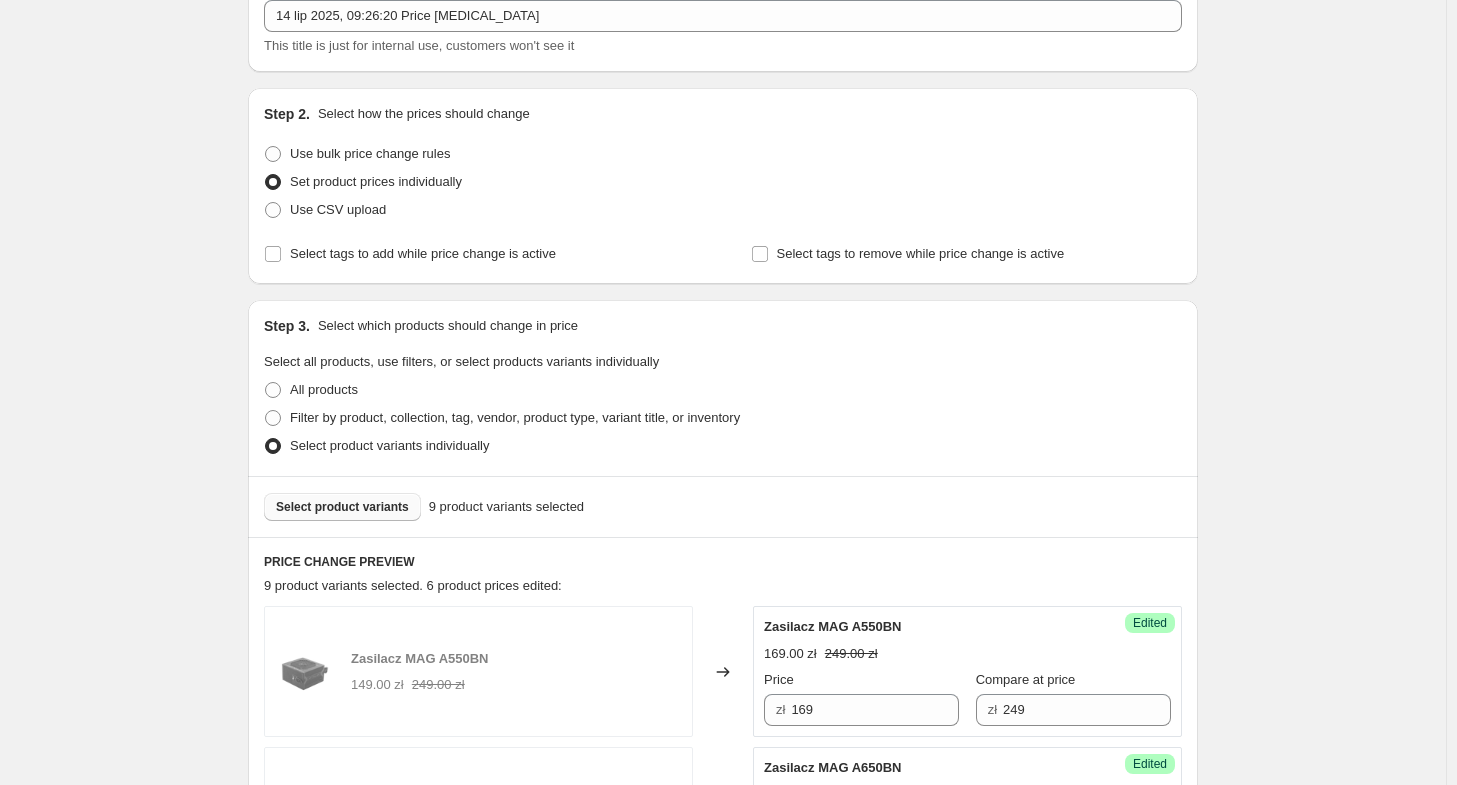 click on "Select product variants" at bounding box center [342, 507] 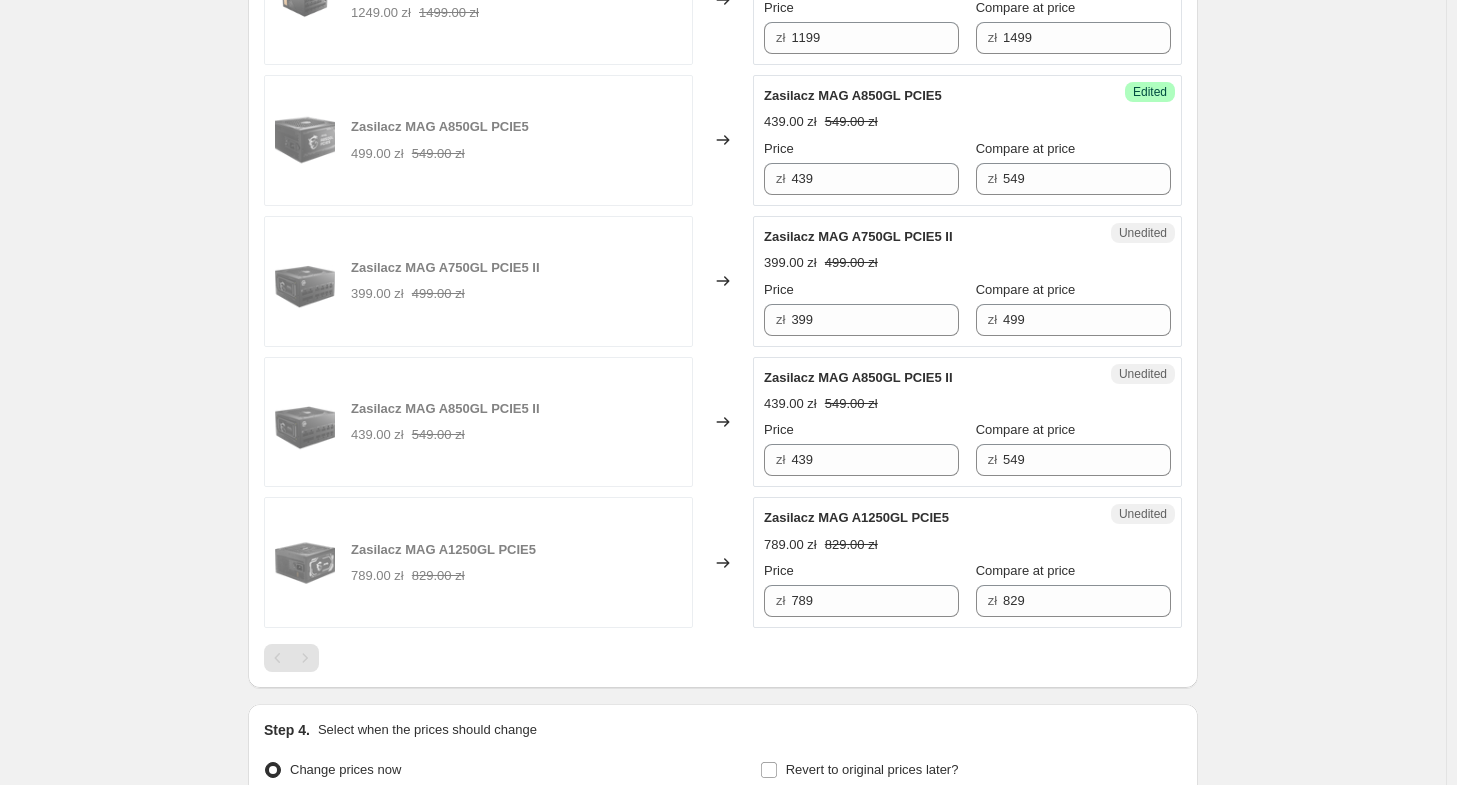 scroll, scrollTop: 1528, scrollLeft: 0, axis: vertical 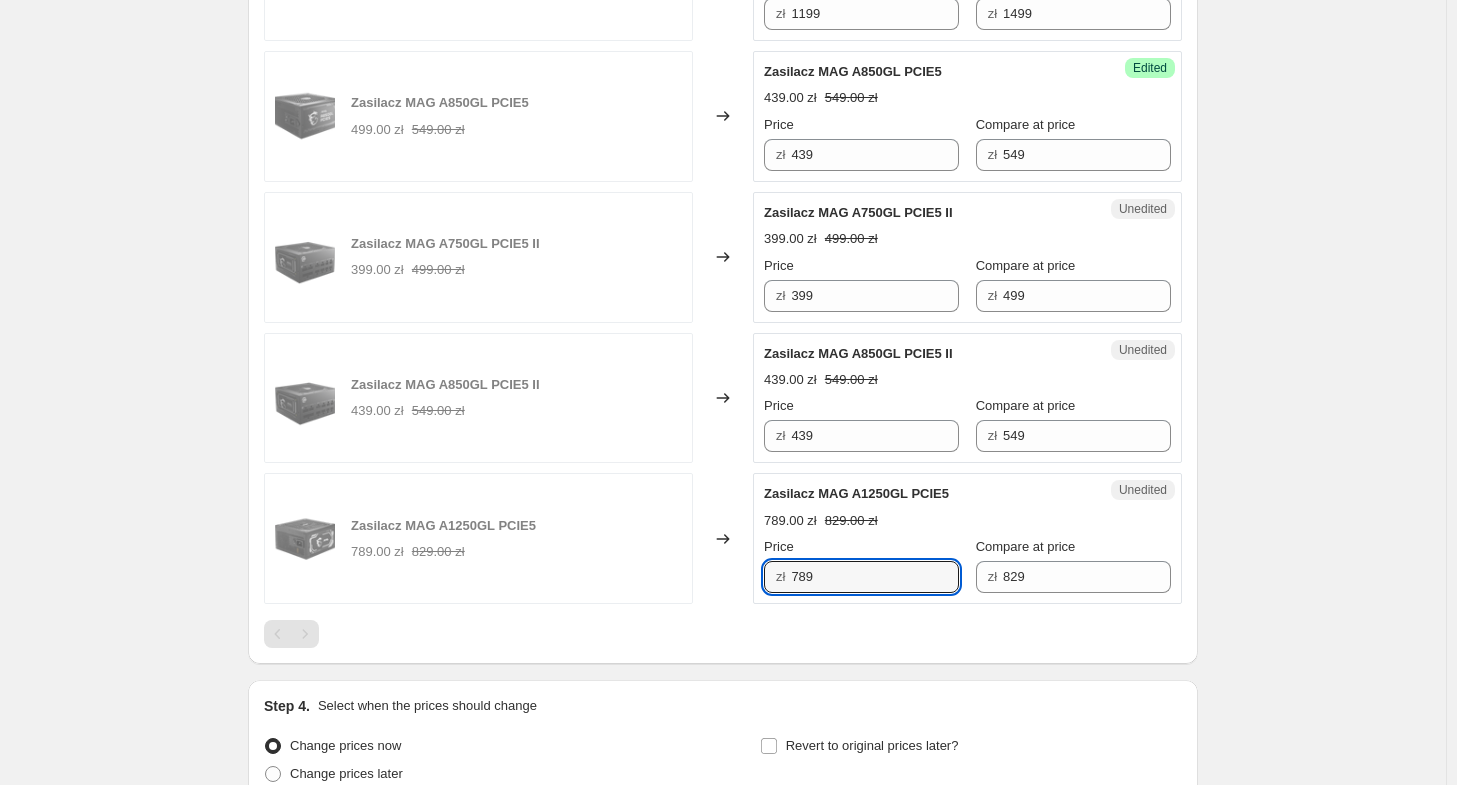 drag, startPoint x: 839, startPoint y: 571, endPoint x: 692, endPoint y: 579, distance: 147.21753 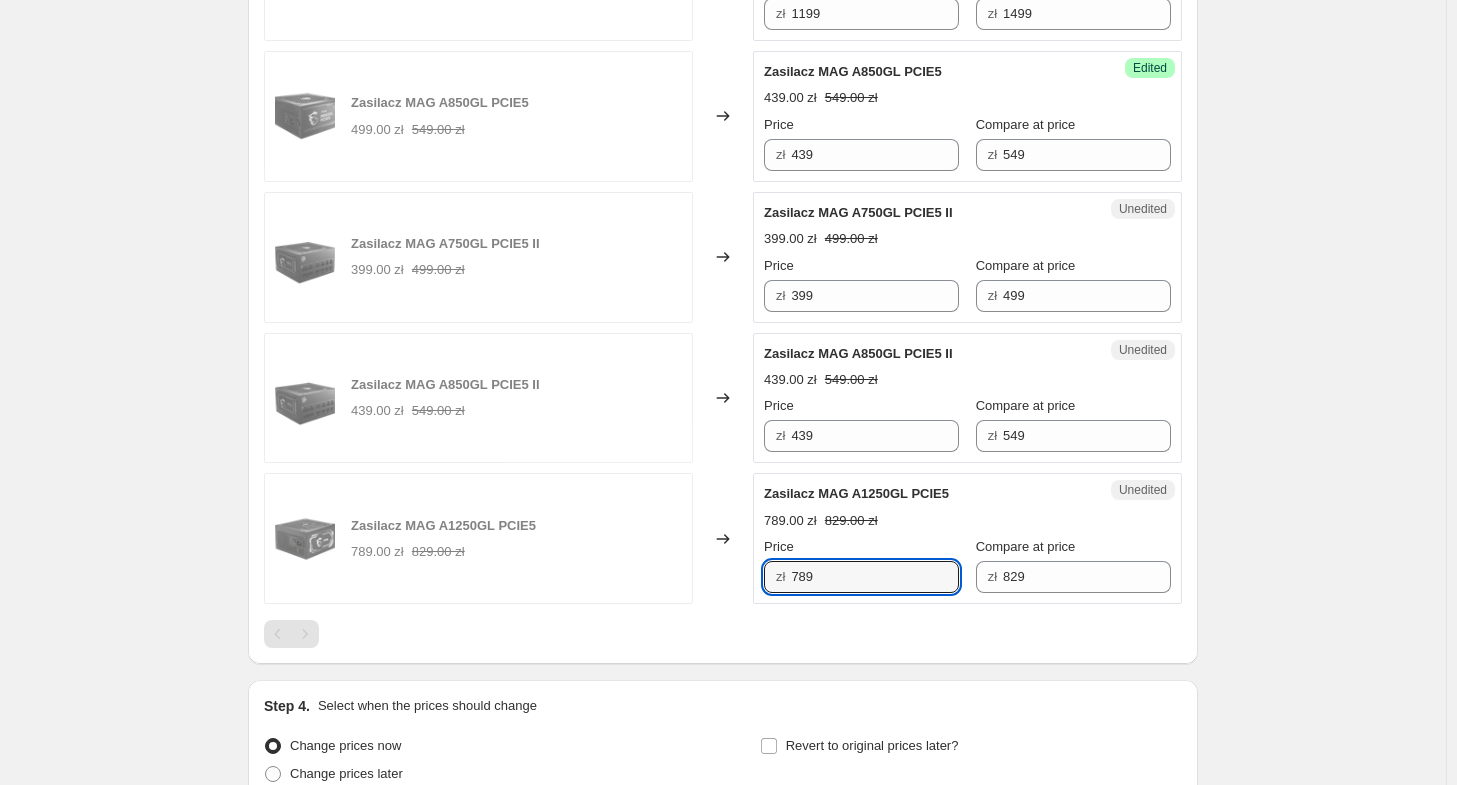 click on "Zasilacz MAG A1250GL PCIE5 789.00 zł 829.00 zł Changed to Unedited Zasilacz MAG A1250GL PCIE5 789.00 zł 829.00 zł Price zł 789 Compare at price zł 829" at bounding box center [723, 538] 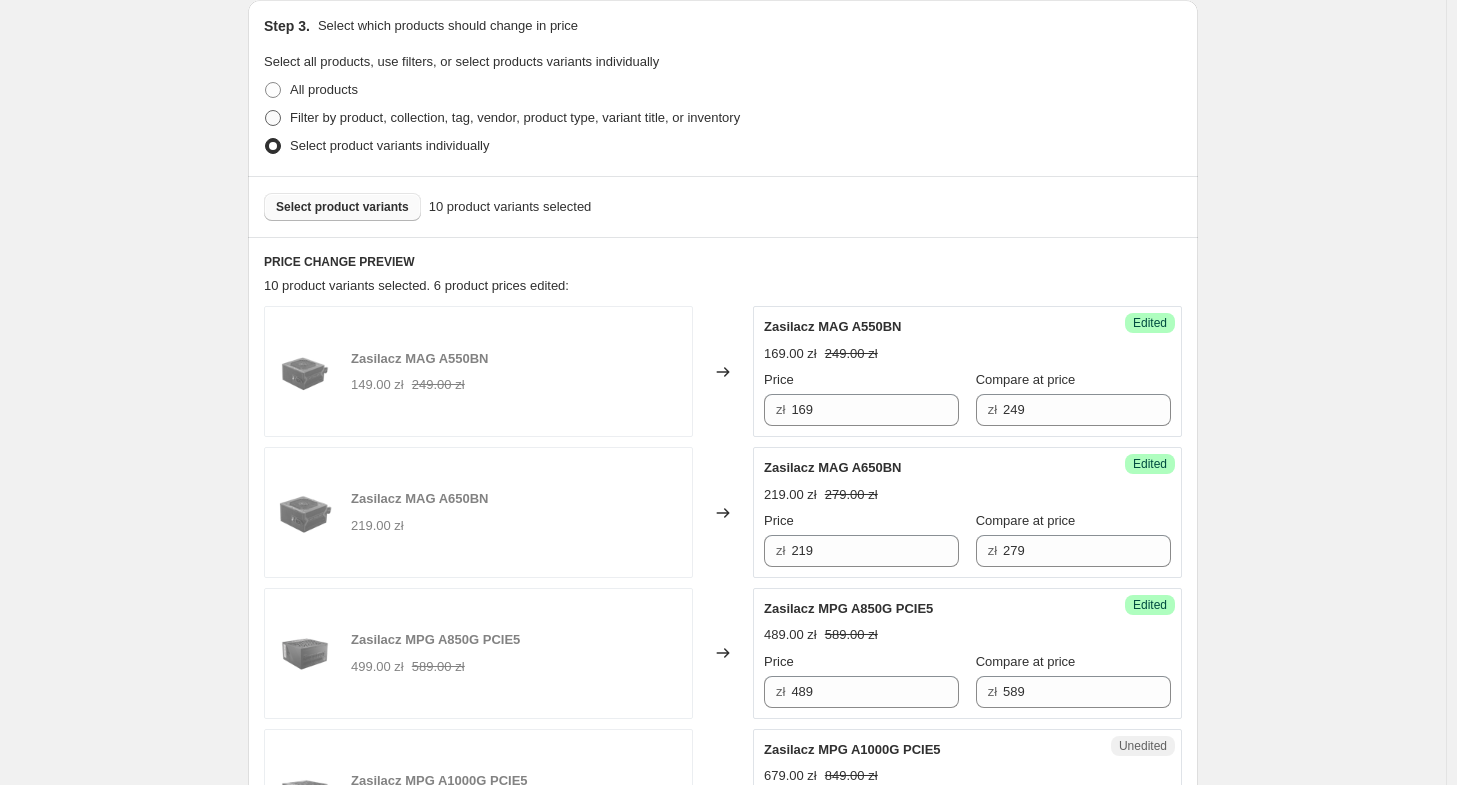 scroll, scrollTop: 128, scrollLeft: 0, axis: vertical 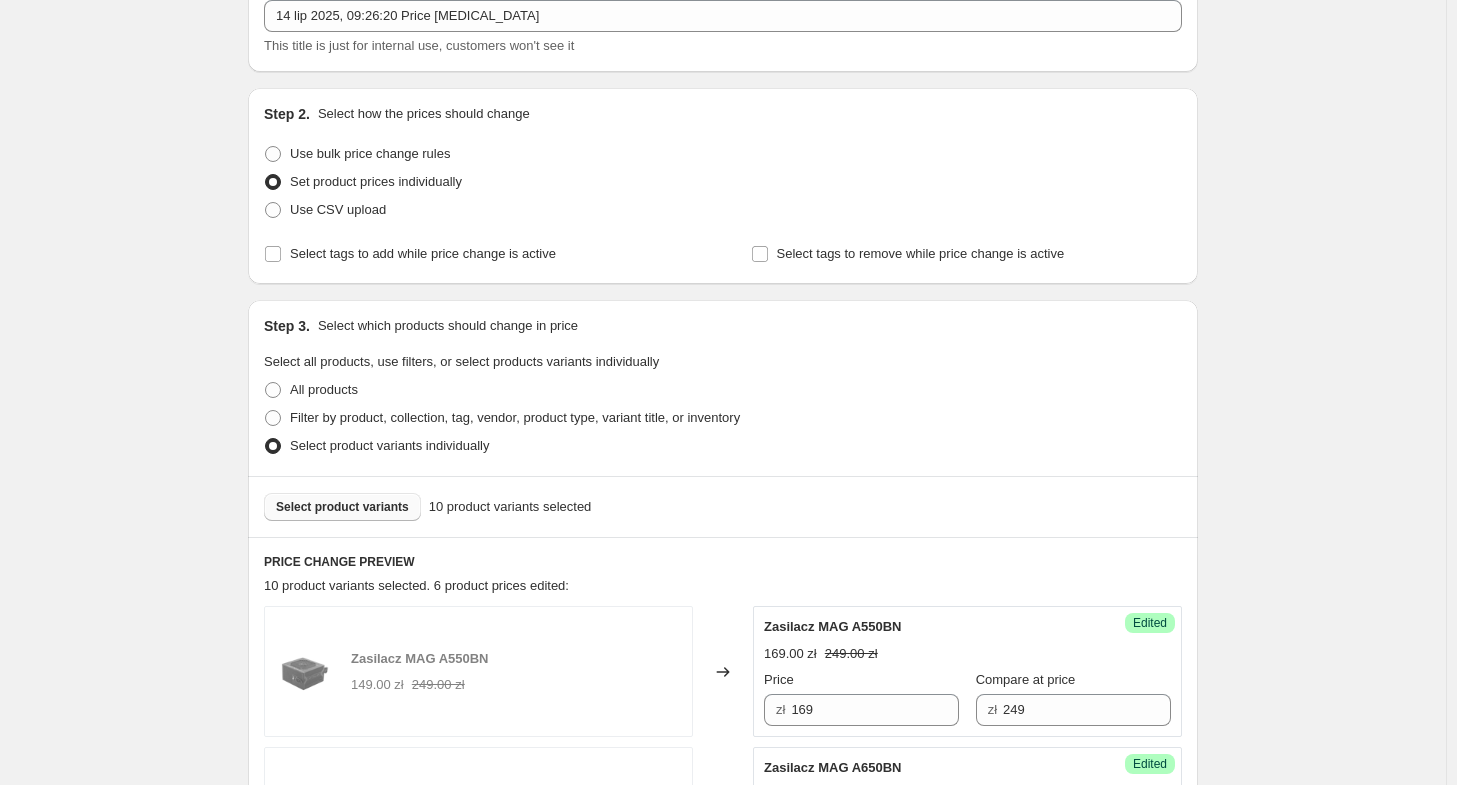 type on "669" 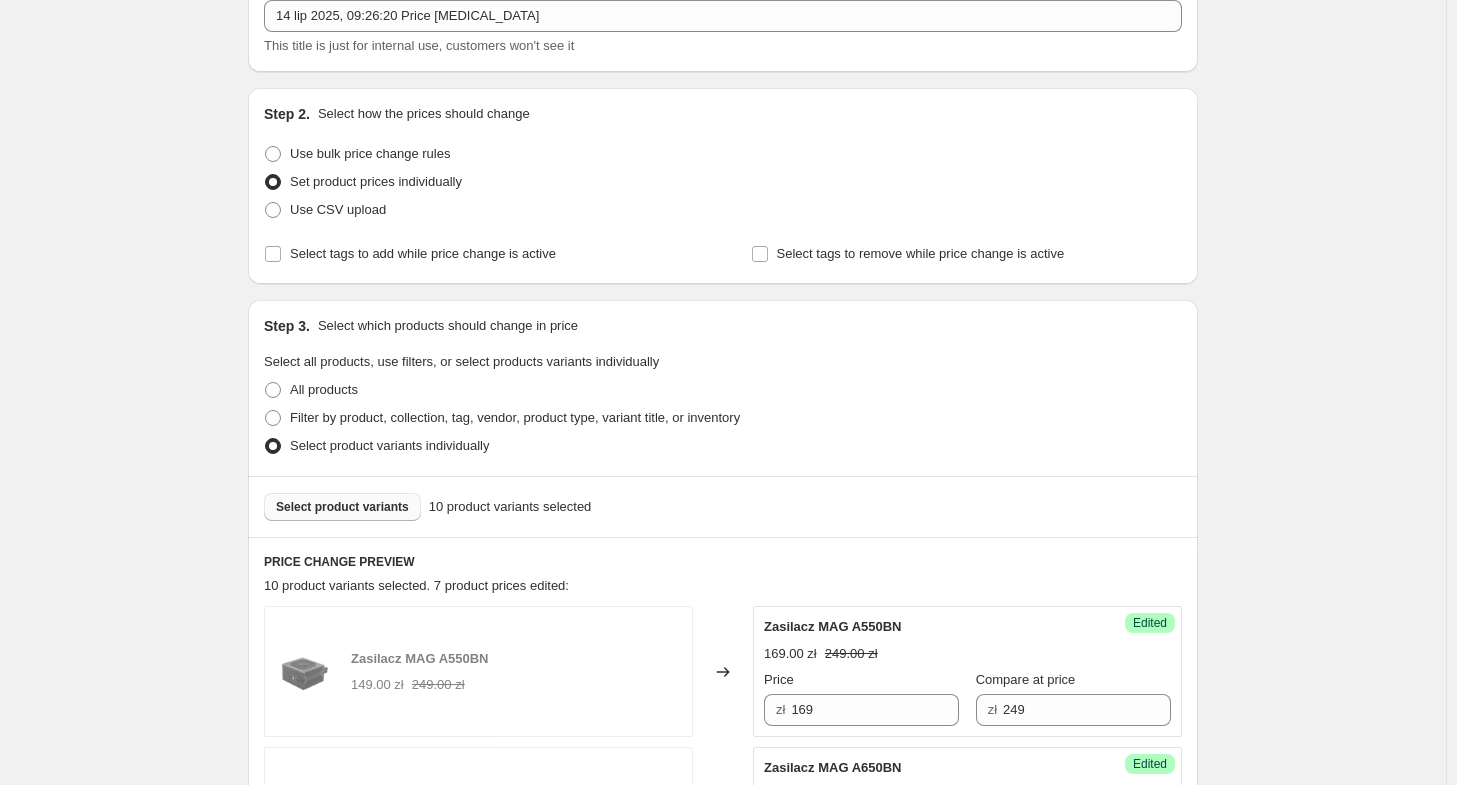 click on "Select product variants" at bounding box center [342, 507] 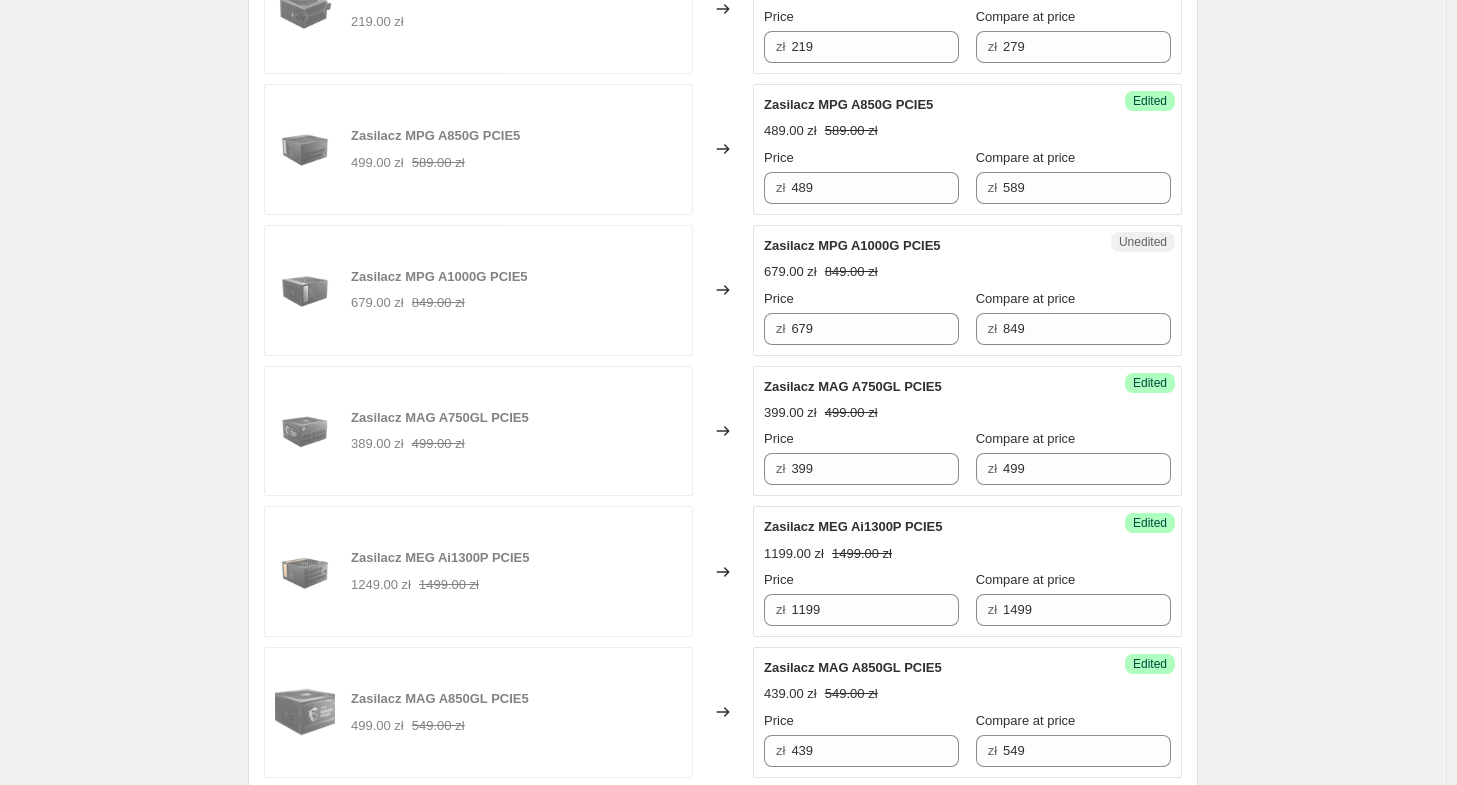 scroll, scrollTop: 1149, scrollLeft: 0, axis: vertical 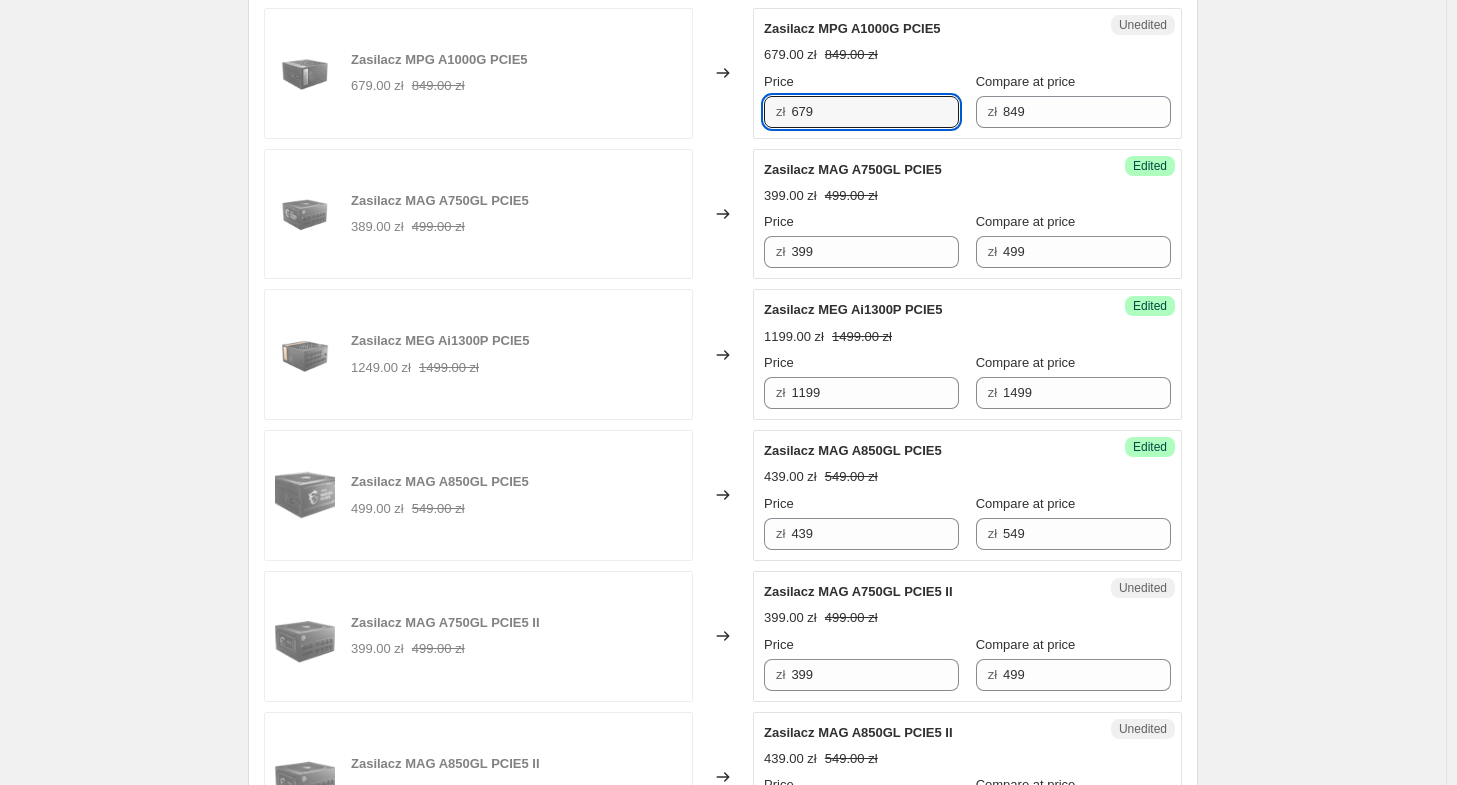 drag, startPoint x: 852, startPoint y: 108, endPoint x: 614, endPoint y: 82, distance: 239.41595 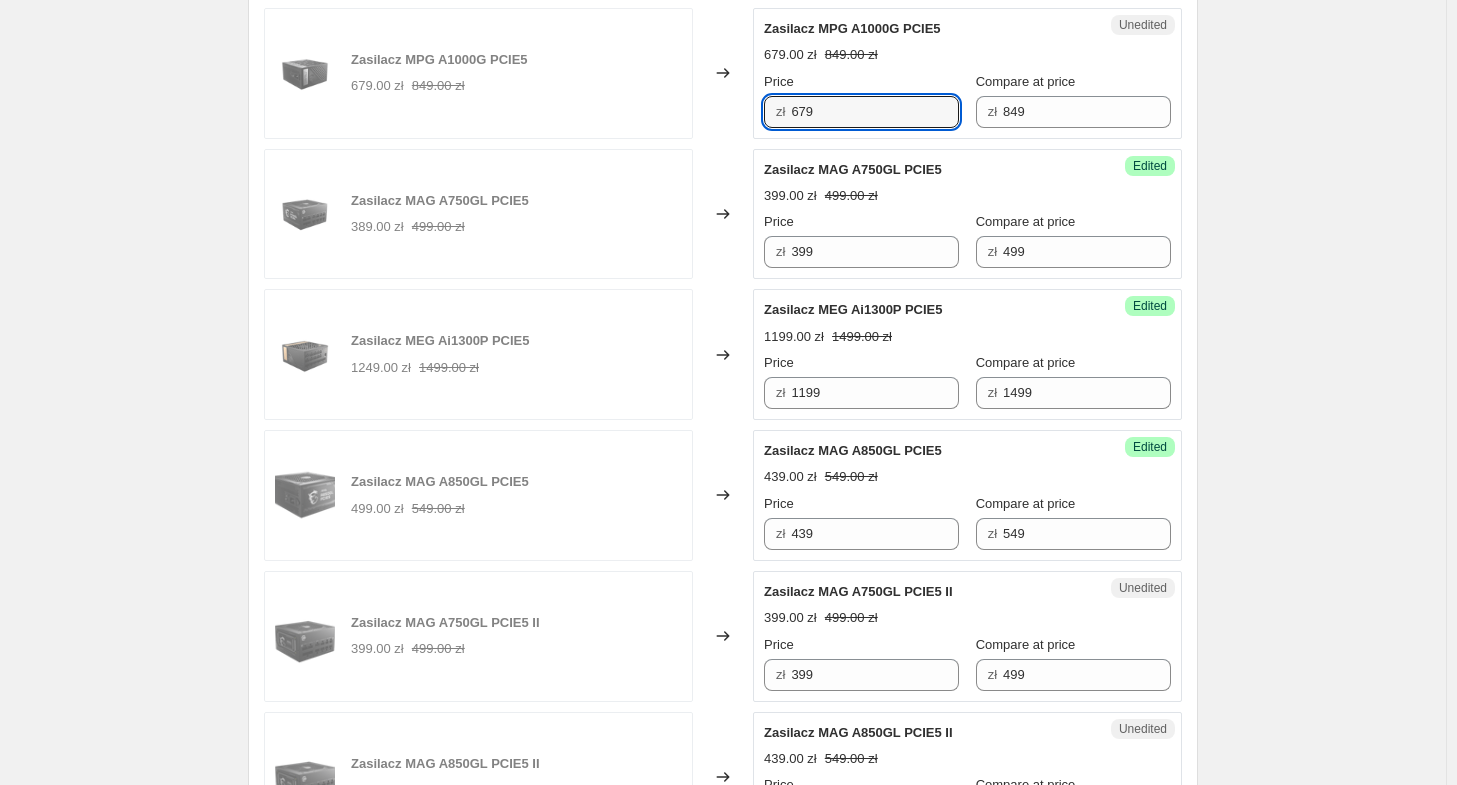 click on "Zasilacz MPG A1000G PCIE5 679.00 zł 849.00 zł Changed to Unedited Zasilacz MPG A1000G PCIE5 679.00 zł 849.00 zł Price zł 679 Compare at price zł 849" at bounding box center [723, 73] 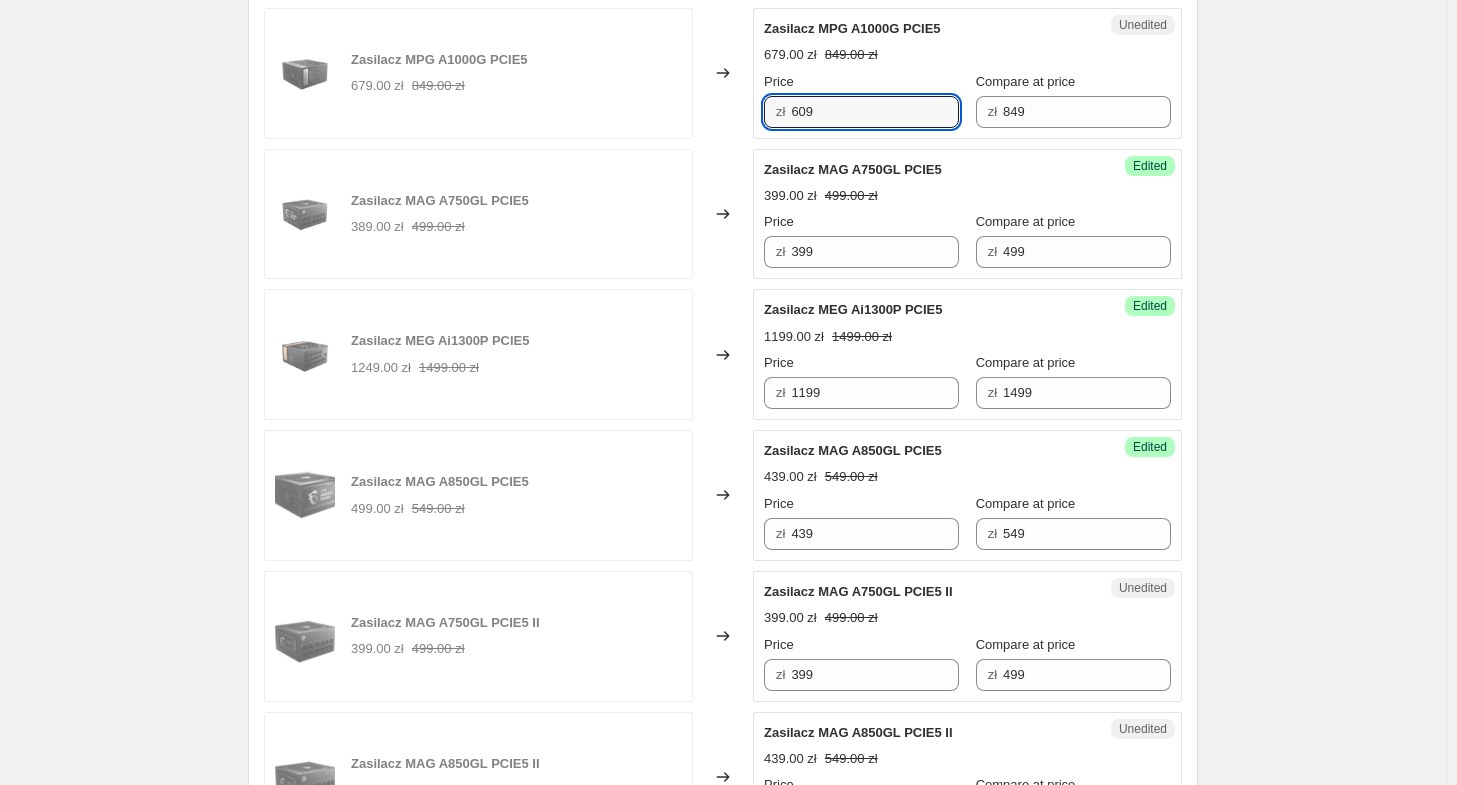 type on "609" 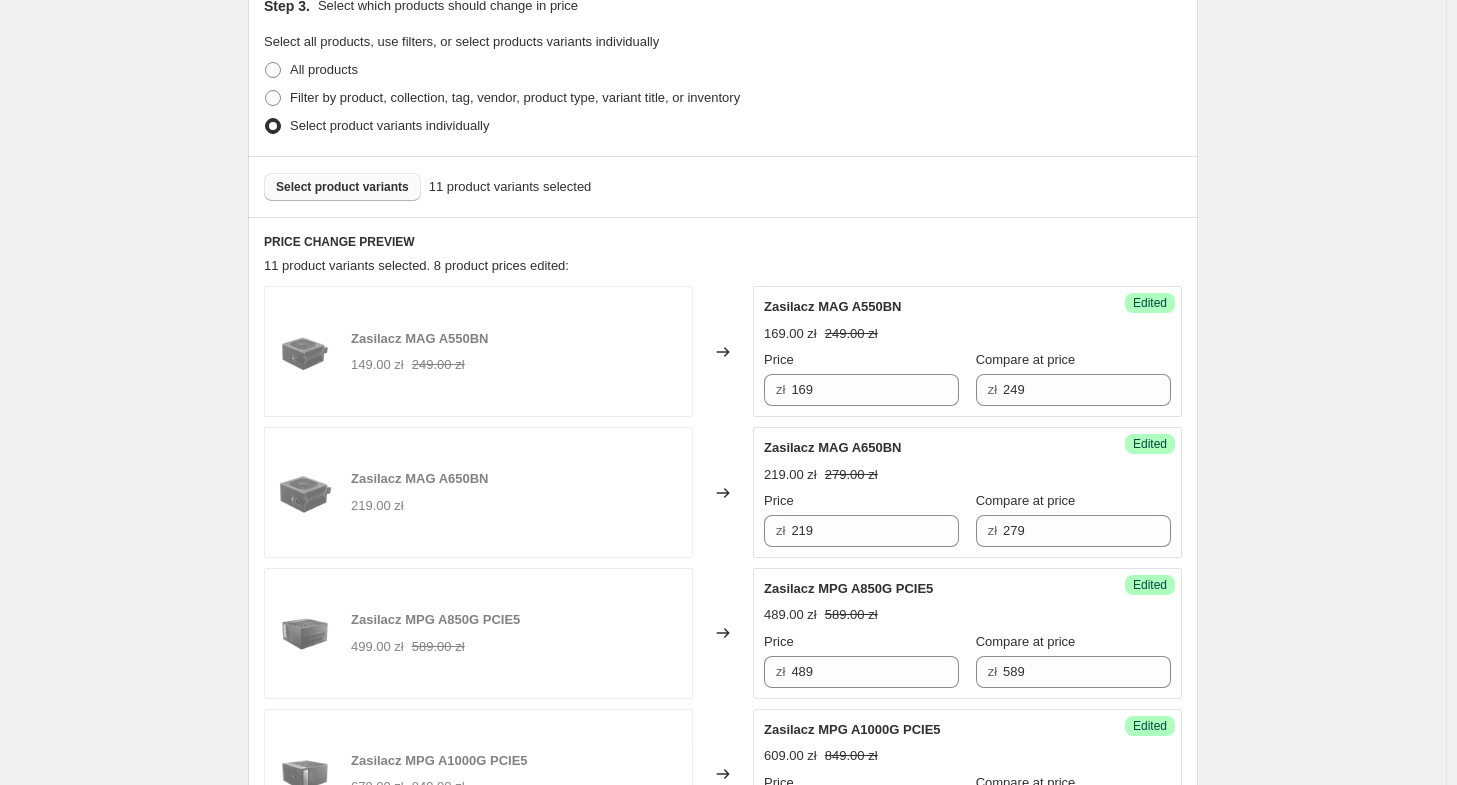 scroll, scrollTop: 49, scrollLeft: 0, axis: vertical 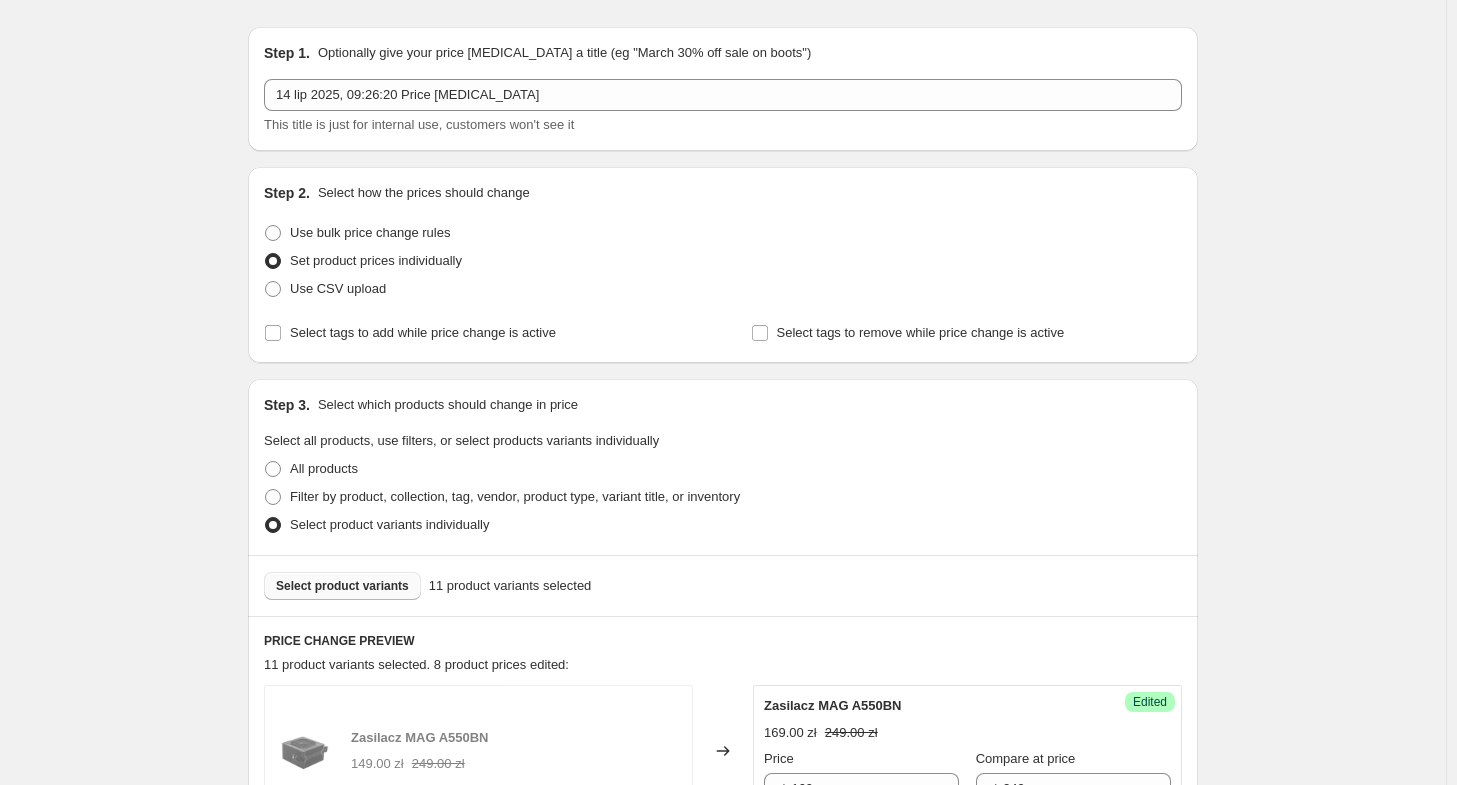 type on "689" 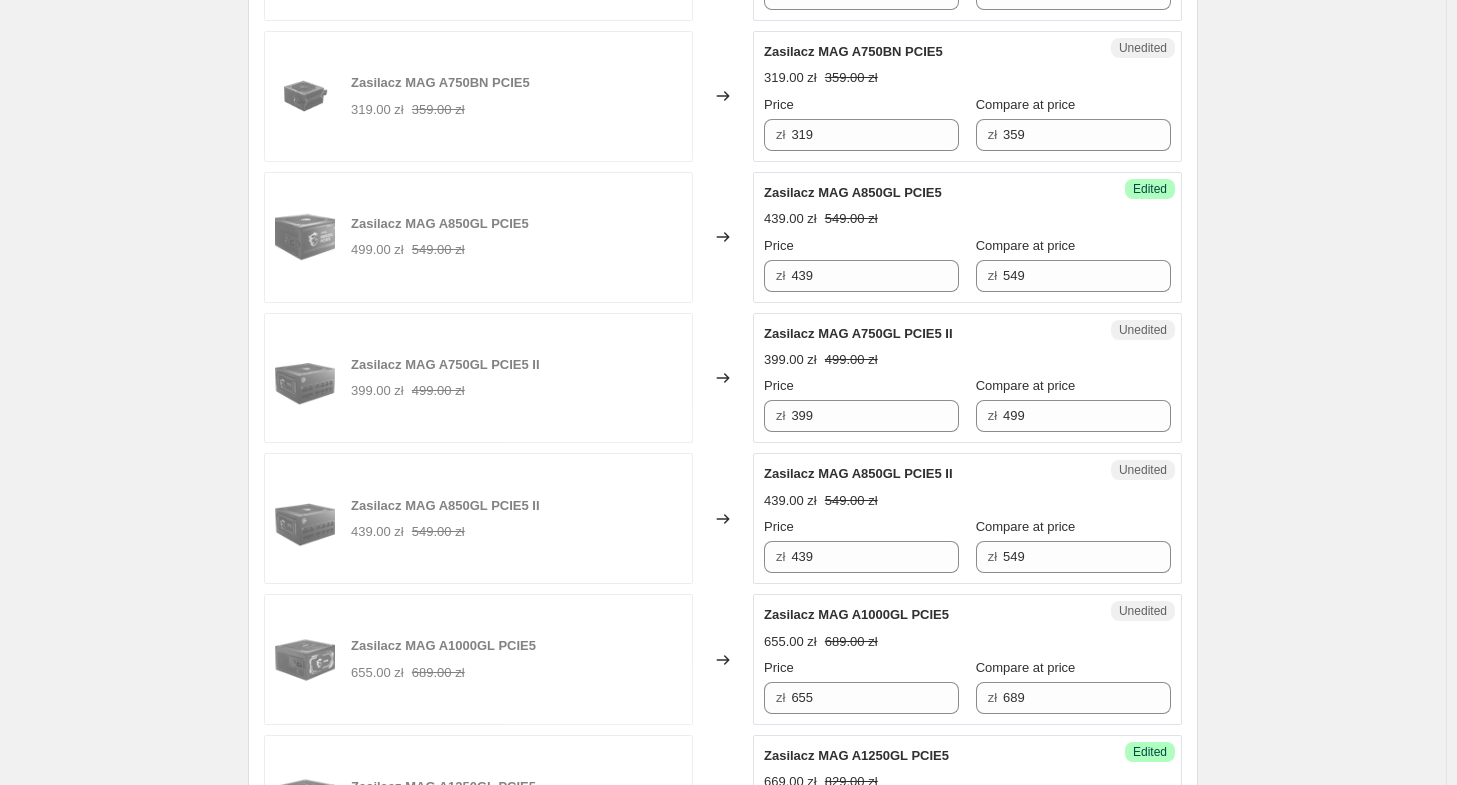scroll, scrollTop: 1549, scrollLeft: 0, axis: vertical 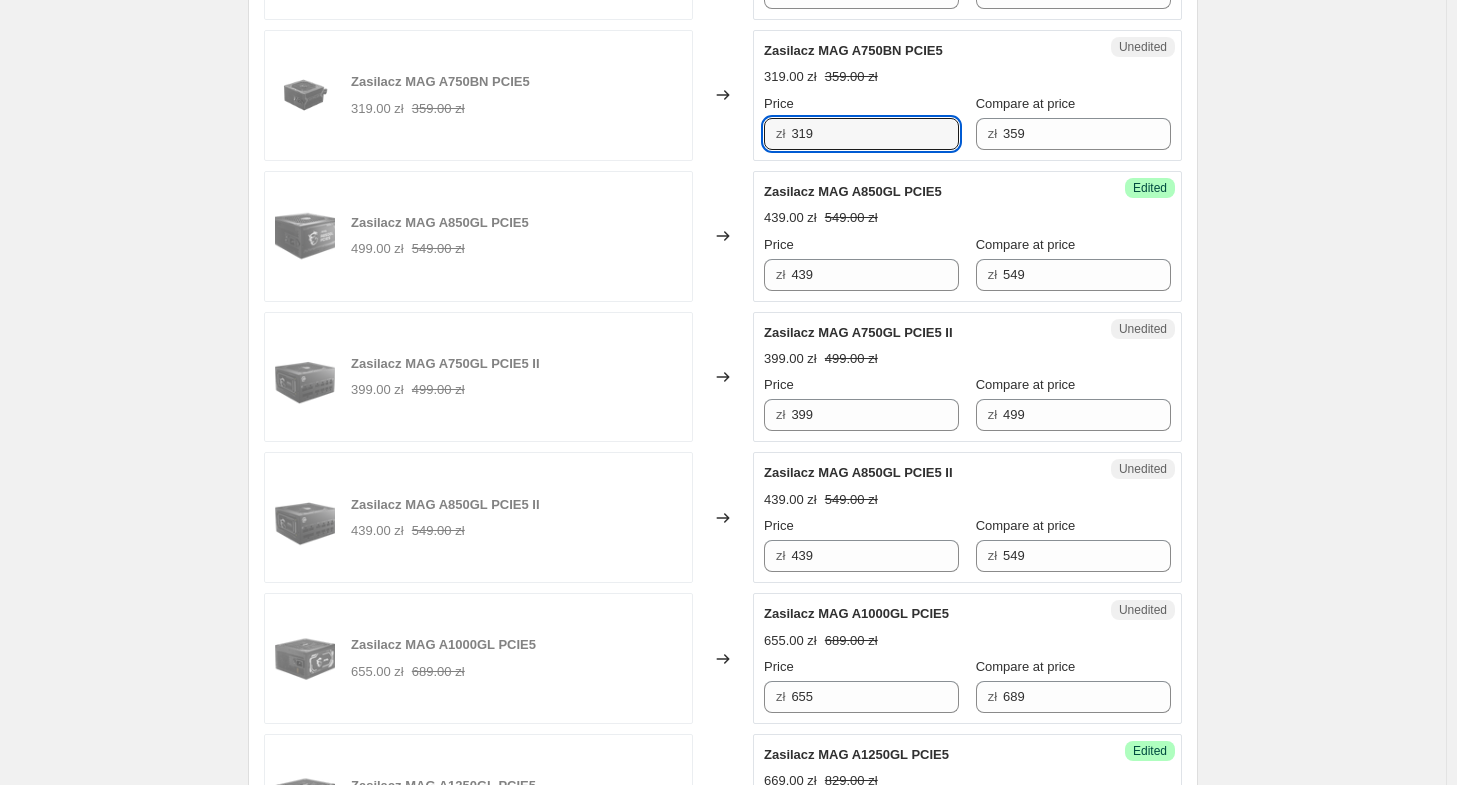 drag, startPoint x: 829, startPoint y: 133, endPoint x: 561, endPoint y: 115, distance: 268.6038 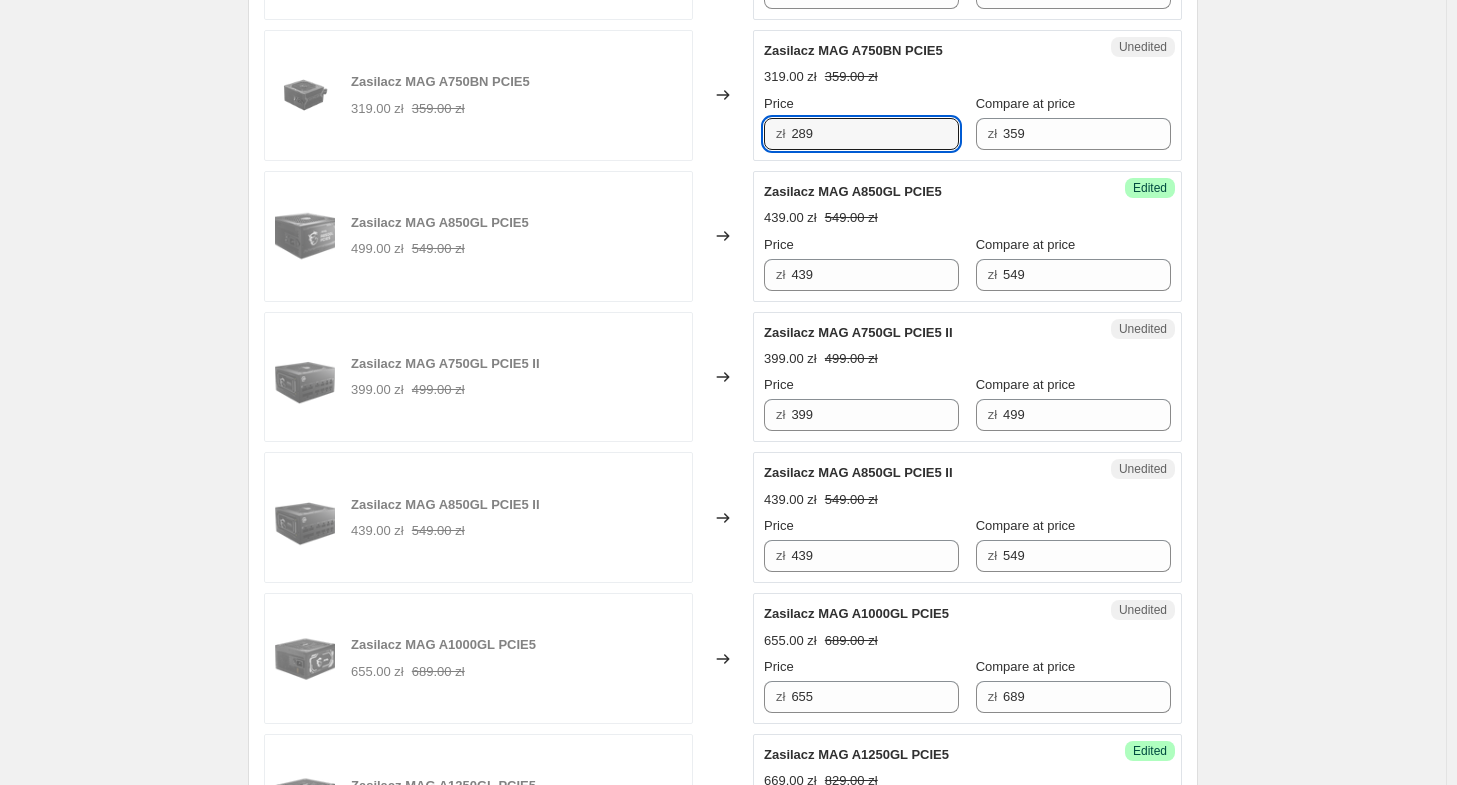type on "289" 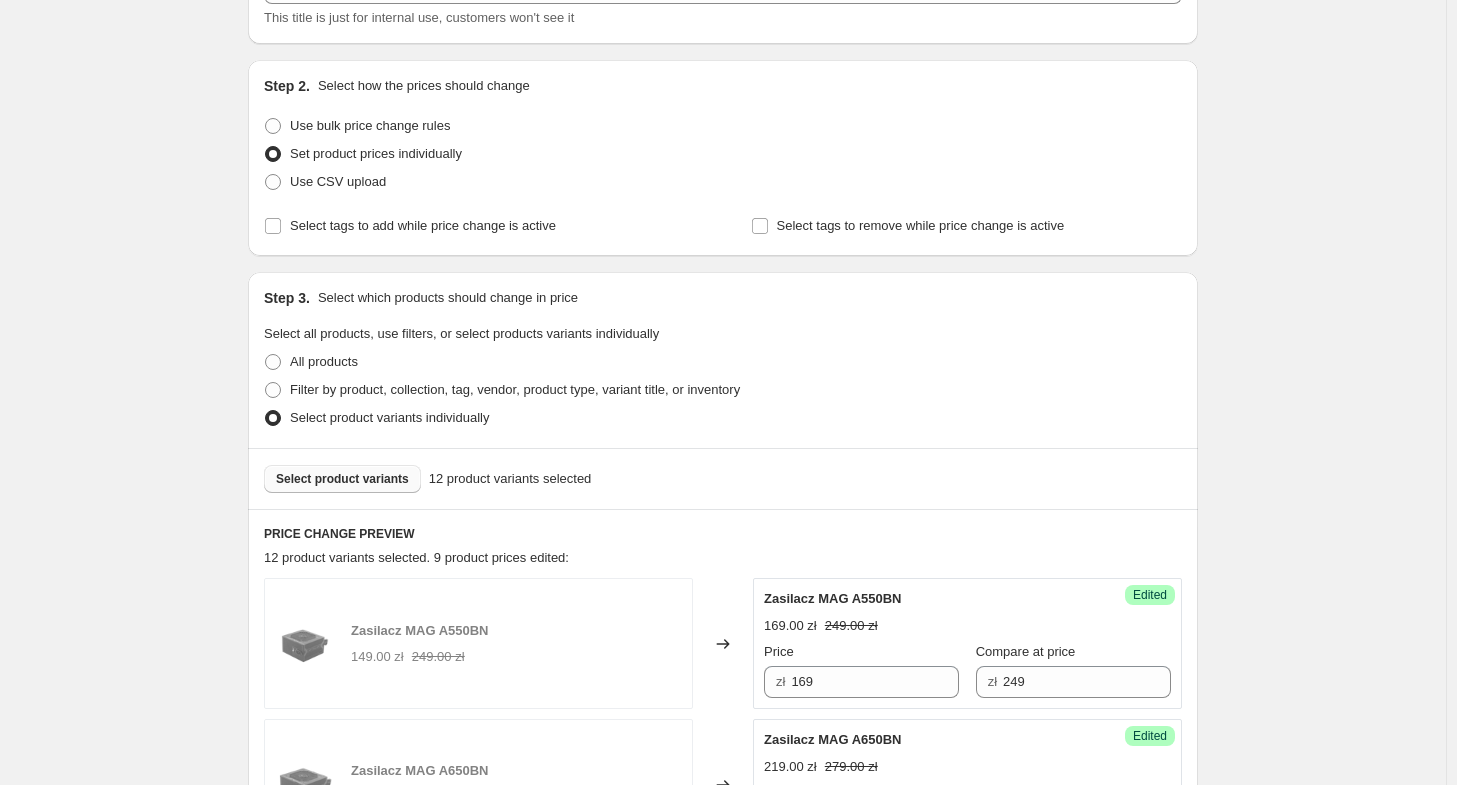 scroll, scrollTop: 49, scrollLeft: 0, axis: vertical 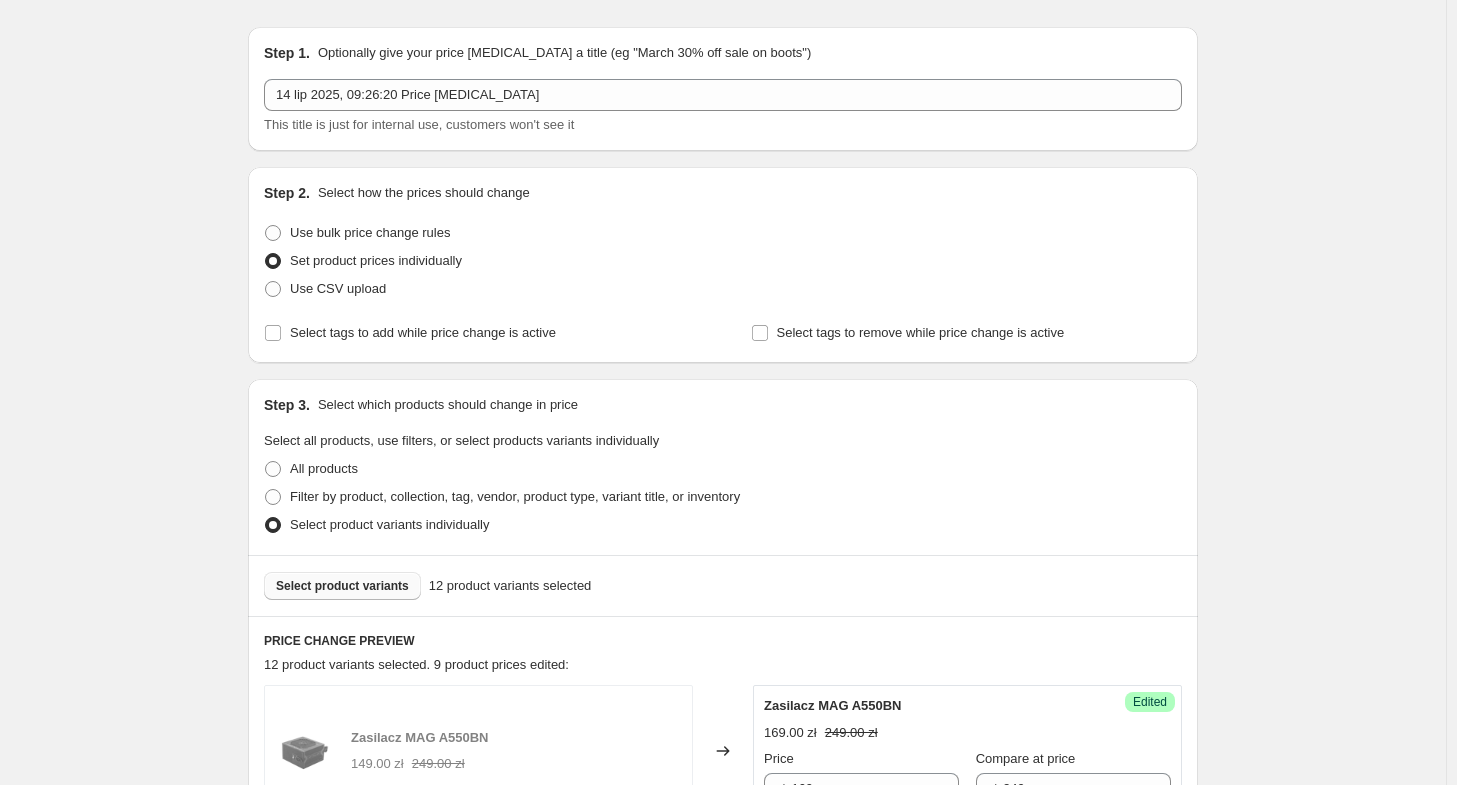 click on "Select product variants" at bounding box center [342, 586] 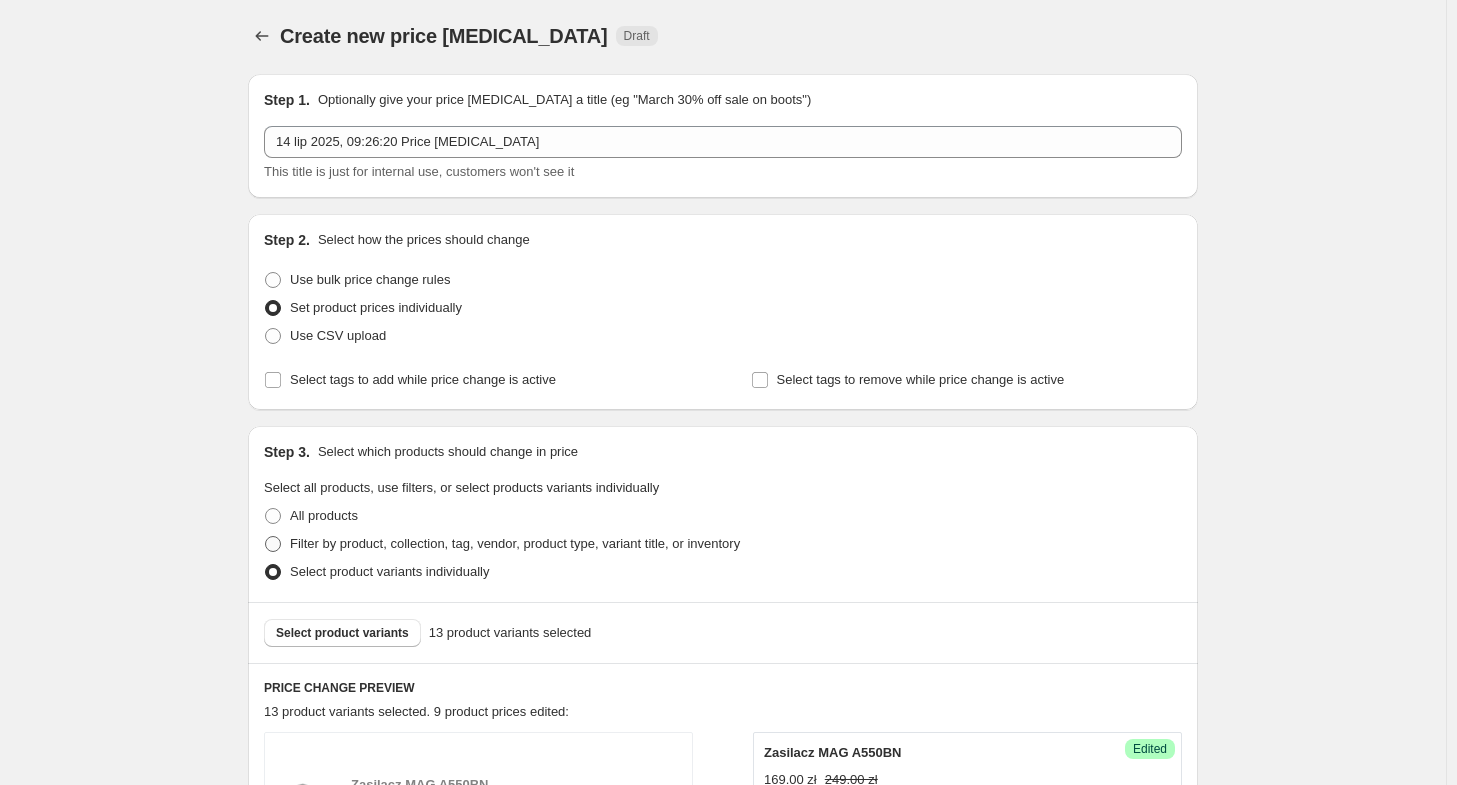 scroll, scrollTop: 0, scrollLeft: 0, axis: both 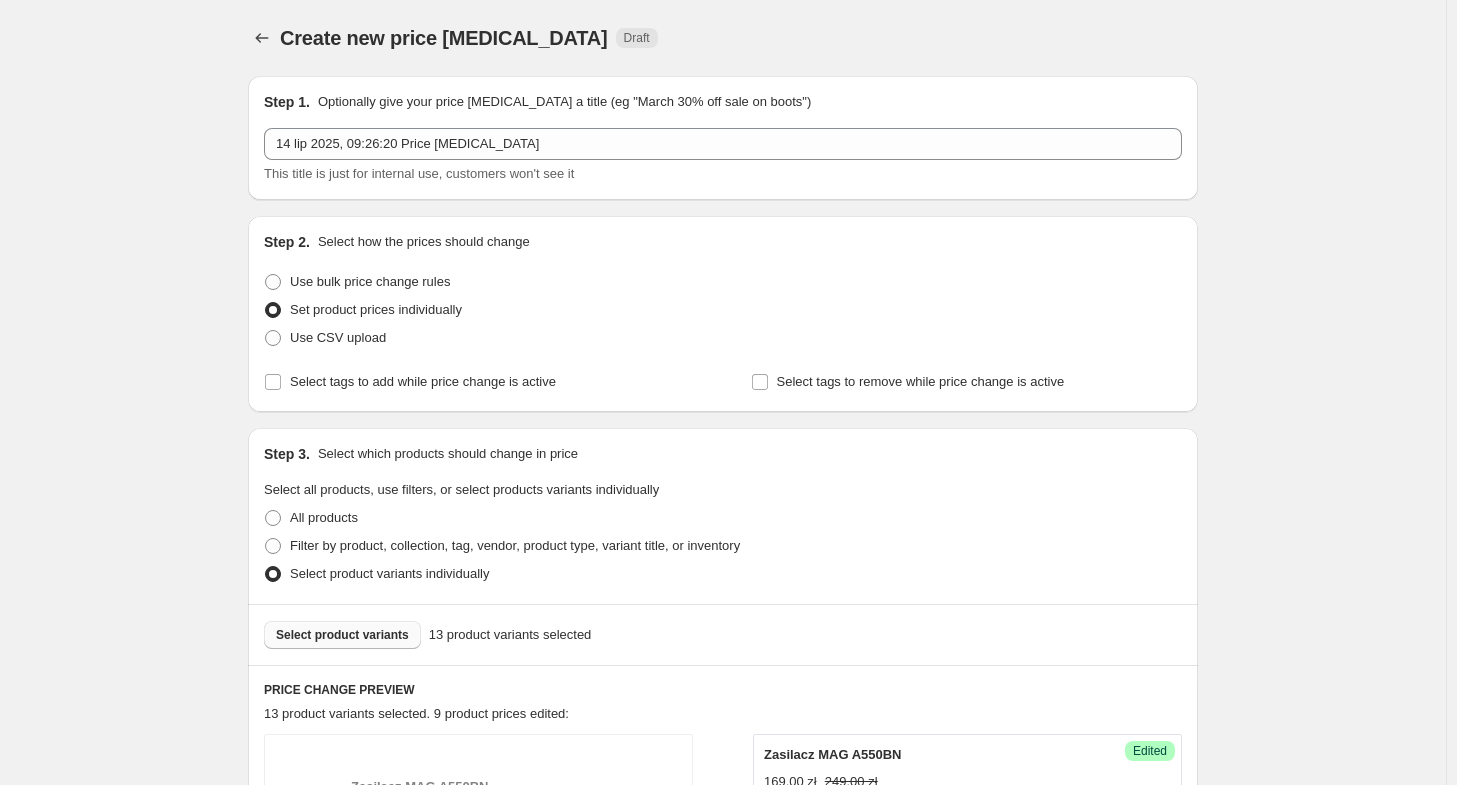 click on "Select product variants" at bounding box center (342, 635) 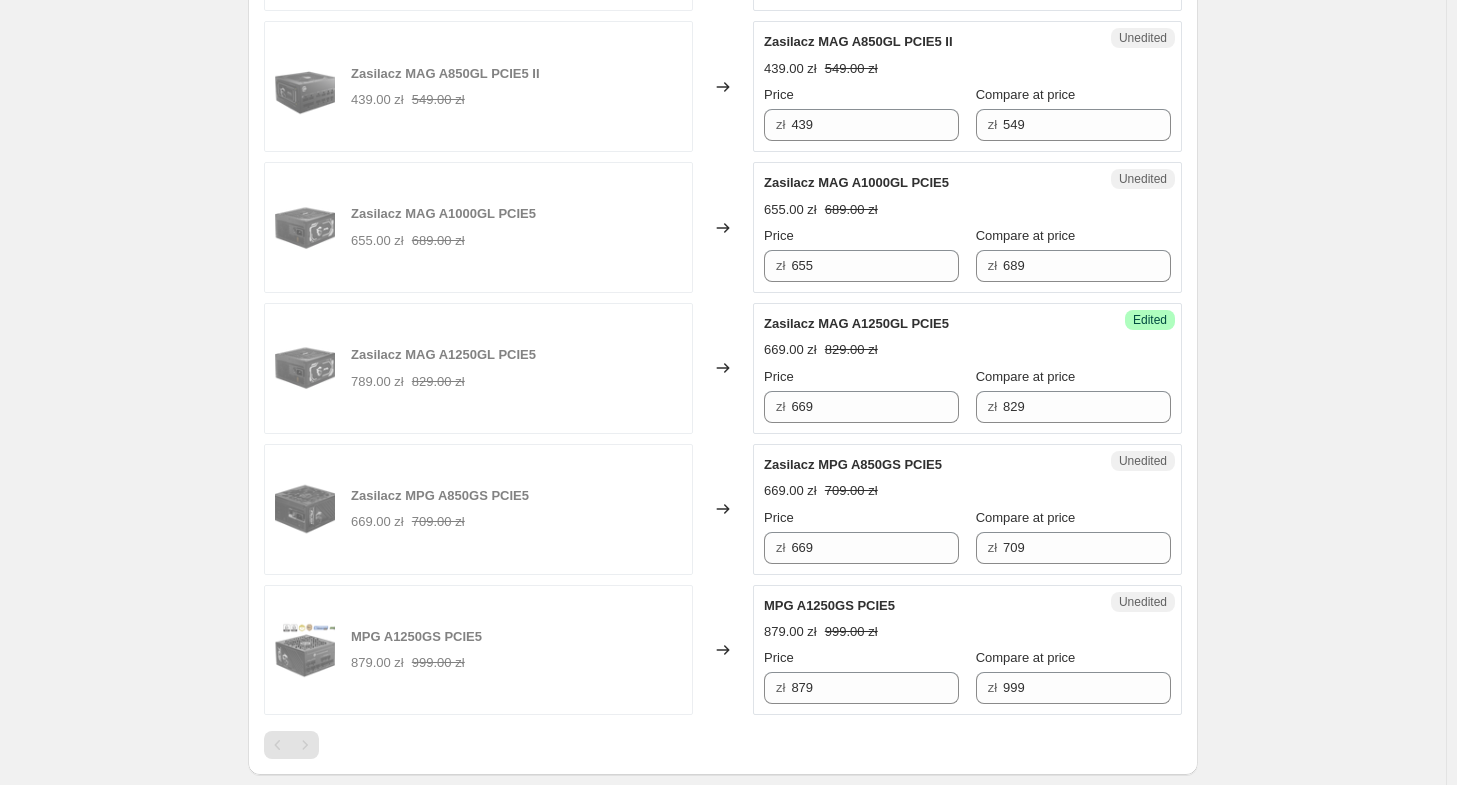 scroll, scrollTop: 2000, scrollLeft: 0, axis: vertical 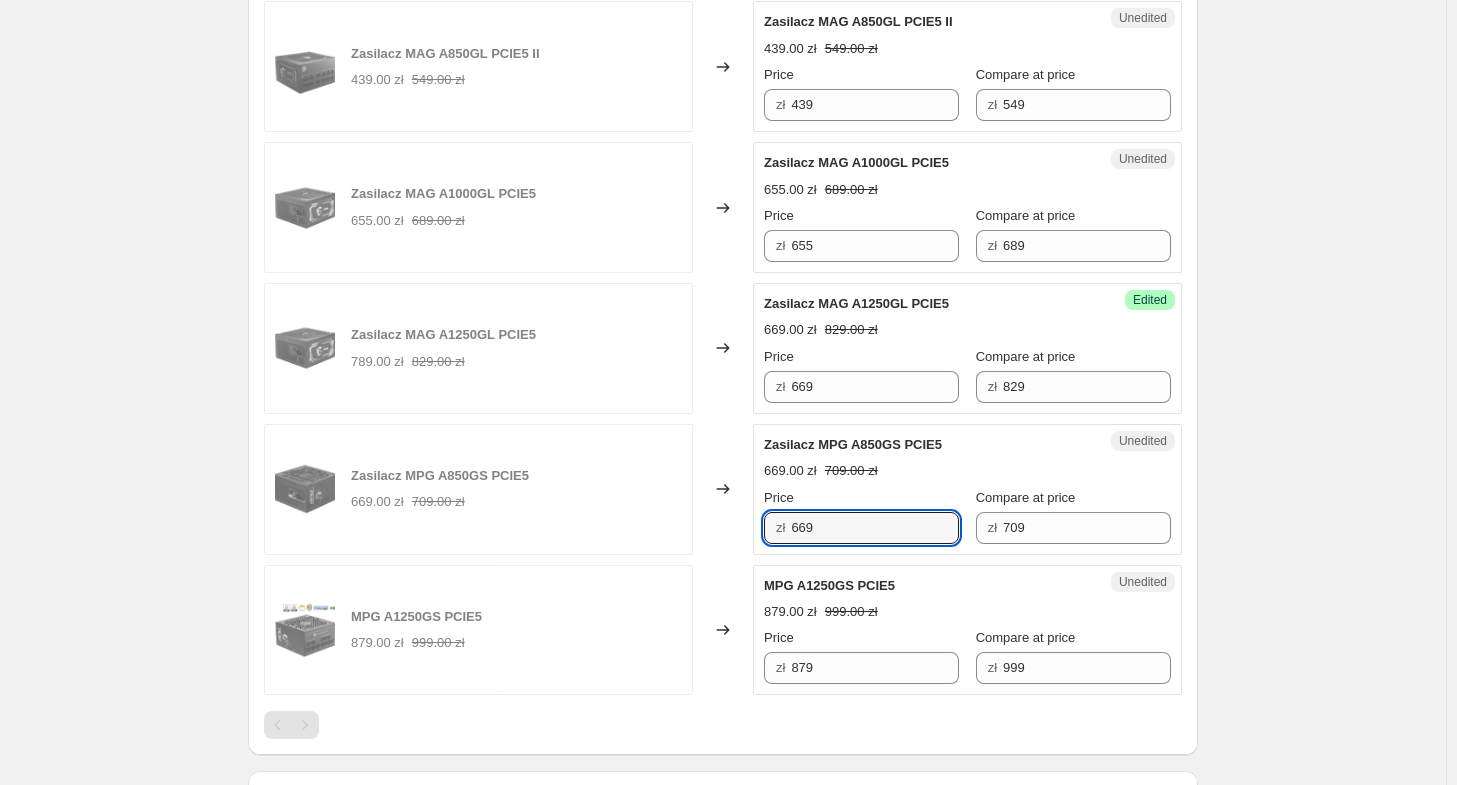 drag, startPoint x: 823, startPoint y: 521, endPoint x: 732, endPoint y: 511, distance: 91.5478 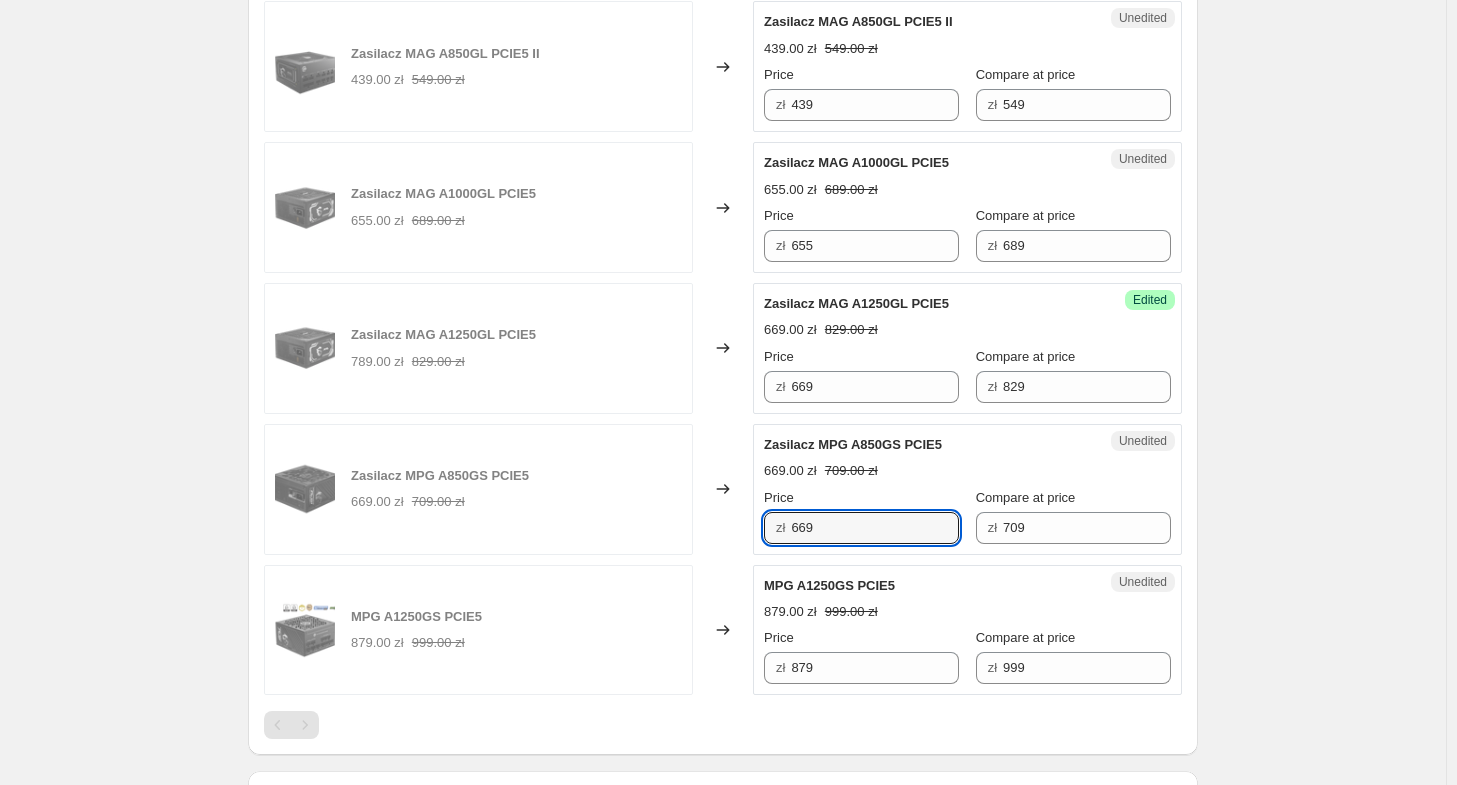 click on "Zasilacz MPG A850GS PCIE5 669.00 zł 709.00 zł Changed to Unedited Zasilacz MPG A850GS PCIE5 669.00 zł 709.00 zł Price zł 669 Compare at price zł 709" at bounding box center (723, 489) 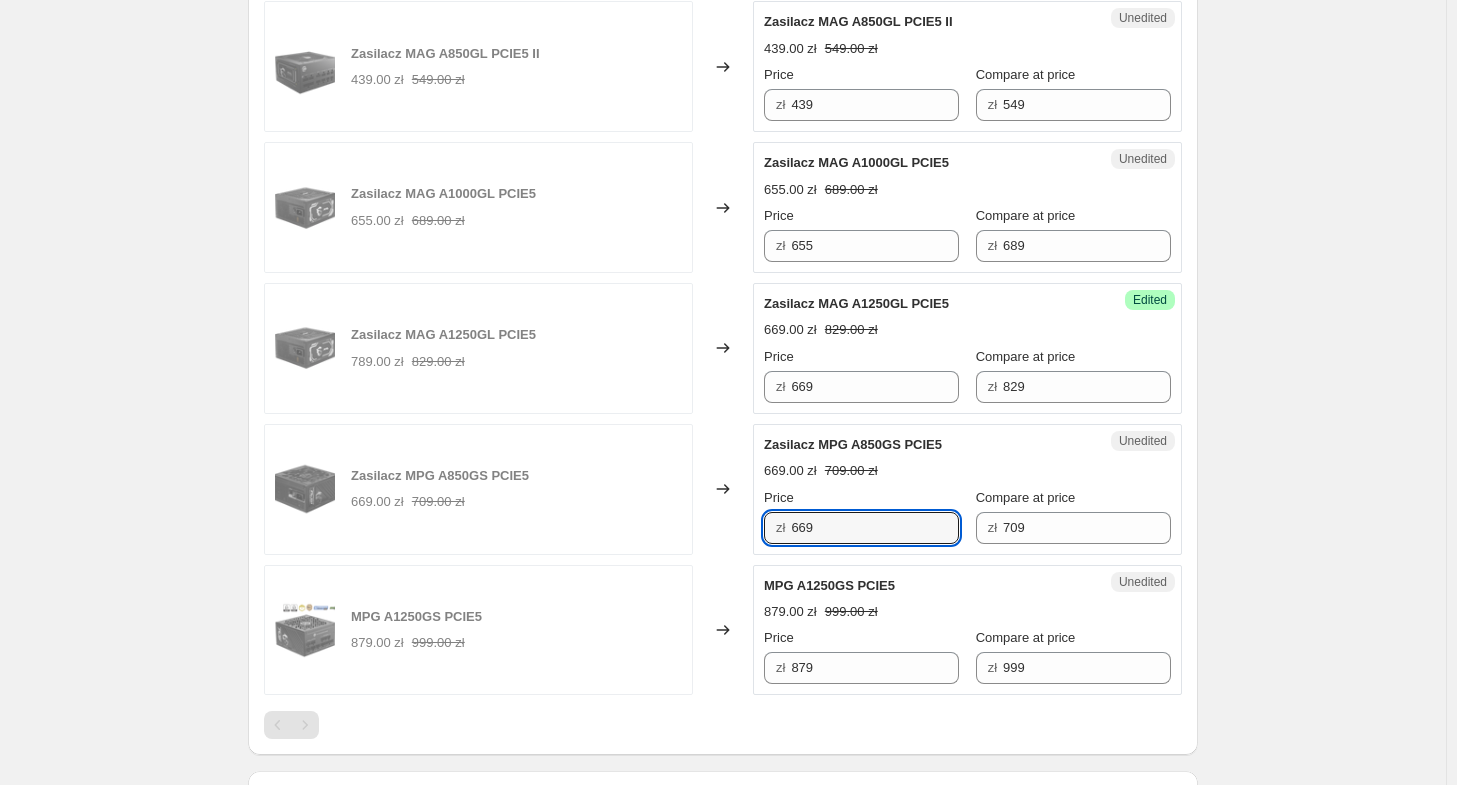 type on "7" 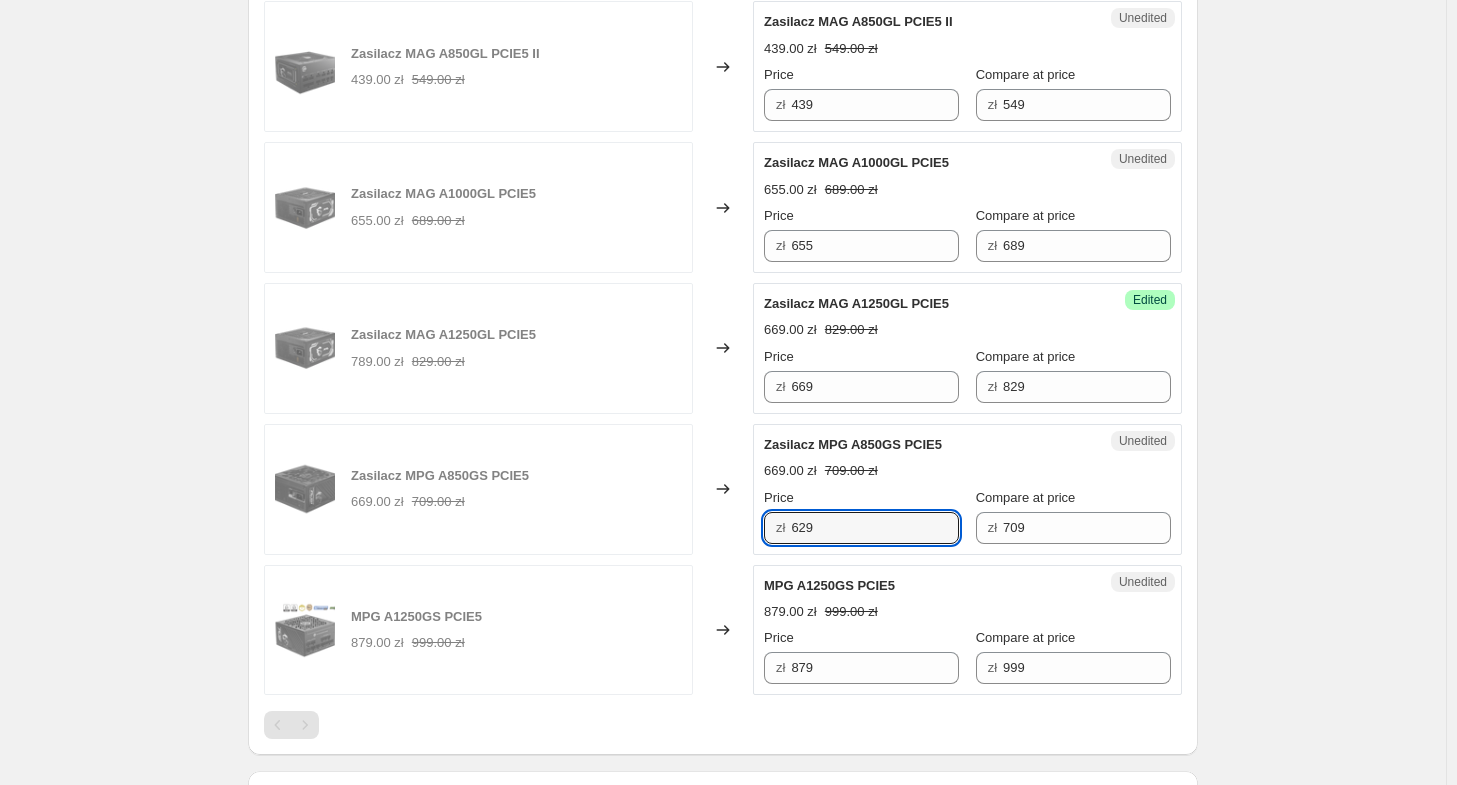 type on "629" 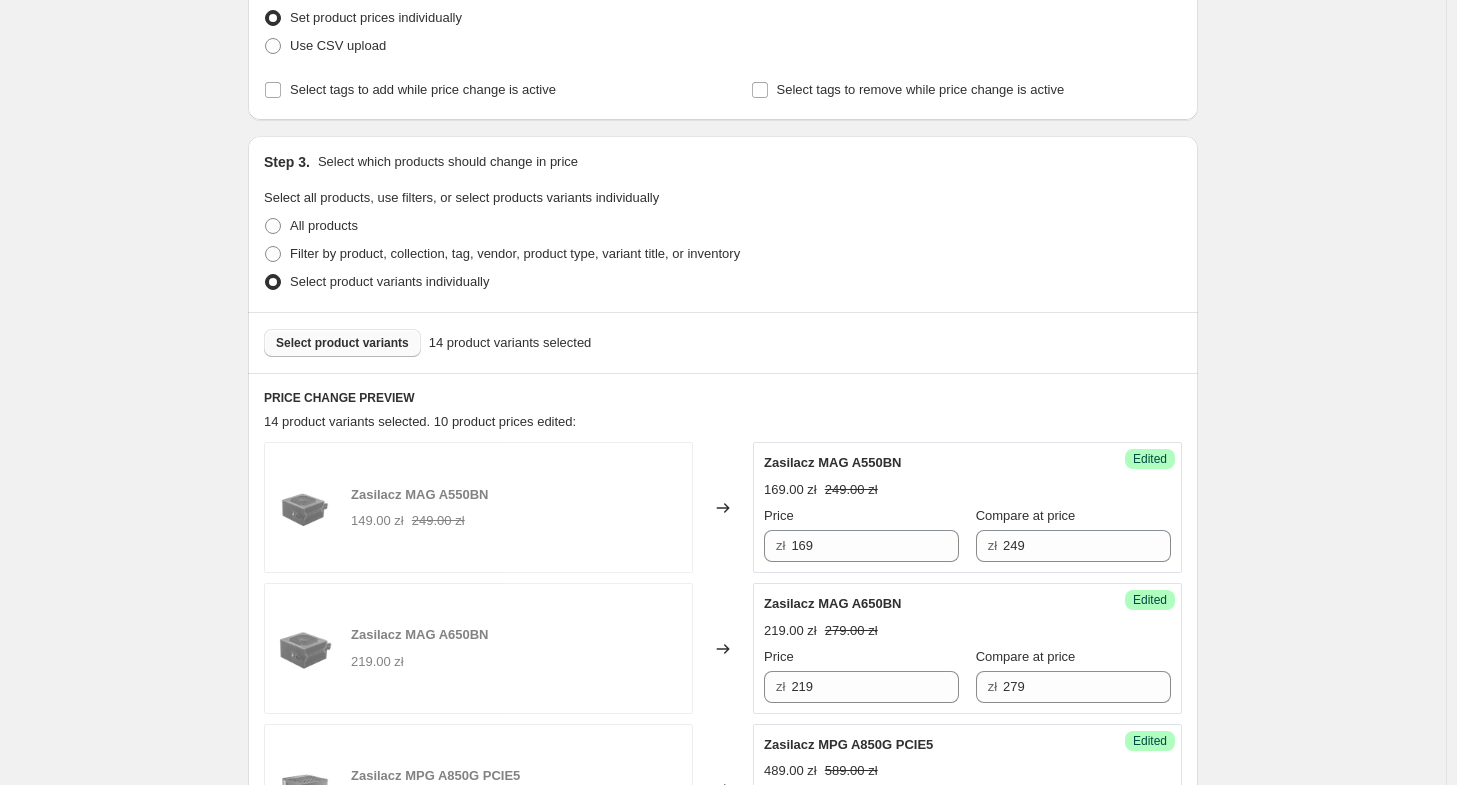 scroll, scrollTop: 100, scrollLeft: 0, axis: vertical 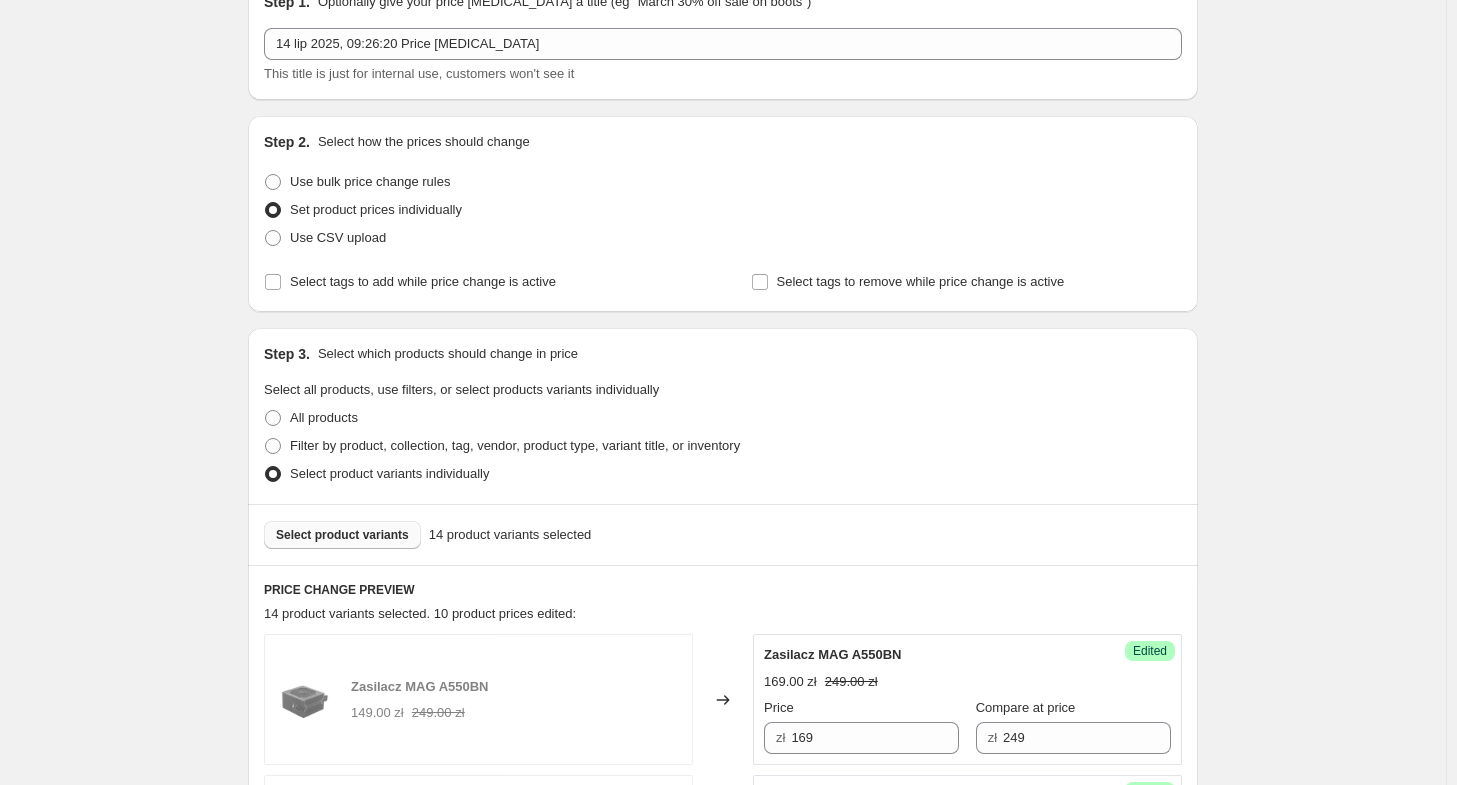 click on "Select product variants" at bounding box center [342, 535] 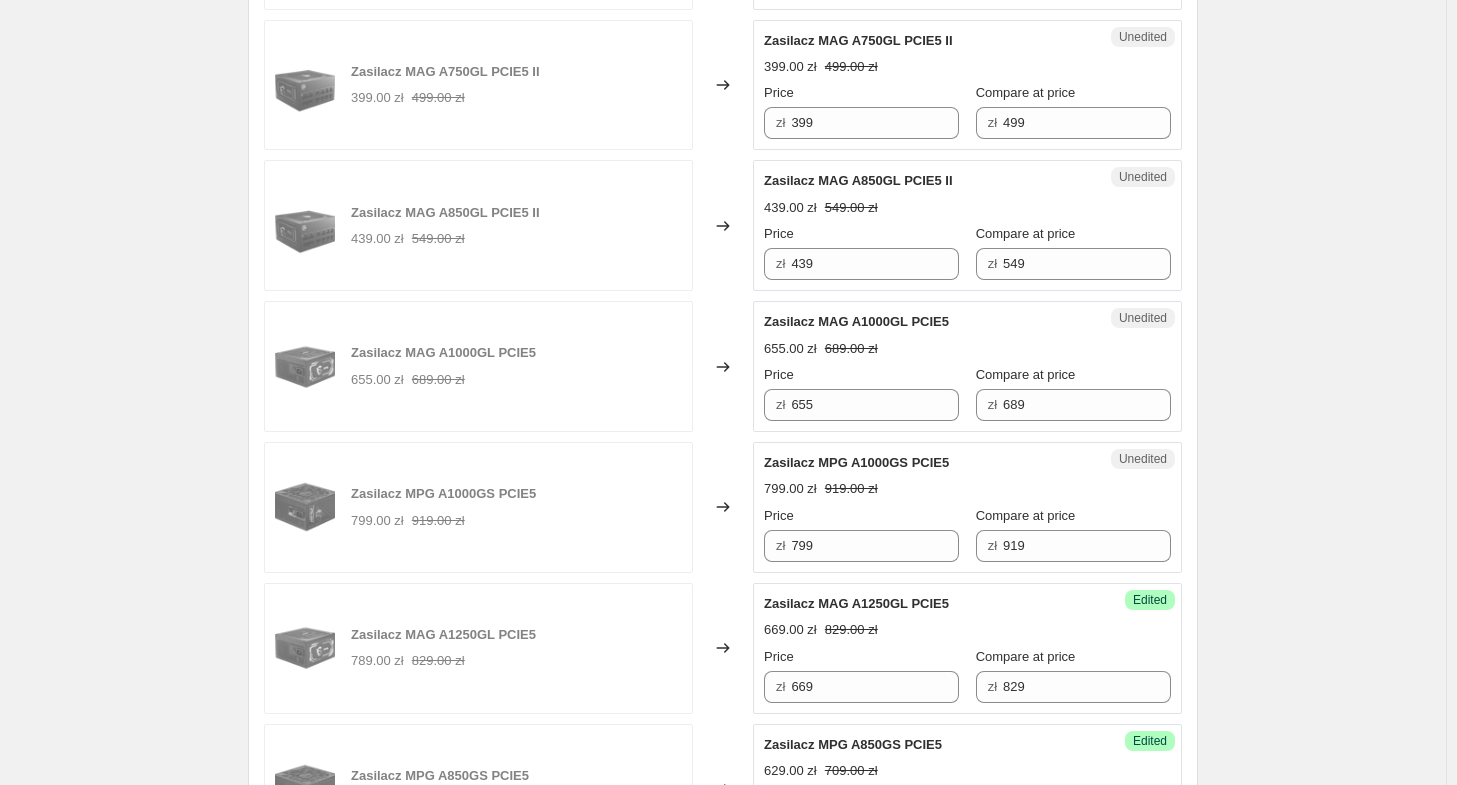 scroll, scrollTop: 1900, scrollLeft: 0, axis: vertical 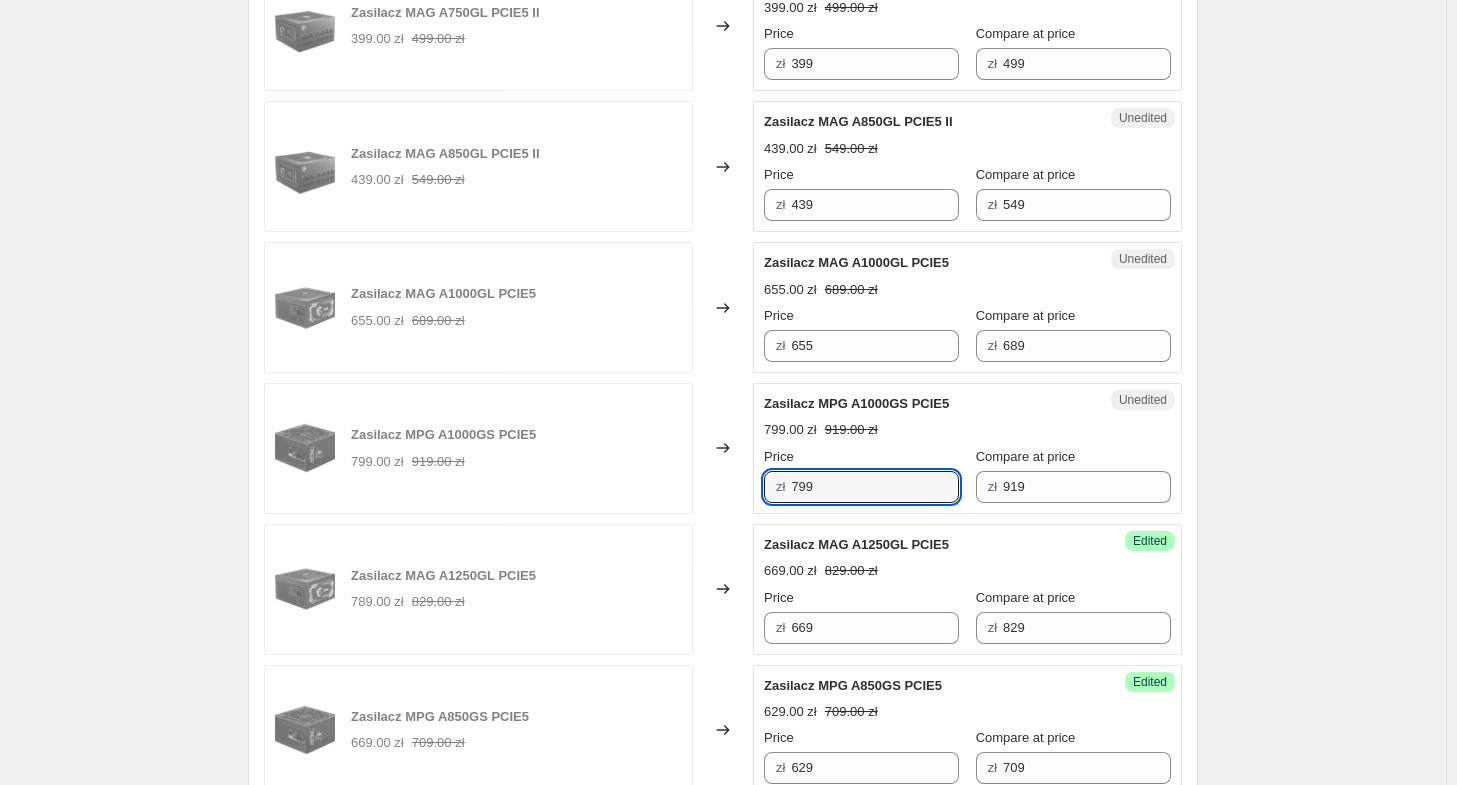 drag, startPoint x: 877, startPoint y: 477, endPoint x: 757, endPoint y: 468, distance: 120.33703 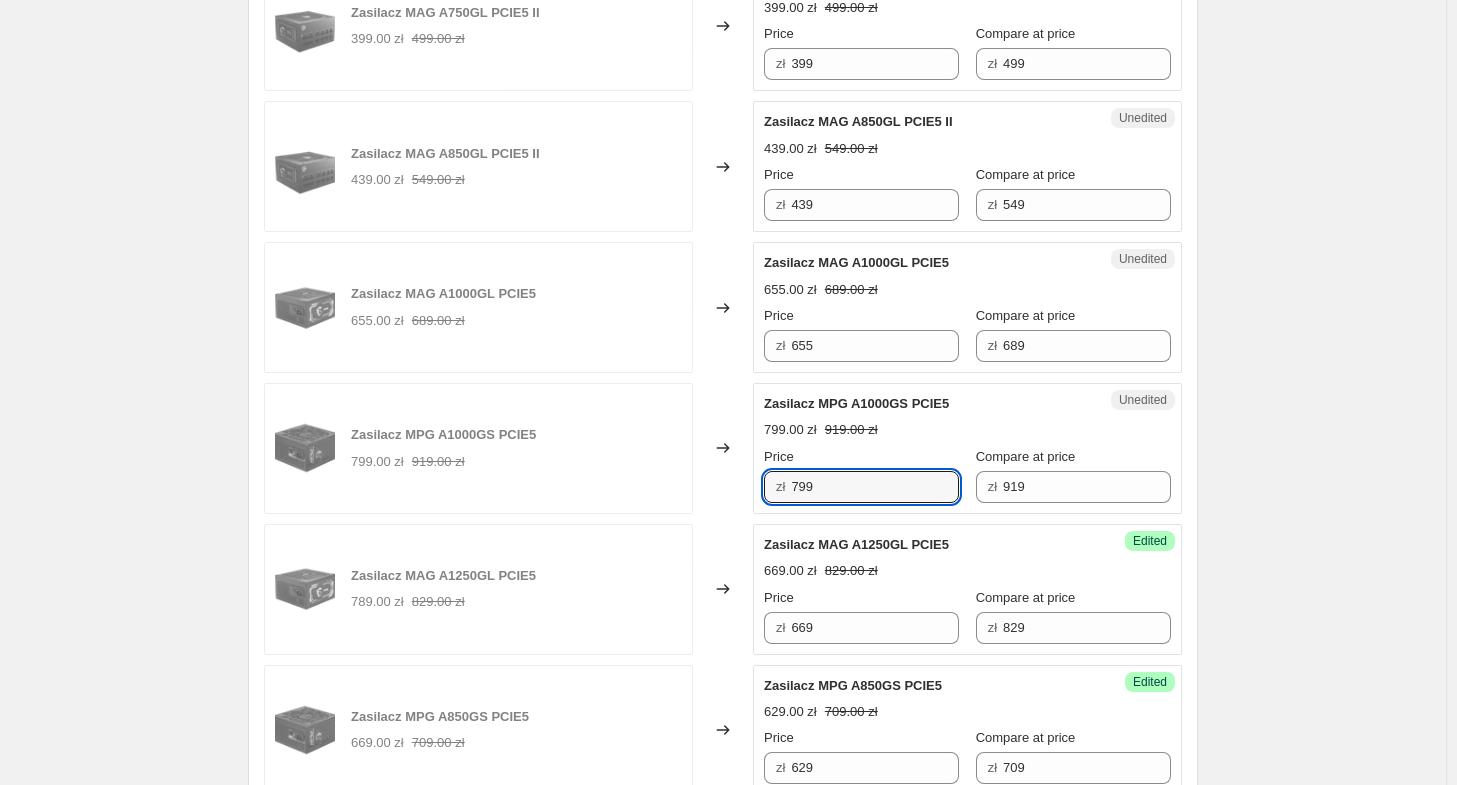 click on "Zasilacz MPG A1000GS PCIE5 799.00 zł 919.00 zł Changed to Unedited Zasilacz MPG A1000GS PCIE5 799.00 zł 919.00 zł Price zł 799 Compare at price zł 919" at bounding box center [723, 448] 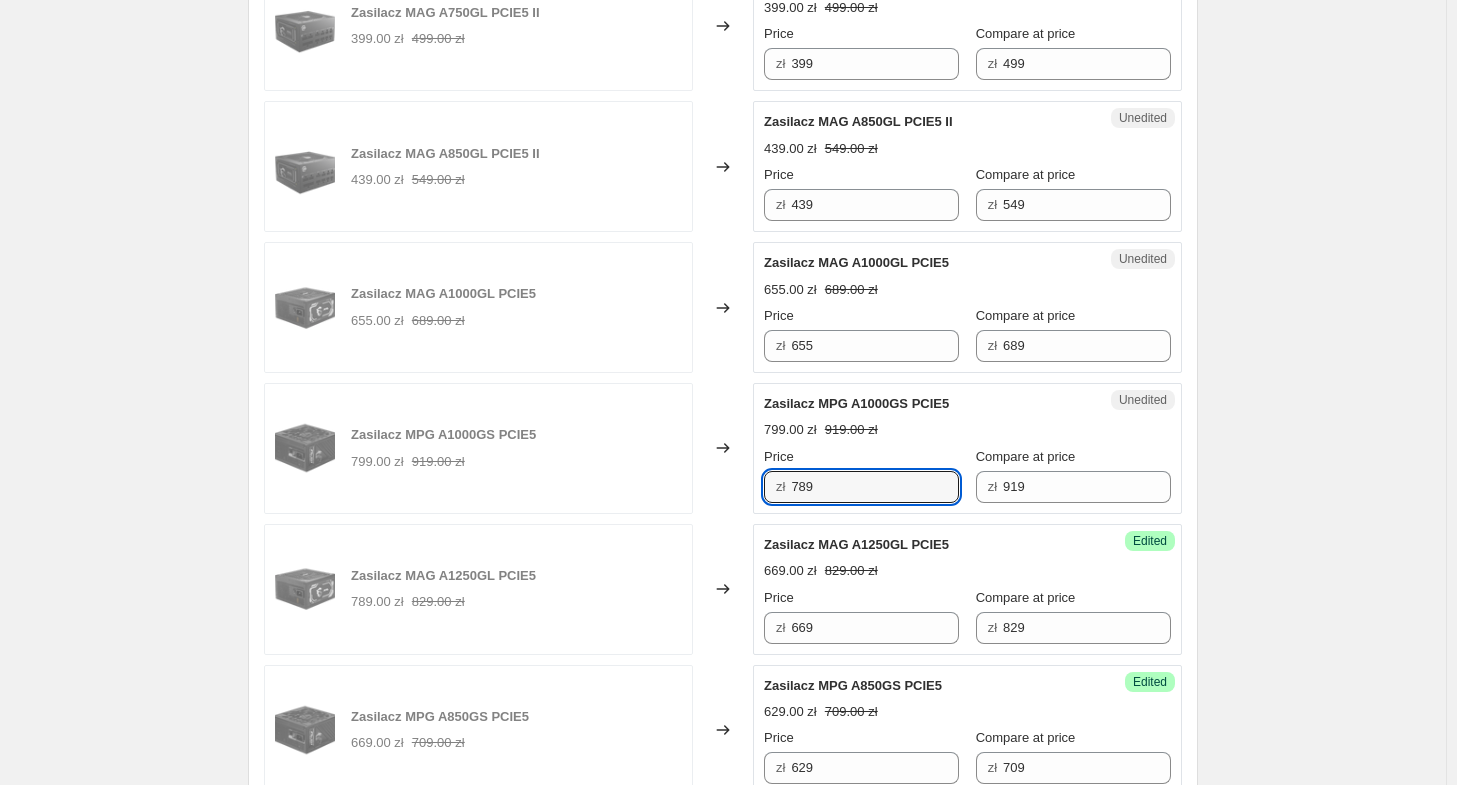 type on "789" 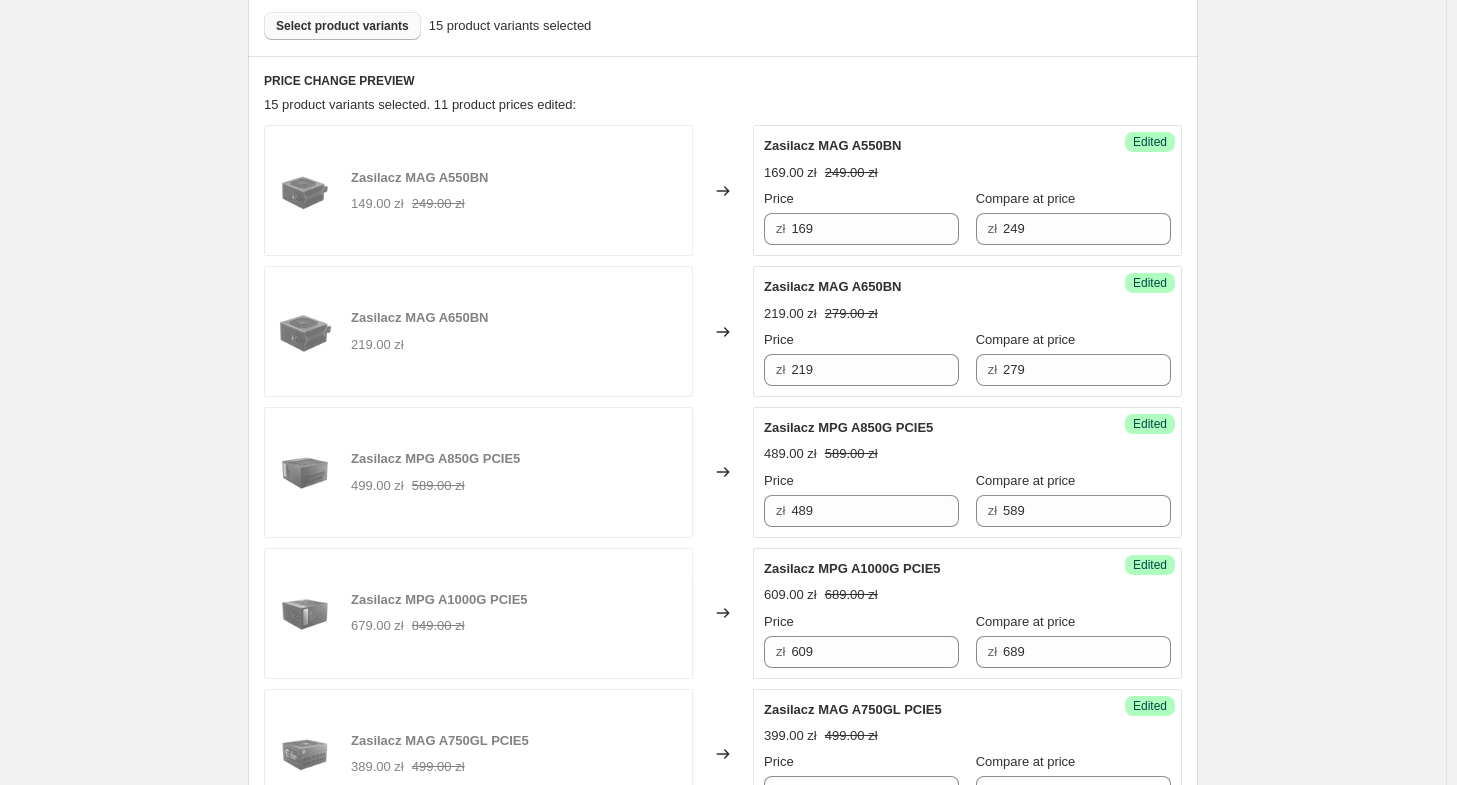 scroll, scrollTop: 209, scrollLeft: 0, axis: vertical 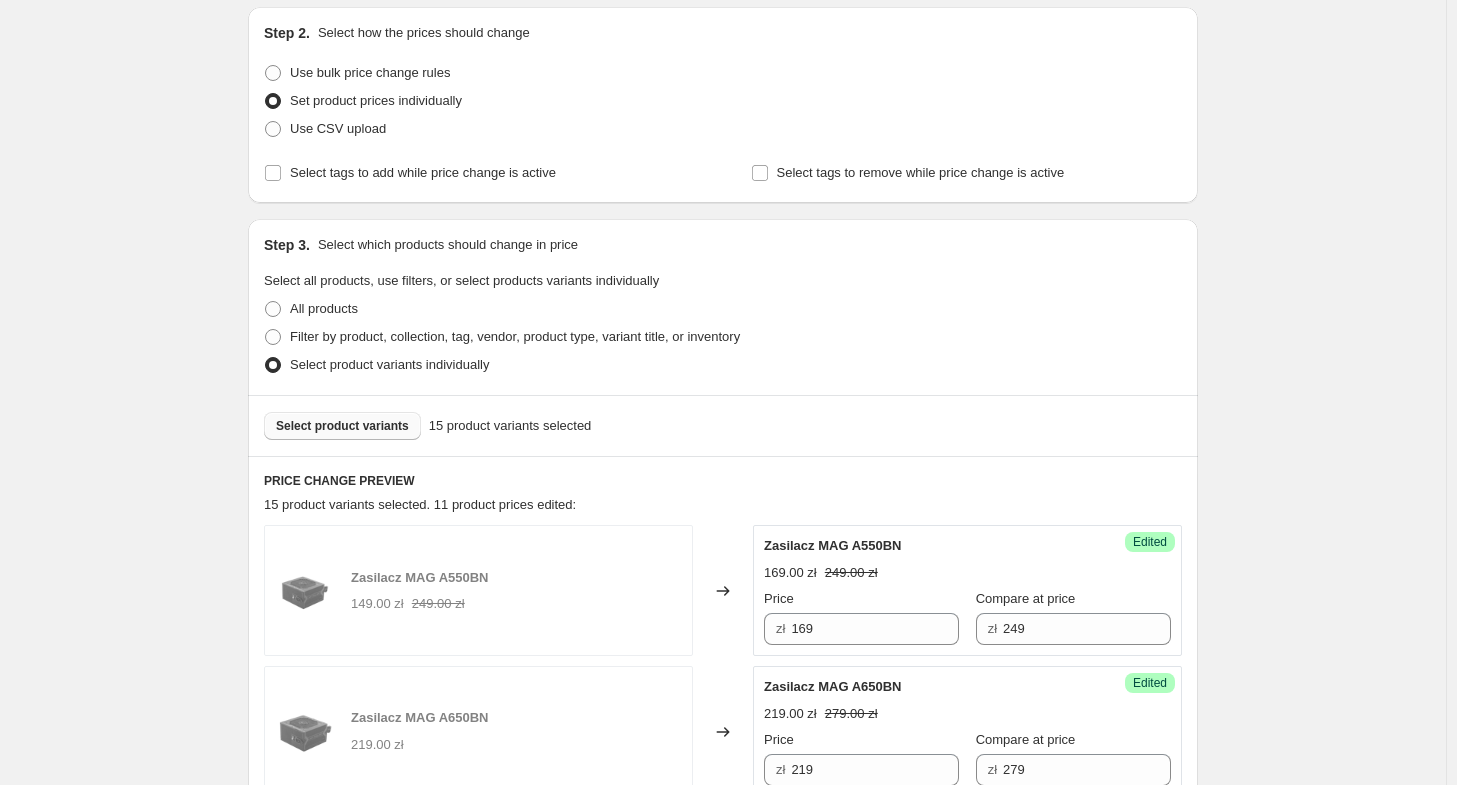 click on "Select product variants" at bounding box center [342, 426] 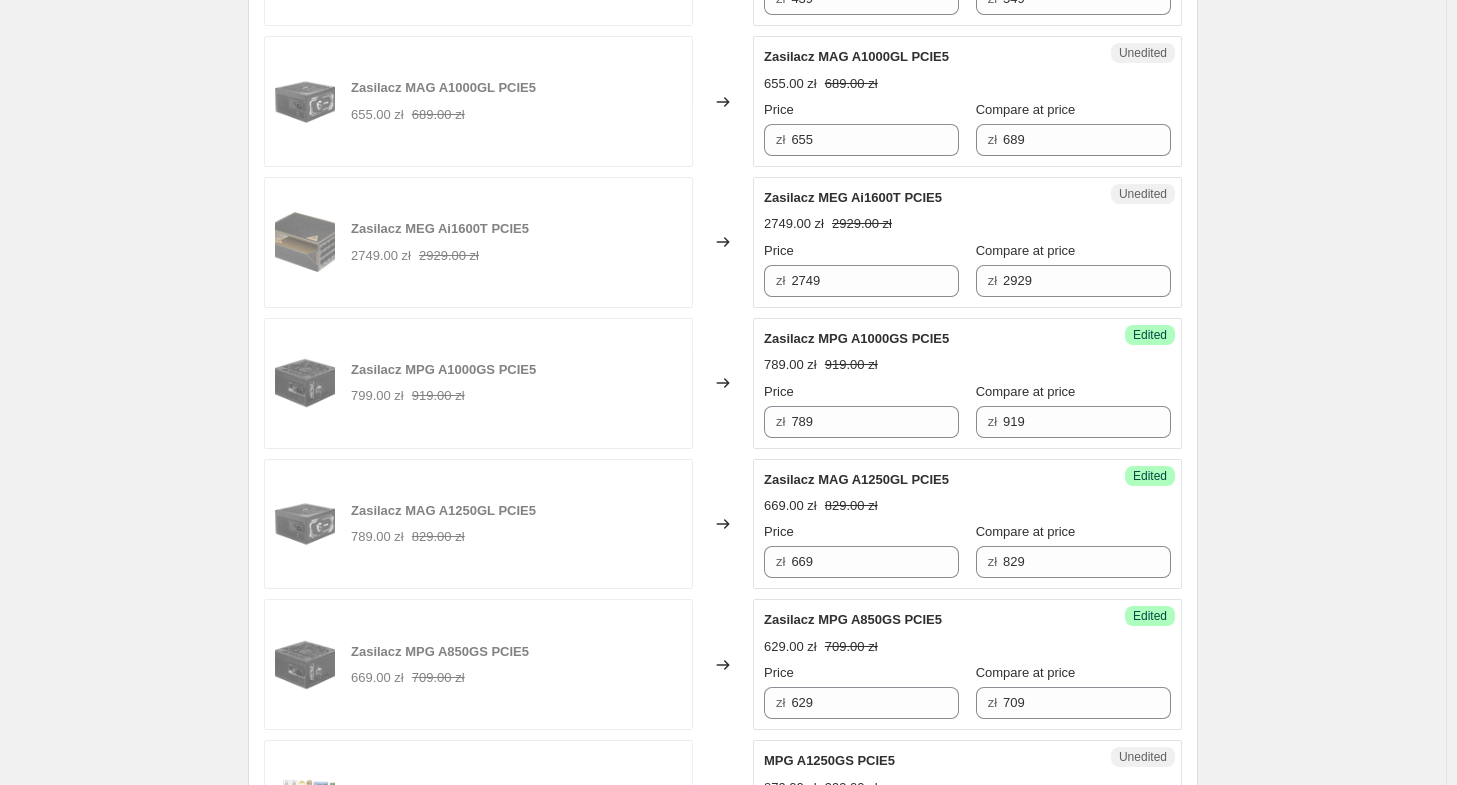 scroll, scrollTop: 2109, scrollLeft: 0, axis: vertical 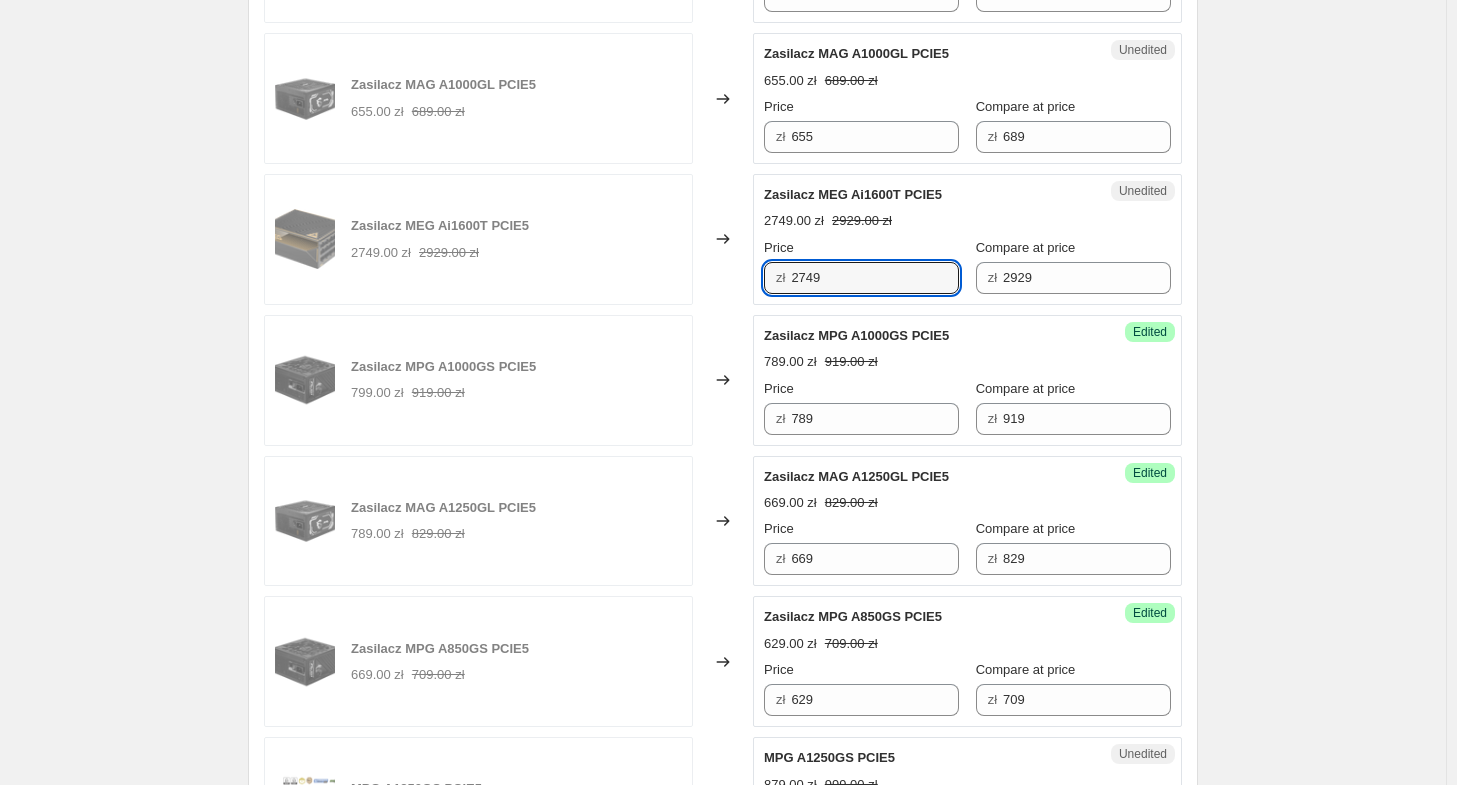 drag, startPoint x: 850, startPoint y: 261, endPoint x: 513, endPoint y: 257, distance: 337.02374 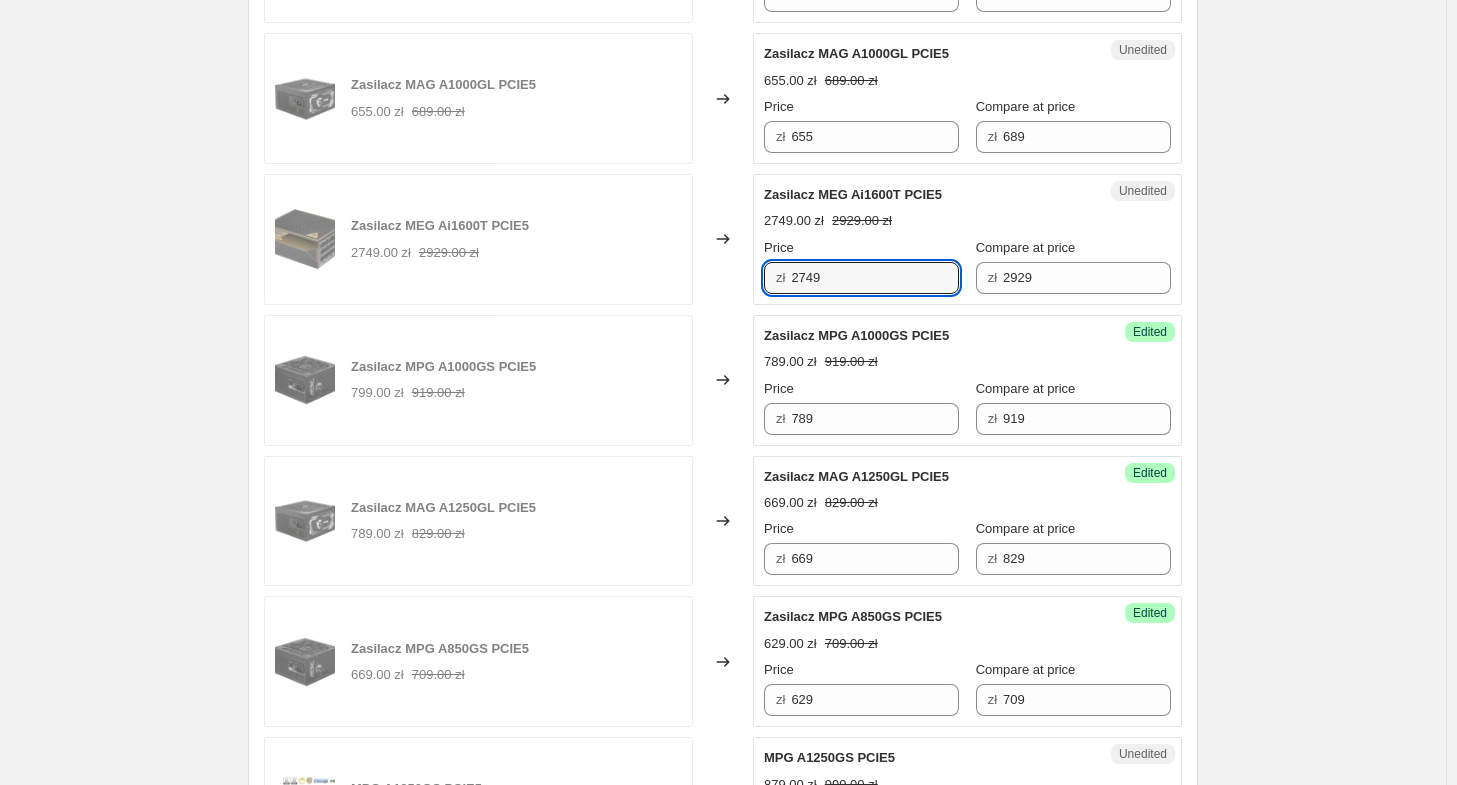 click on "Zasilacz MEG Ai1600T PCIE5 2749.00 zł 2929.00 zł Changed to Unedited Zasilacz MEG Ai1600T PCIE5 2749.00 zł 2929.00 zł Price zł 2749 Compare at price zł 2929" at bounding box center [723, 239] 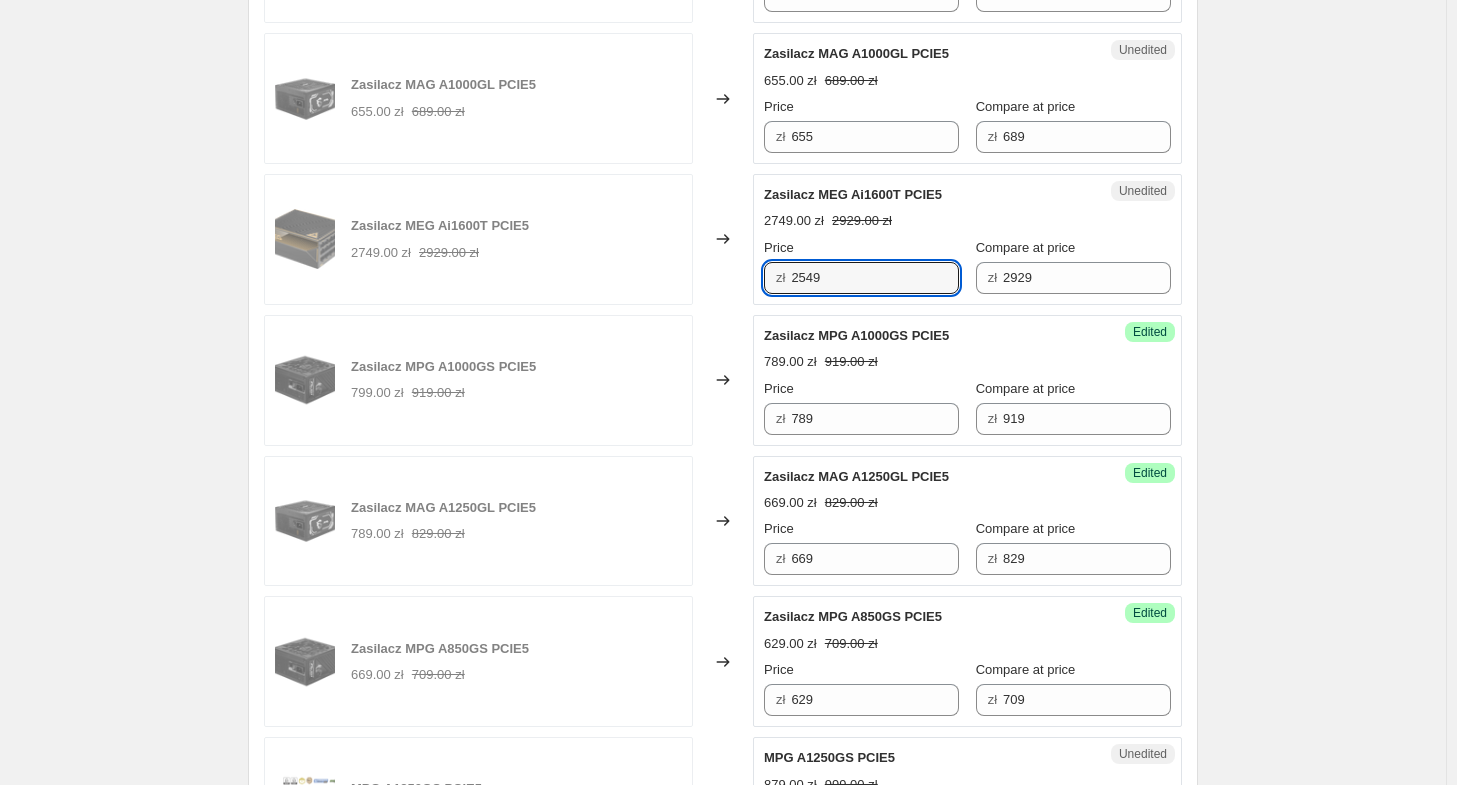 type on "2549" 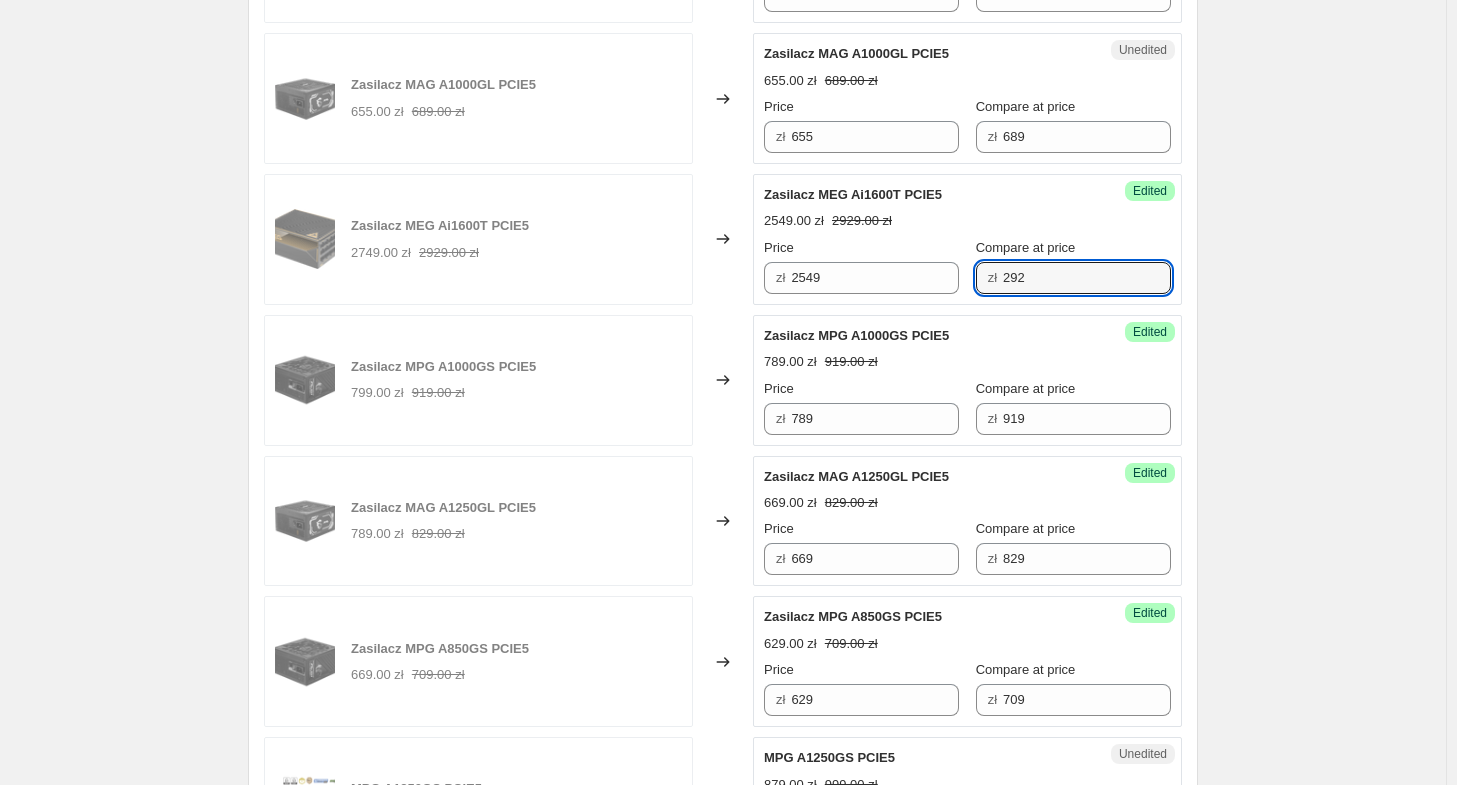 type on "2929" 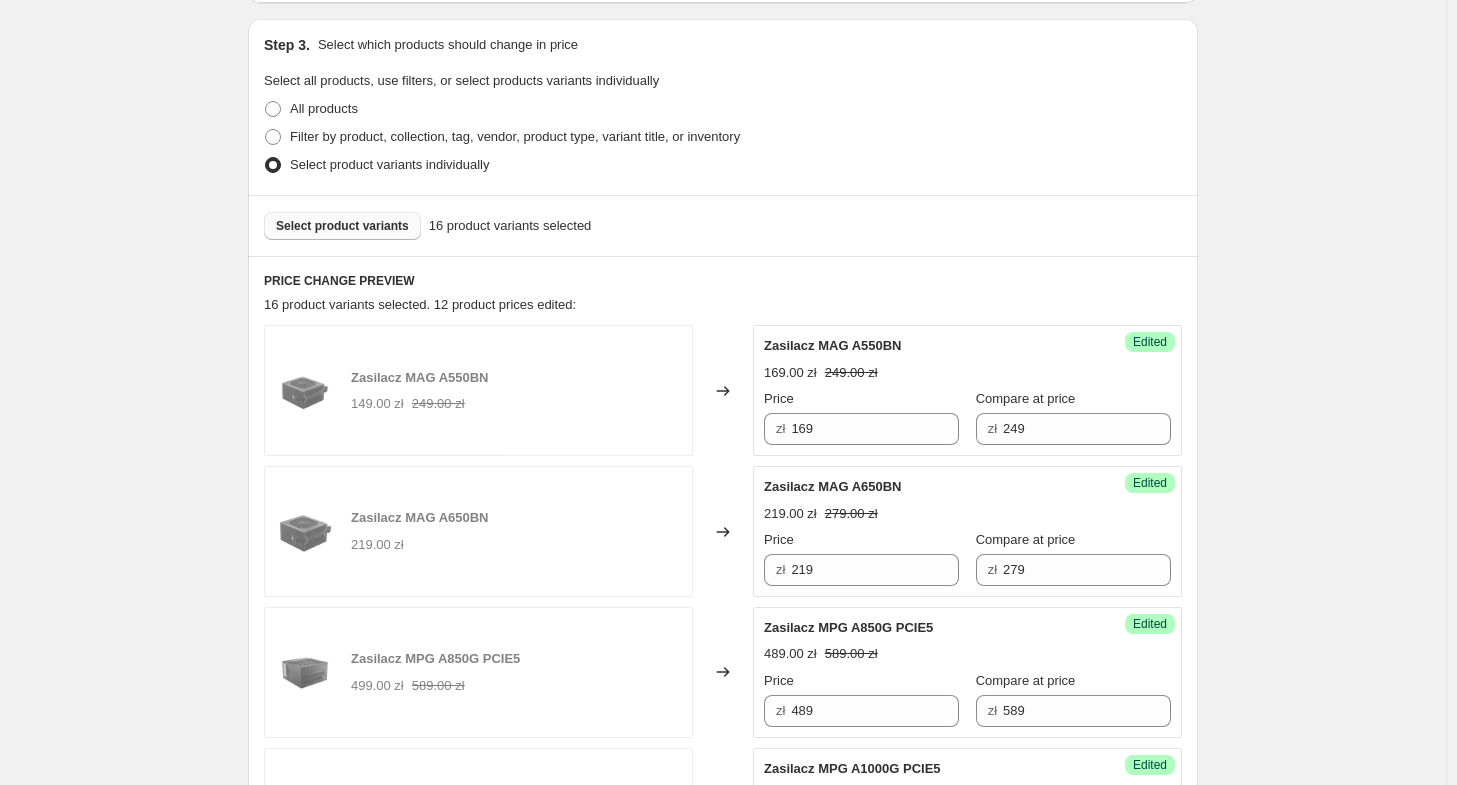 scroll, scrollTop: 9, scrollLeft: 0, axis: vertical 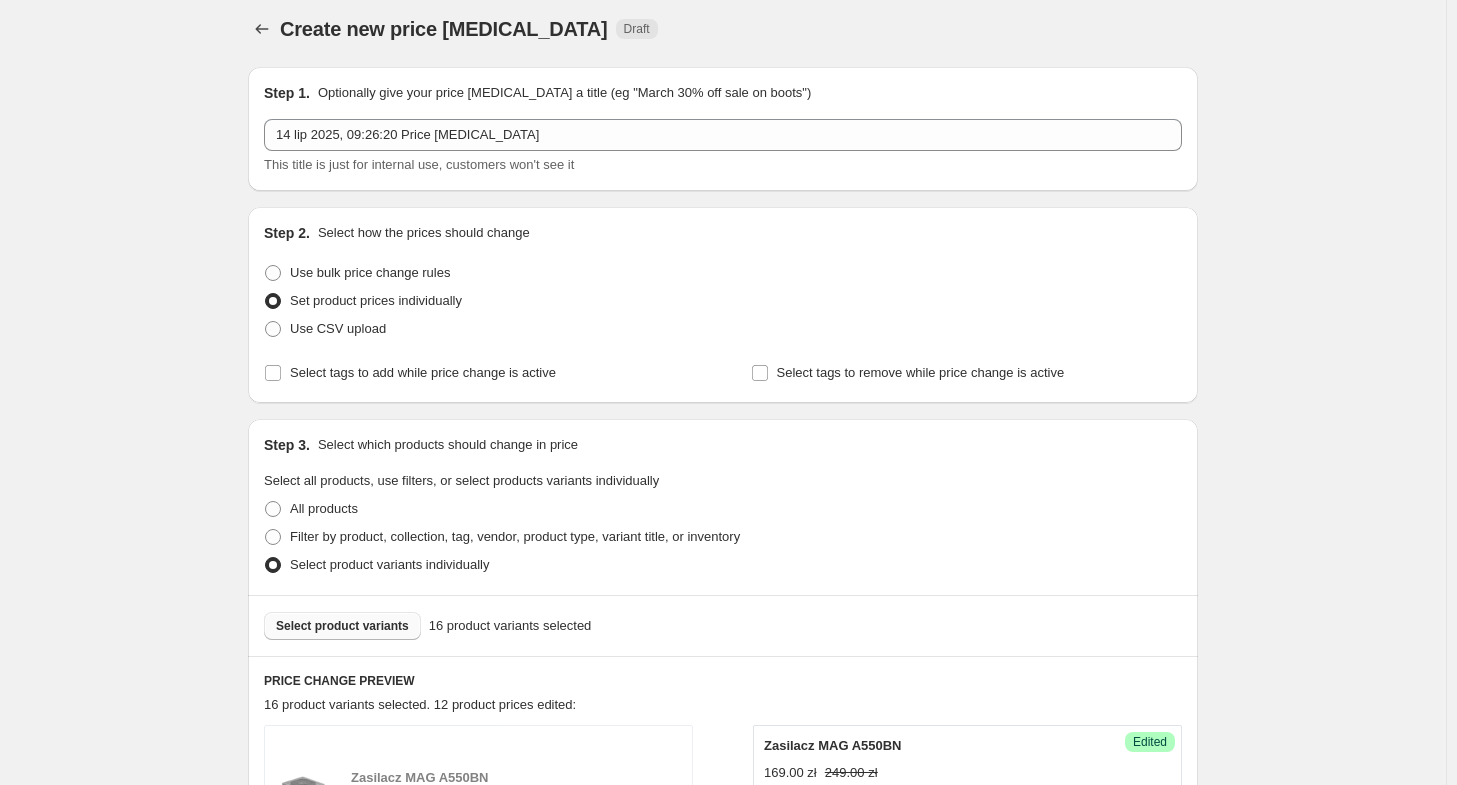 click on "Select product variants" at bounding box center [342, 626] 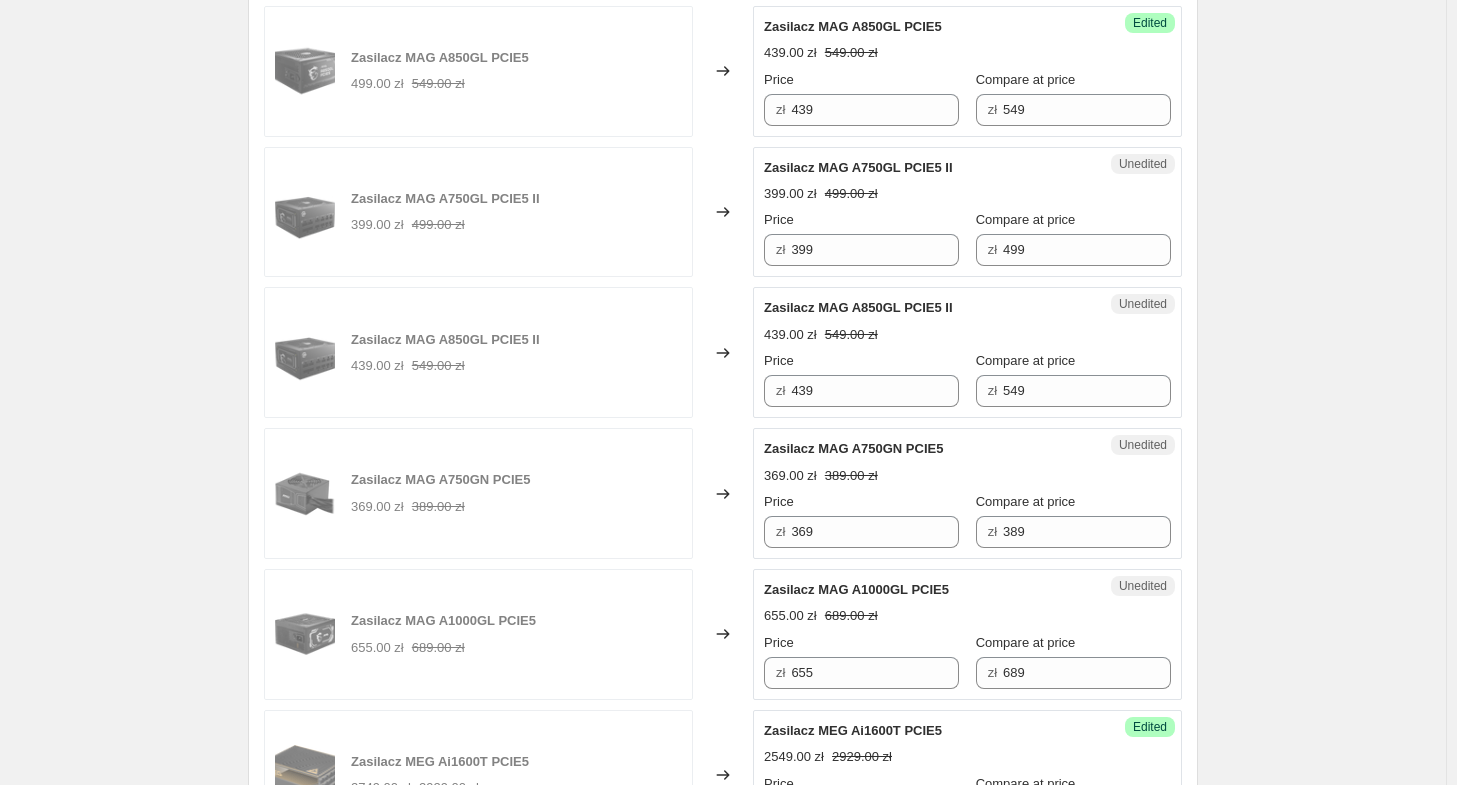 scroll, scrollTop: 1909, scrollLeft: 0, axis: vertical 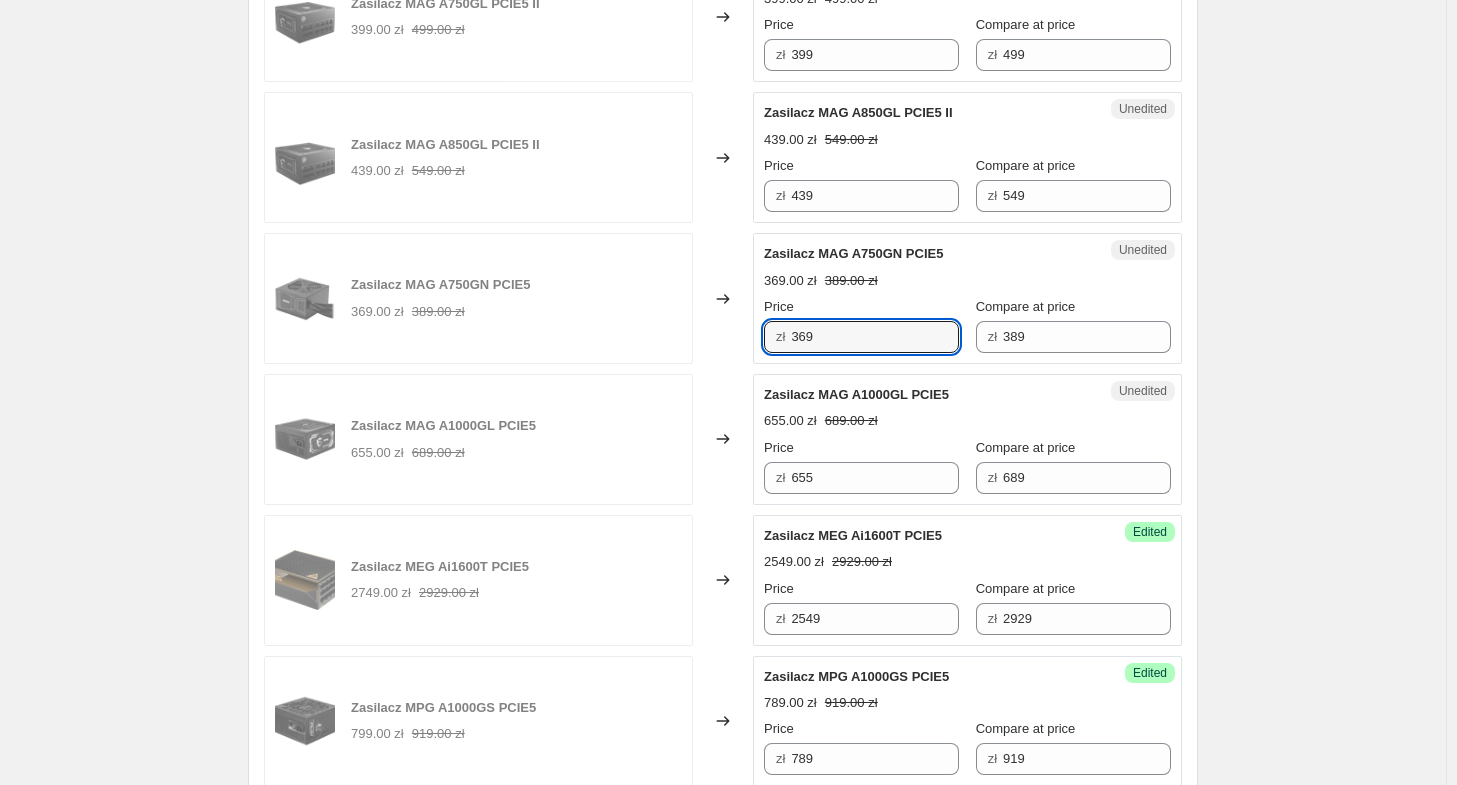 drag, startPoint x: 850, startPoint y: 337, endPoint x: 683, endPoint y: 311, distance: 169.01184 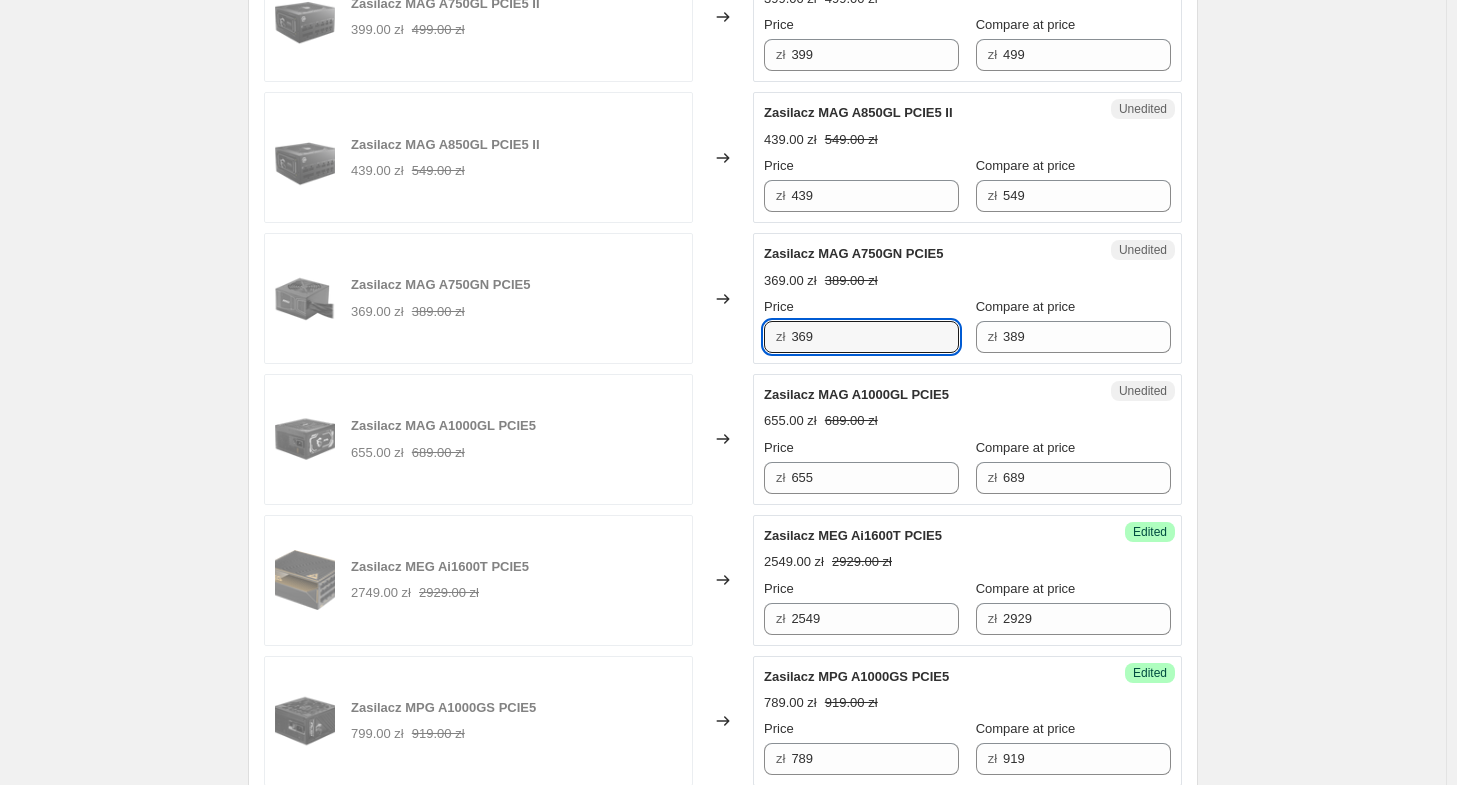 click on "Zasilacz MAG A750GN PCIE5 369.00 zł 389.00 zł Changed to Unedited Zasilacz MAG A750GN PCIE5 369.00 zł 389.00 zł Price zł 369 Compare at price zł 389" at bounding box center [723, 298] 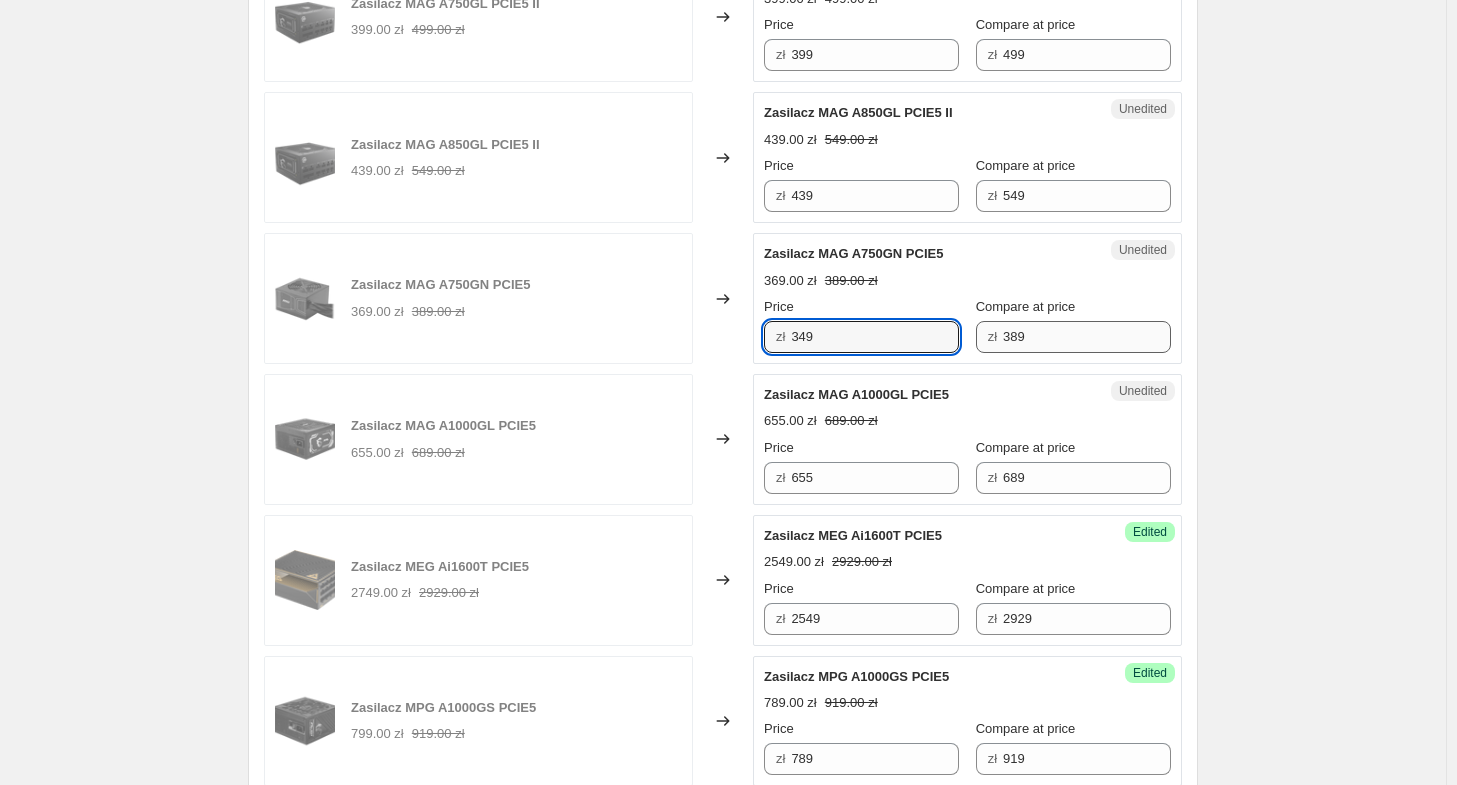 type on "349" 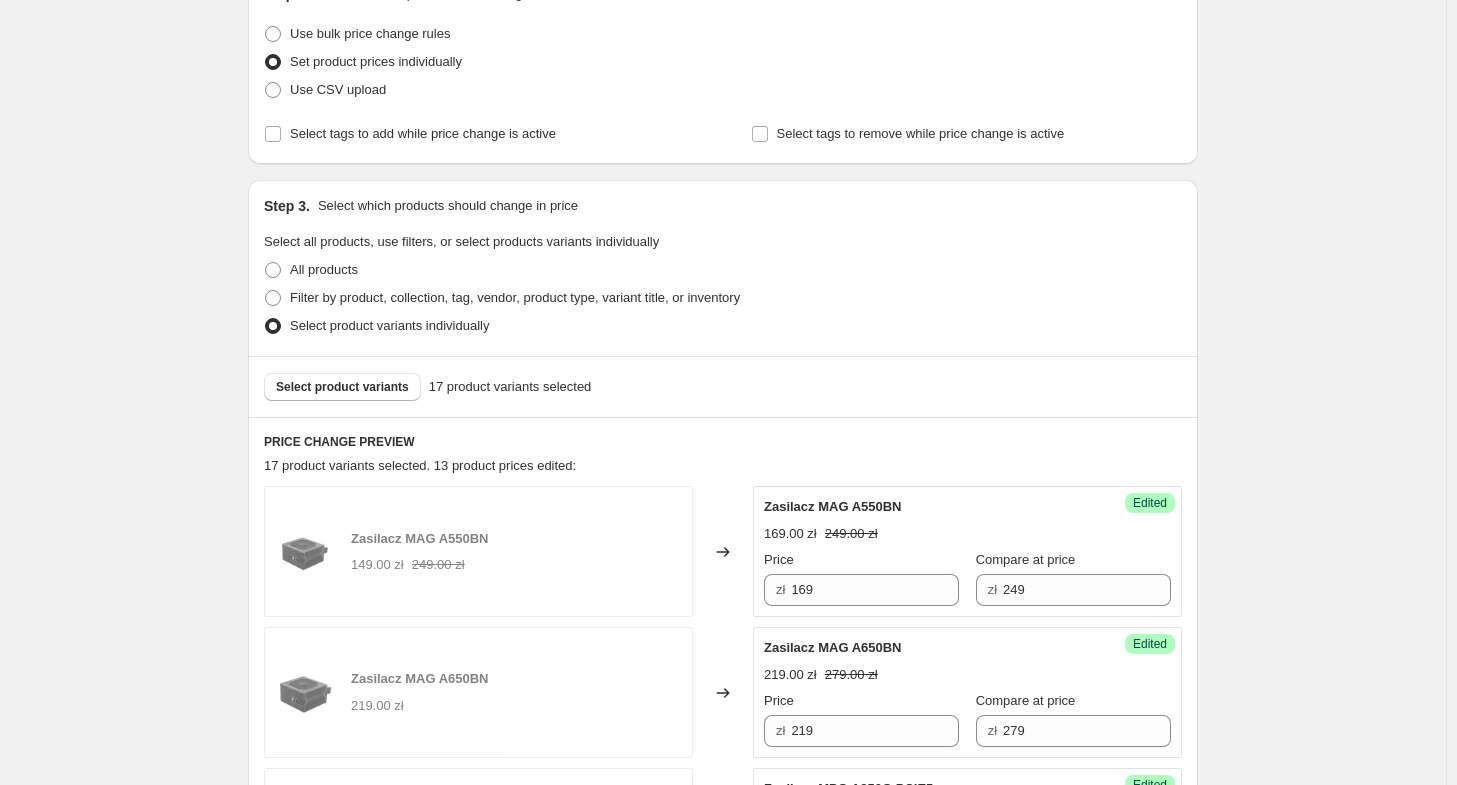 scroll, scrollTop: 109, scrollLeft: 0, axis: vertical 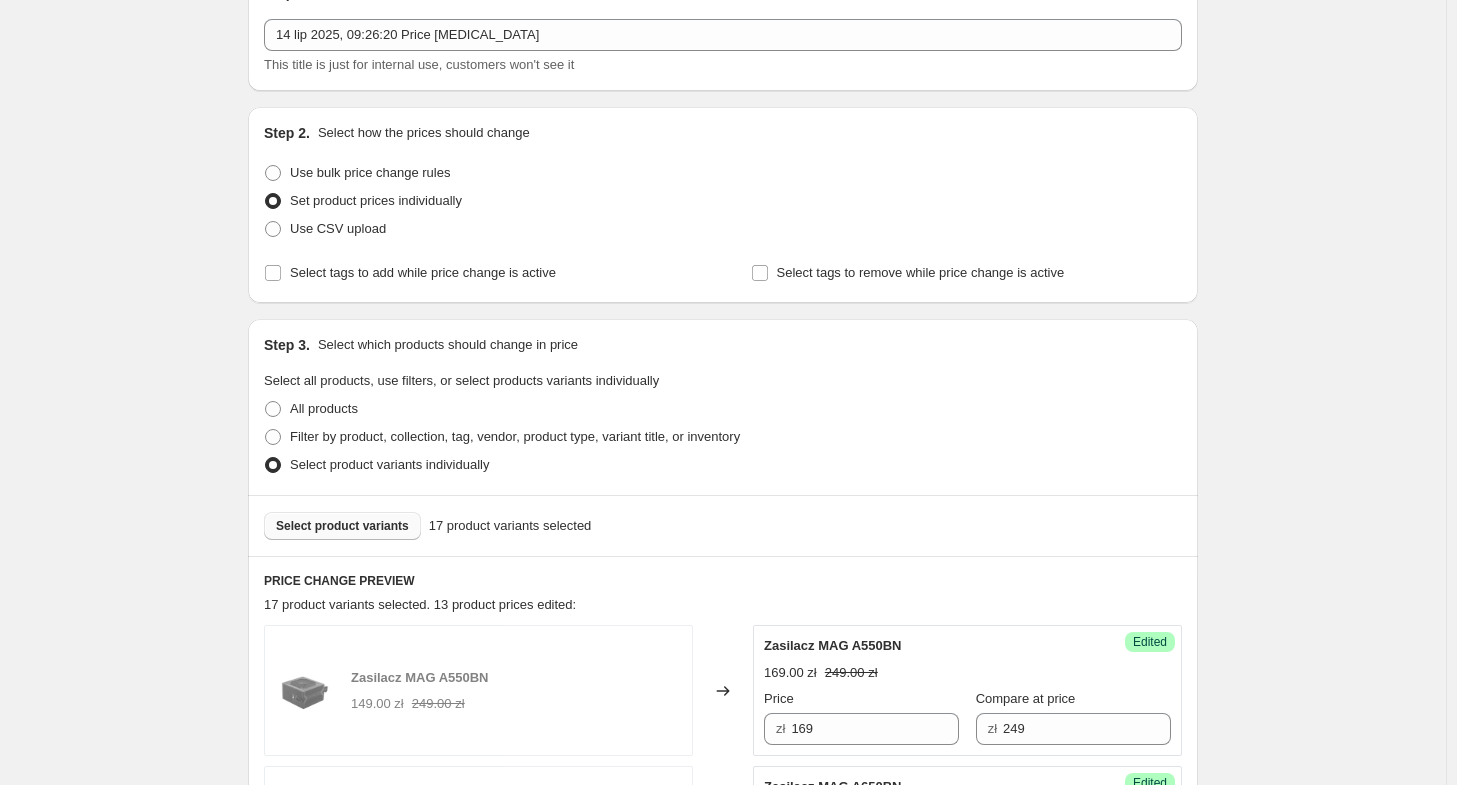 click on "Select product variants" at bounding box center (342, 526) 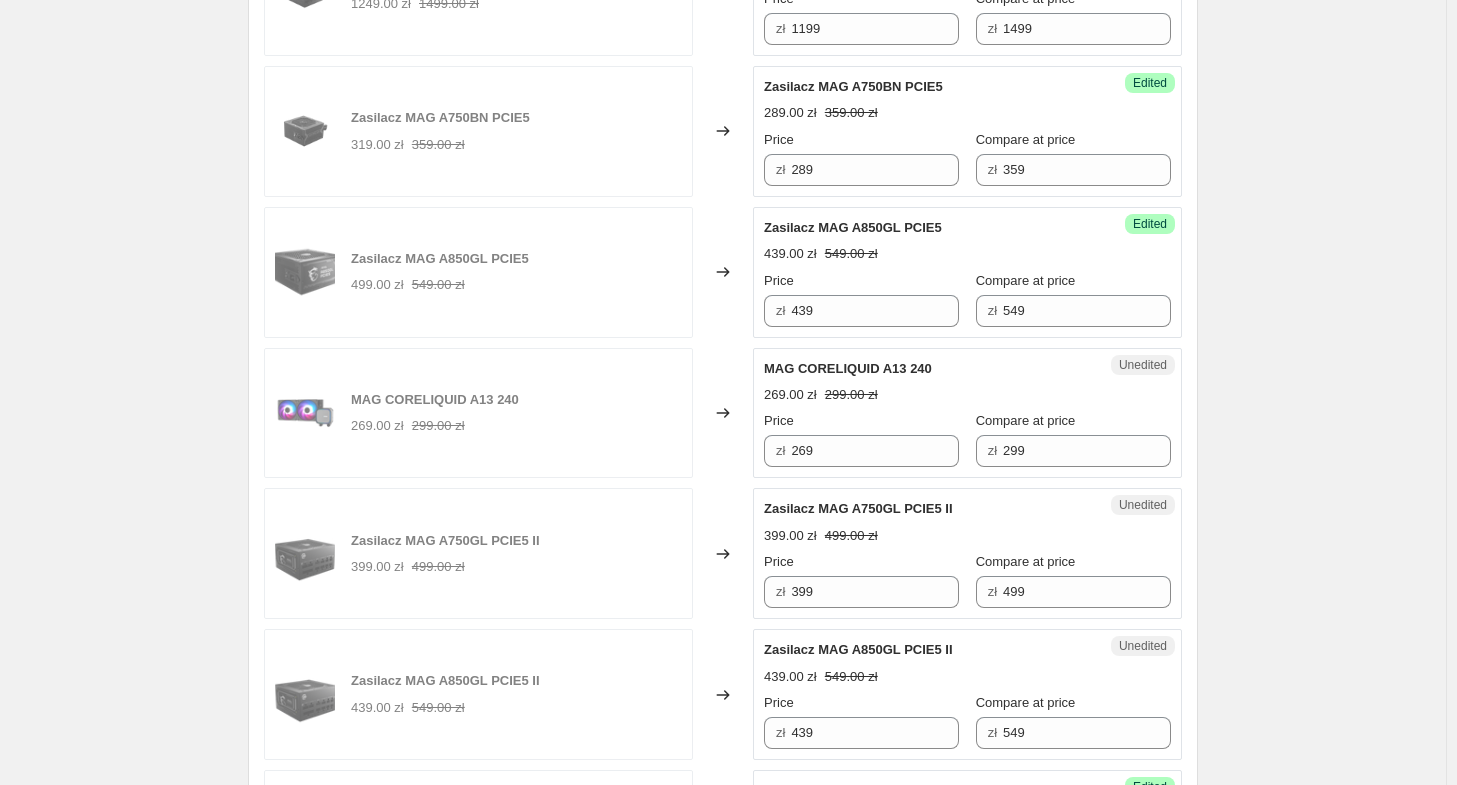 scroll, scrollTop: 1509, scrollLeft: 0, axis: vertical 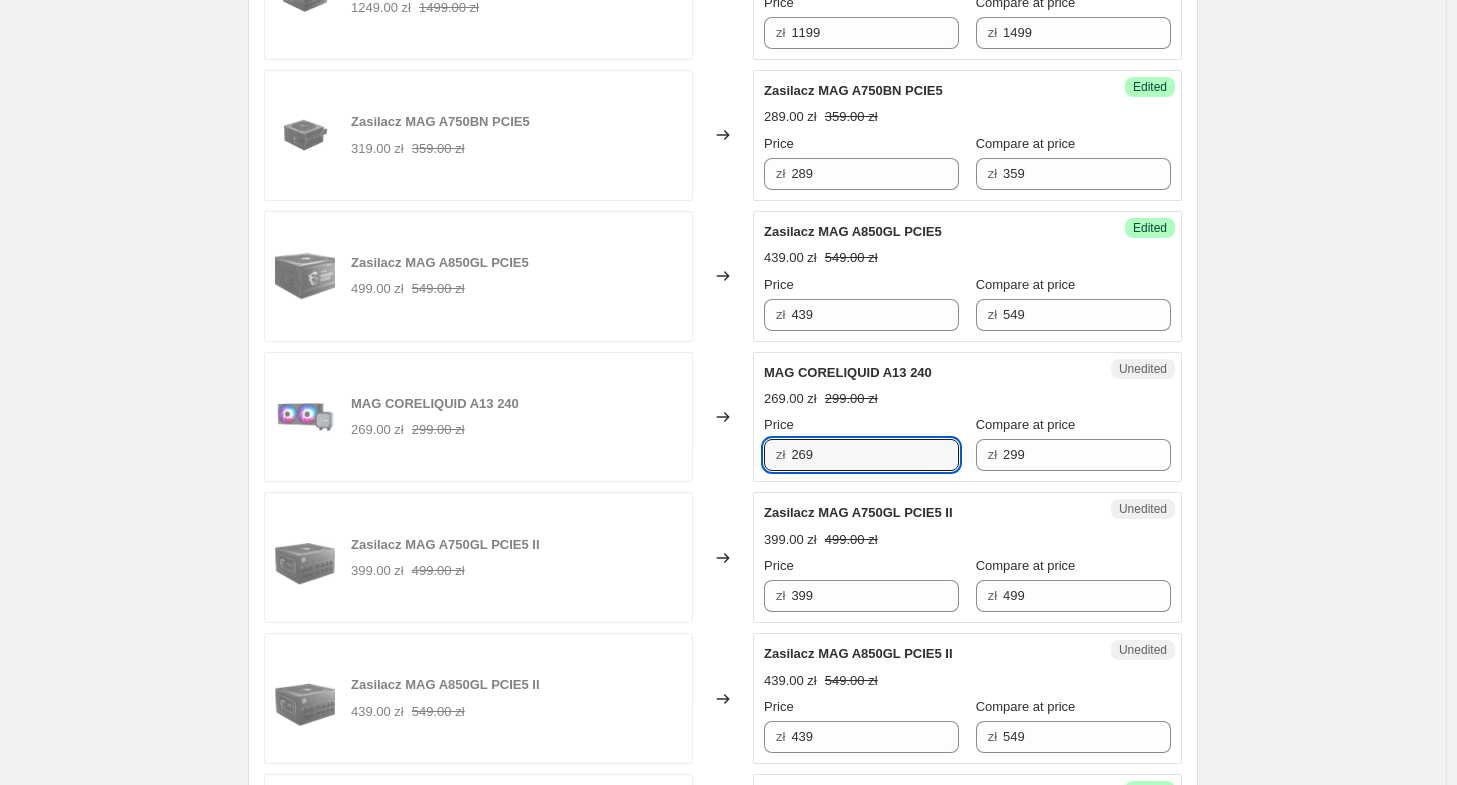drag, startPoint x: 760, startPoint y: 439, endPoint x: 672, endPoint y: 438, distance: 88.005684 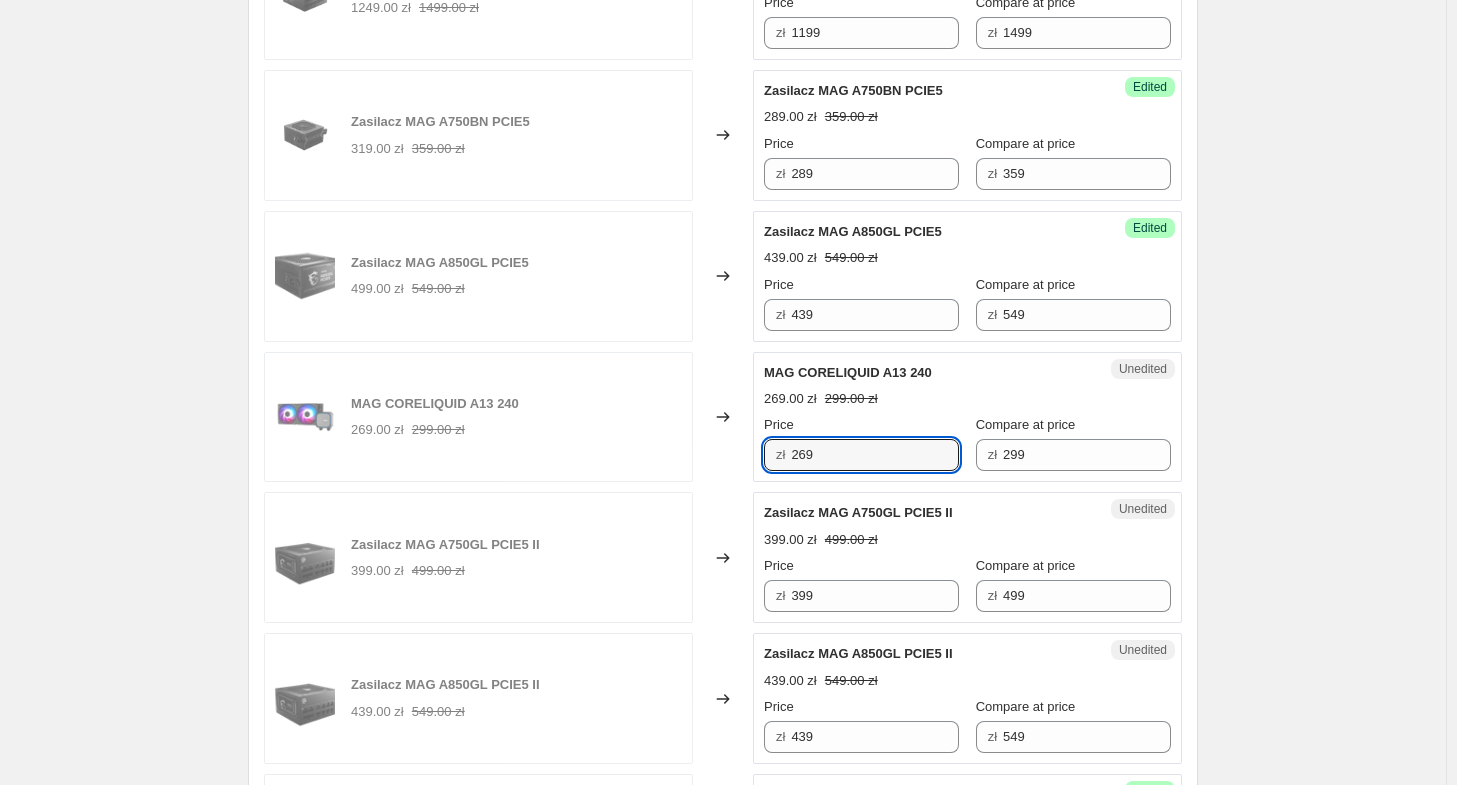 click on "MAG CORELIQUID A13 240 269.00 zł 299.00 zł Changed to Unedited MAG CORELIQUID A13 240 269.00 zł 299.00 zł Price zł 269 Compare at price zł 299" at bounding box center (723, 417) 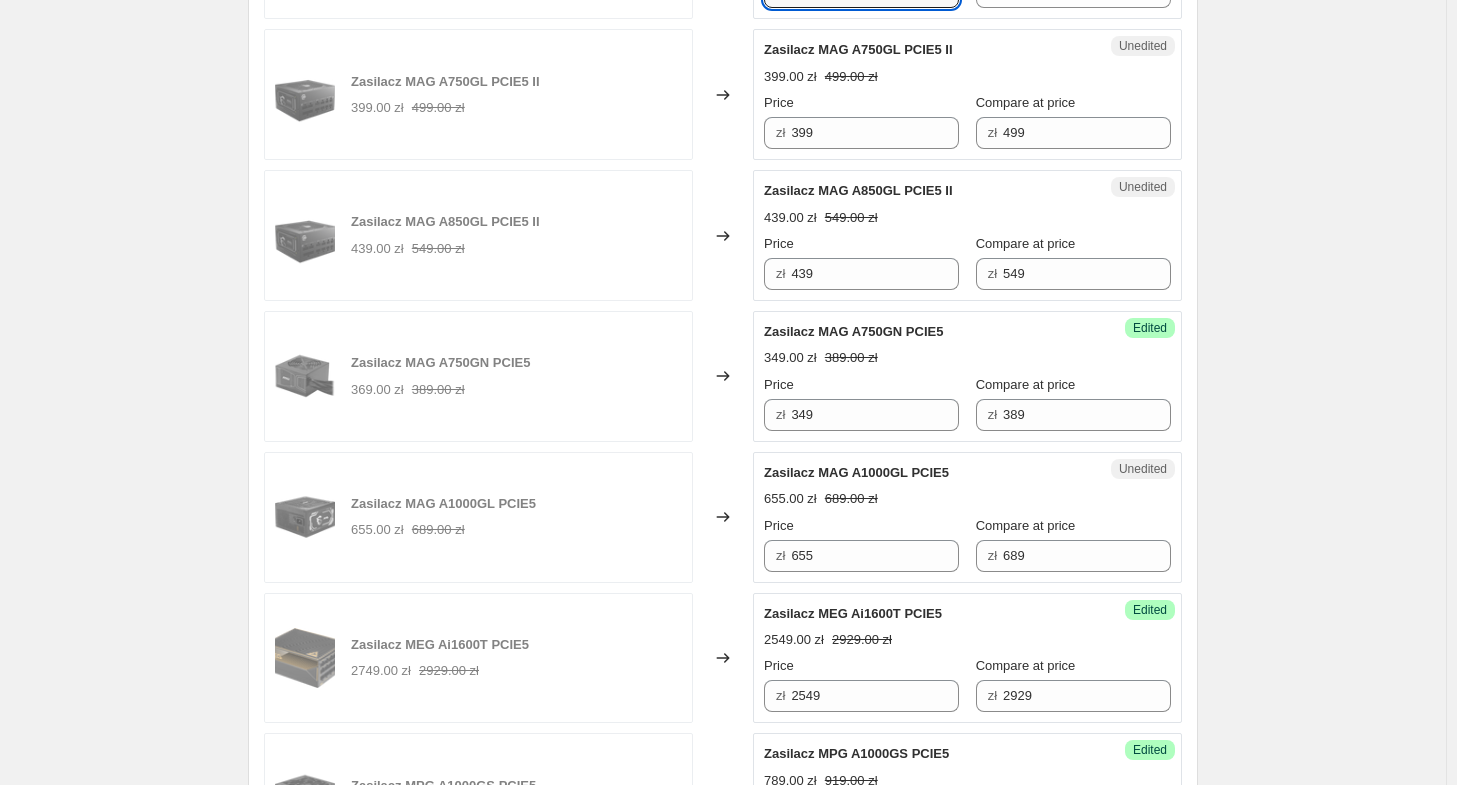 scroll, scrollTop: 2009, scrollLeft: 0, axis: vertical 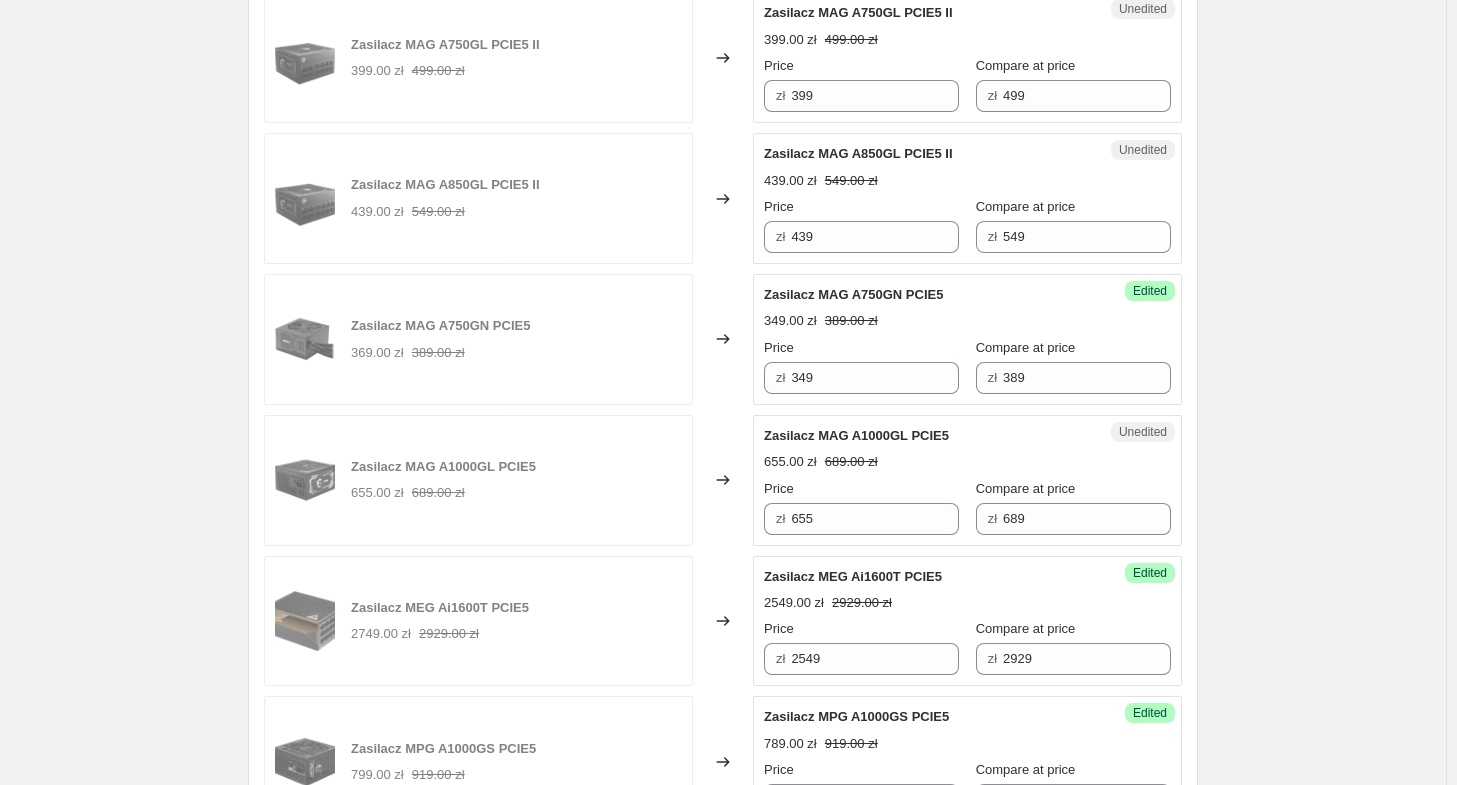 type on "259" 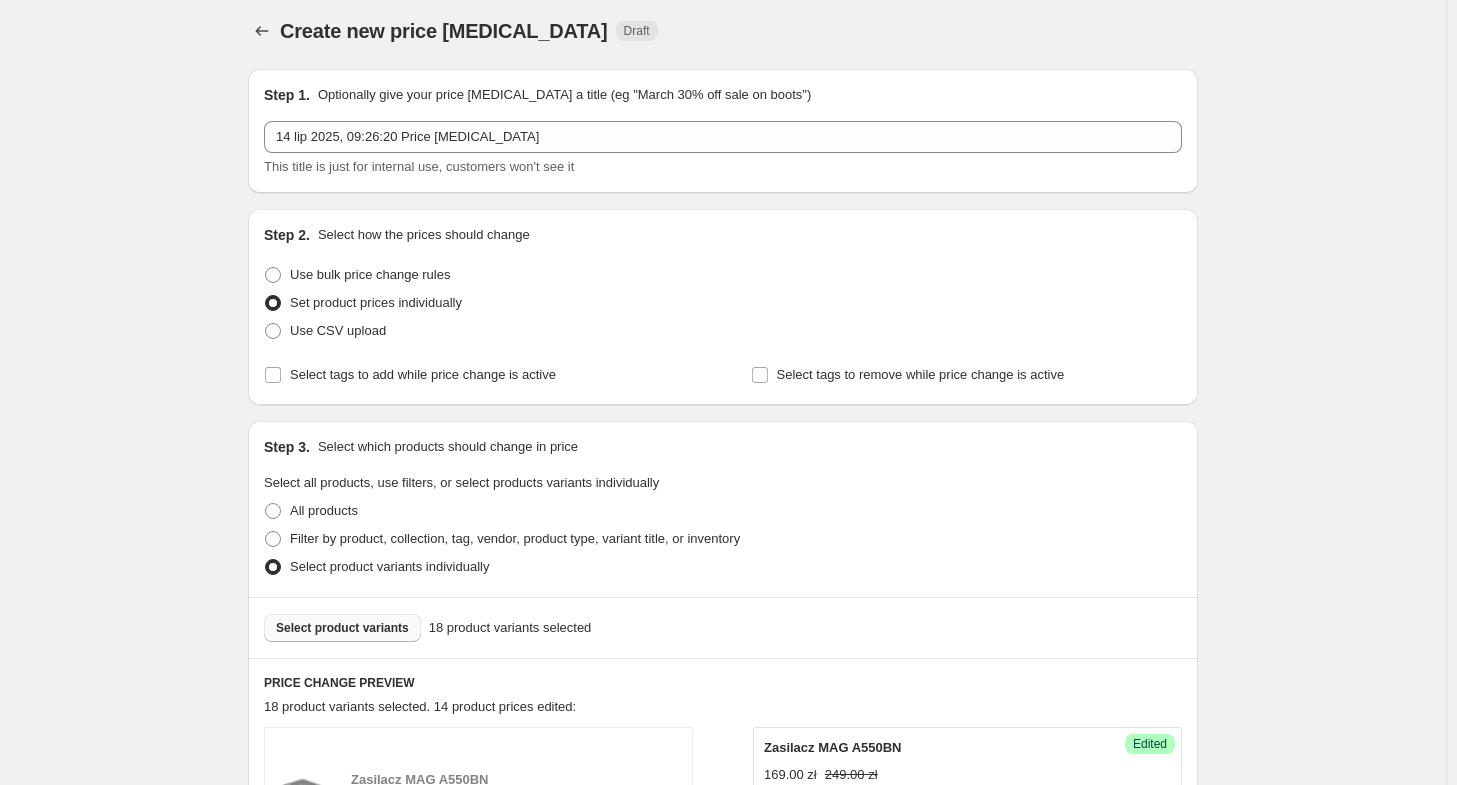 scroll, scrollTop: 0, scrollLeft: 0, axis: both 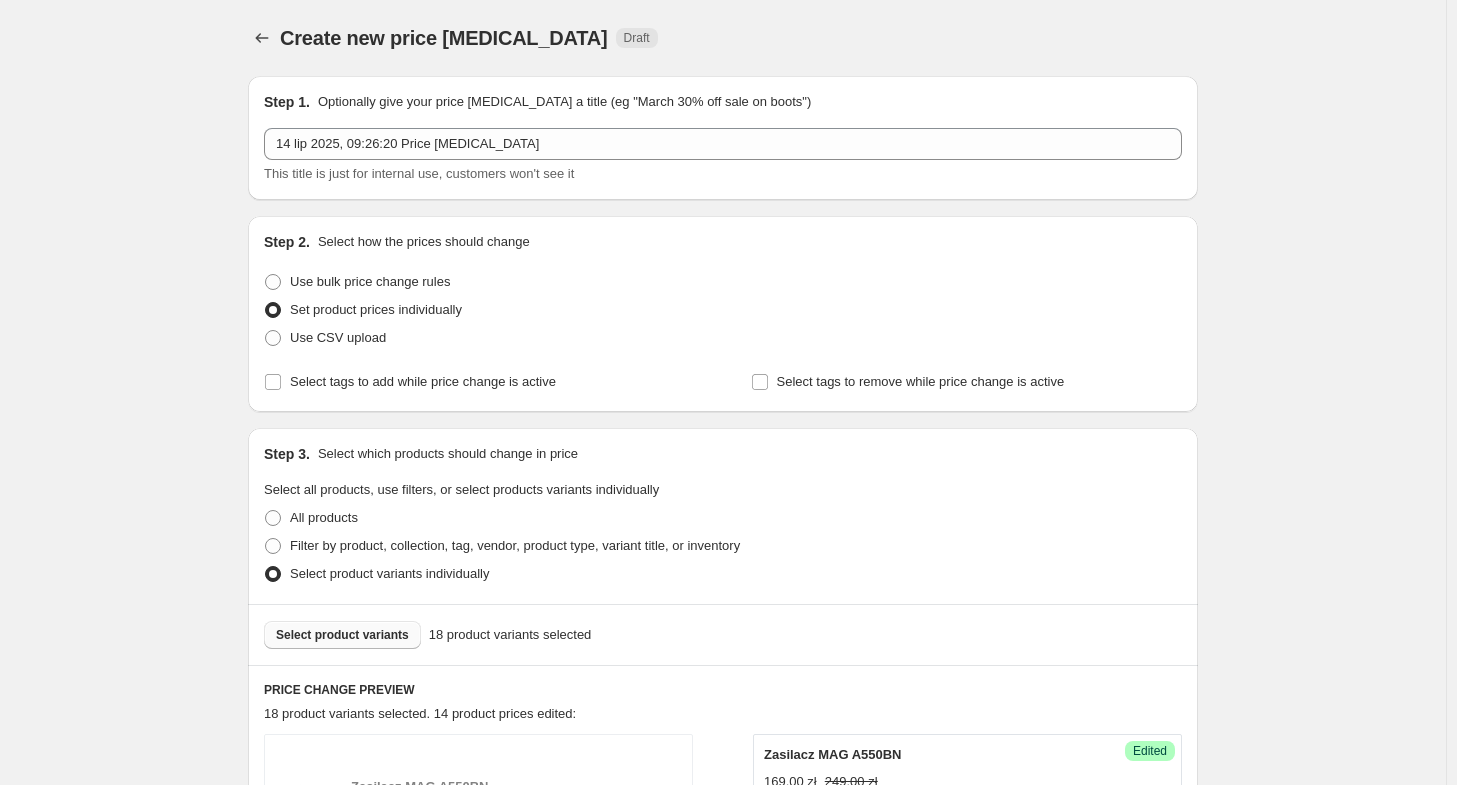 click on "Select product variants" at bounding box center (342, 635) 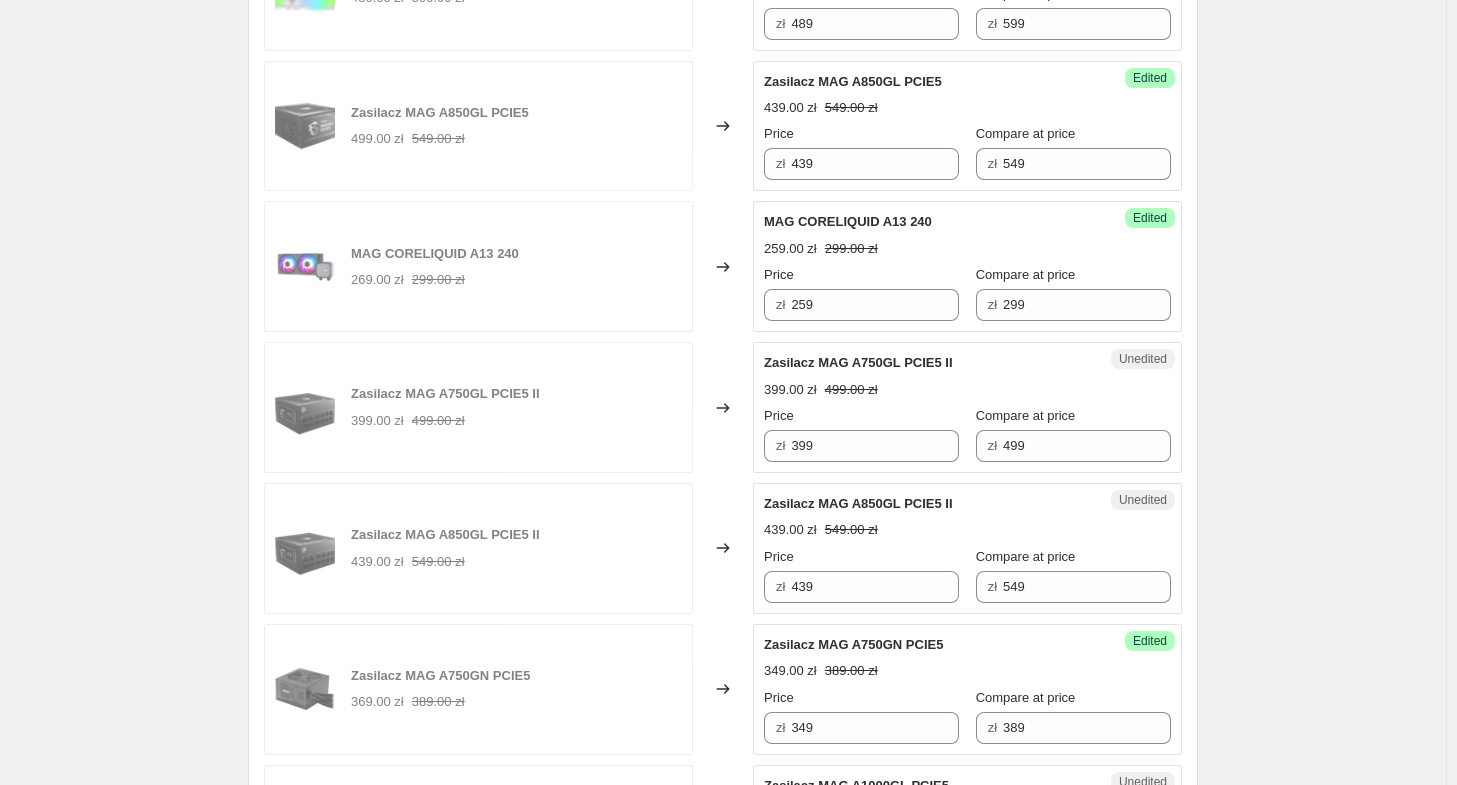 scroll, scrollTop: 1500, scrollLeft: 0, axis: vertical 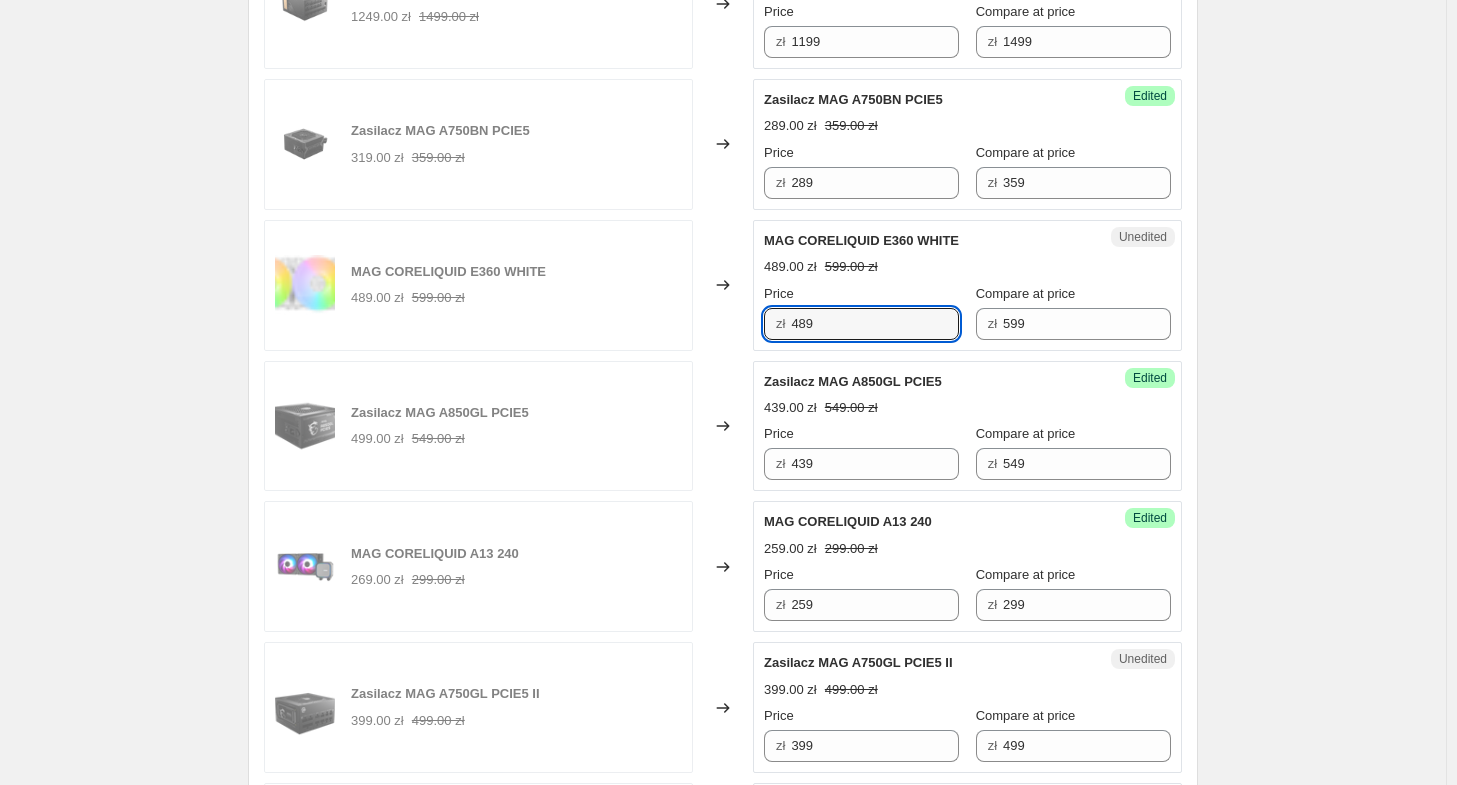 drag, startPoint x: 854, startPoint y: 323, endPoint x: 698, endPoint y: 313, distance: 156.32019 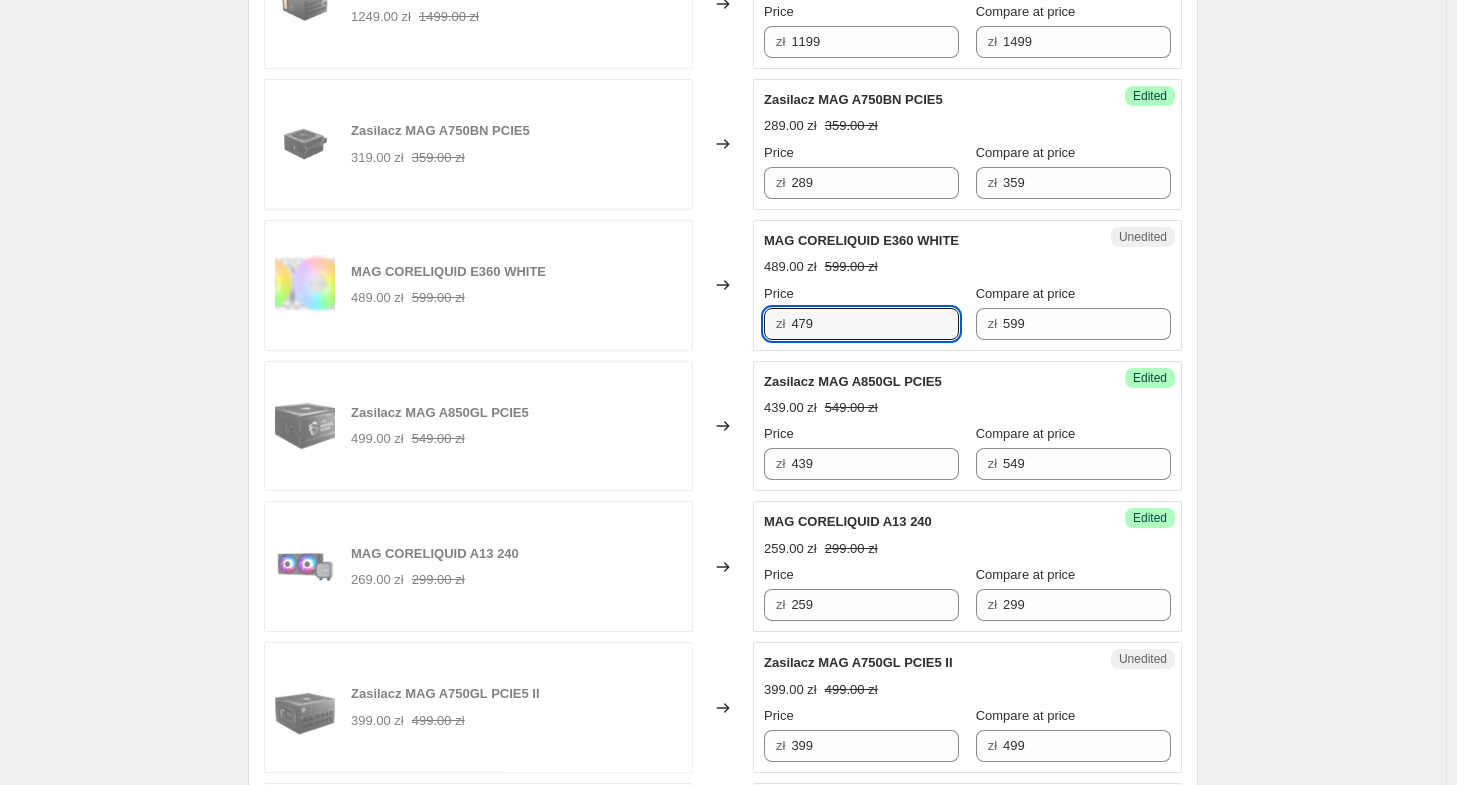 type on "479" 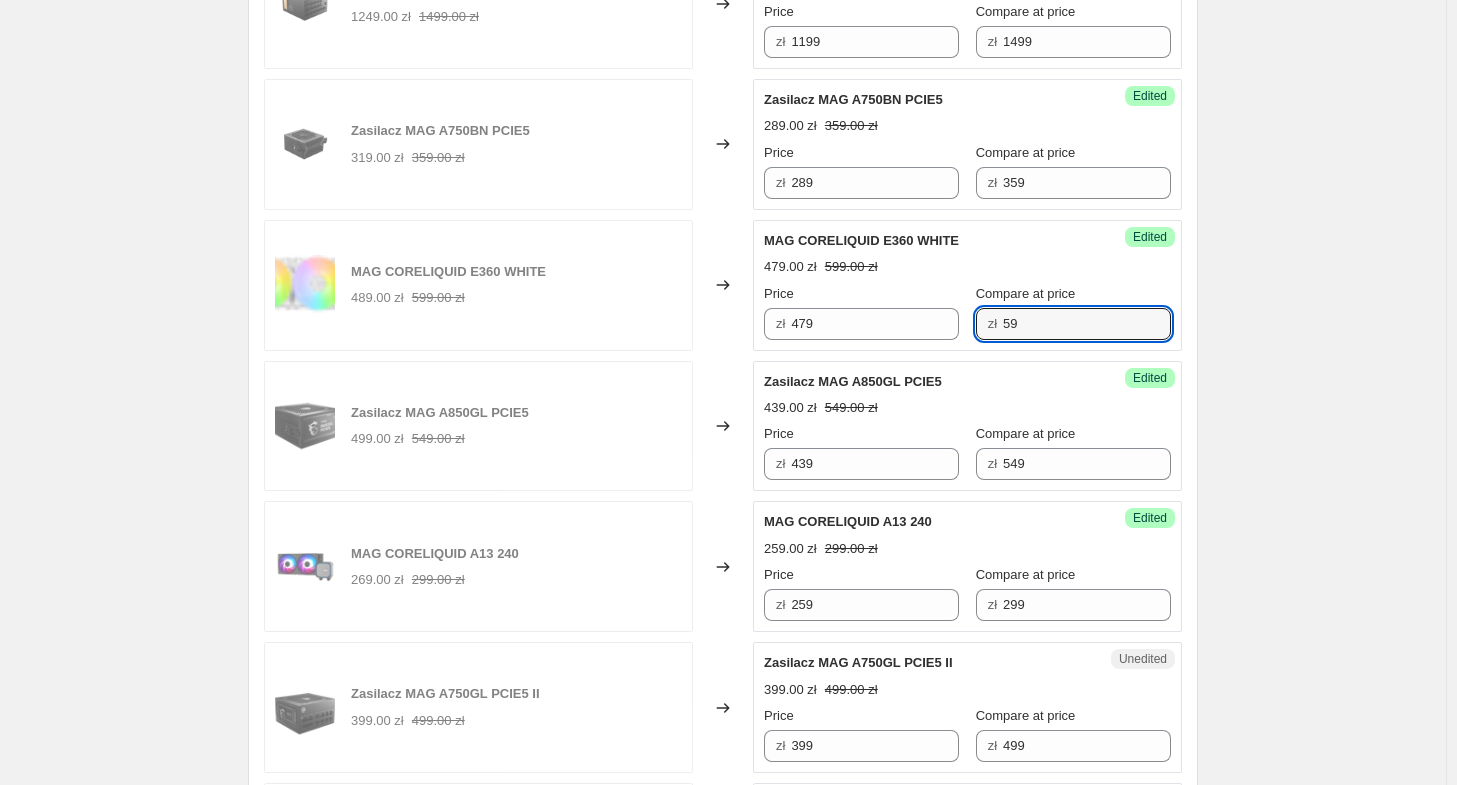 type on "599" 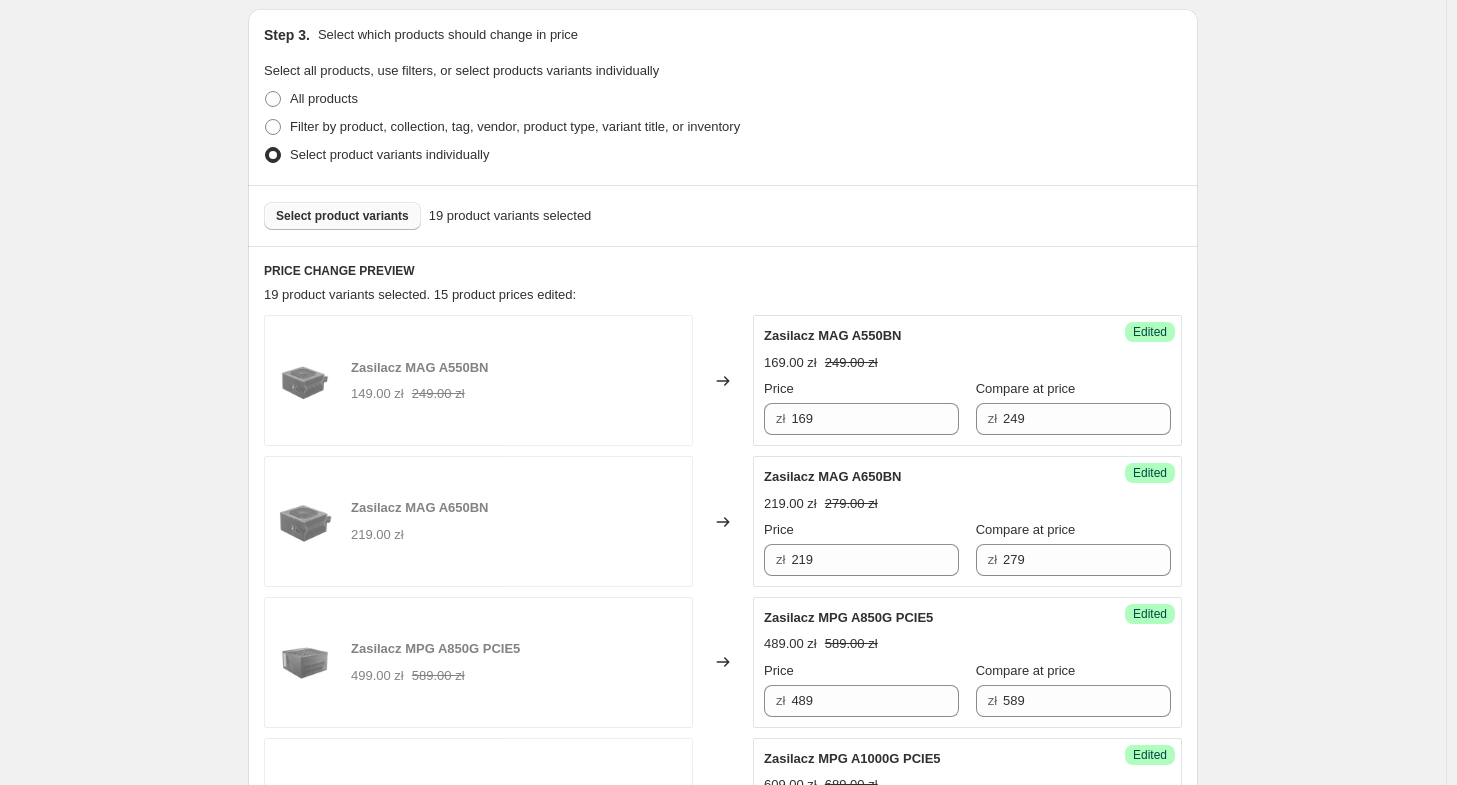 scroll, scrollTop: 100, scrollLeft: 0, axis: vertical 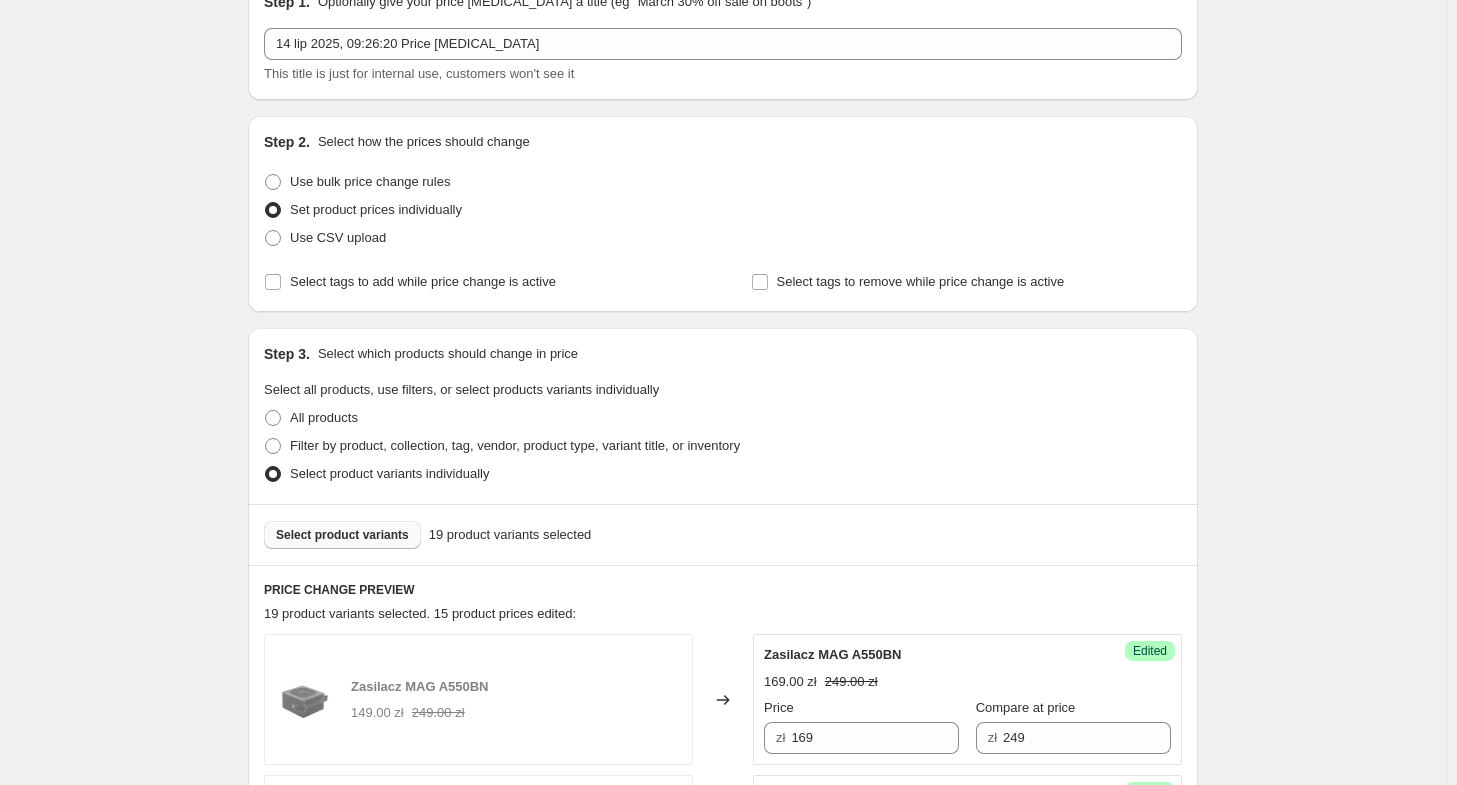 click on "Select product variants" at bounding box center [342, 535] 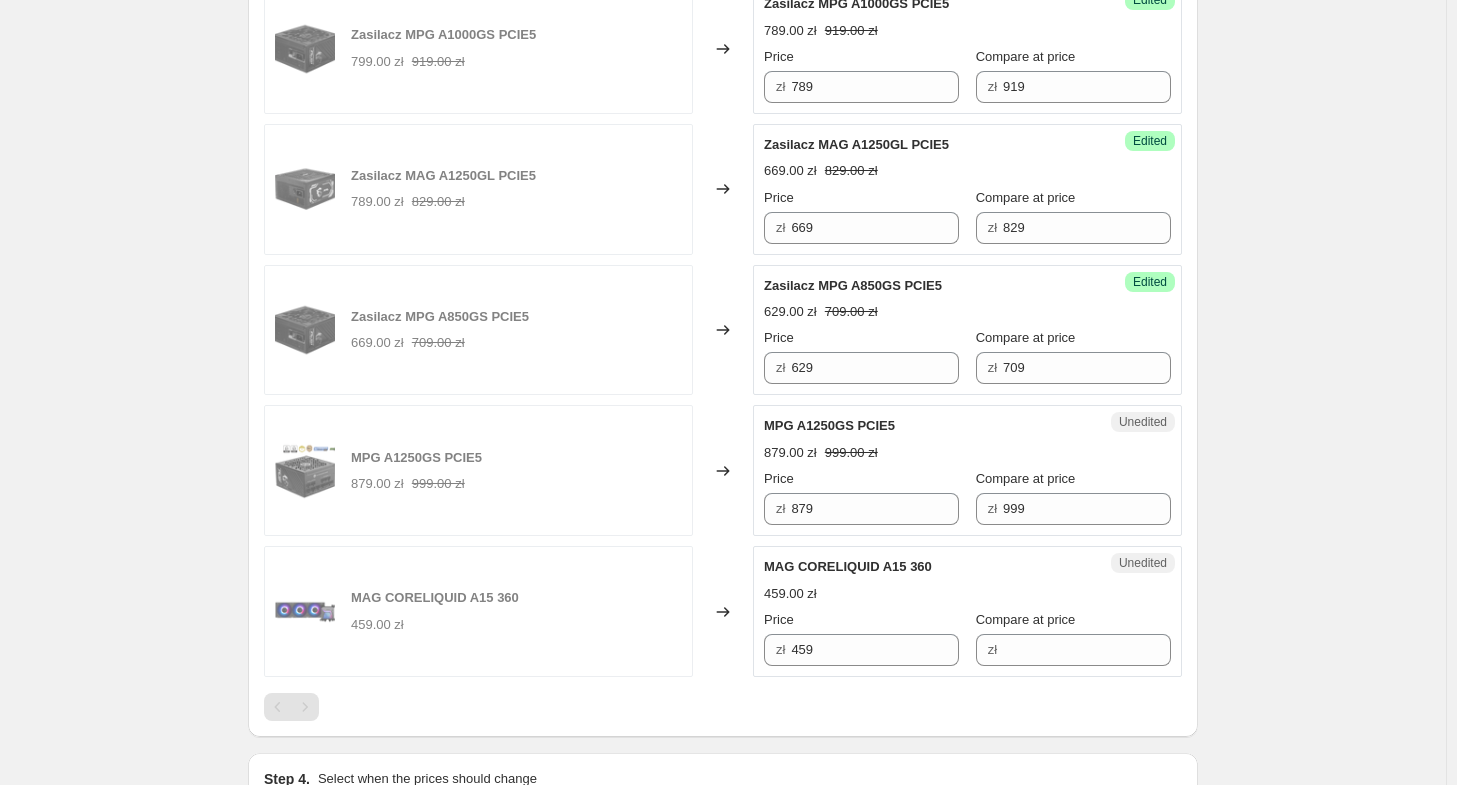 scroll, scrollTop: 3110, scrollLeft: 0, axis: vertical 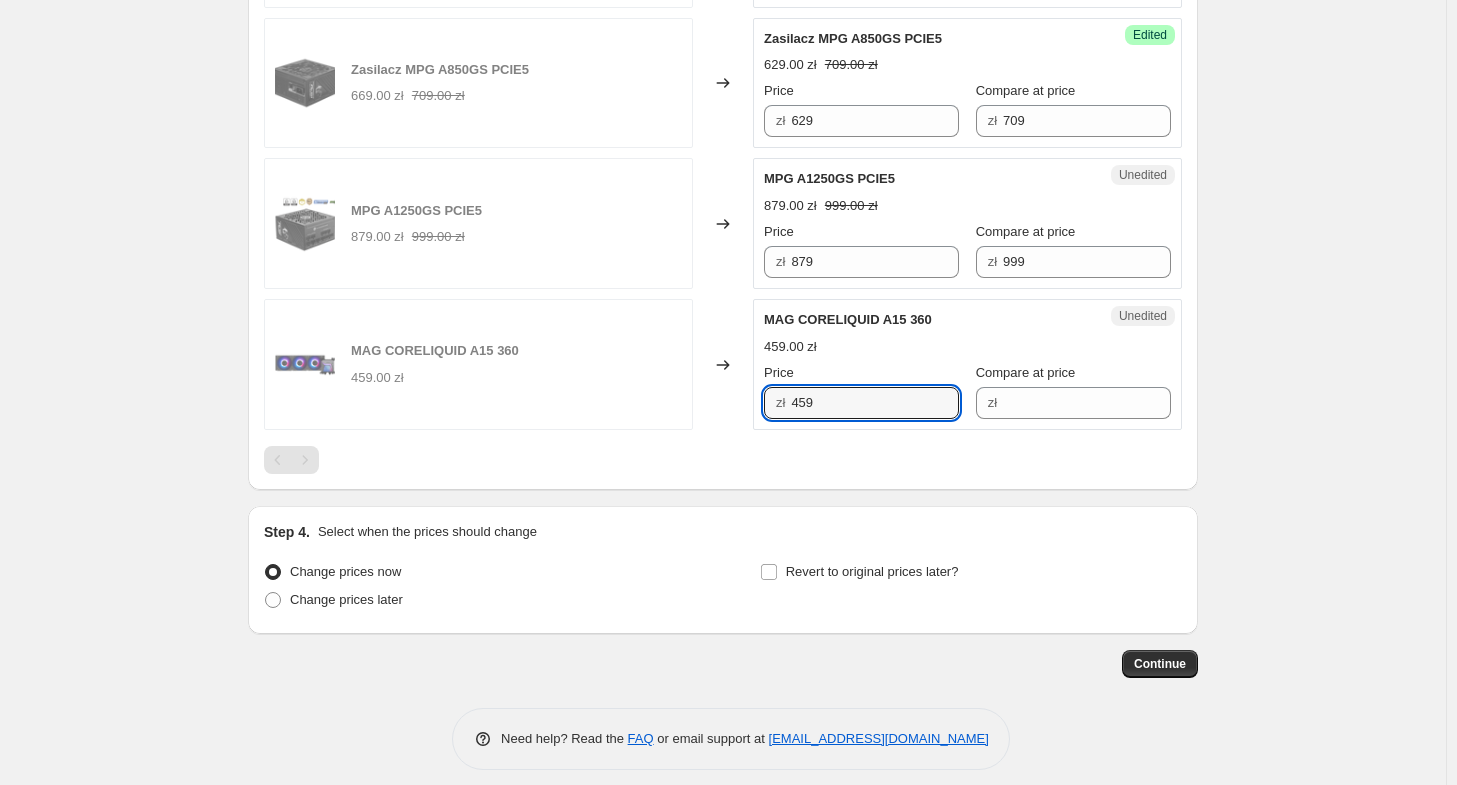 drag, startPoint x: 875, startPoint y: 390, endPoint x: 635, endPoint y: 361, distance: 241.74573 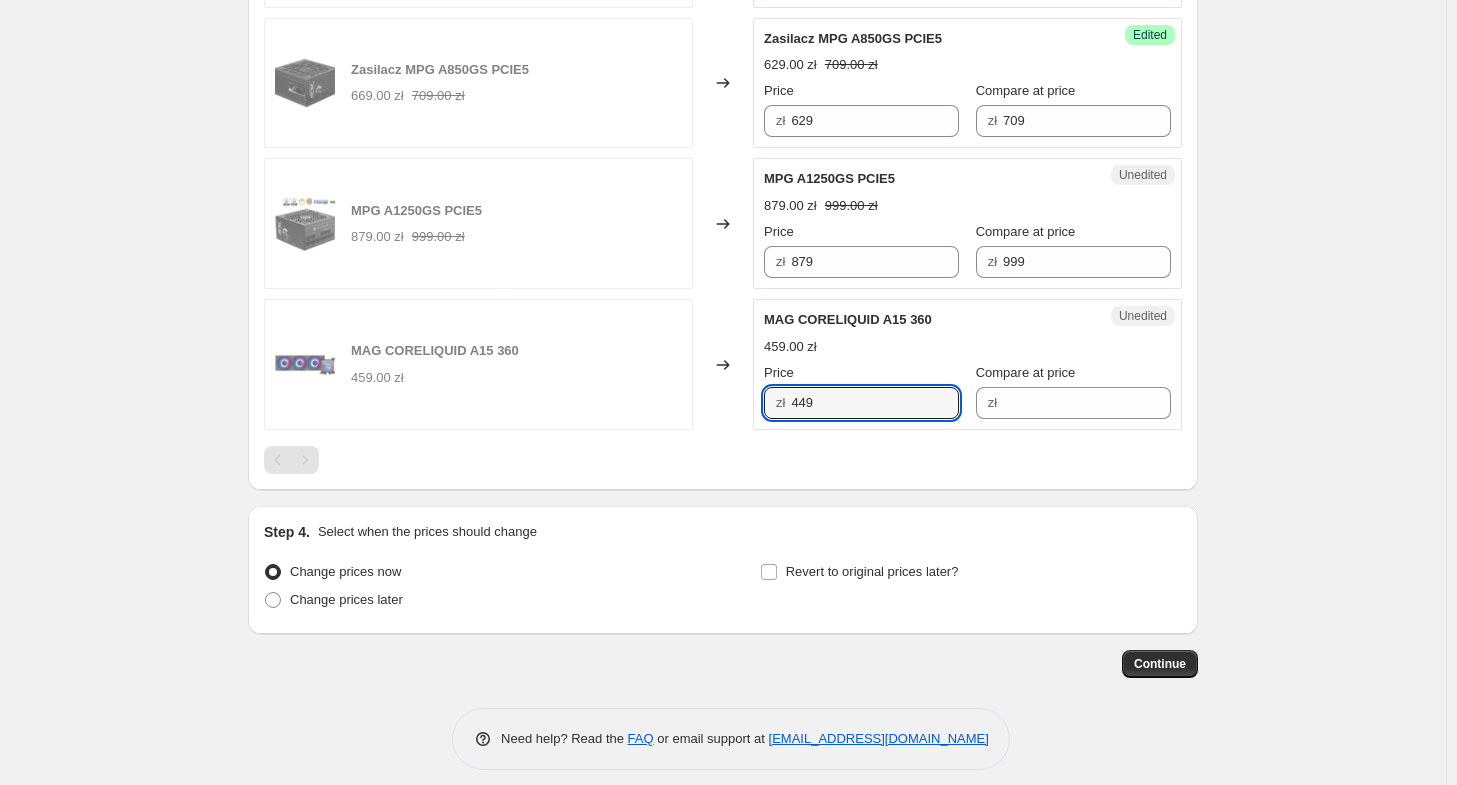 type on "449" 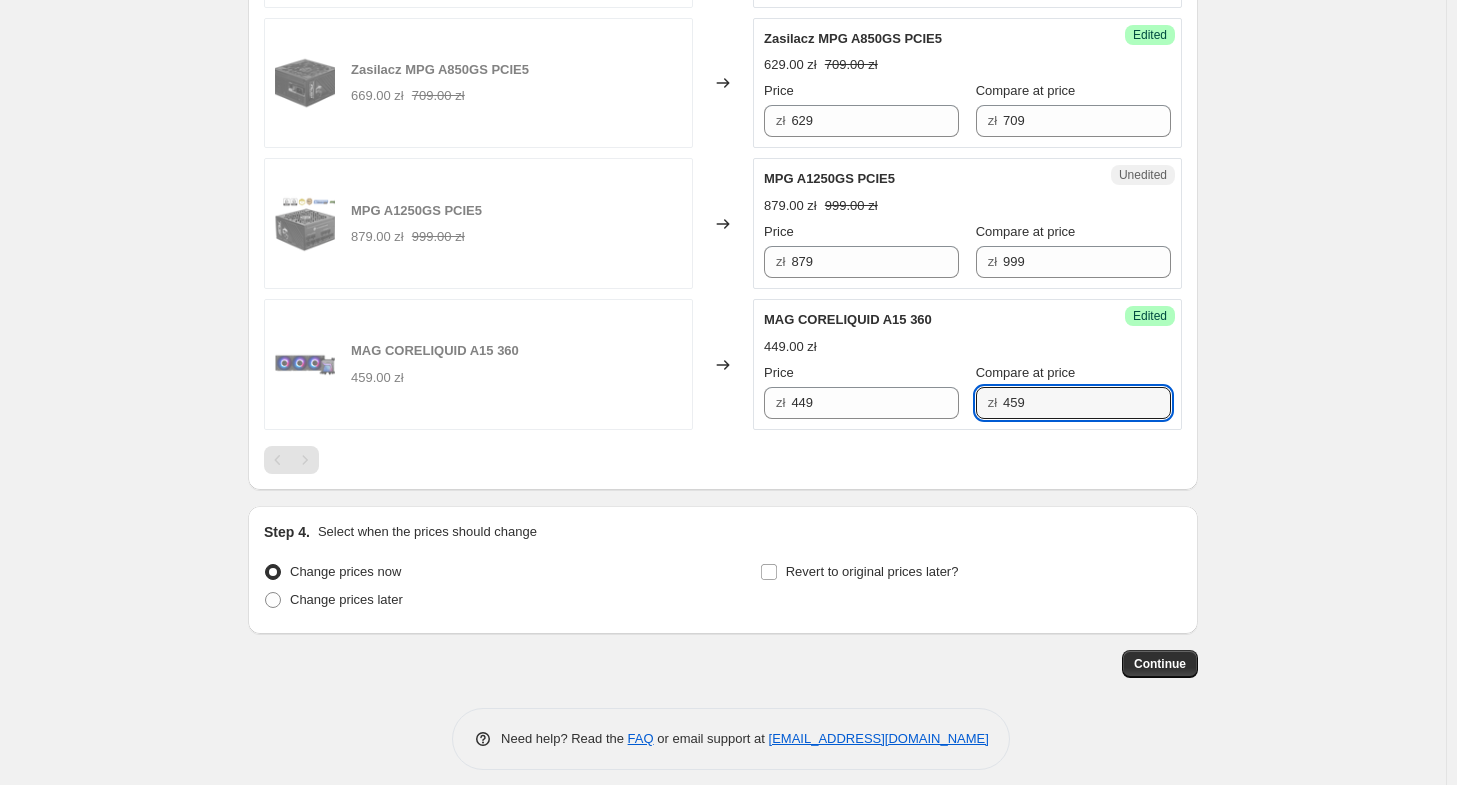 type on "459" 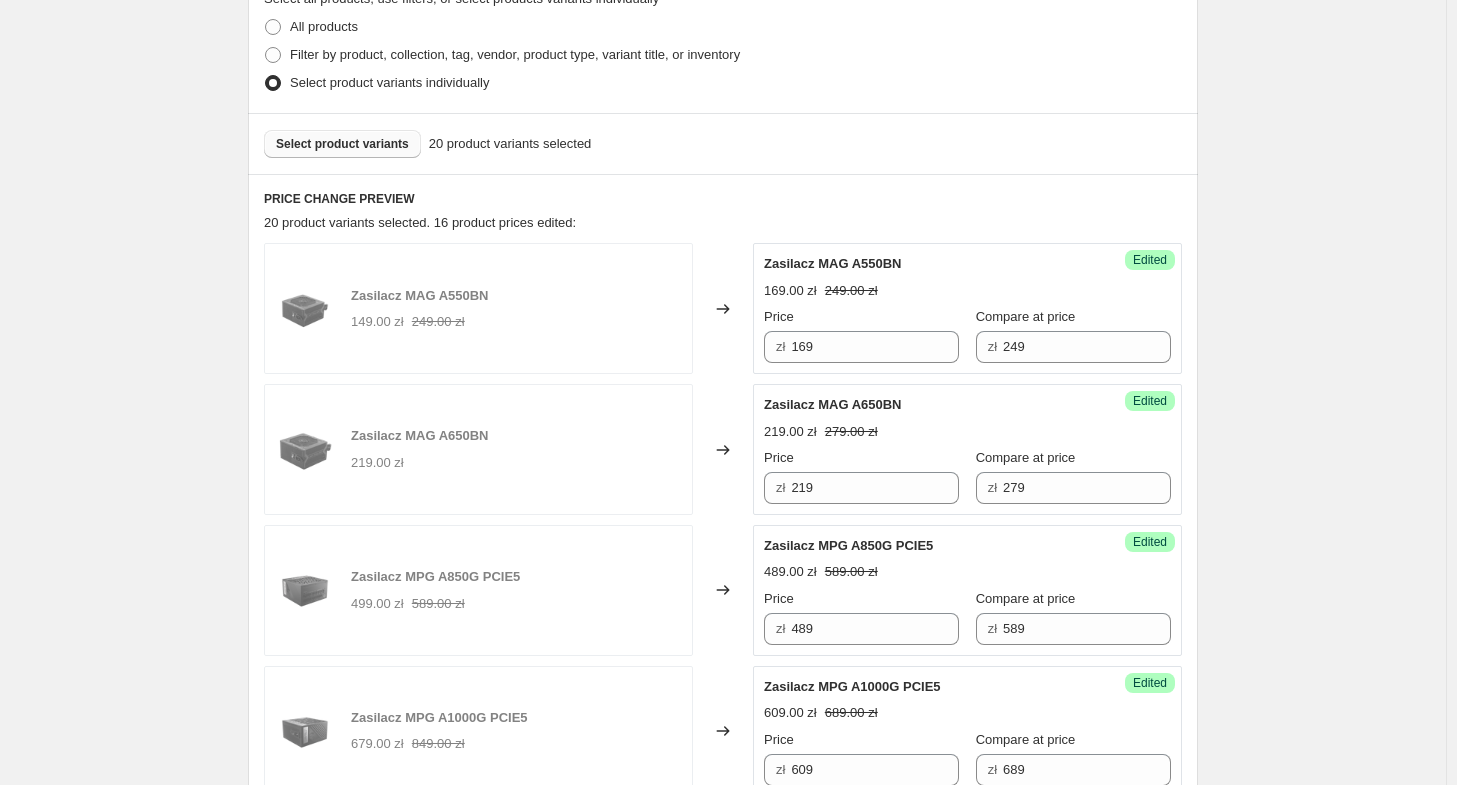 scroll, scrollTop: 210, scrollLeft: 0, axis: vertical 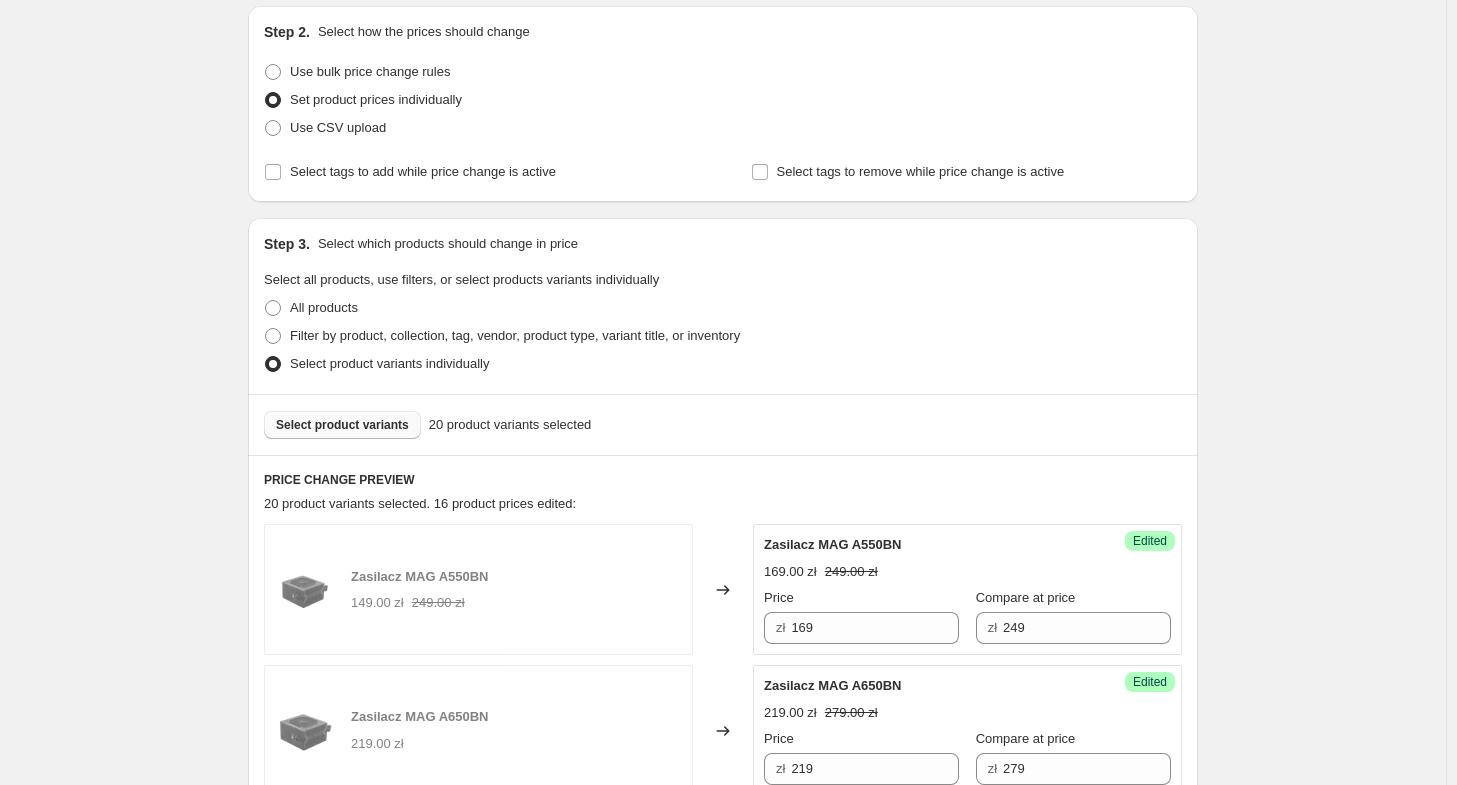 click on "Select product variants" at bounding box center (342, 425) 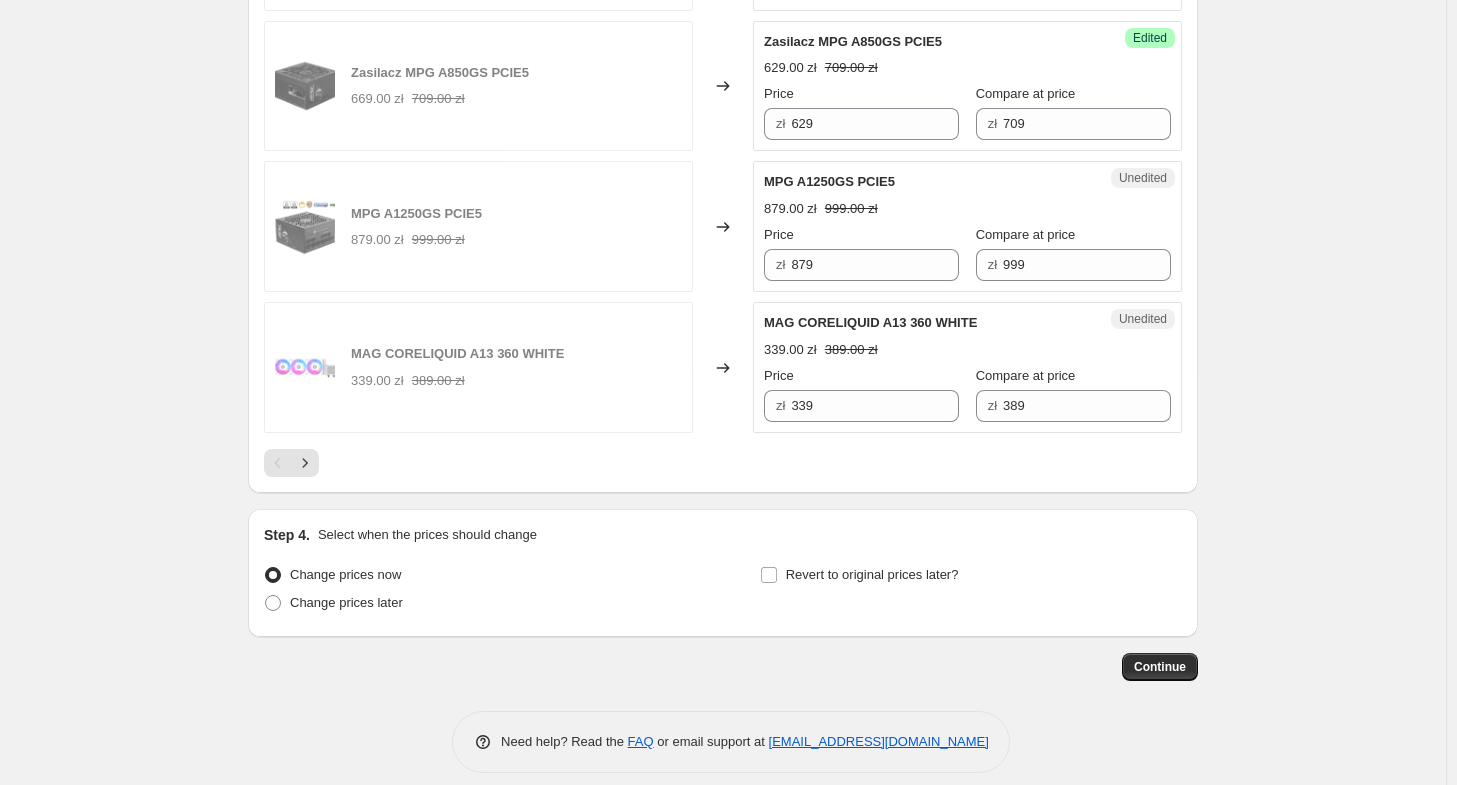 scroll, scrollTop: 3110, scrollLeft: 0, axis: vertical 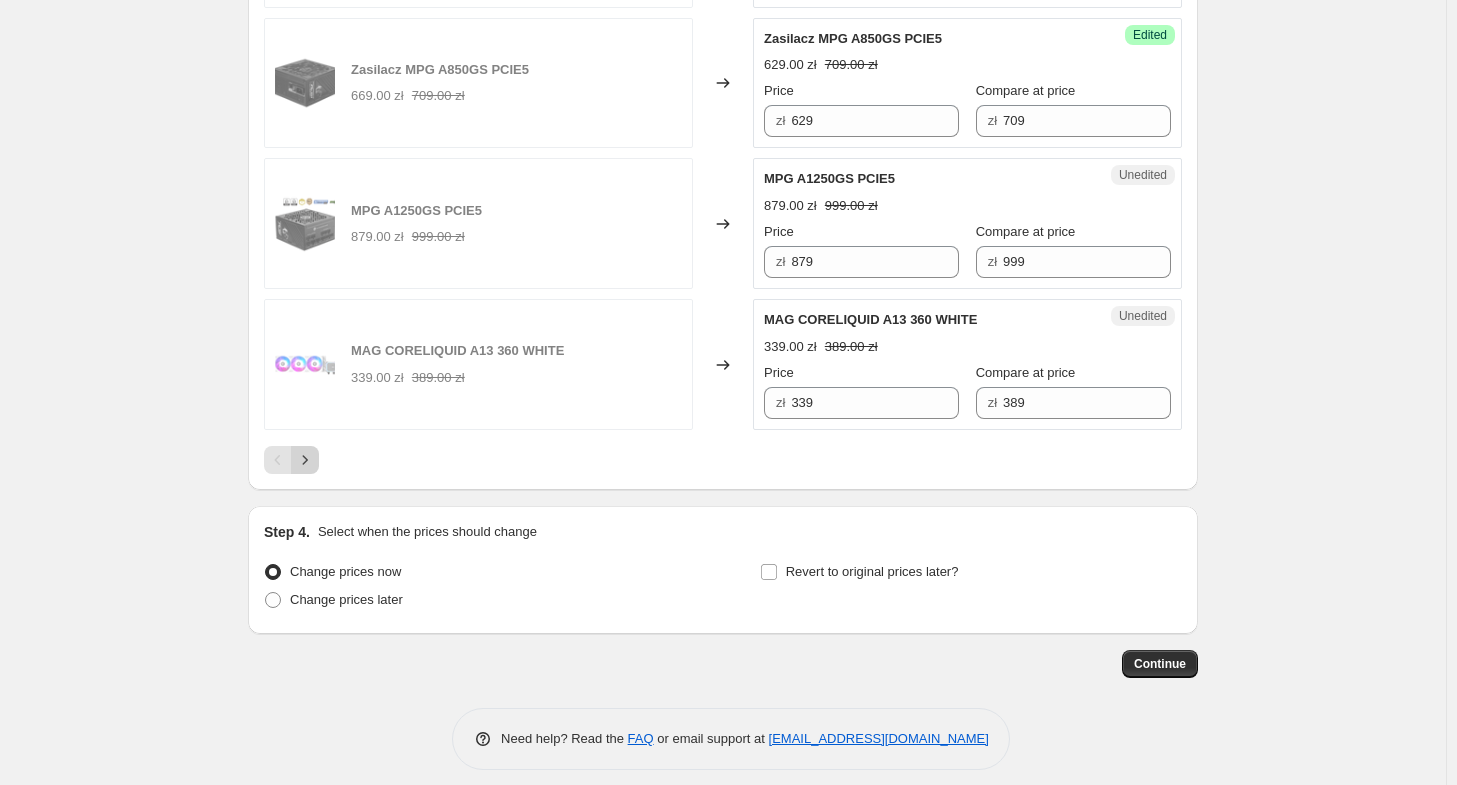 click at bounding box center [305, 460] 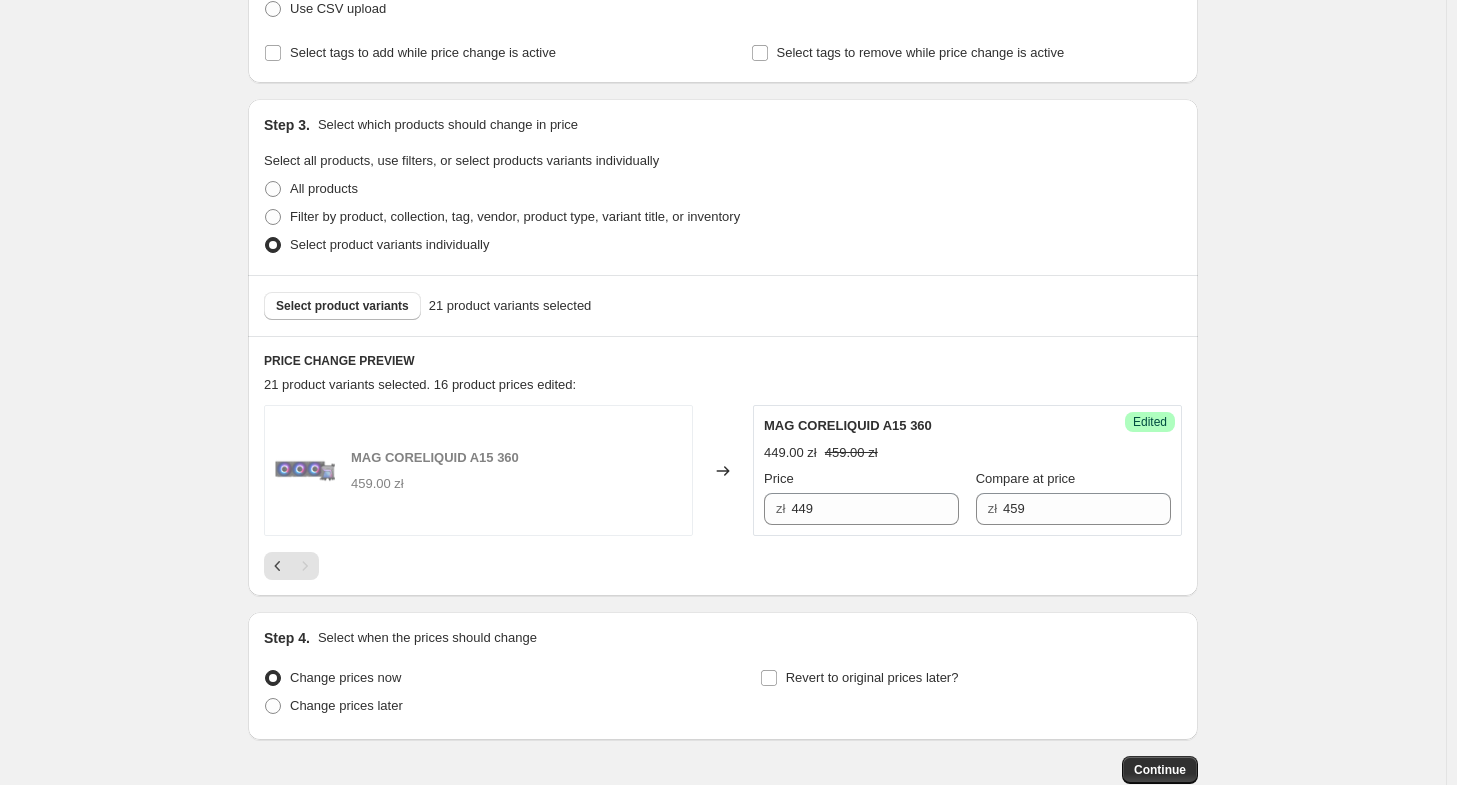 scroll, scrollTop: 348, scrollLeft: 0, axis: vertical 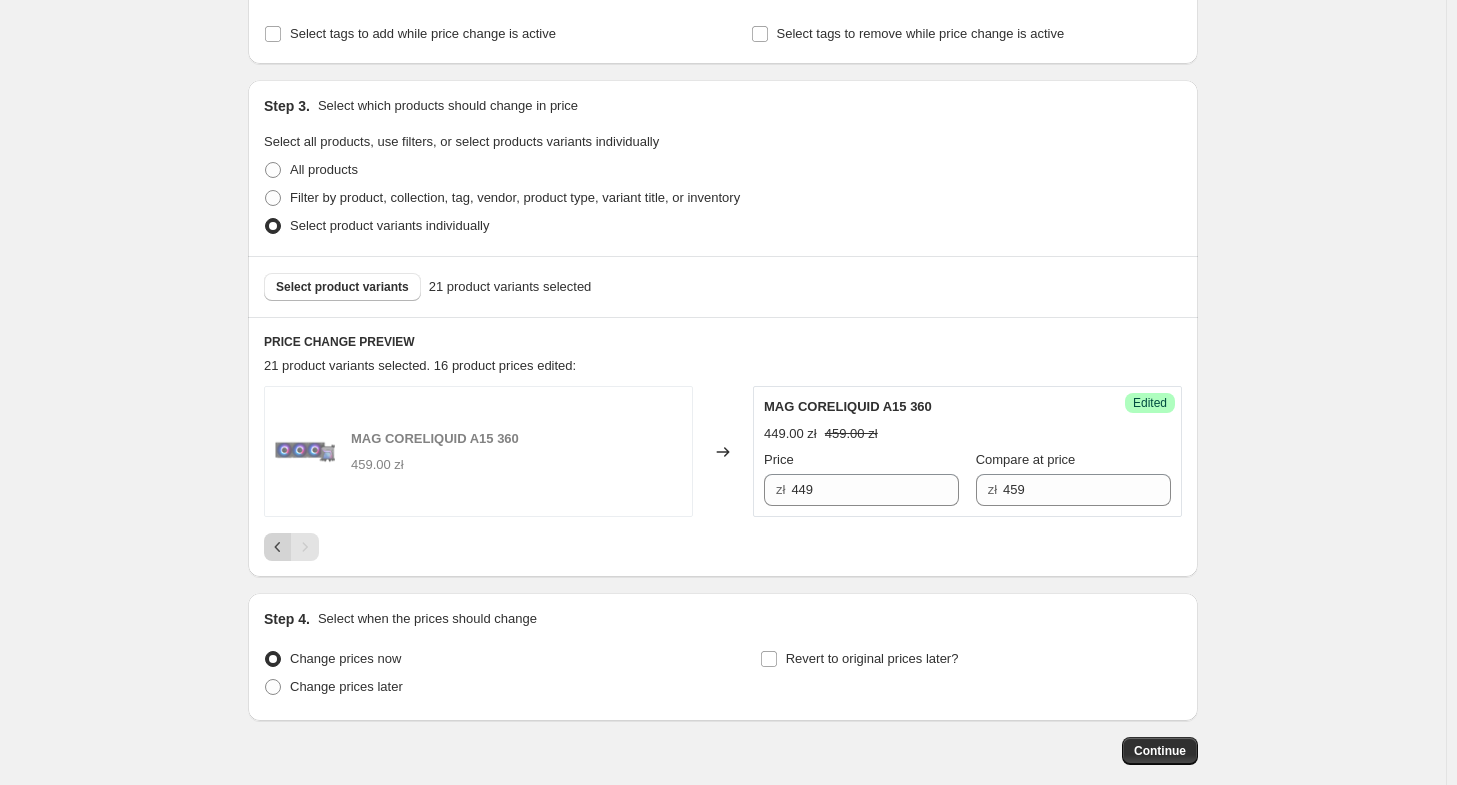 click 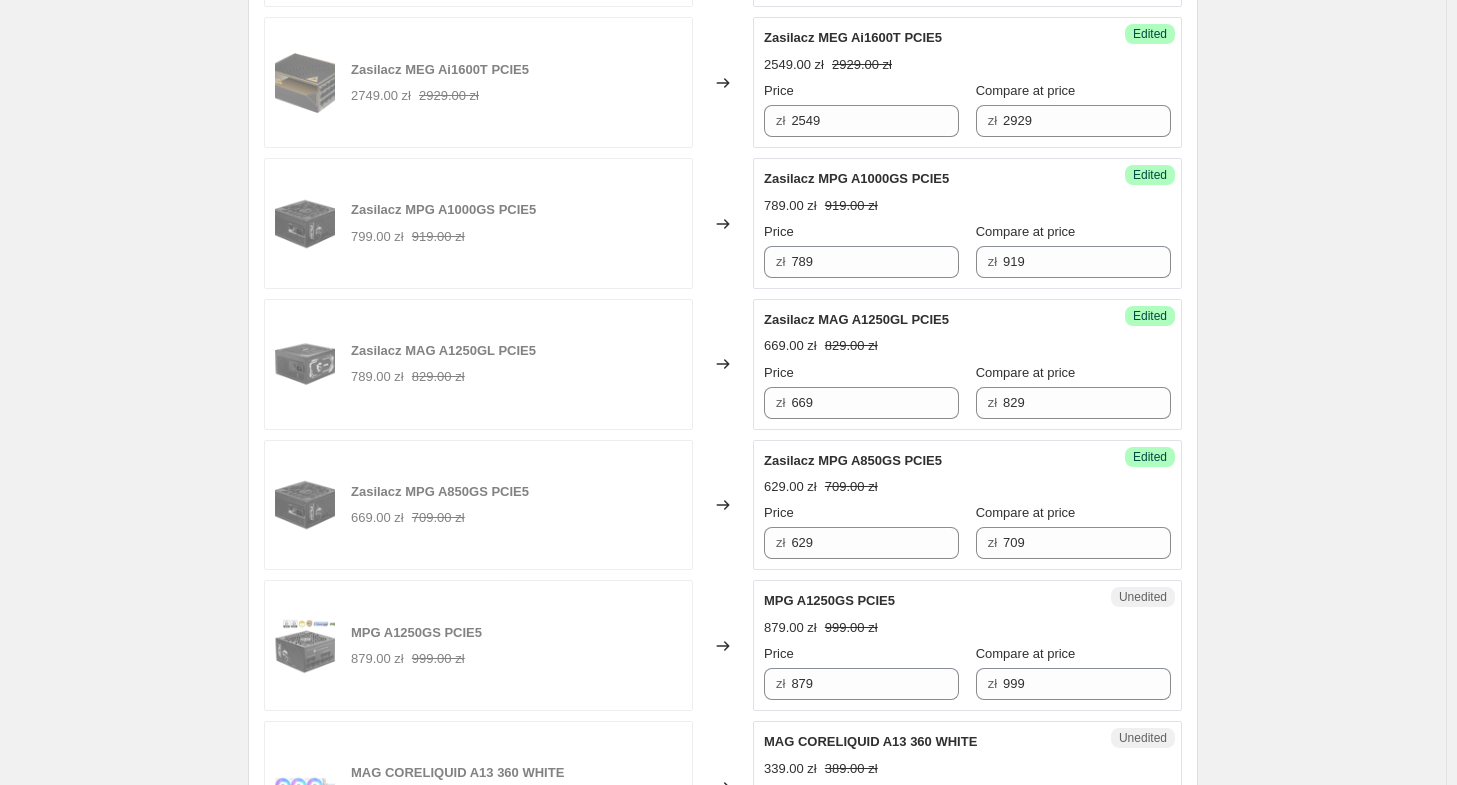 scroll, scrollTop: 2948, scrollLeft: 0, axis: vertical 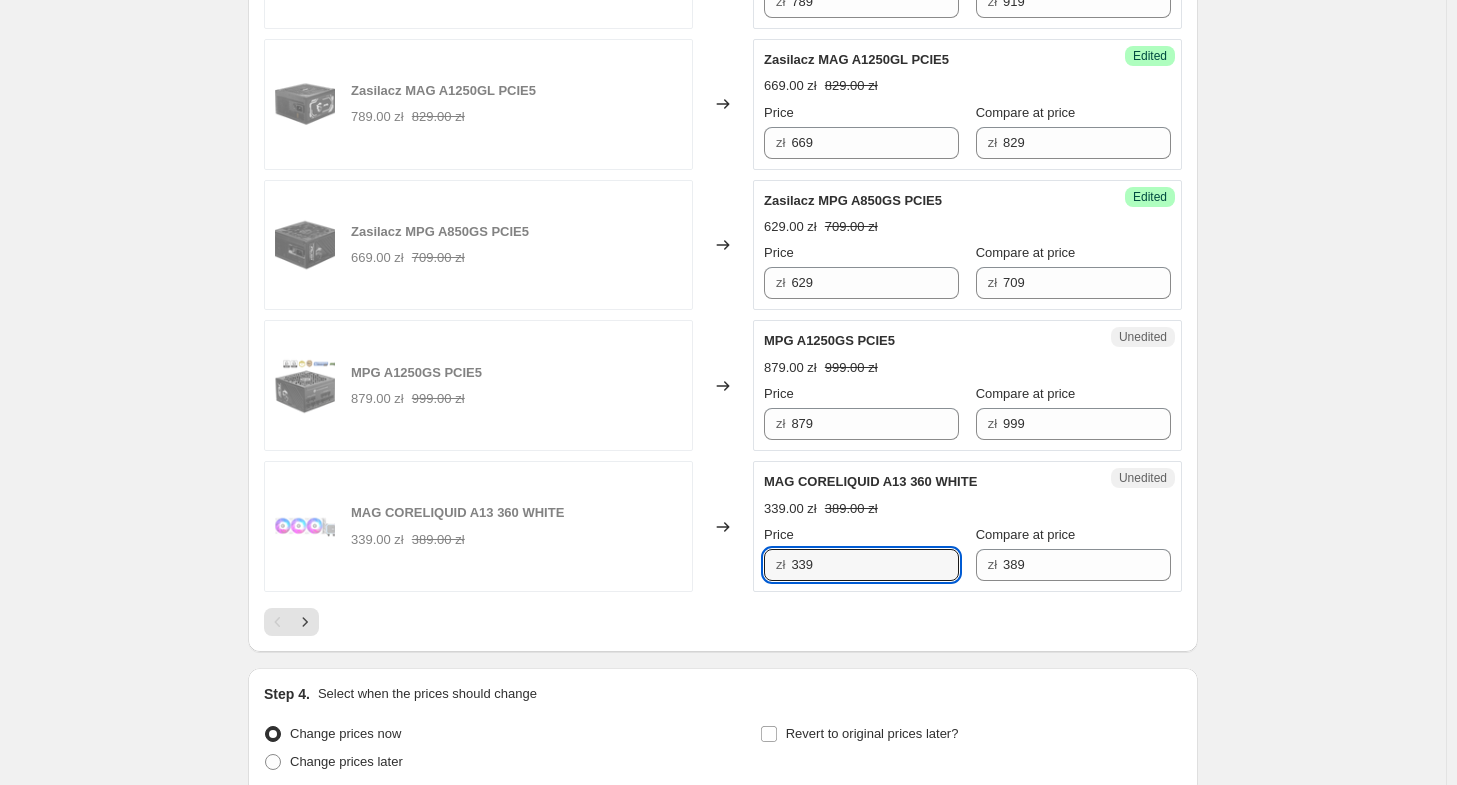 drag, startPoint x: 891, startPoint y: 541, endPoint x: 624, endPoint y: 550, distance: 267.15164 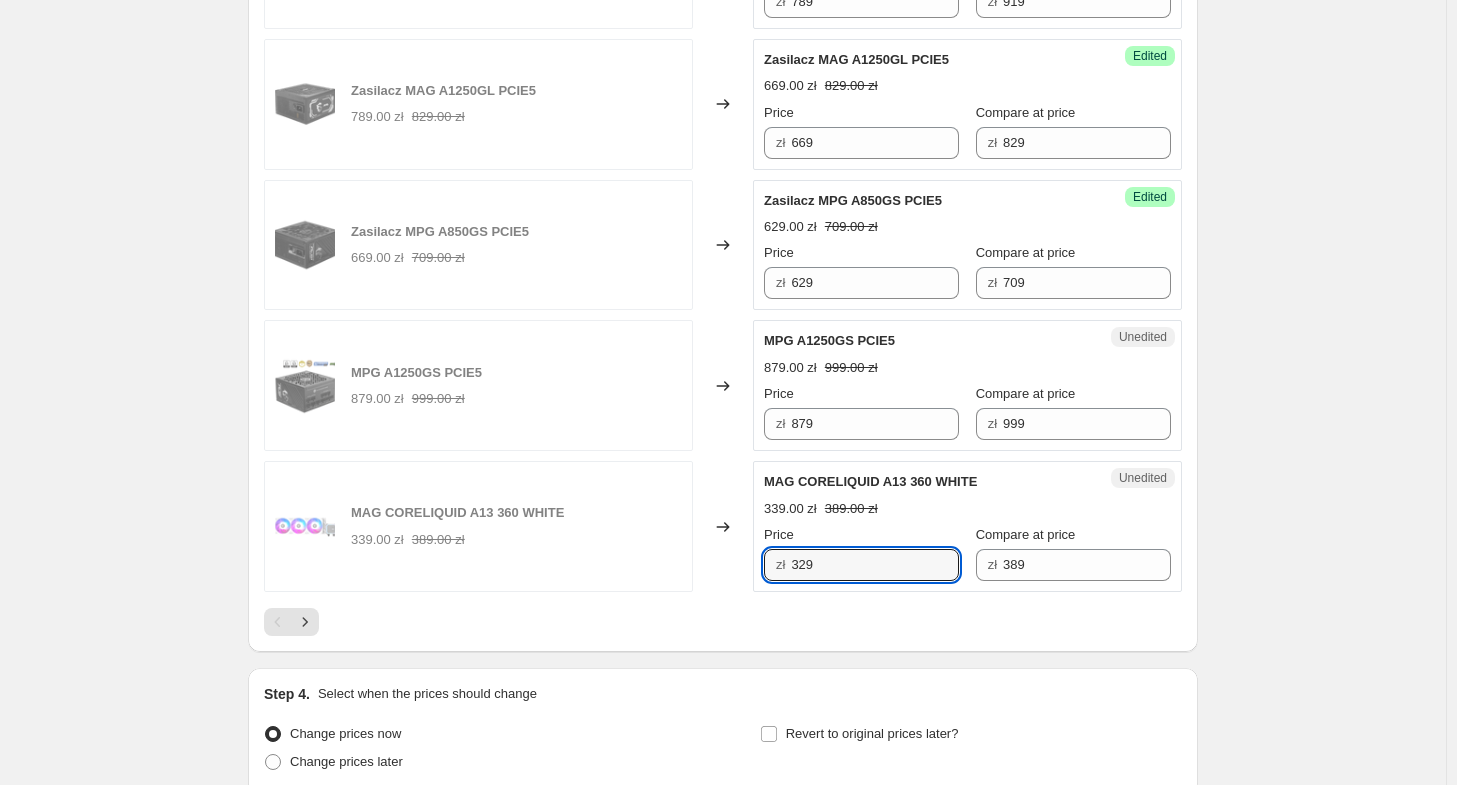 type on "329" 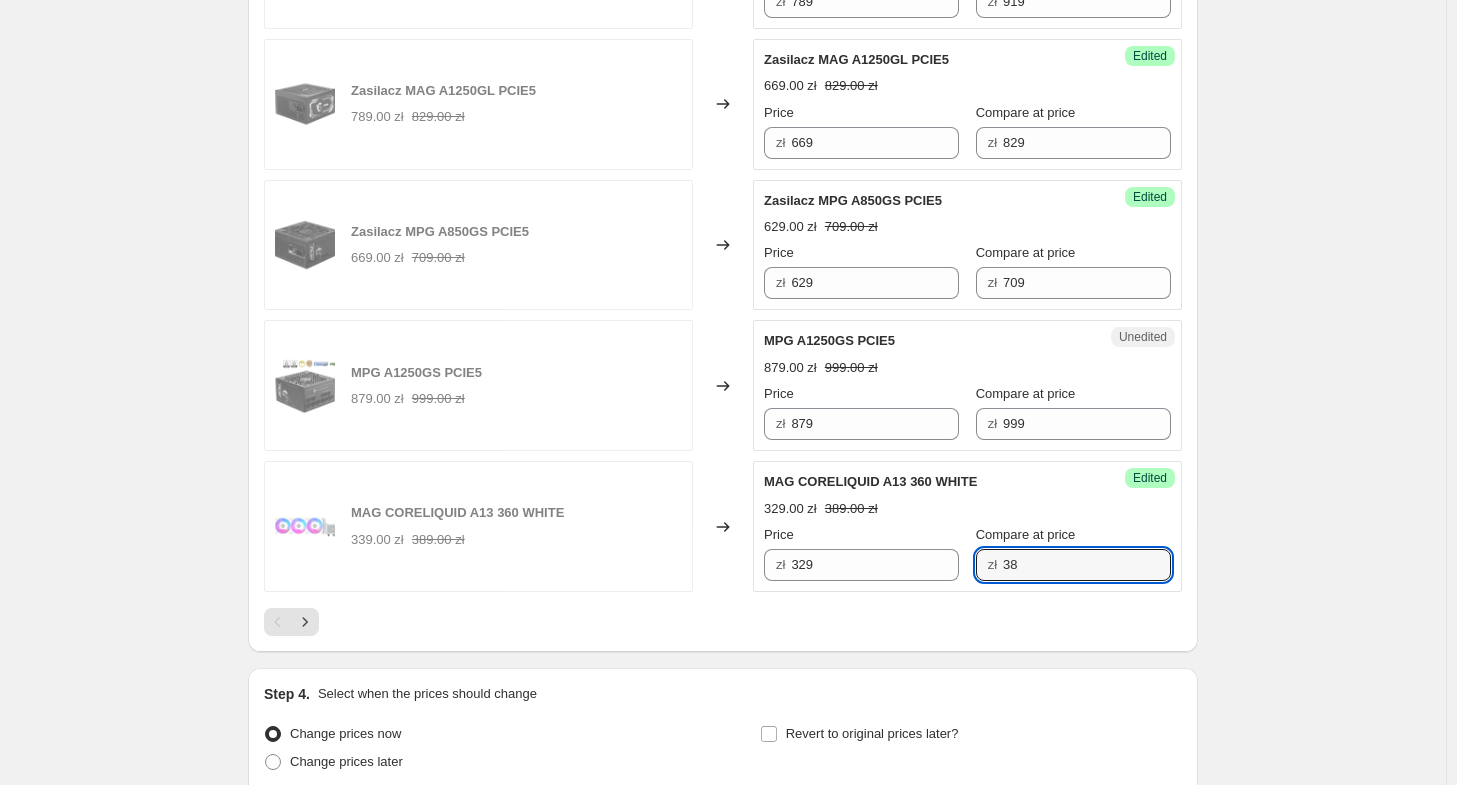 type on "389" 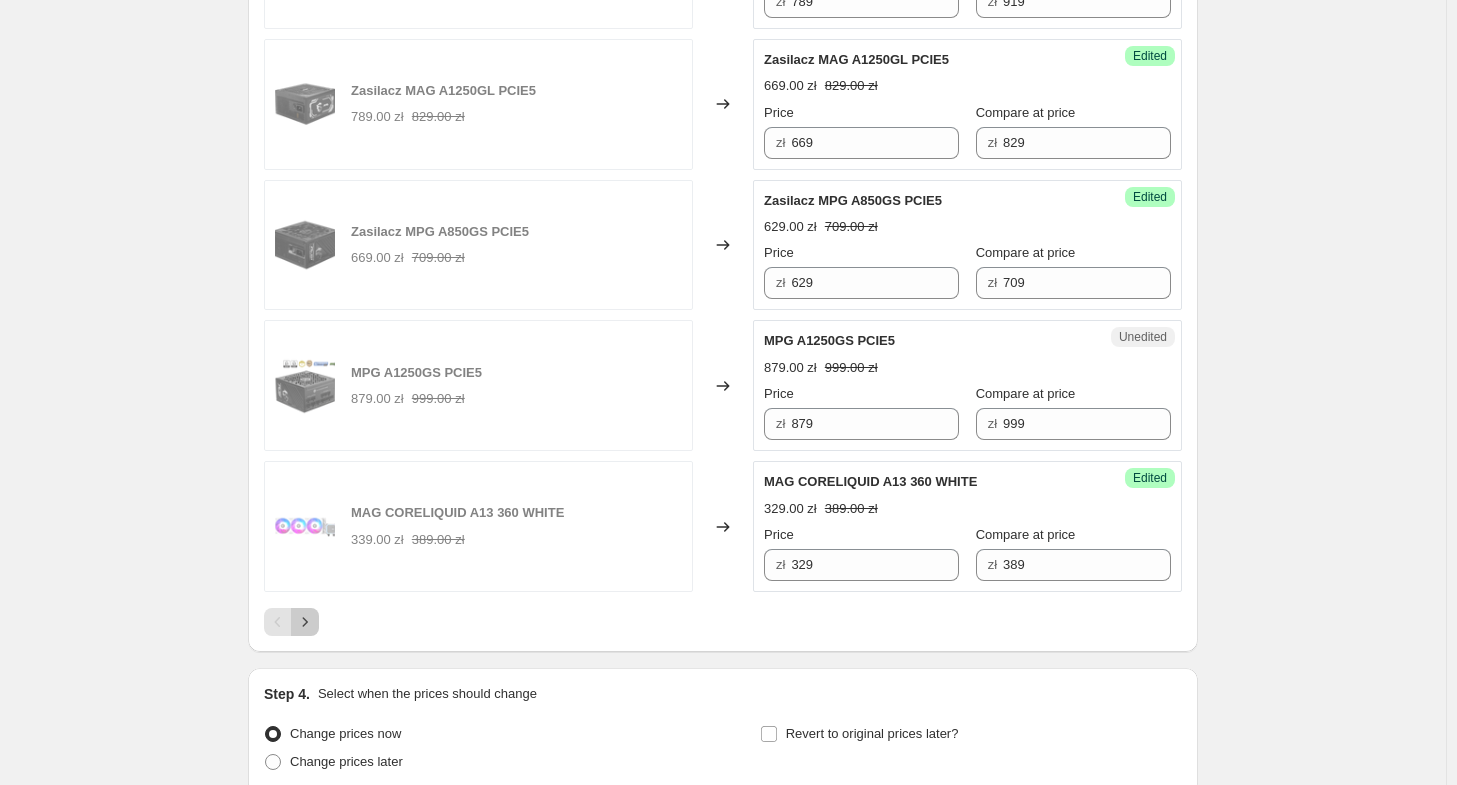 type 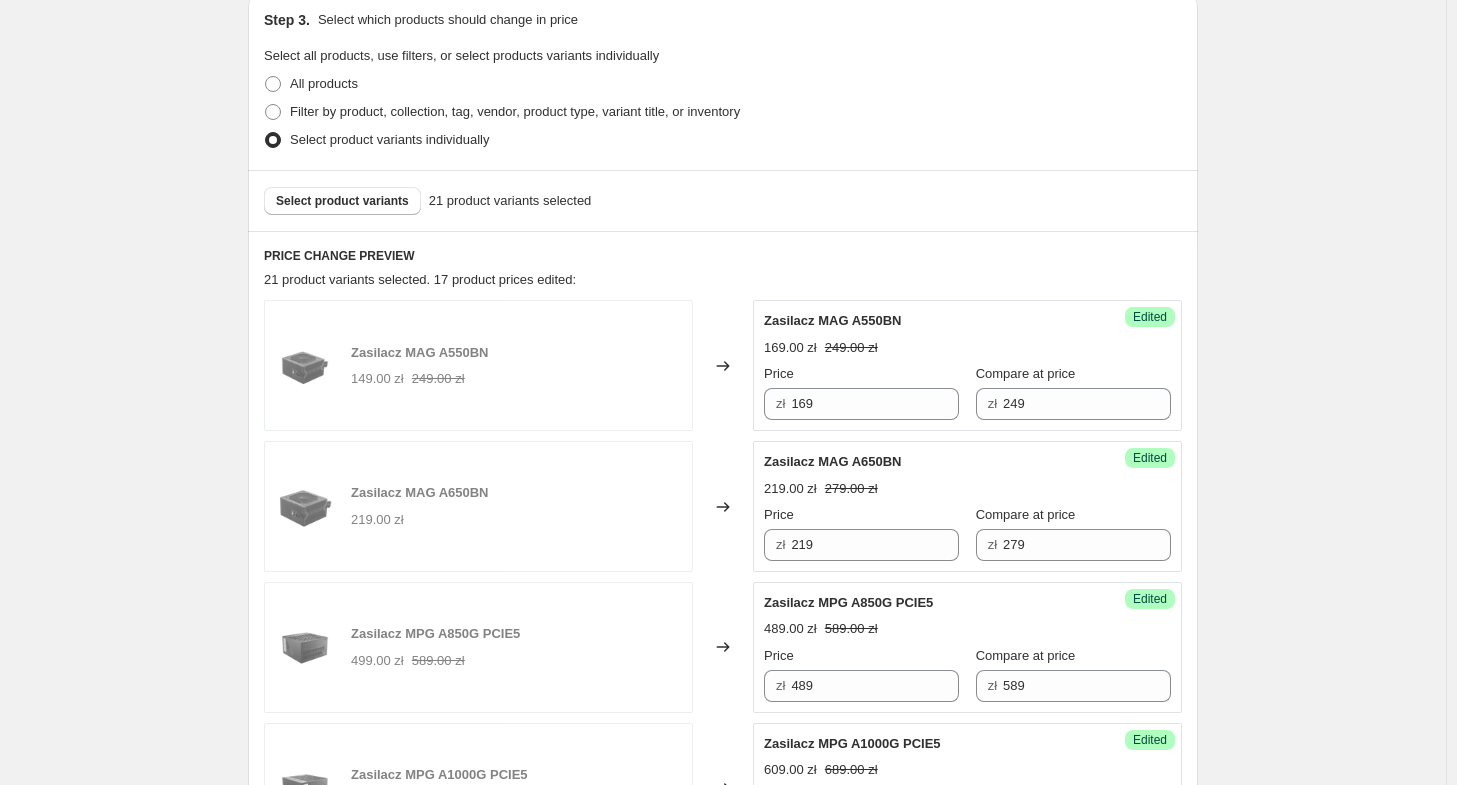 scroll, scrollTop: 148, scrollLeft: 0, axis: vertical 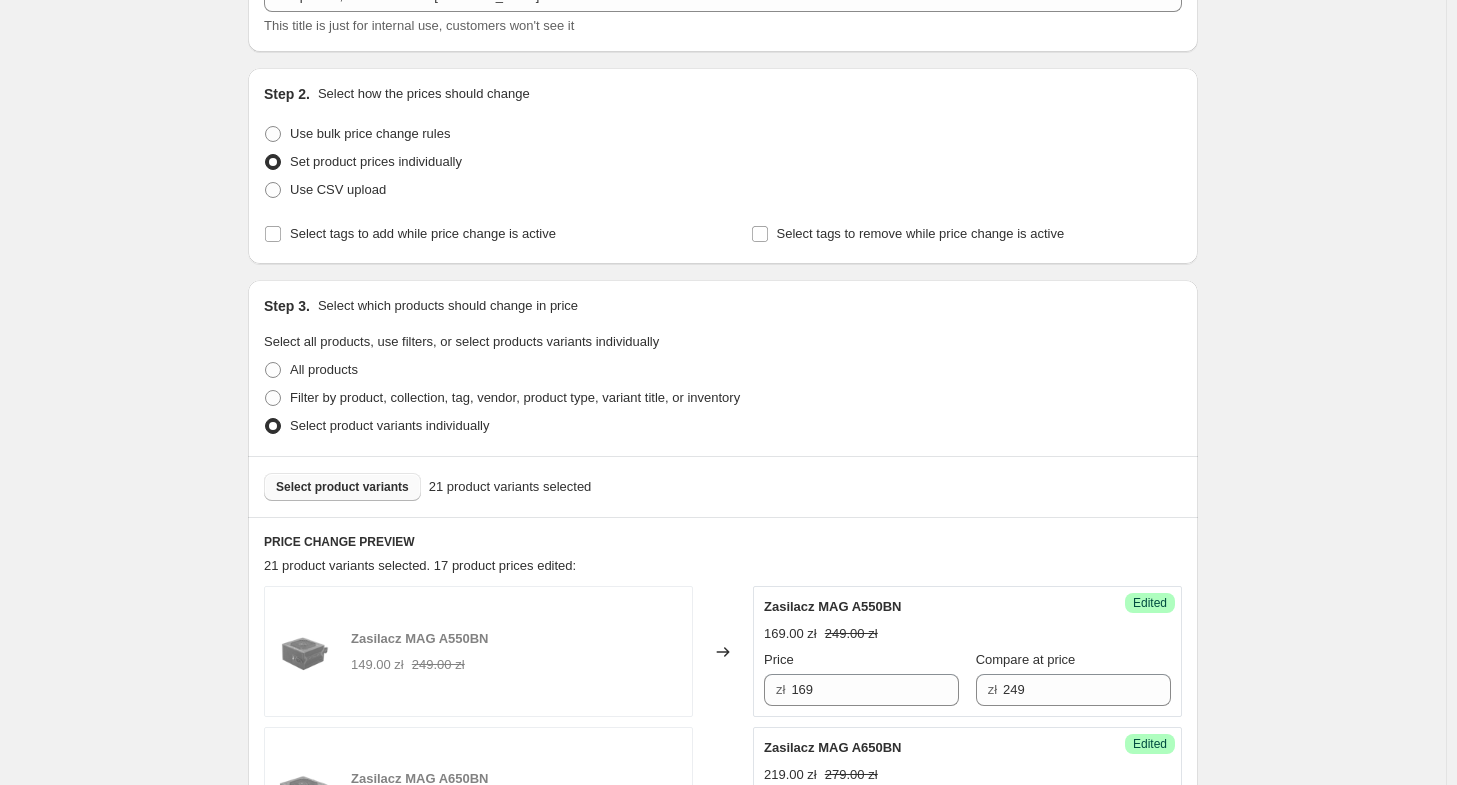 click on "Select product variants" at bounding box center (342, 487) 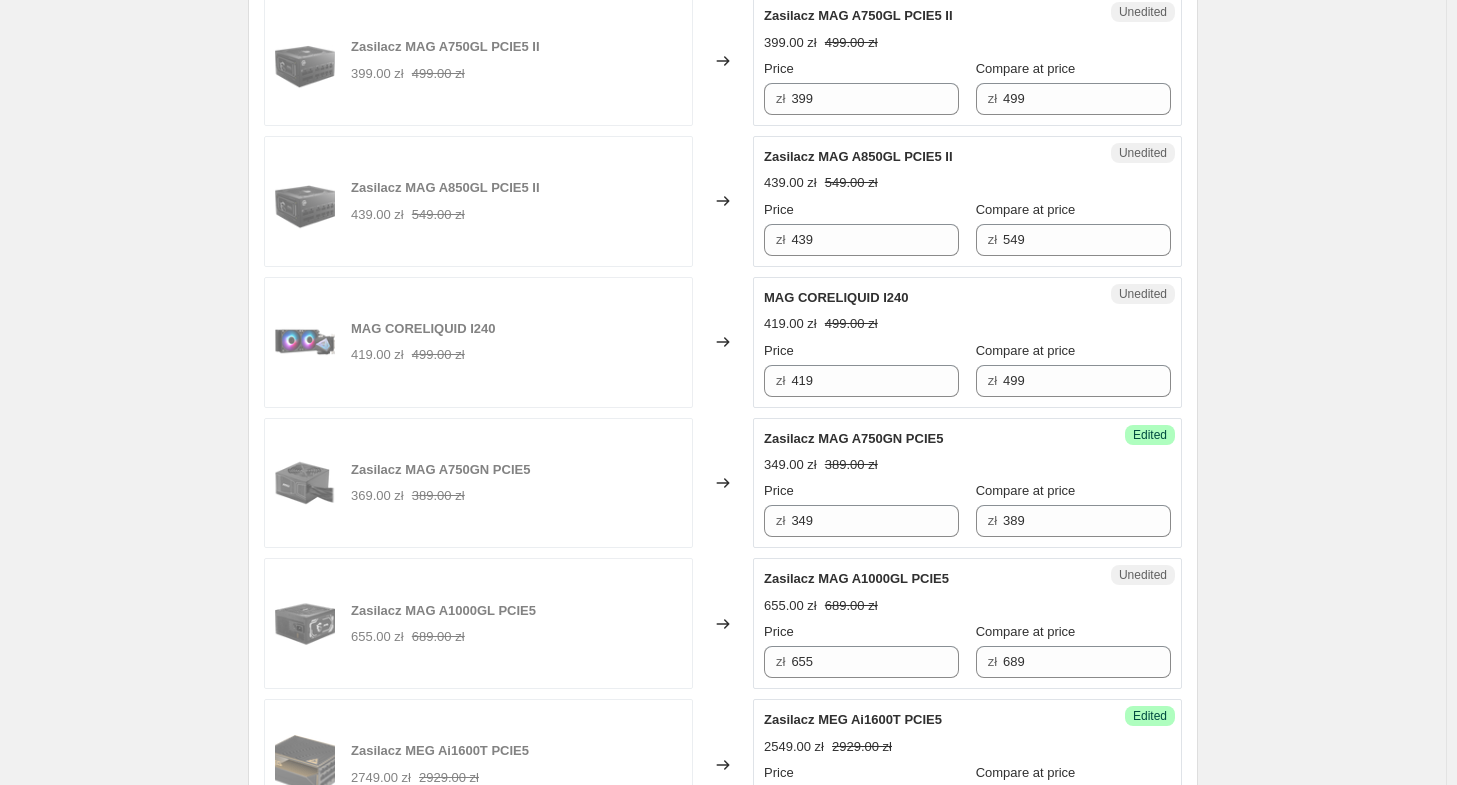scroll, scrollTop: 2148, scrollLeft: 0, axis: vertical 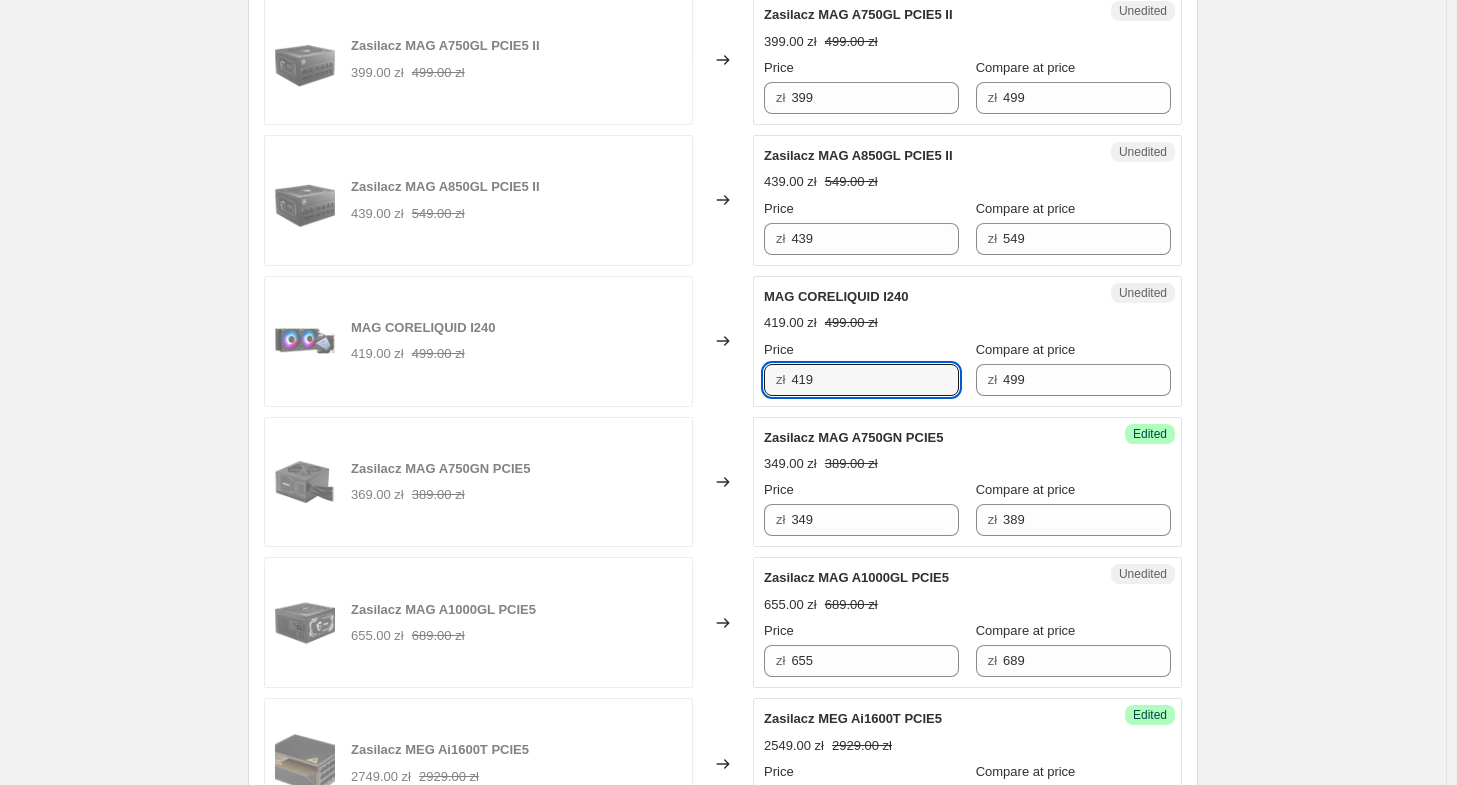 drag, startPoint x: 866, startPoint y: 377, endPoint x: 644, endPoint y: 357, distance: 222.89908 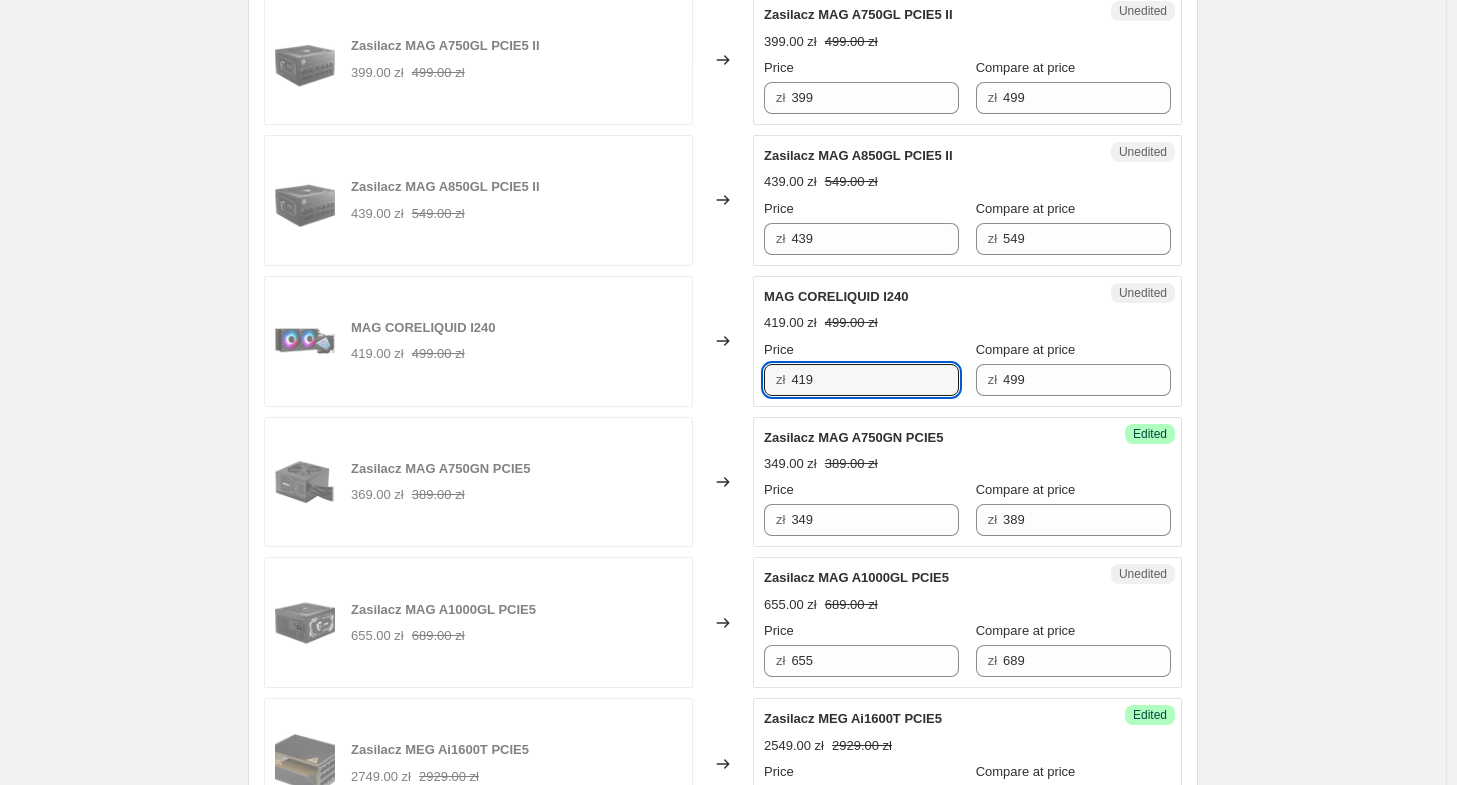 click on "MAG CORELIQUID I240 419.00 zł 499.00 zł Changed to Unedited MAG CORELIQUID I240 419.00 zł 499.00 zł Price zł 419 Compare at price zł 499" at bounding box center (723, 341) 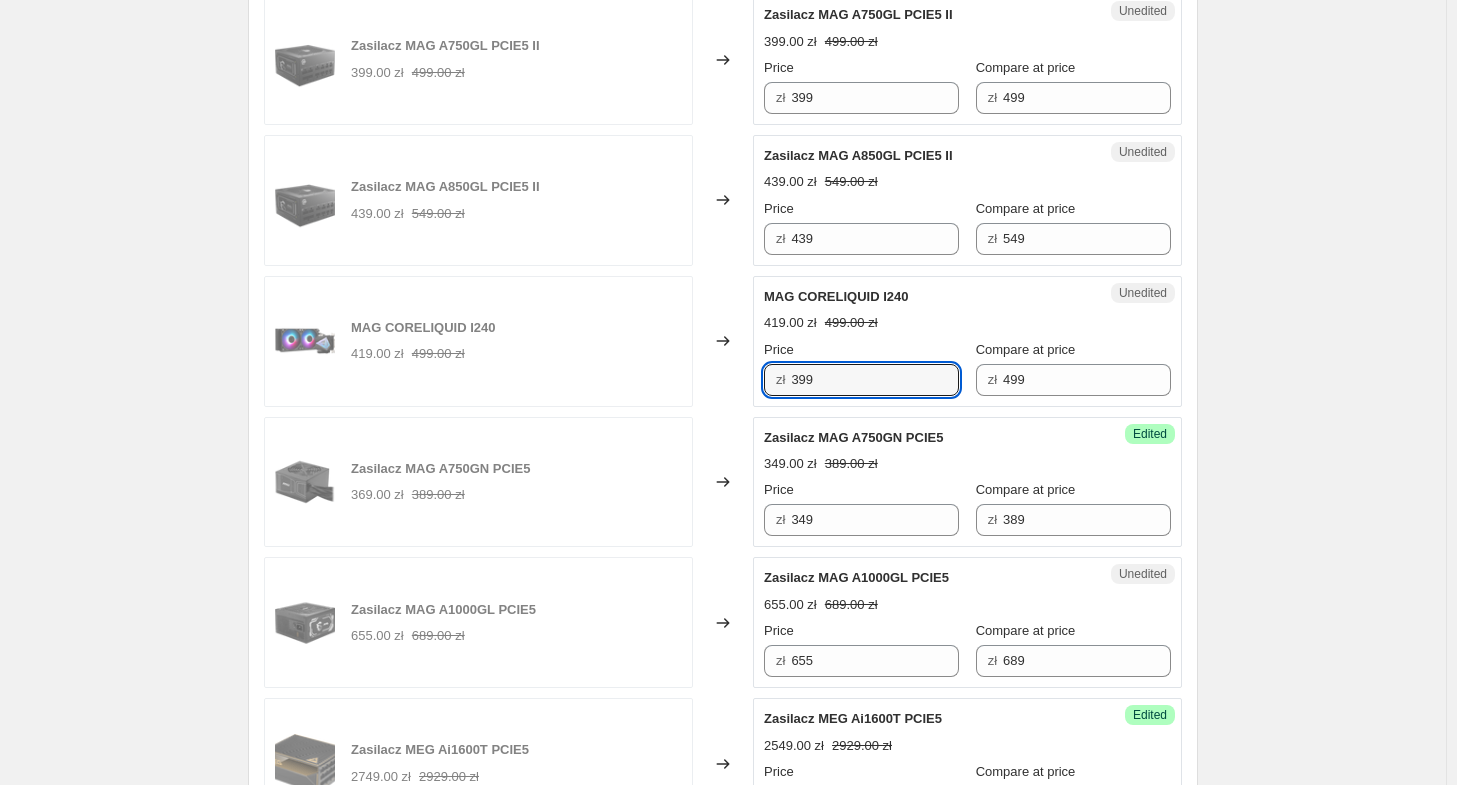type on "399" 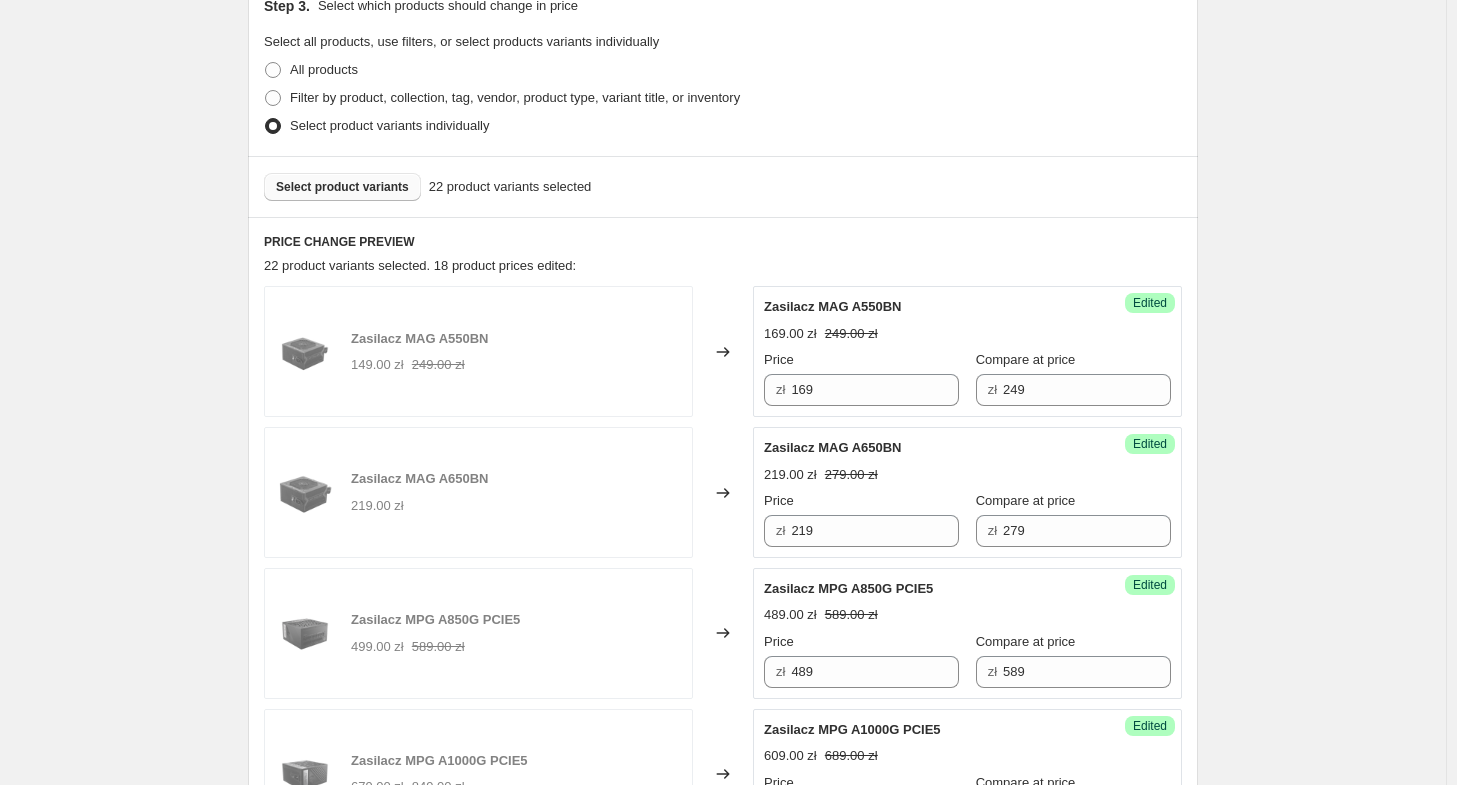 scroll, scrollTop: 148, scrollLeft: 0, axis: vertical 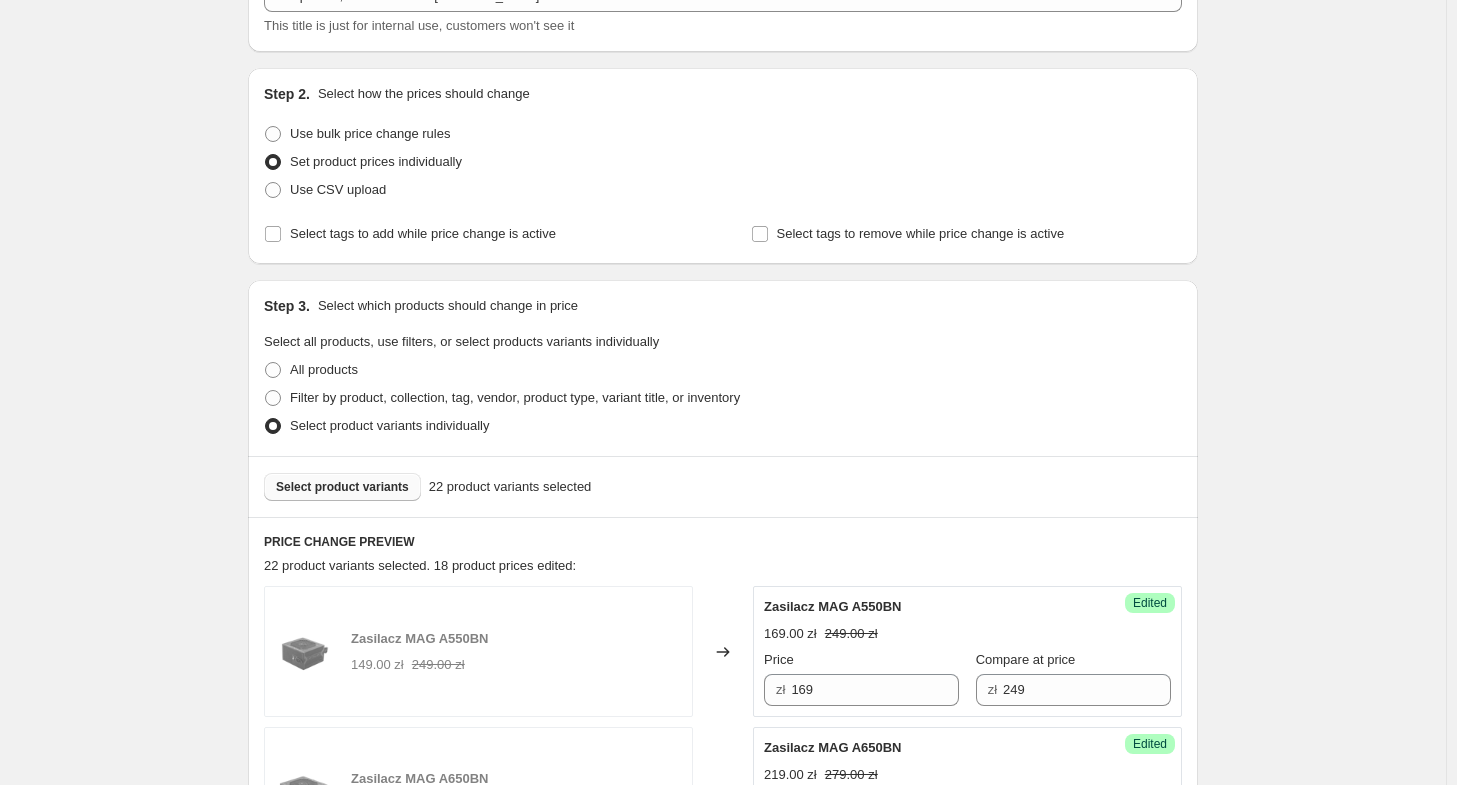 click on "Select product variants" at bounding box center [342, 487] 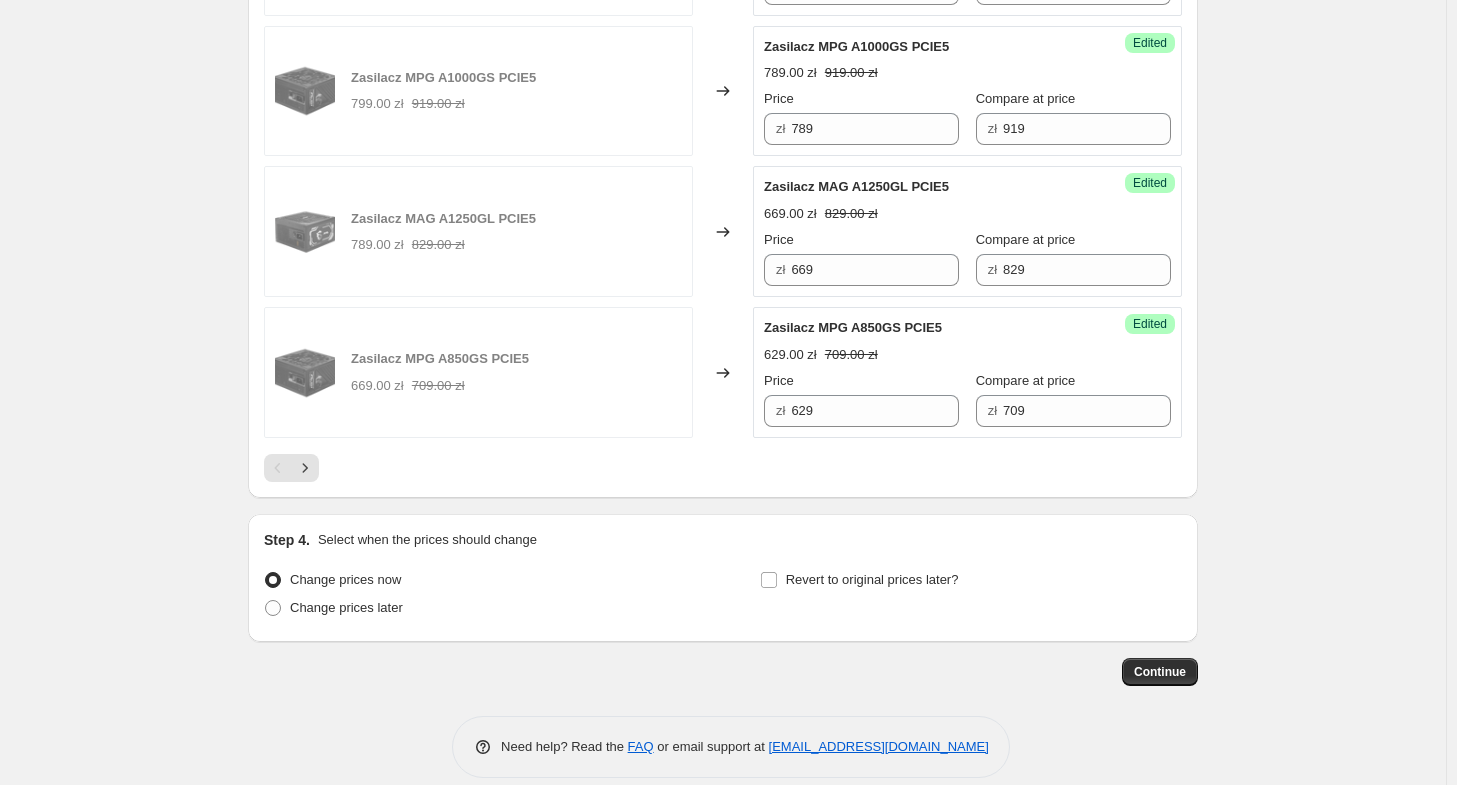 scroll, scrollTop: 3110, scrollLeft: 0, axis: vertical 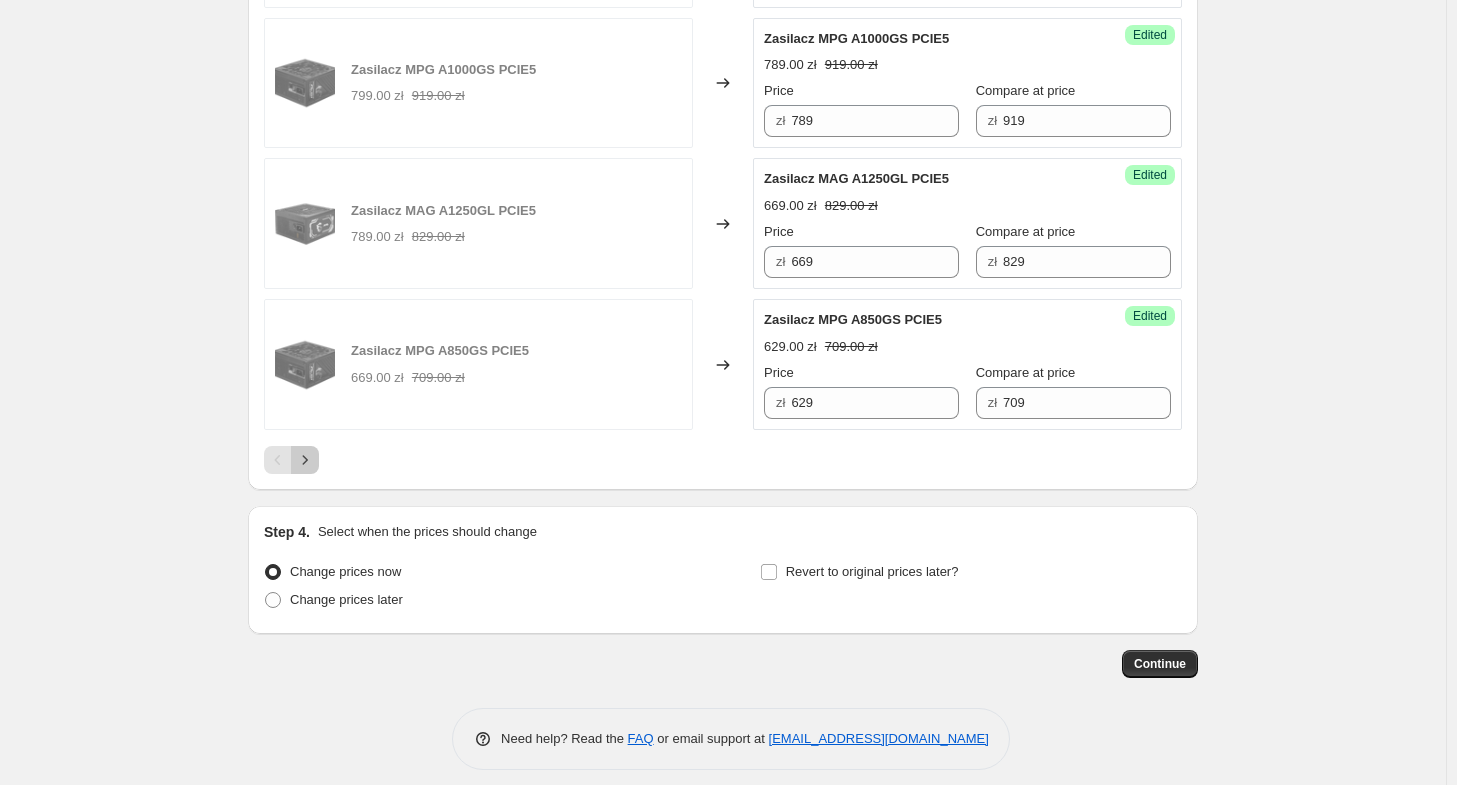 click 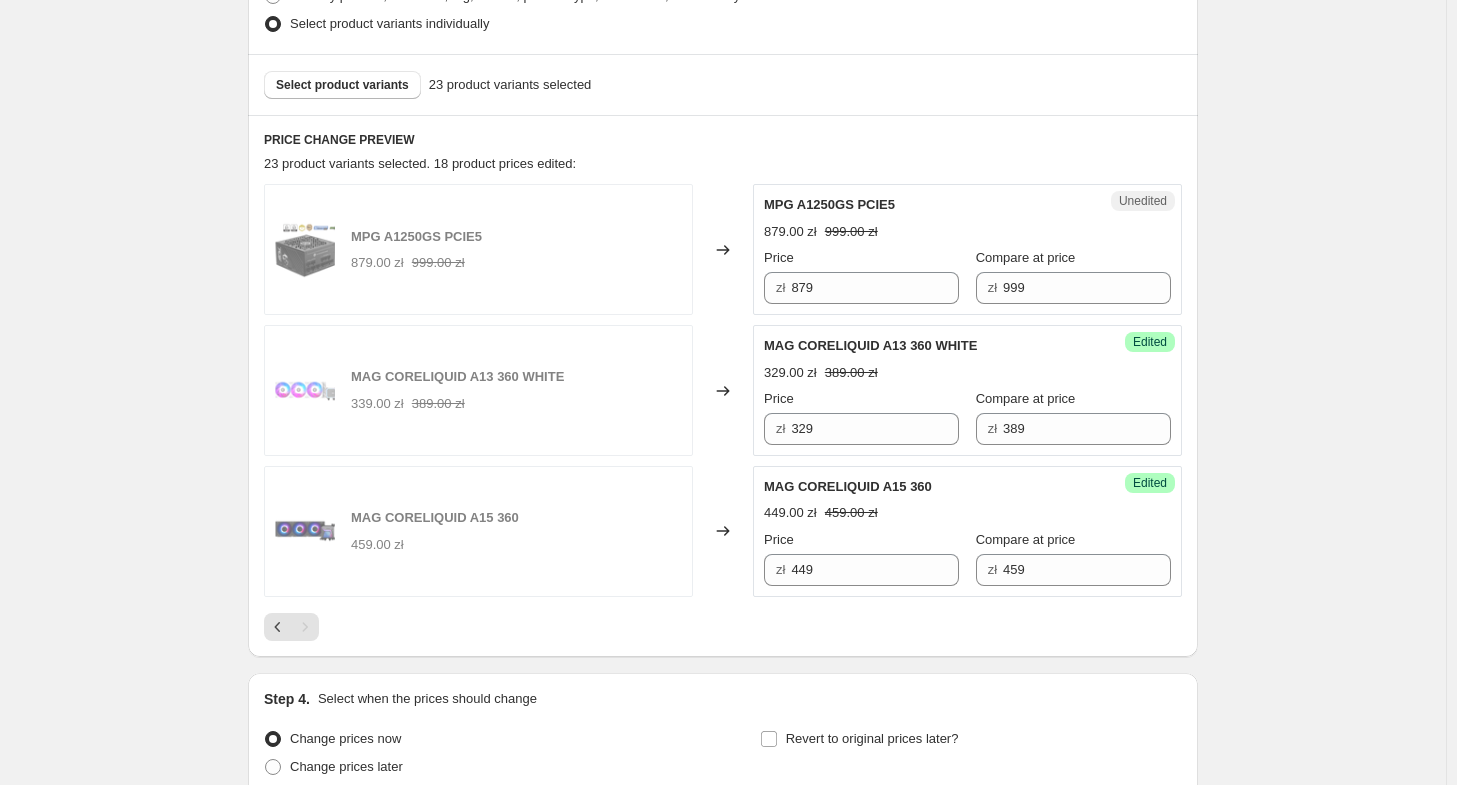 scroll, scrollTop: 528, scrollLeft: 0, axis: vertical 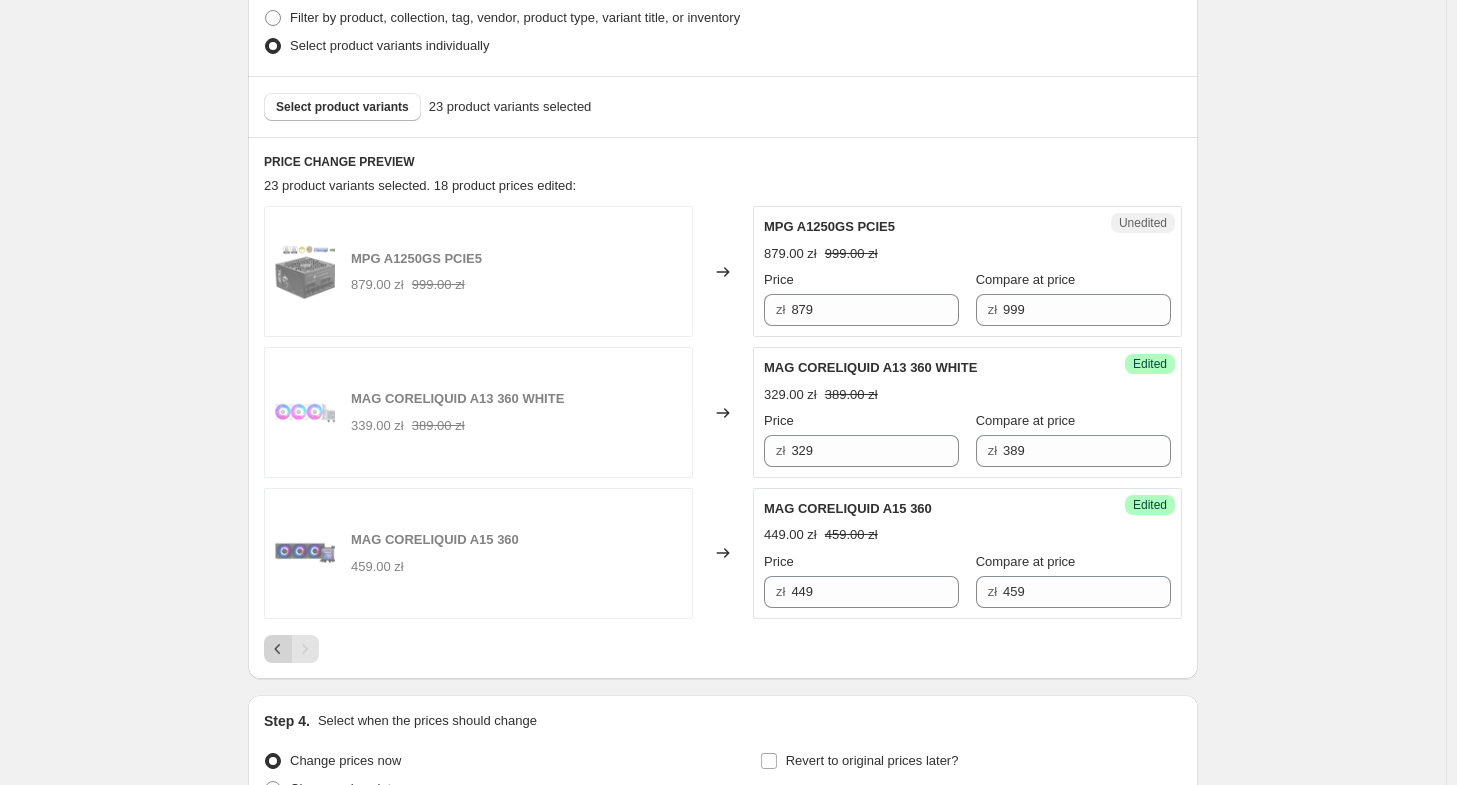 click 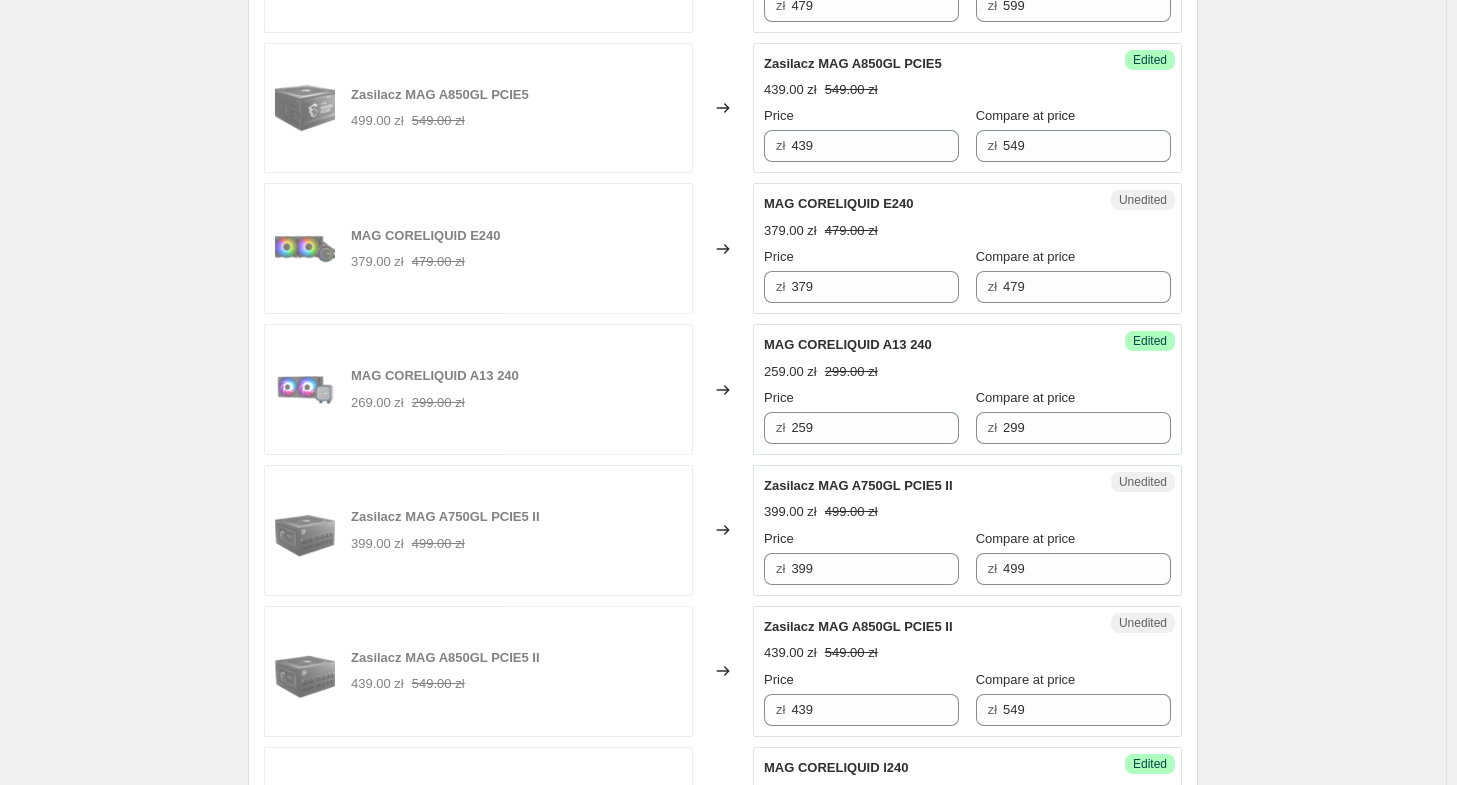 scroll, scrollTop: 1828, scrollLeft: 0, axis: vertical 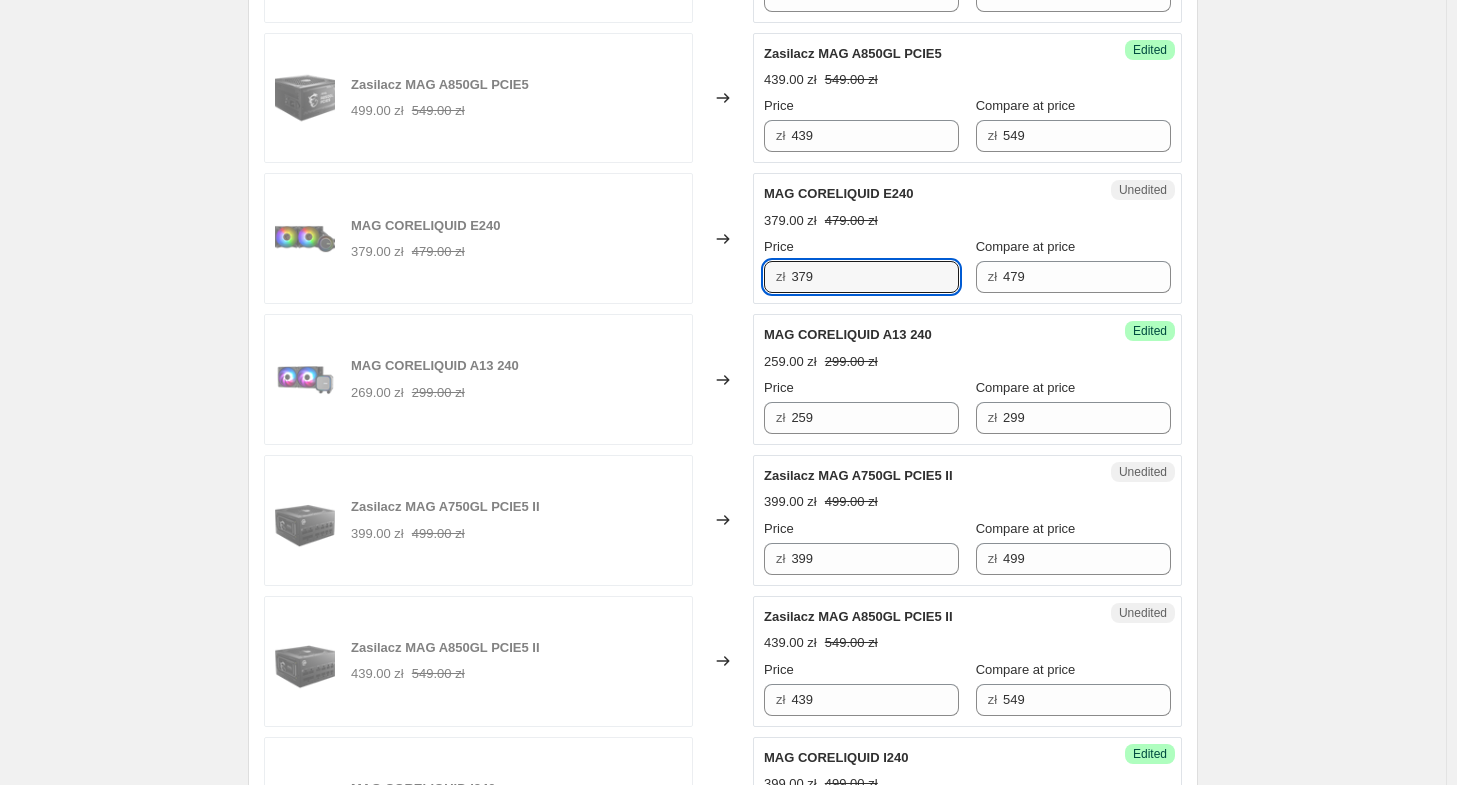 drag, startPoint x: 841, startPoint y: 273, endPoint x: 641, endPoint y: 268, distance: 200.06248 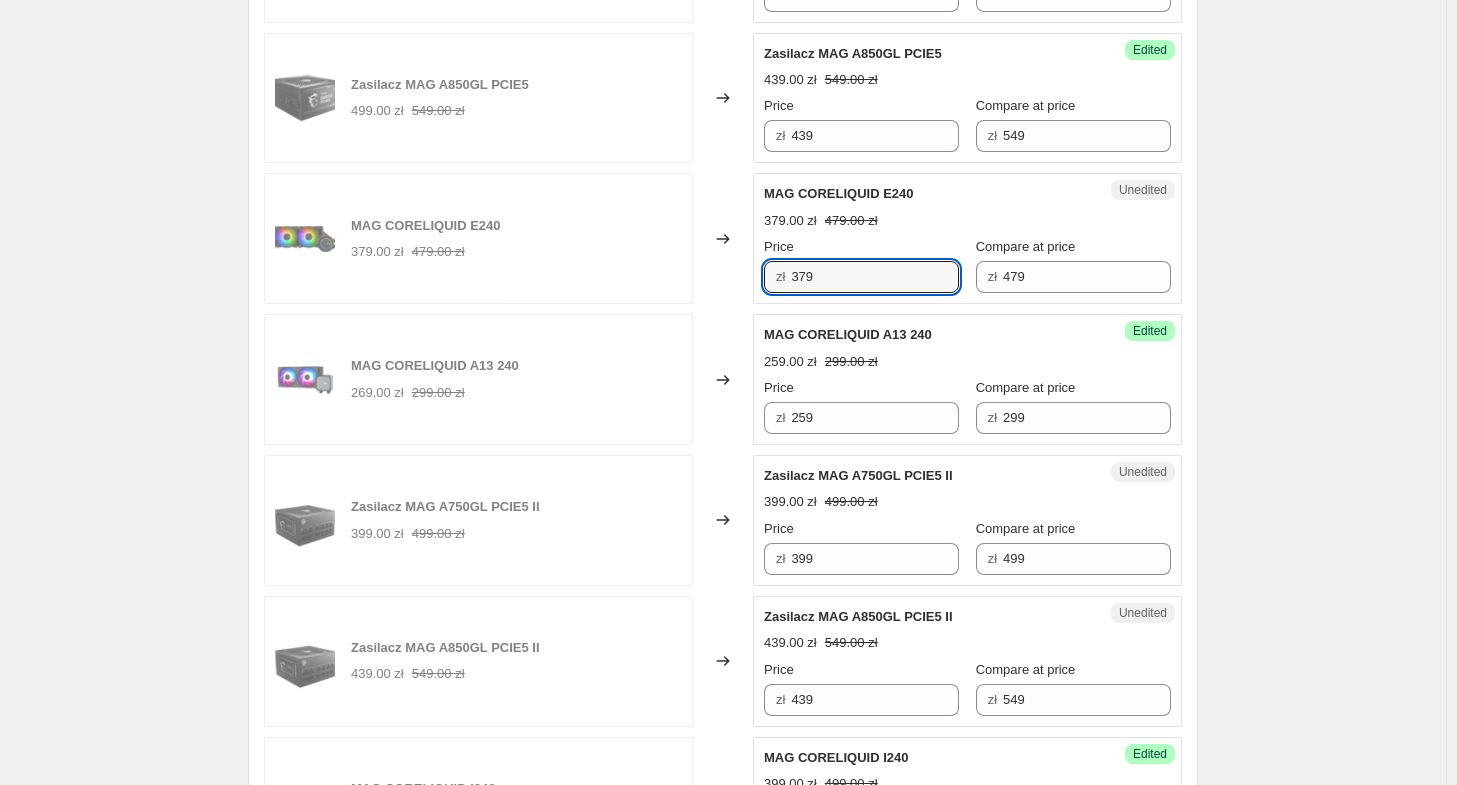 click on "MAG CORELIQUID E240 379.00 zł 479.00 zł Changed to Unedited MAG CORELIQUID E240 379.00 zł 479.00 zł Price zł 379 Compare at price zł 479" at bounding box center [723, 238] 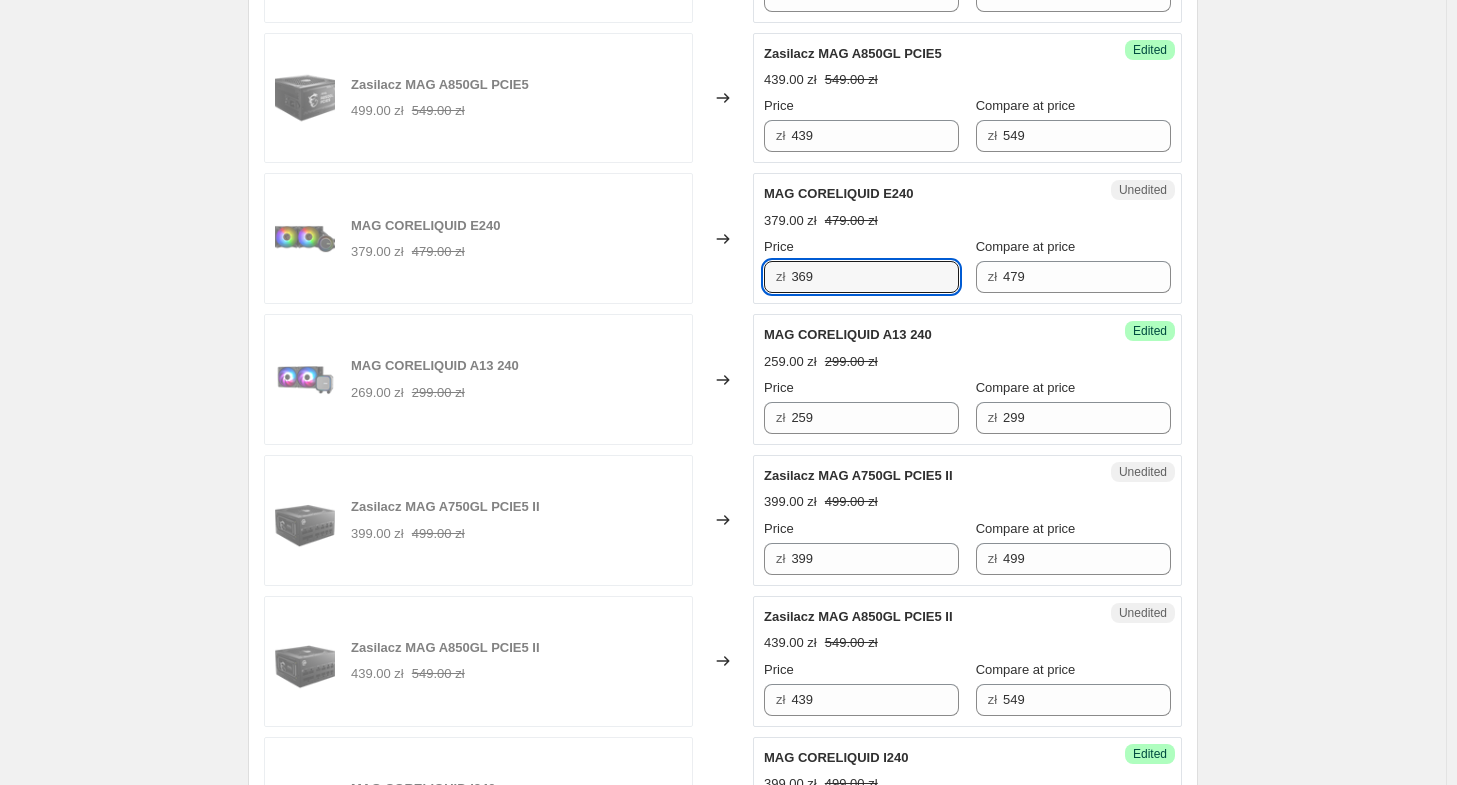 type on "369" 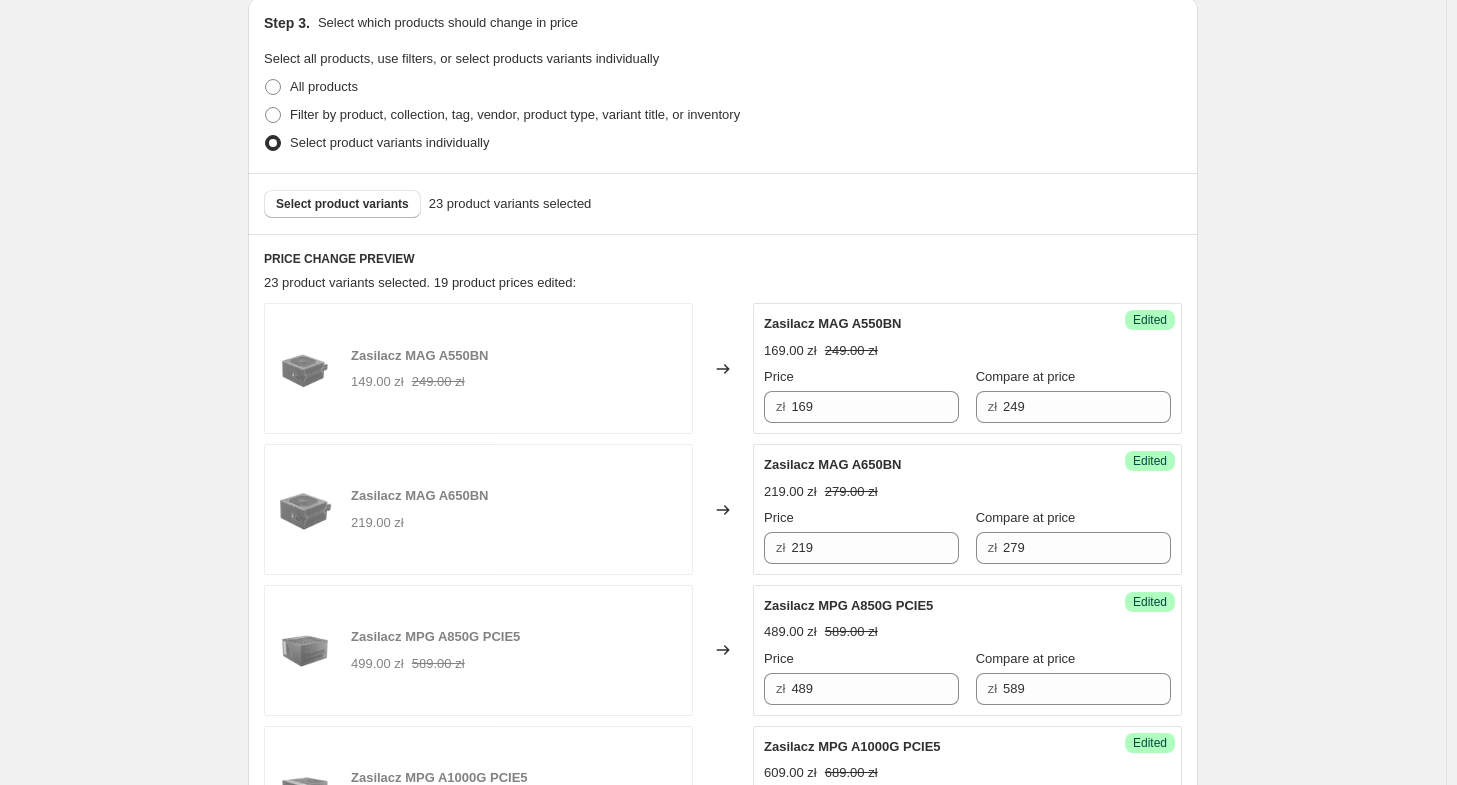 scroll, scrollTop: 128, scrollLeft: 0, axis: vertical 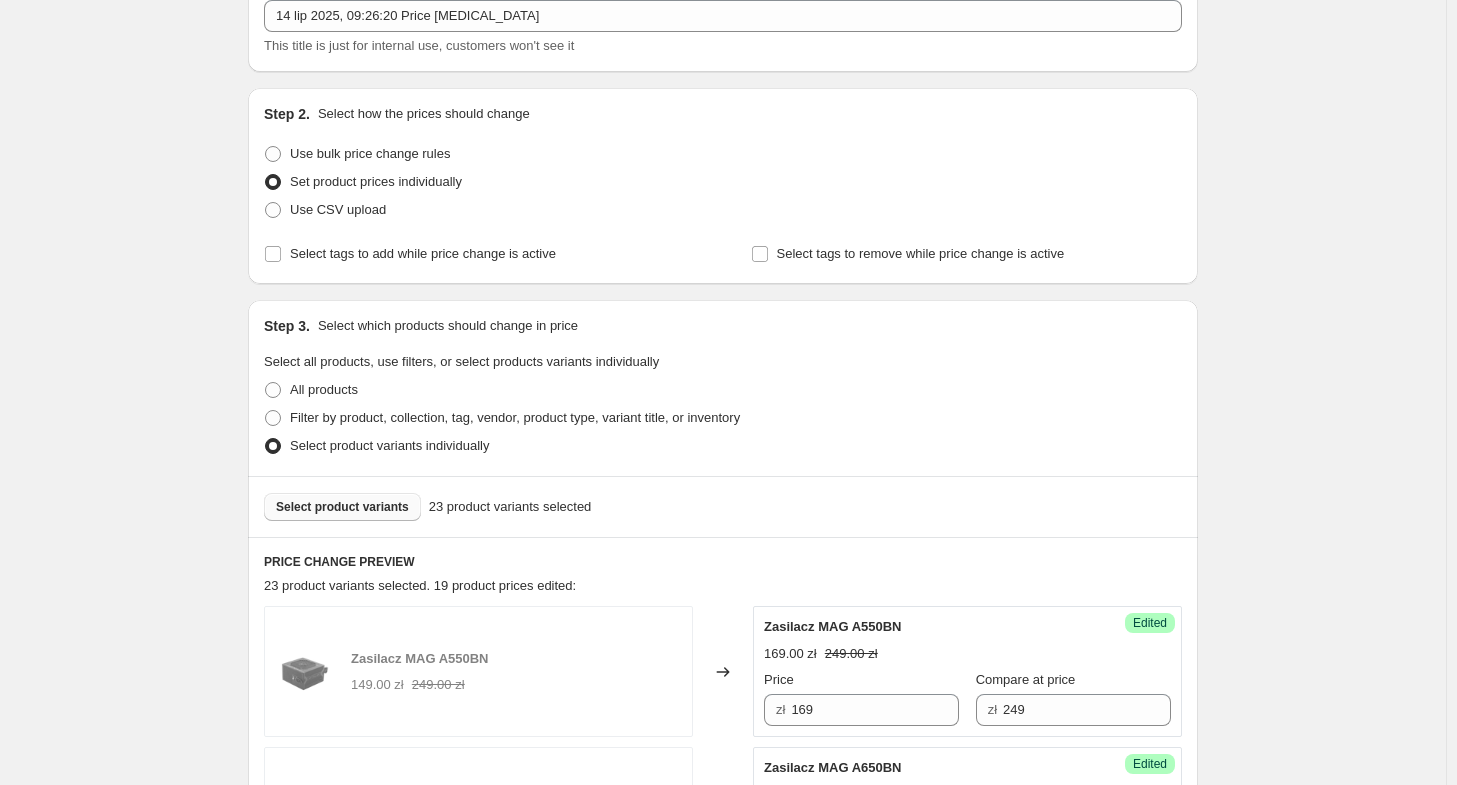 click on "Select product variants" at bounding box center [342, 507] 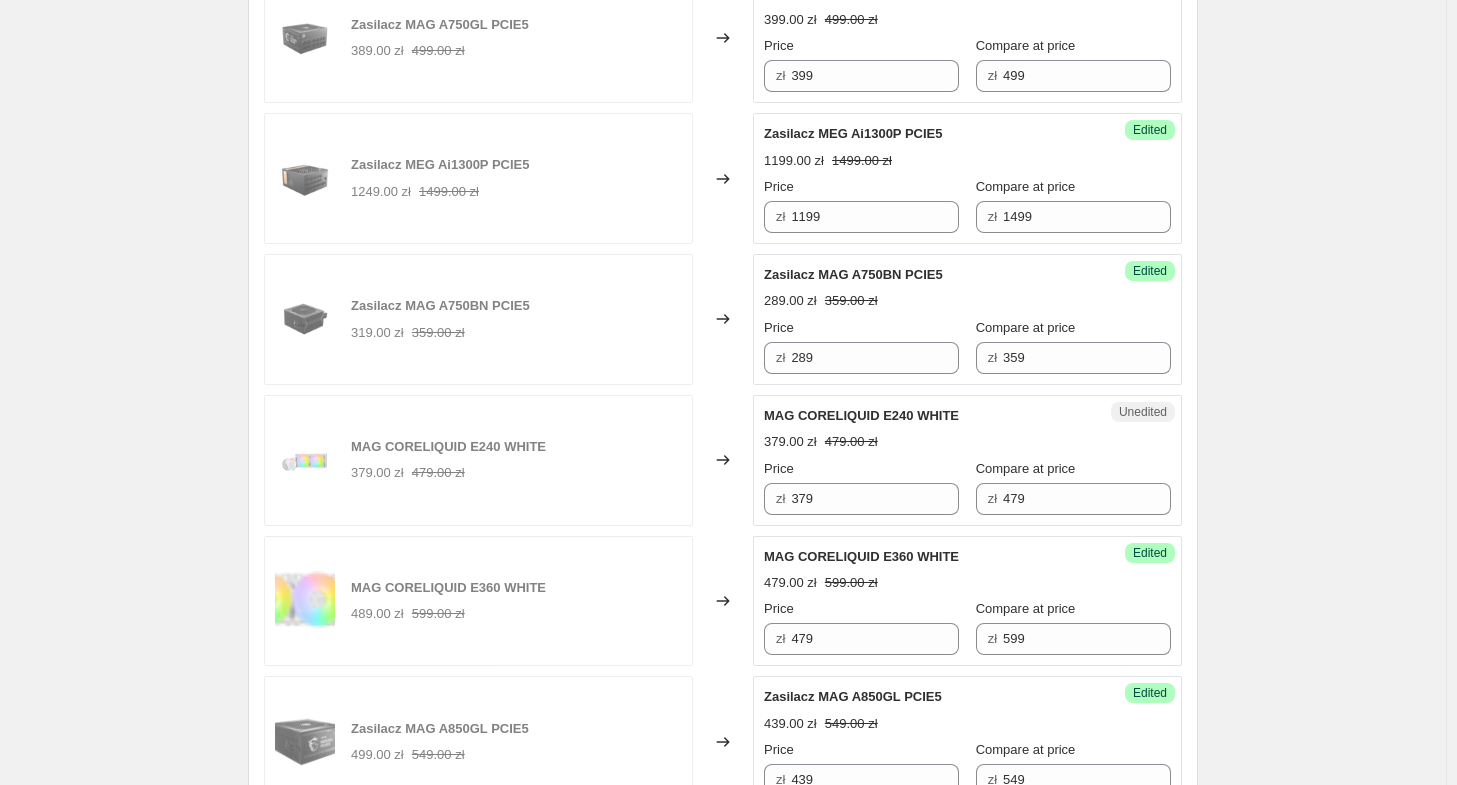 scroll, scrollTop: 1310, scrollLeft: 0, axis: vertical 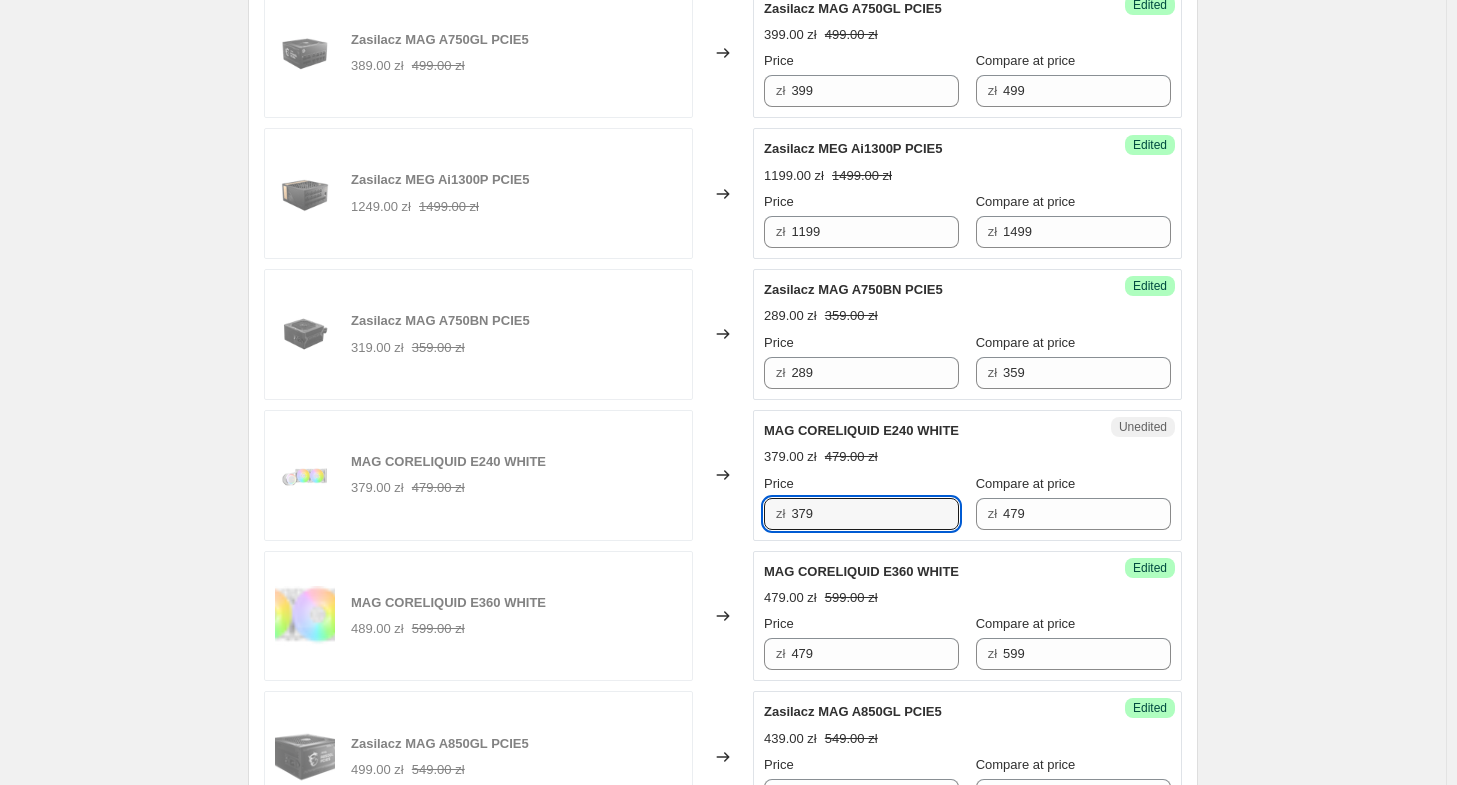 drag, startPoint x: 848, startPoint y: 509, endPoint x: 616, endPoint y: 502, distance: 232.10558 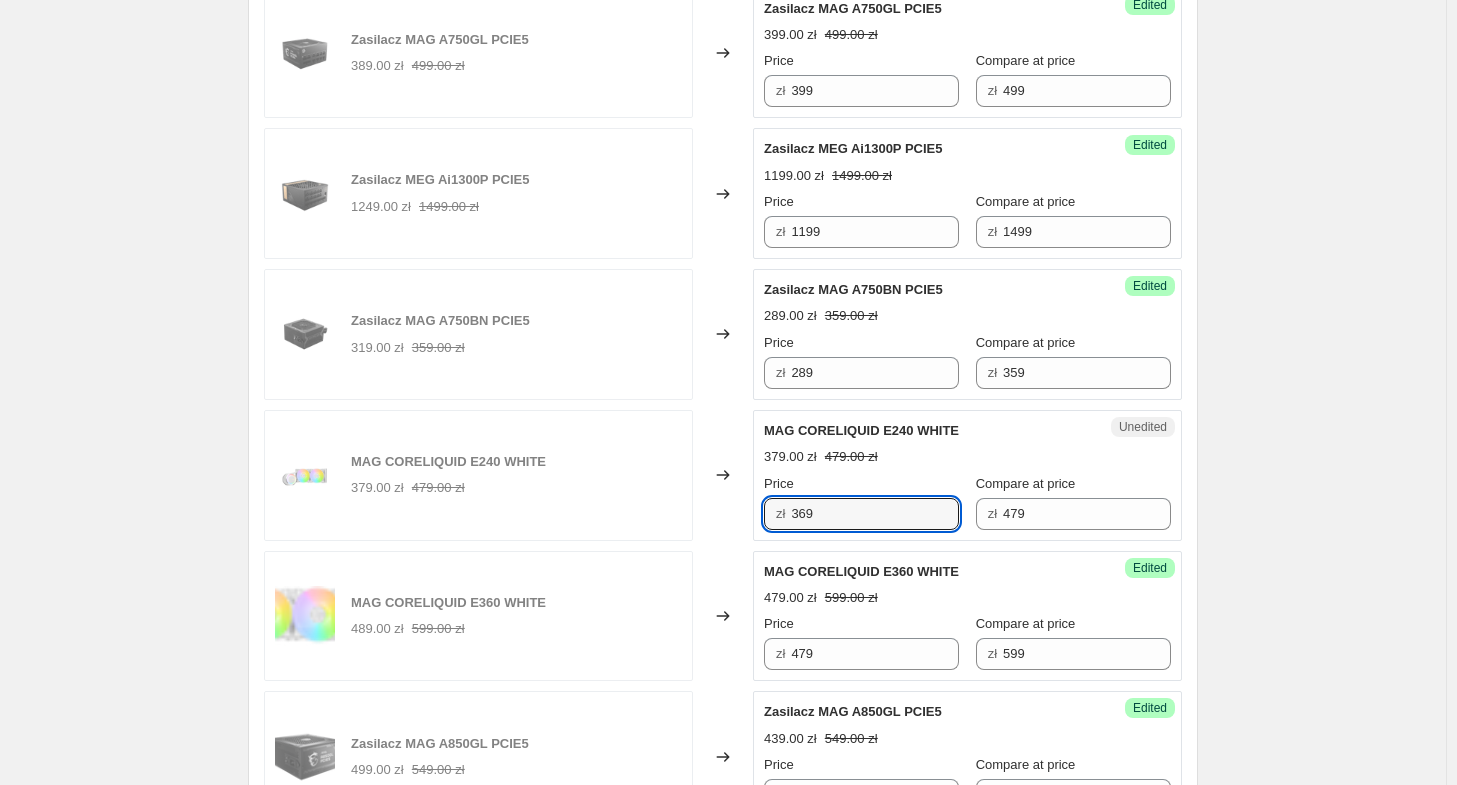 type on "369" 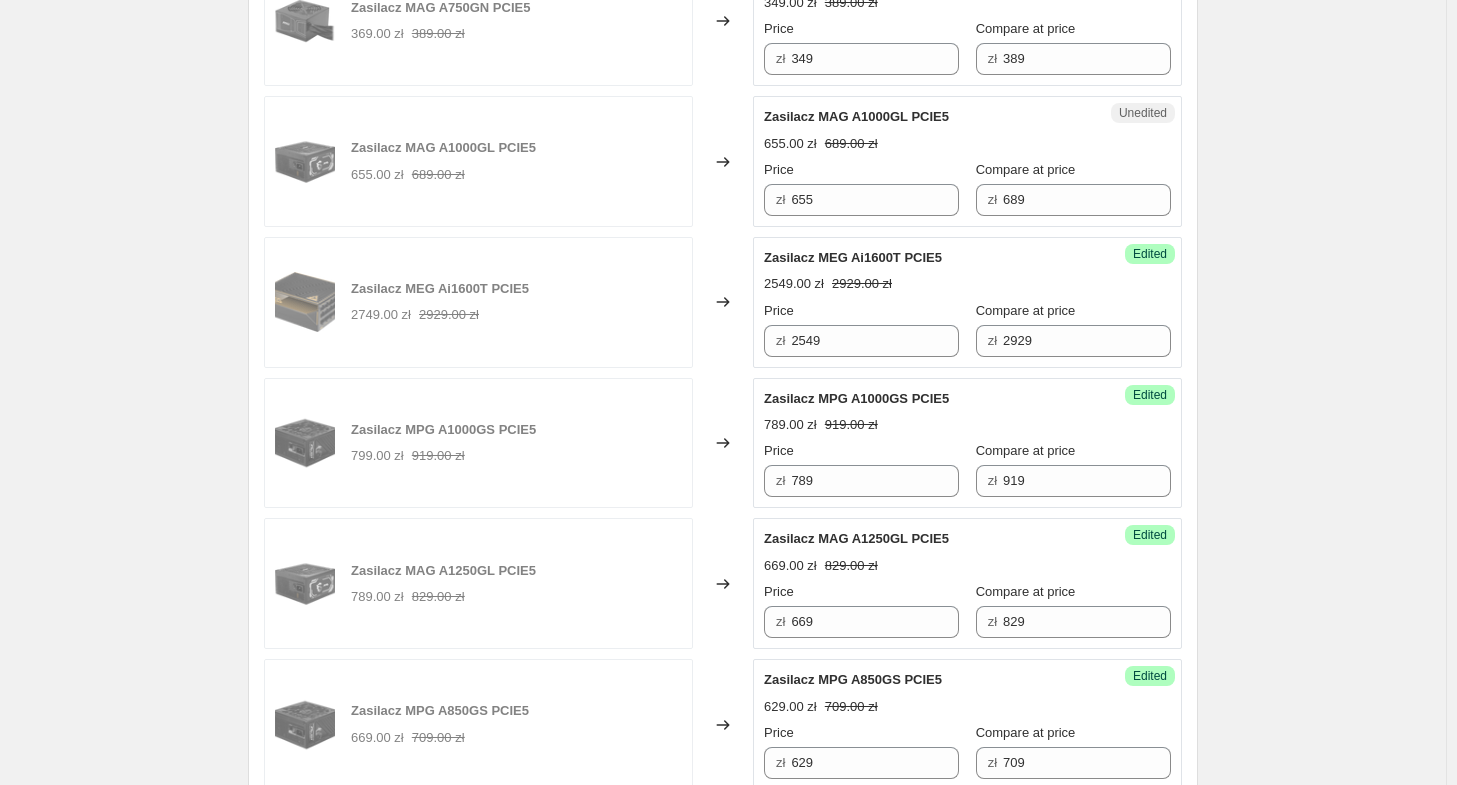 scroll, scrollTop: 3110, scrollLeft: 0, axis: vertical 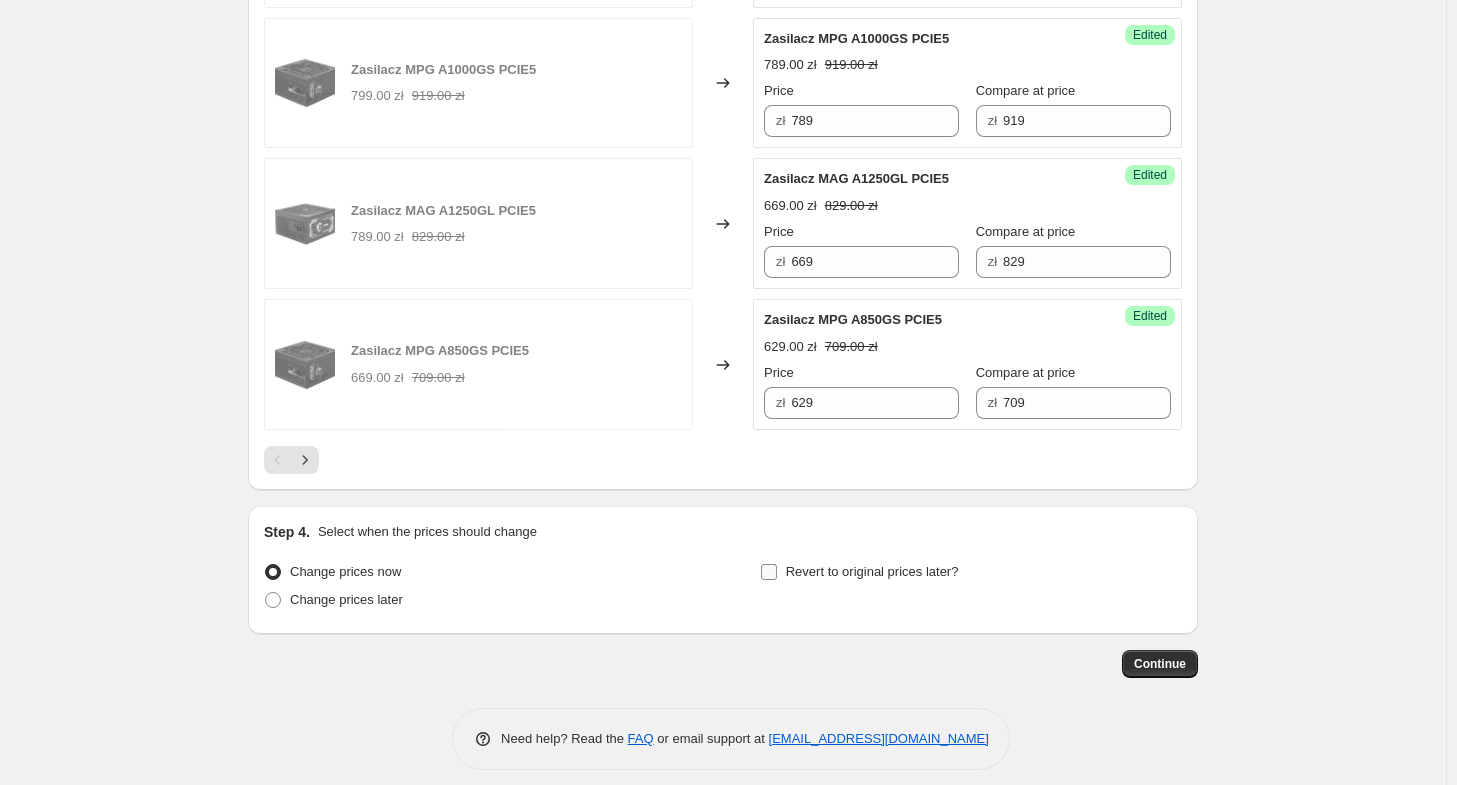 click on "Revert to original prices later?" at bounding box center [872, 571] 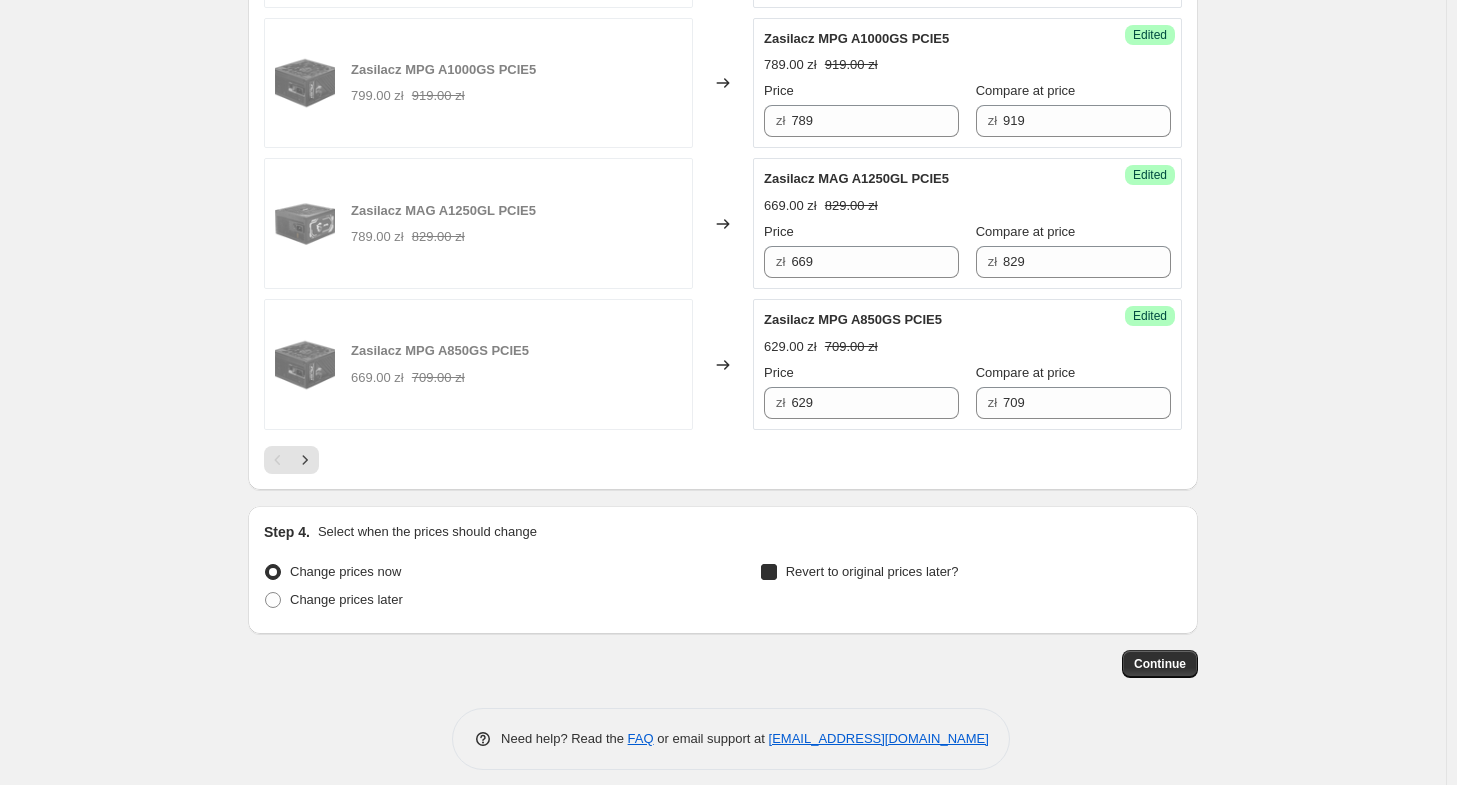 checkbox on "true" 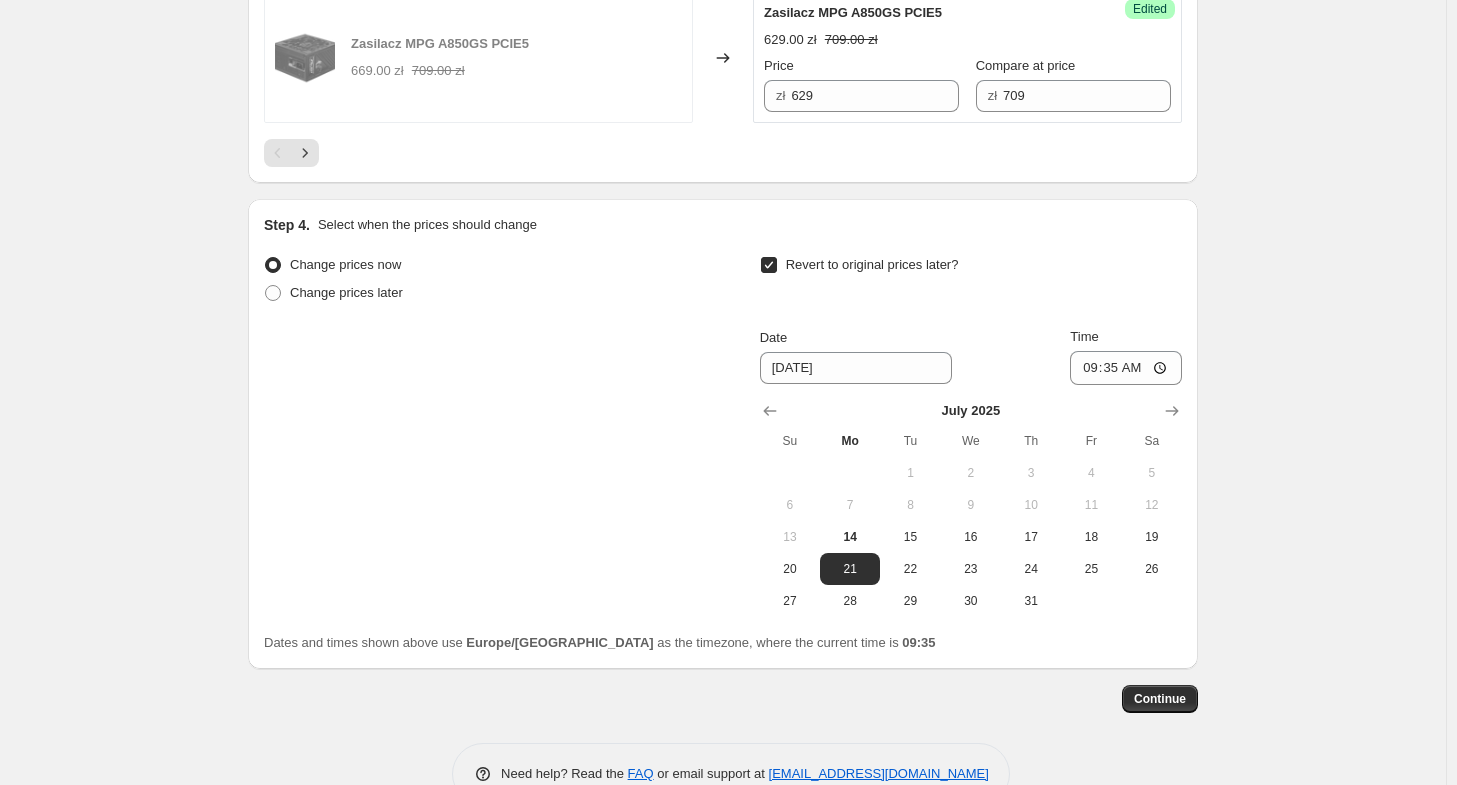 scroll, scrollTop: 3452, scrollLeft: 0, axis: vertical 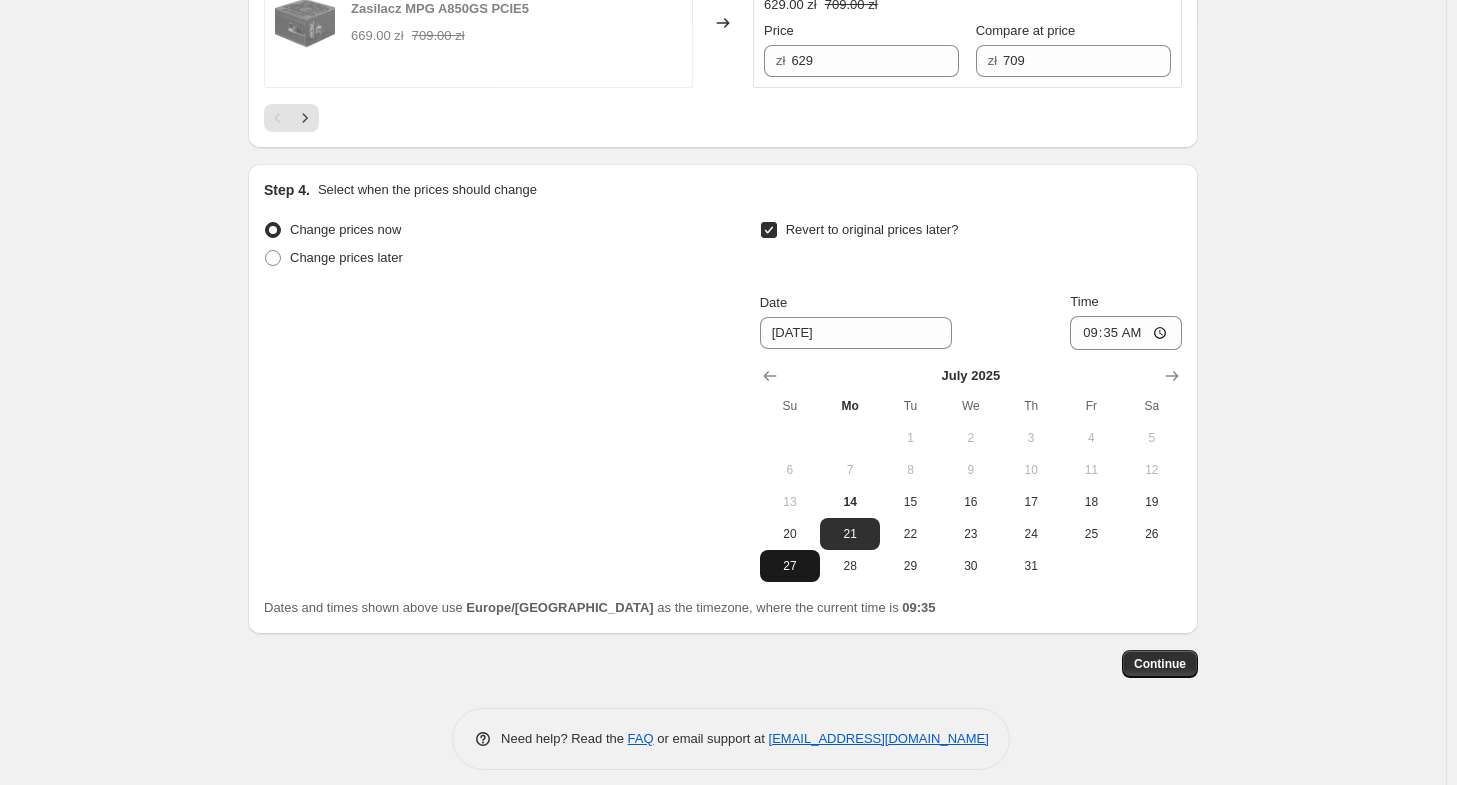 click on "27" at bounding box center (790, 566) 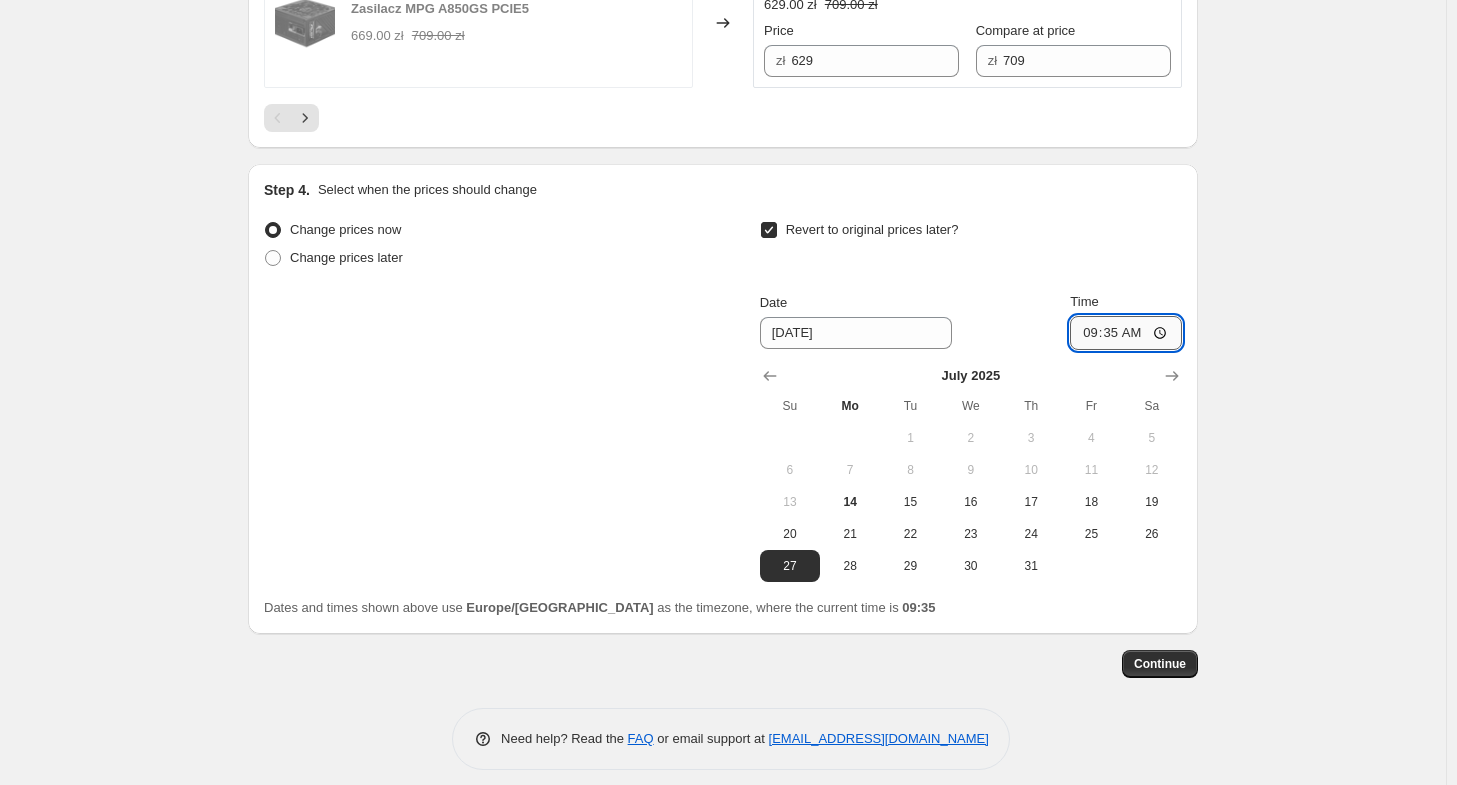 drag, startPoint x: 1108, startPoint y: 317, endPoint x: 1160, endPoint y: 318, distance: 52.009613 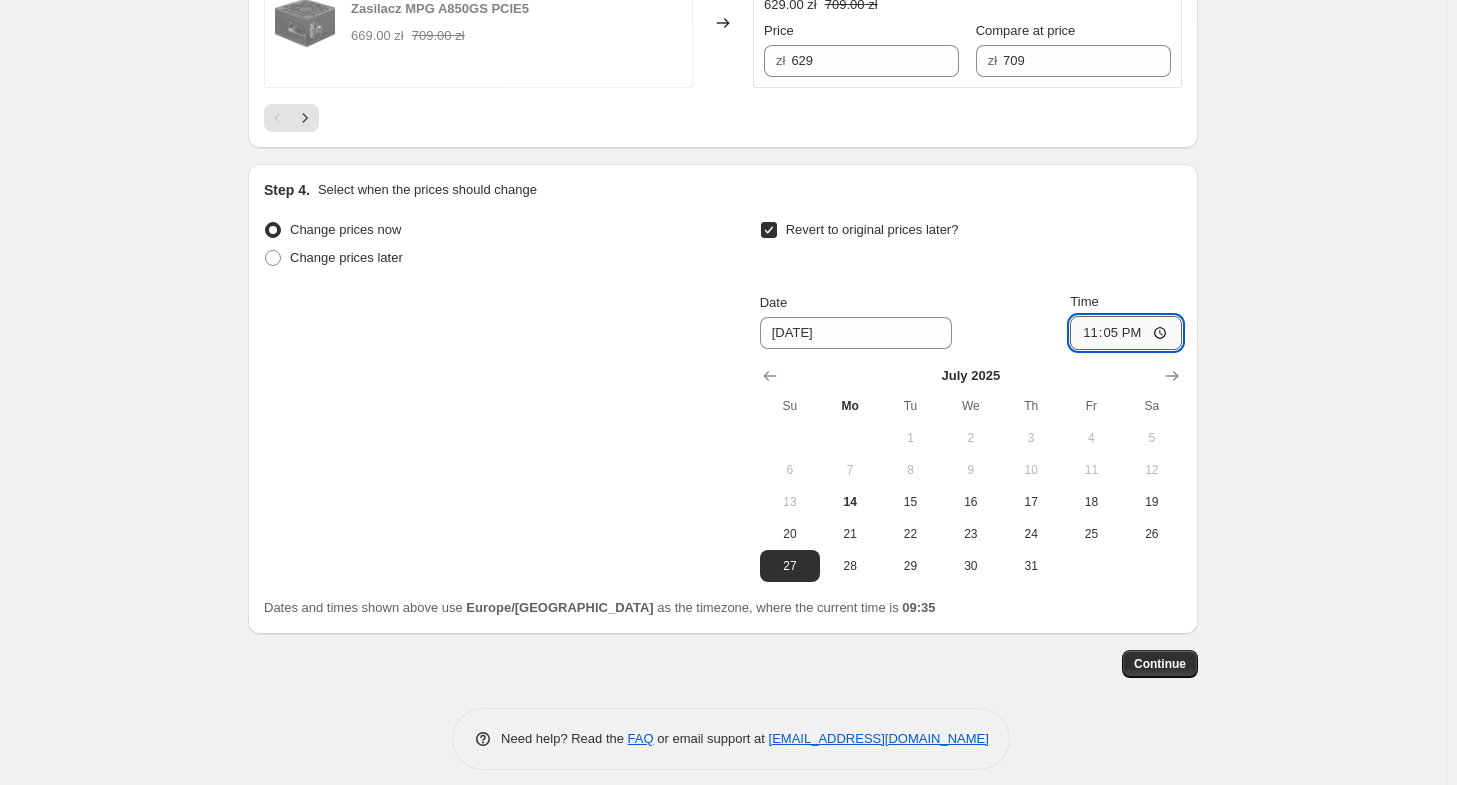 type on "23:59" 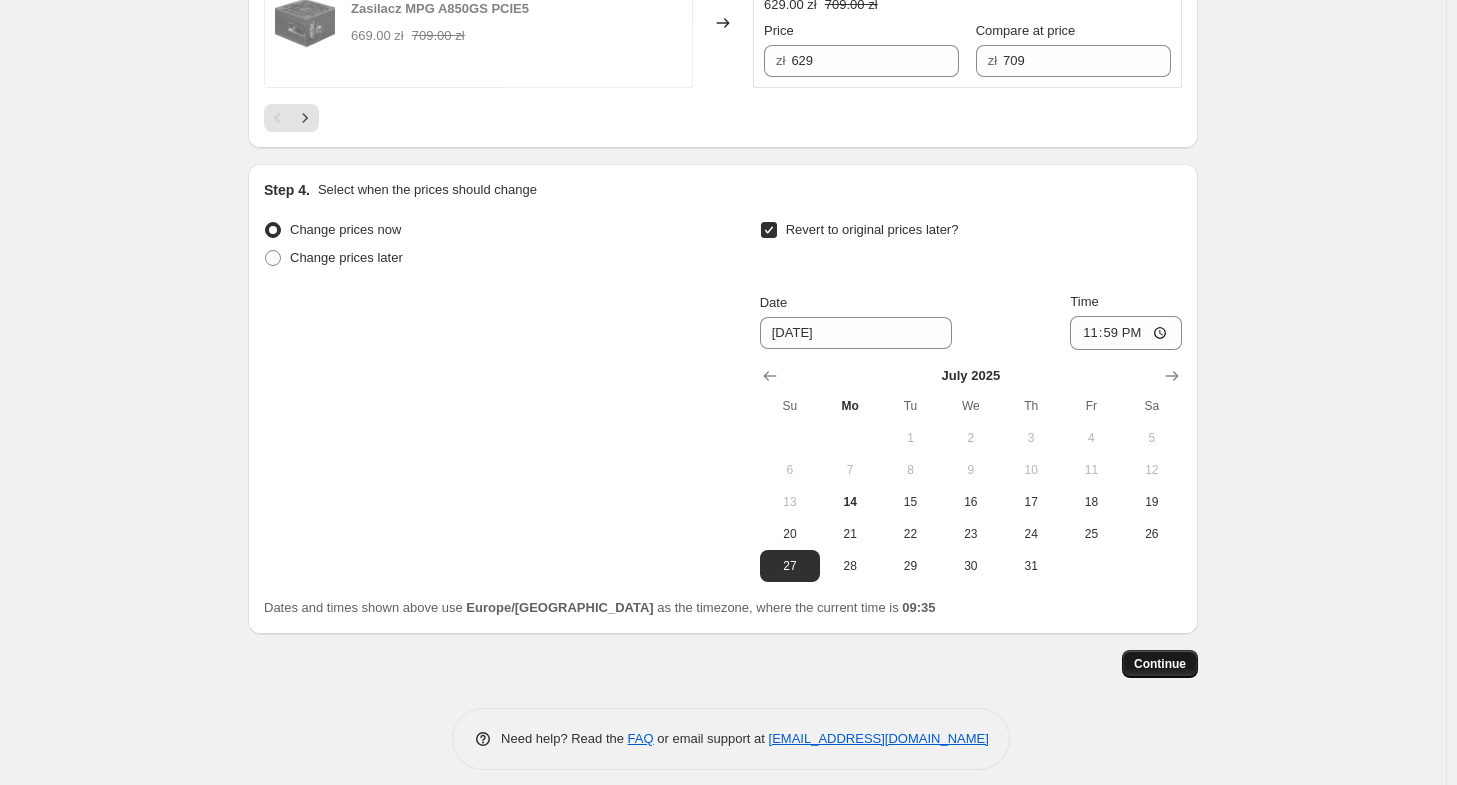 click on "Continue" at bounding box center (1160, 664) 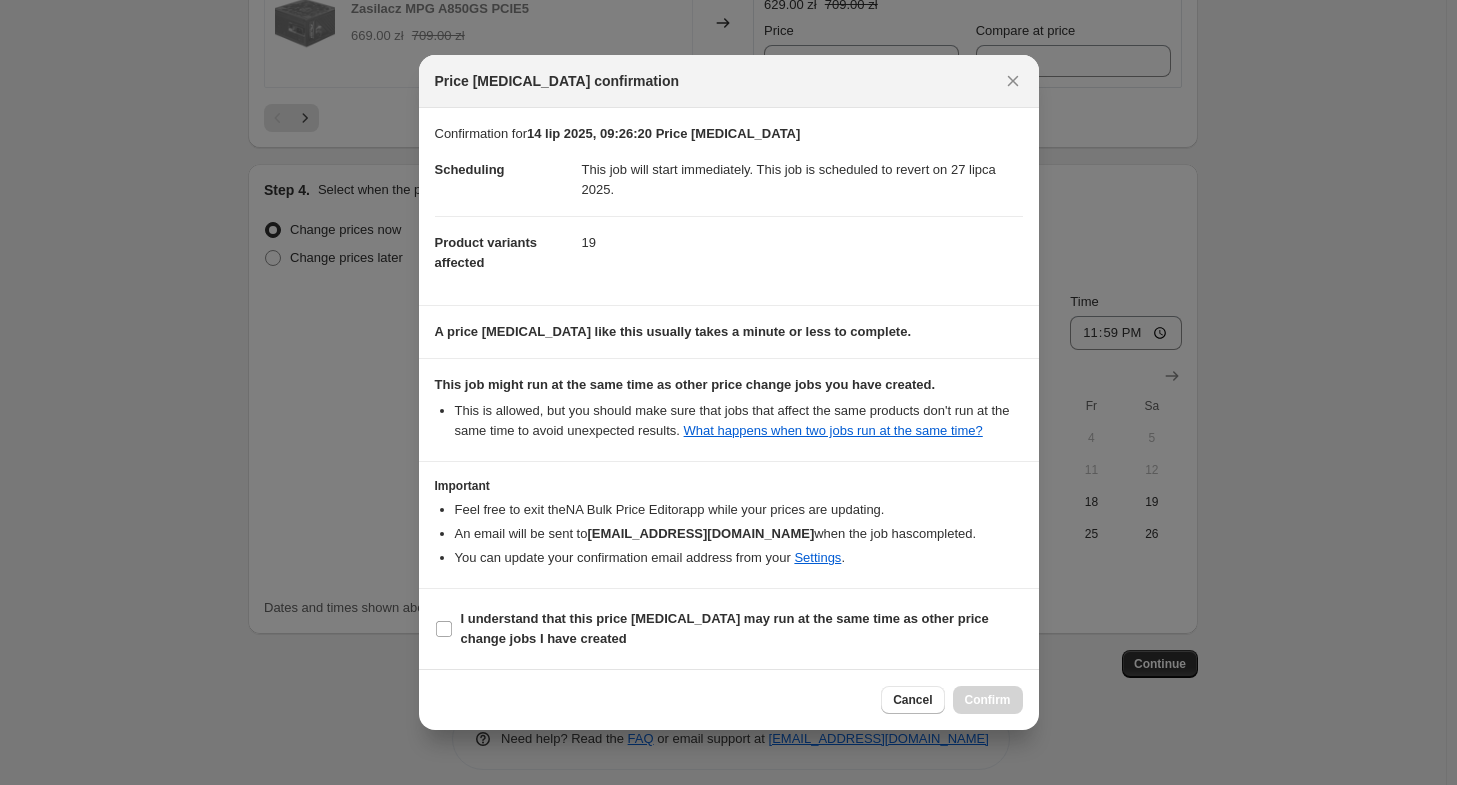 click on "You can update your confirmation email address from your   Settings ." at bounding box center [739, 558] 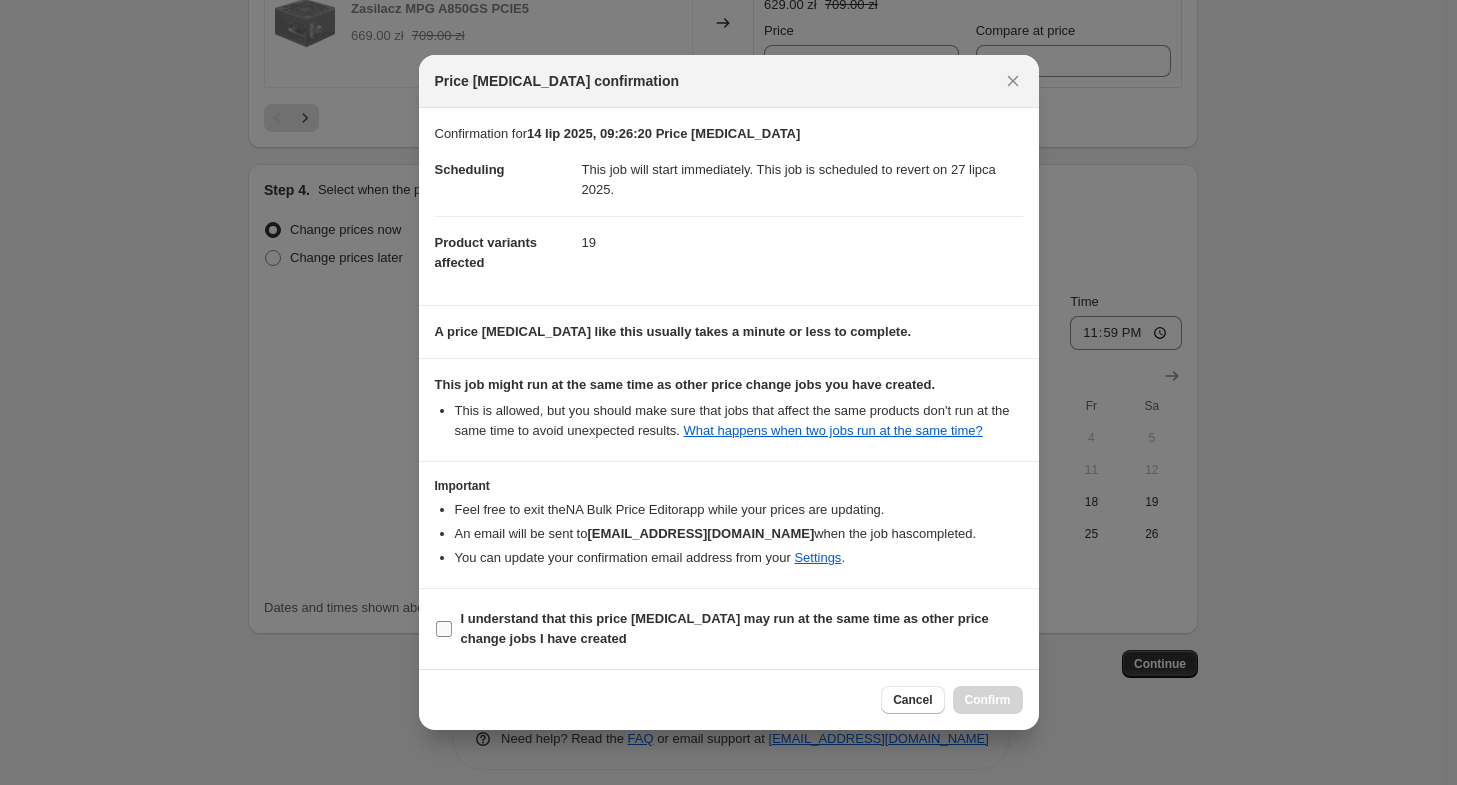 click on "I understand that this price change job may run at the same time as other price change jobs I have created" at bounding box center [725, 628] 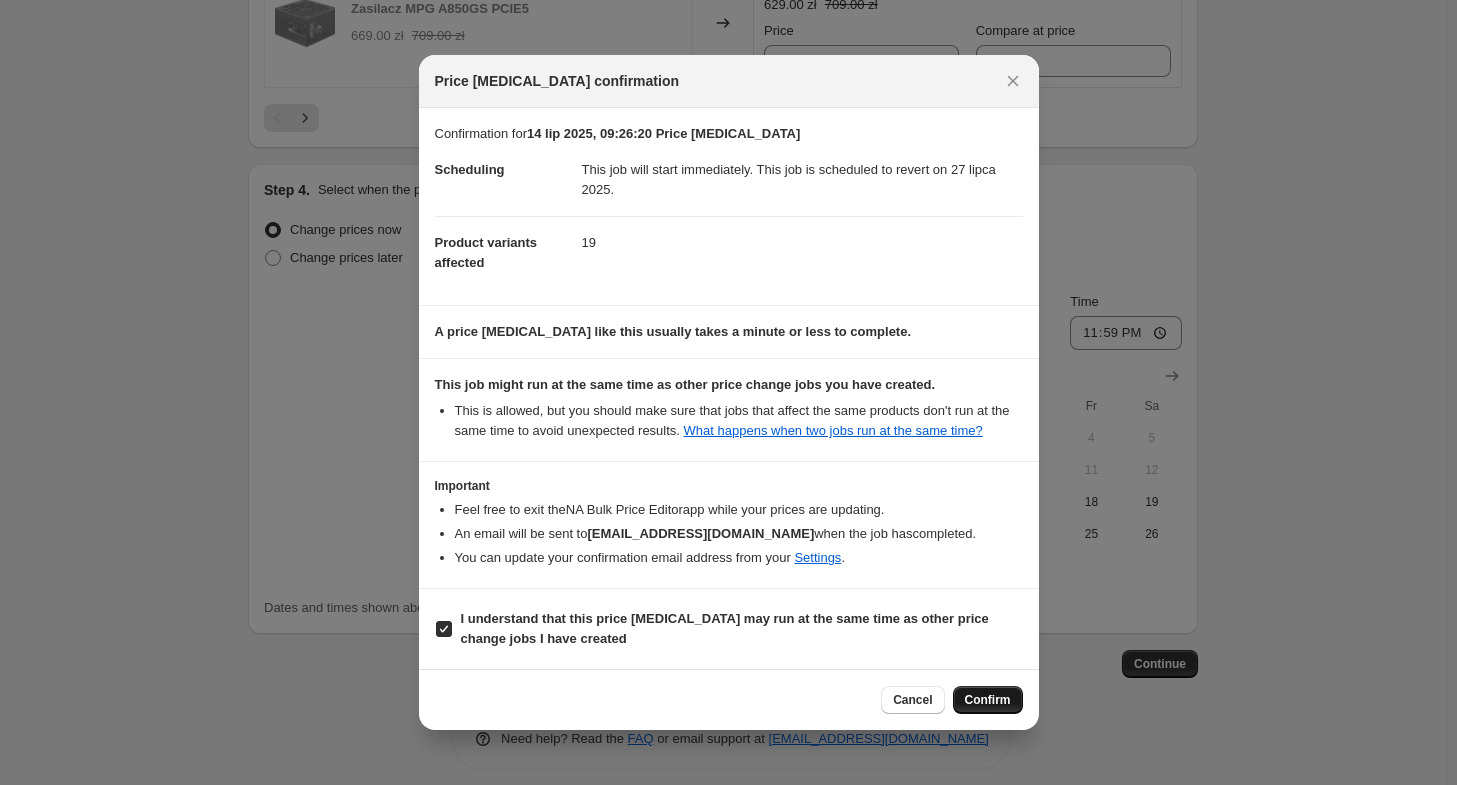 click on "Confirm" at bounding box center [988, 700] 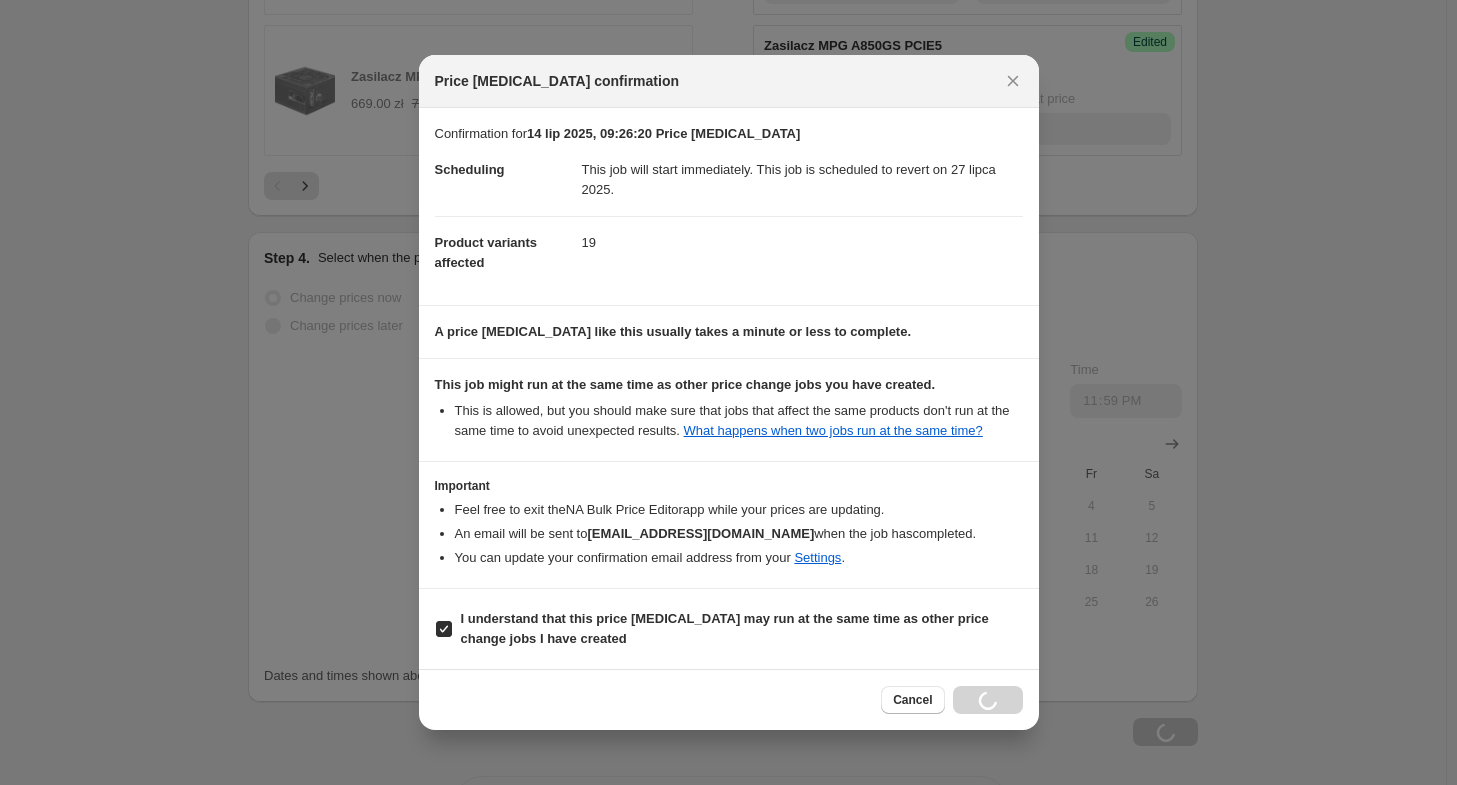 scroll, scrollTop: 3520, scrollLeft: 0, axis: vertical 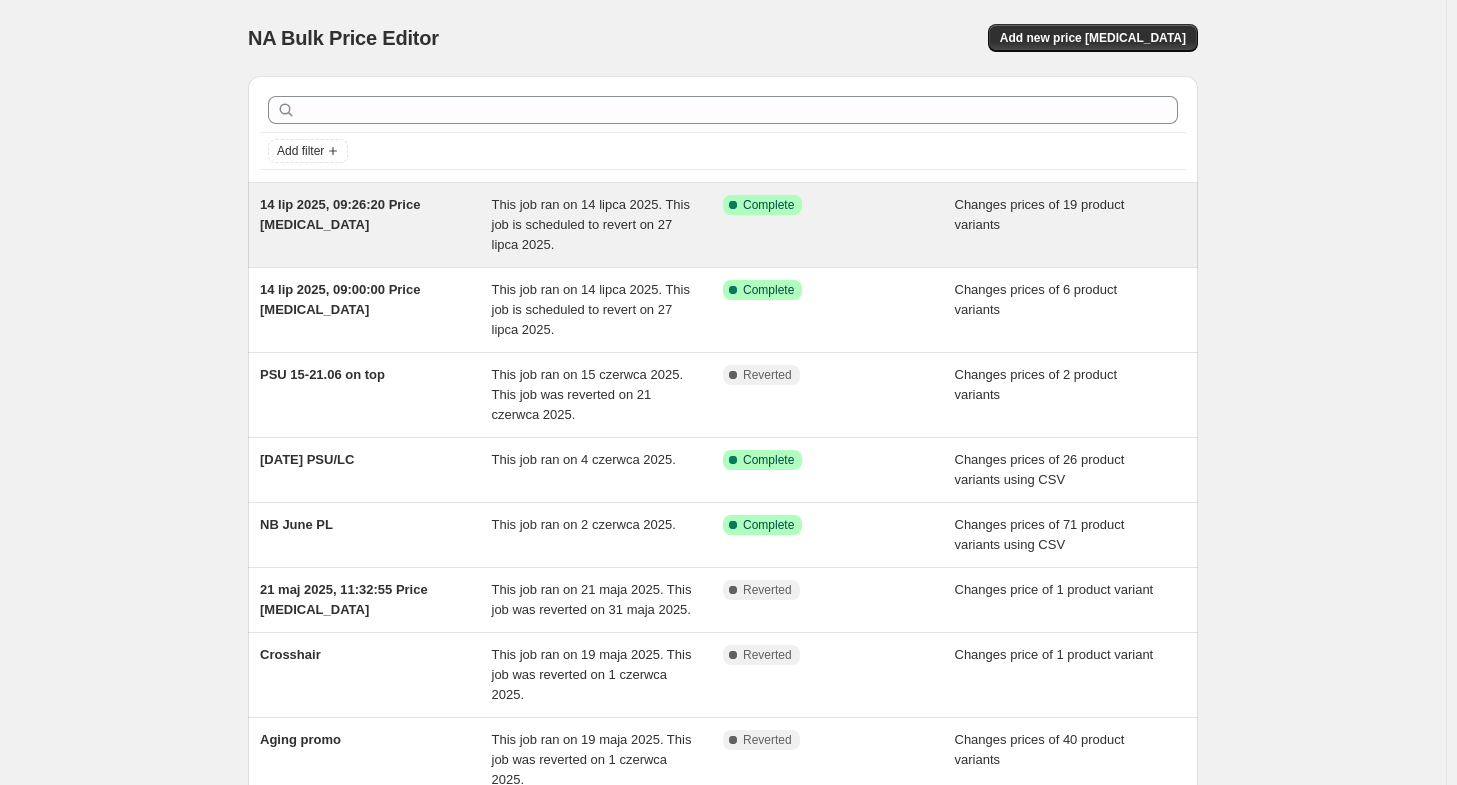 click on "Success Complete Complete" at bounding box center (839, 225) 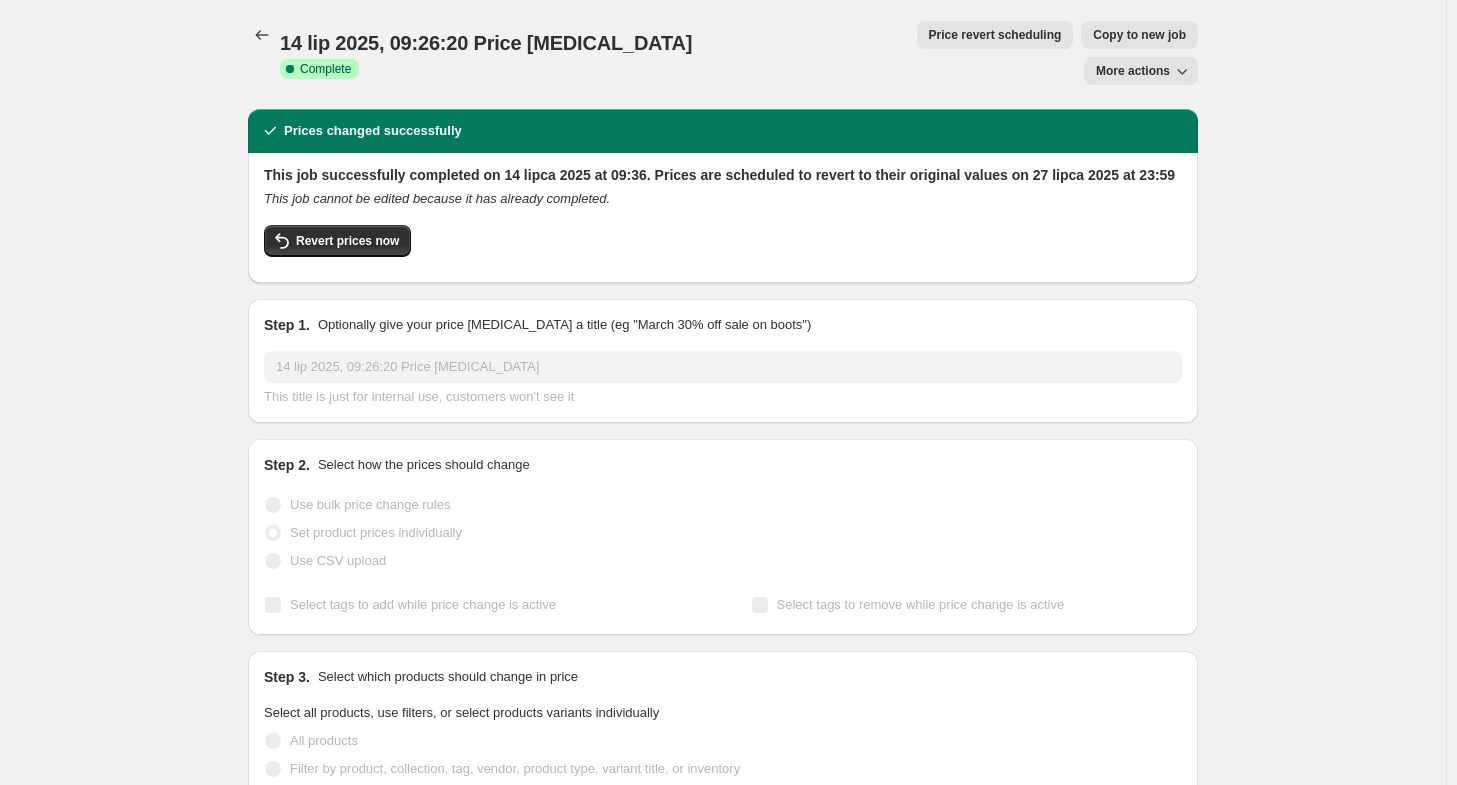 scroll, scrollTop: 0, scrollLeft: 0, axis: both 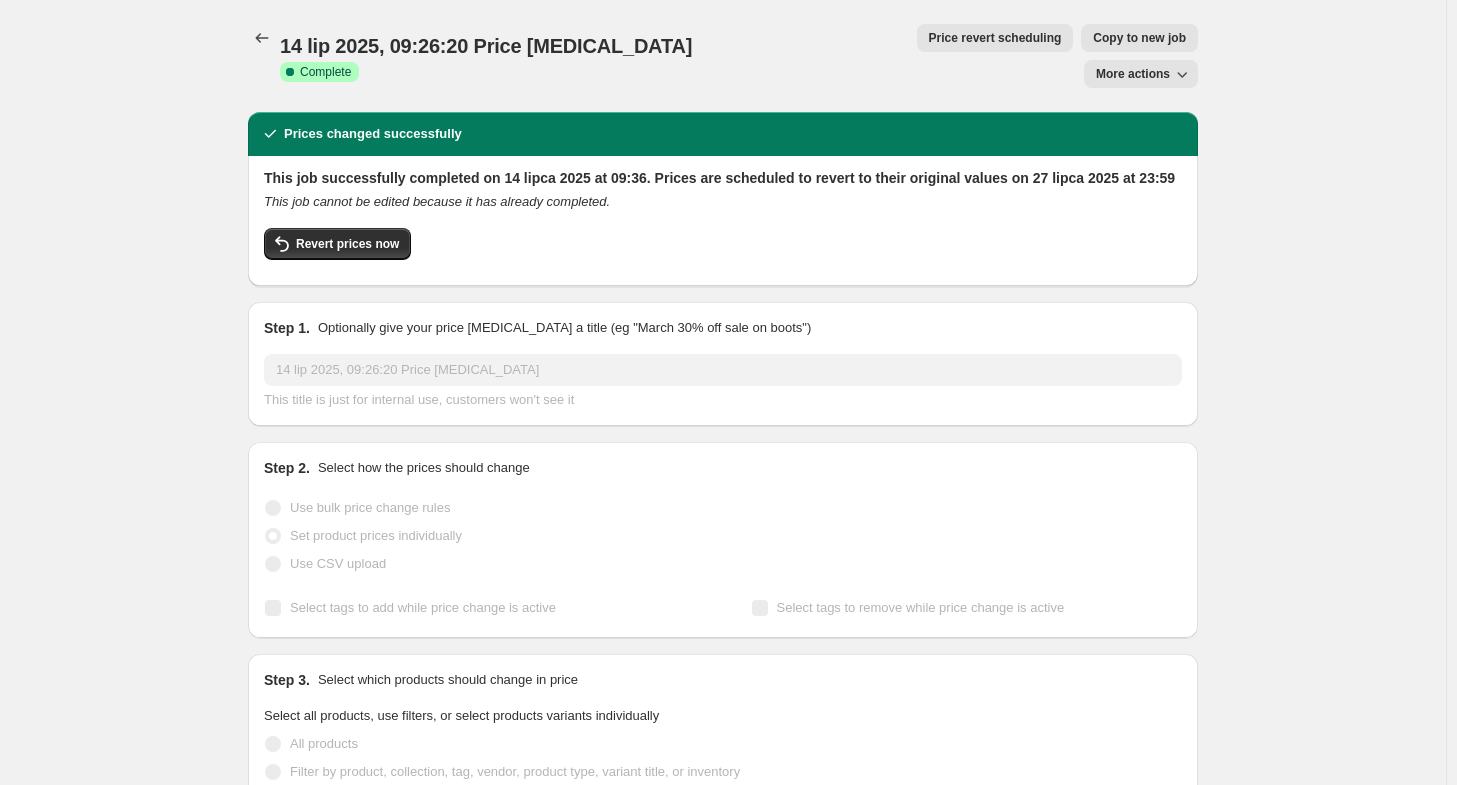 click on "More actions" at bounding box center (1133, 74) 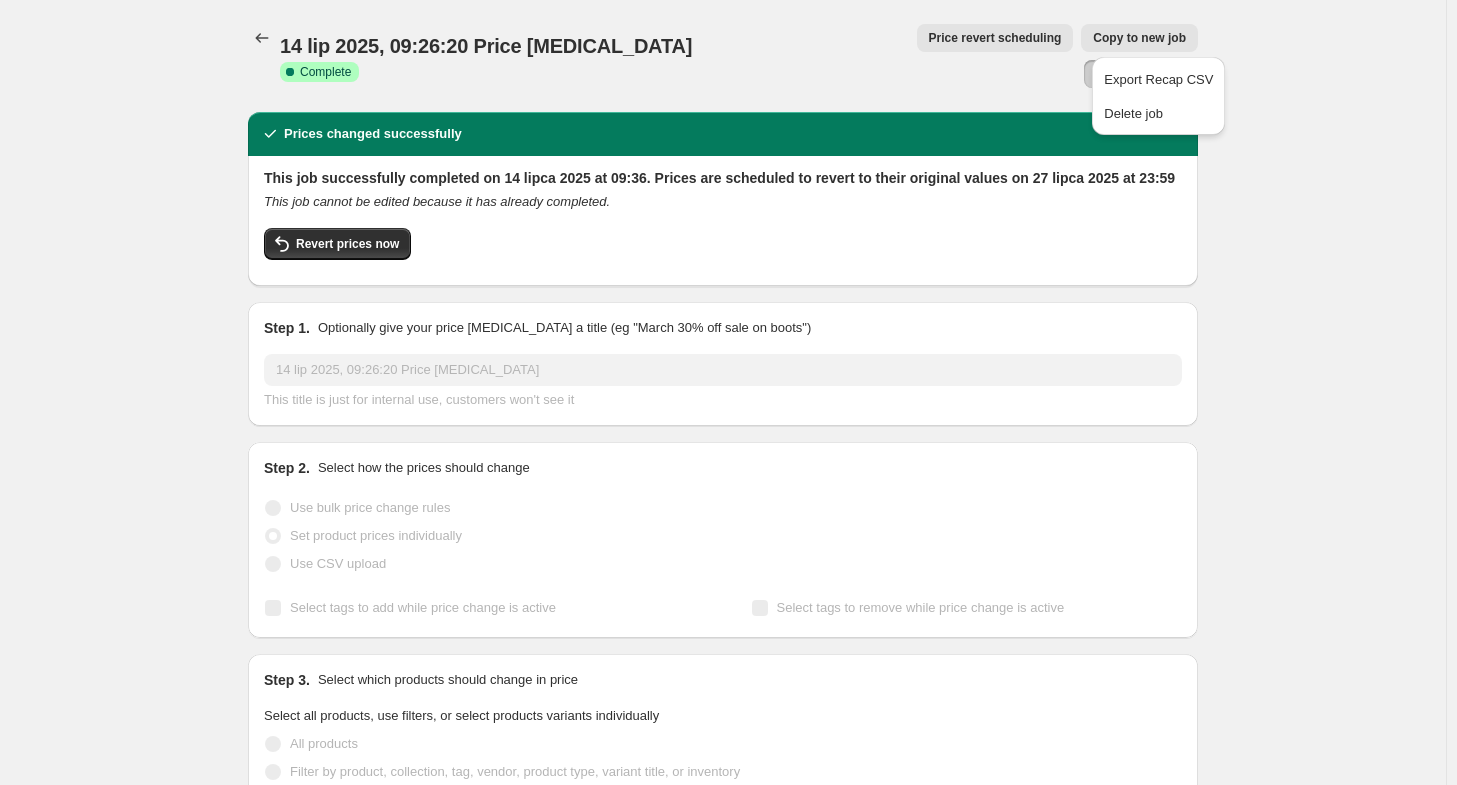 click on "14 lip 2025, 09:26:20 Price change job. This page is ready 14 lip 2025, 09:26:20 Price change job Success Complete Complete Price revert scheduling Copy to new job Export Recap CSV Delete job More actions Price revert scheduling Copy to new job More actions Prices changed successfully This job successfully completed on 14 lipca 2025 at 09:36. Prices are scheduled to revert to their original values on 27 lipca 2025 at 23:59 This job cannot be edited because it has already completed. Revert prices now Step 1. Optionally give your price change job a title (eg "March 30% off sale on boots") 14 lip 2025, 09:26:20 Price change job This title is just for internal use, customers won't see it Step 2. Select how the prices should change Use bulk price change rules Set product prices individually Use CSV upload Select tags to add while price change is active Select tags to remove while price change is active Step 3. Select which products should change in price All products Select product variants individually 23   Price" at bounding box center [723, 1161] 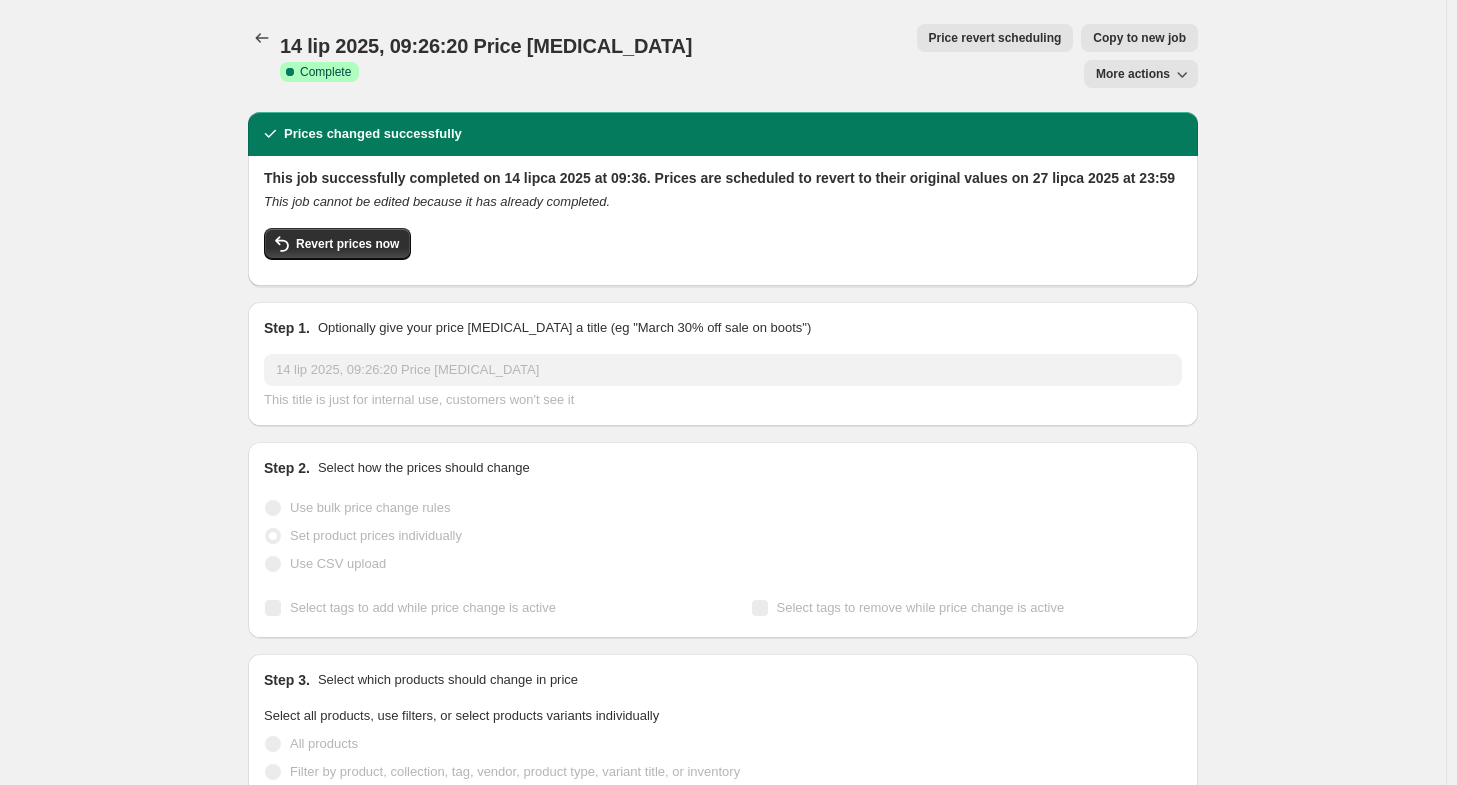 scroll, scrollTop: 0, scrollLeft: 0, axis: both 